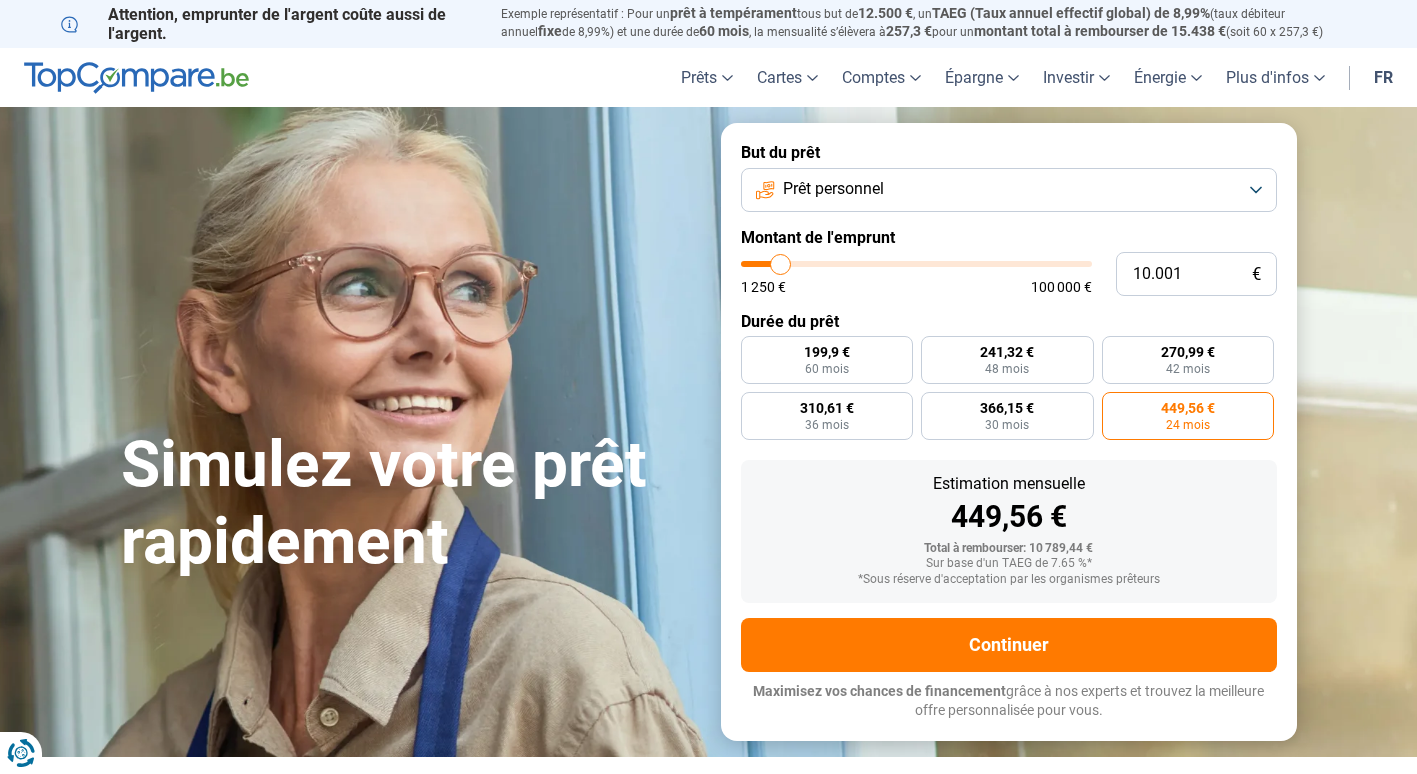scroll, scrollTop: 0, scrollLeft: 0, axis: both 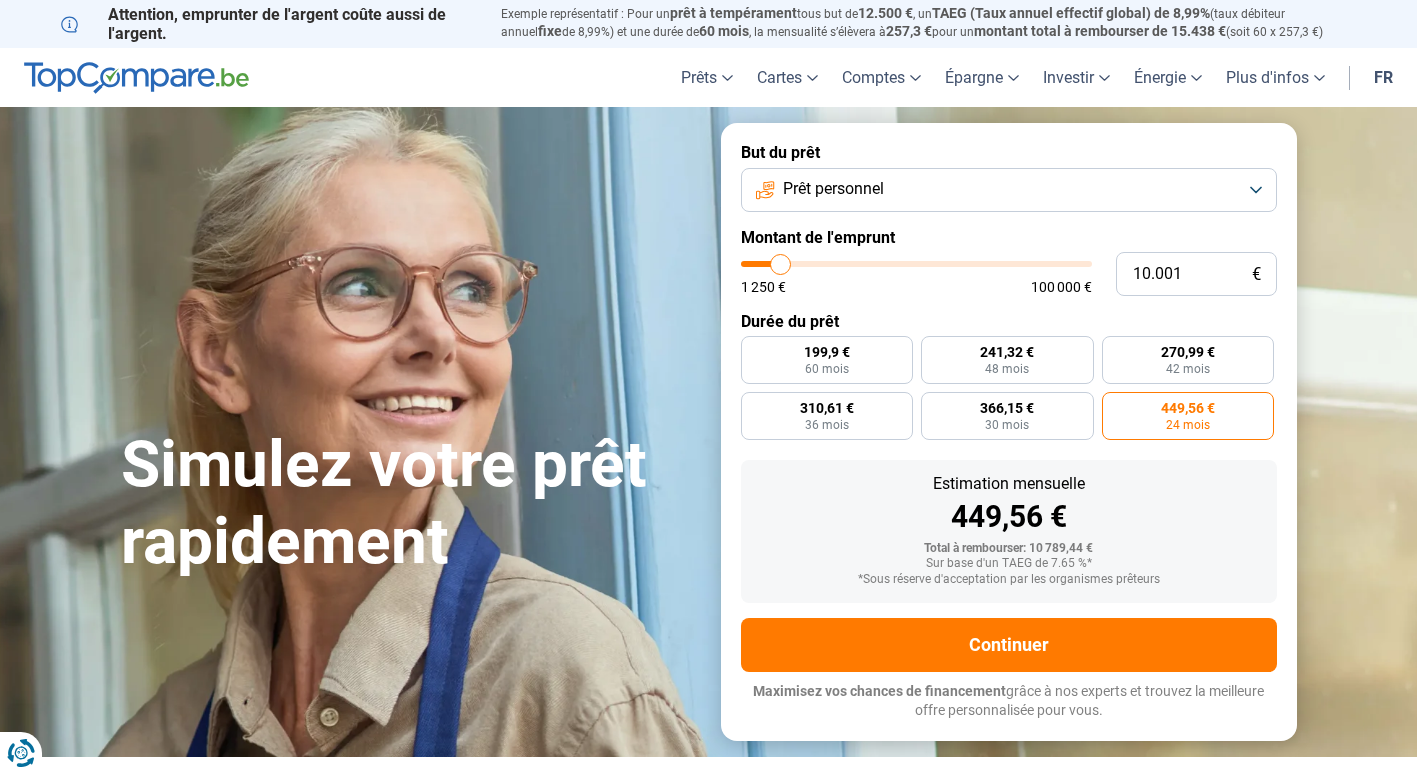 click on "Prêt personnel" at bounding box center [1009, 190] 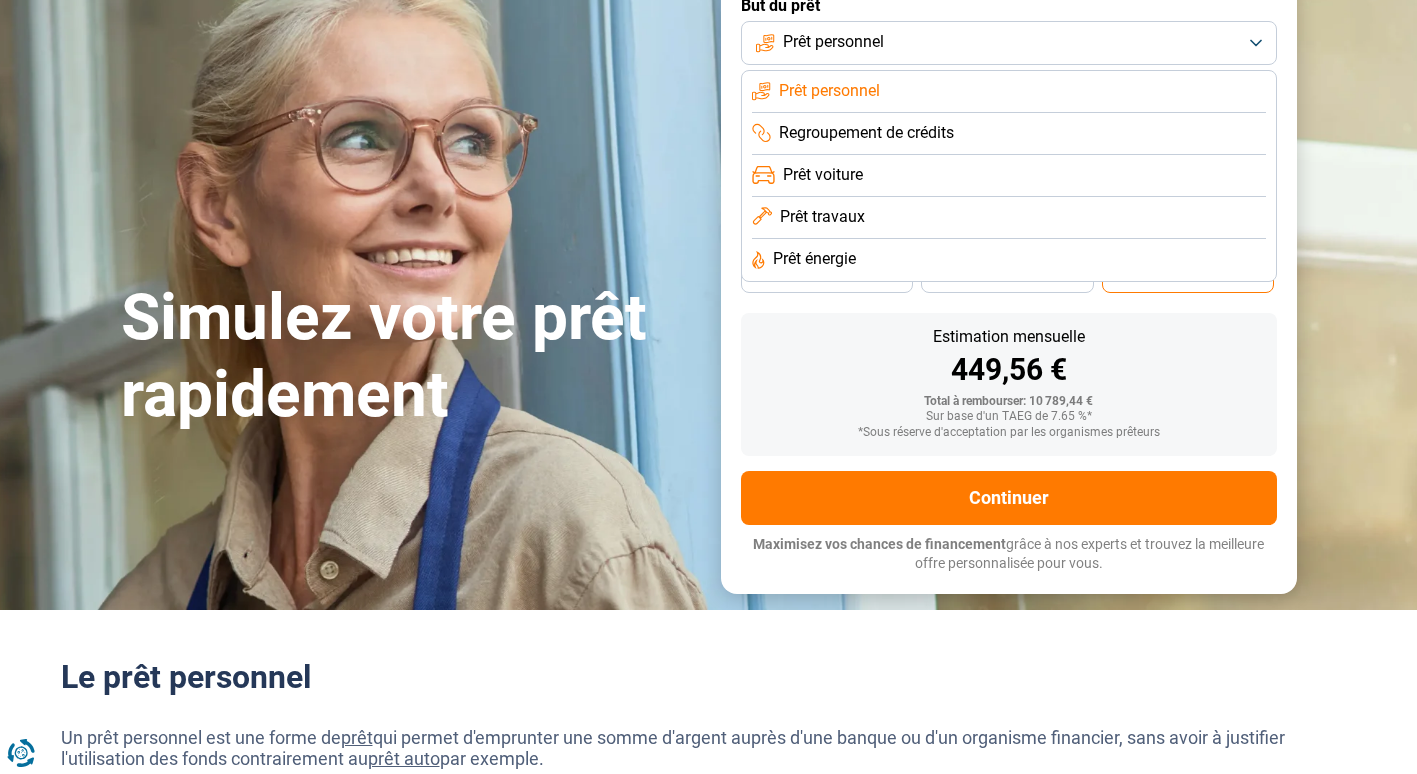 scroll, scrollTop: 100, scrollLeft: 0, axis: vertical 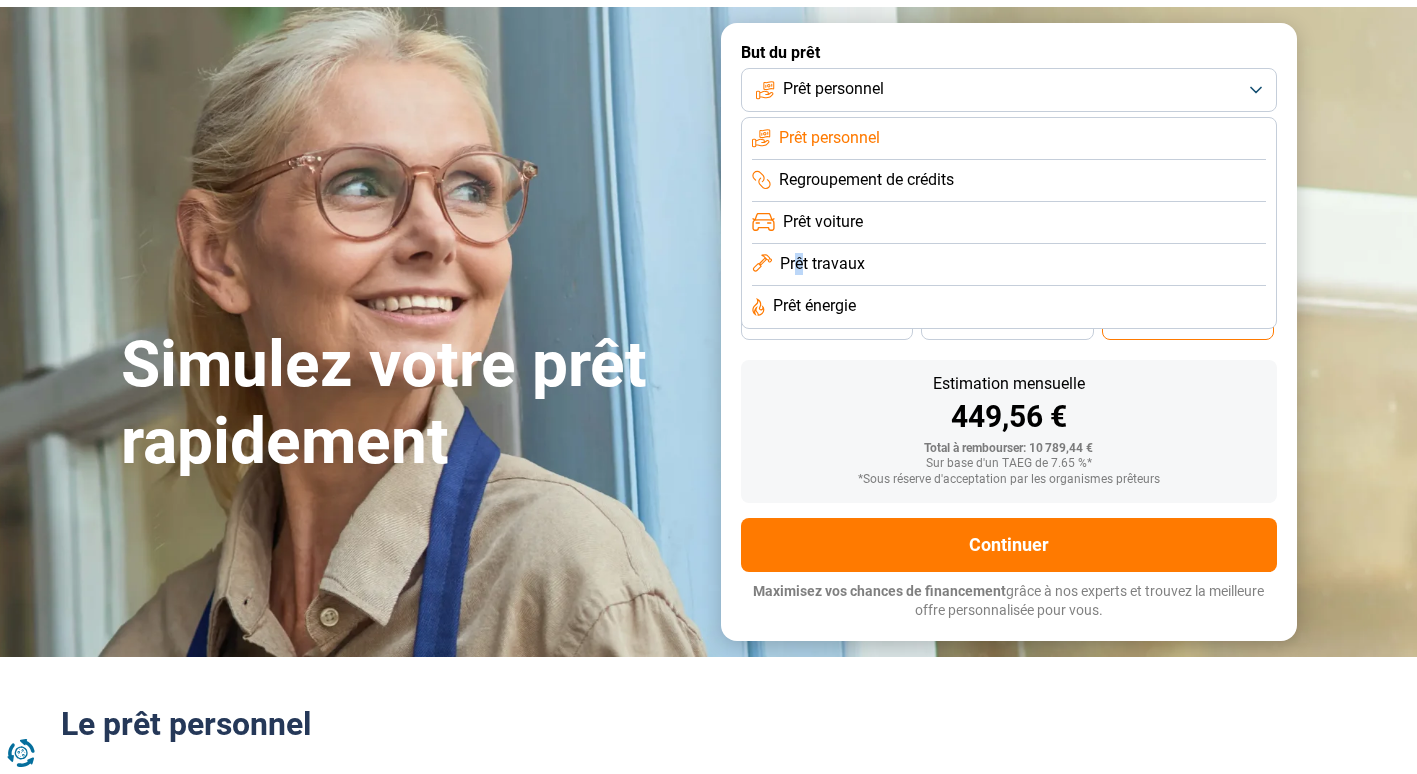 click on "Prêt travaux" at bounding box center (822, 264) 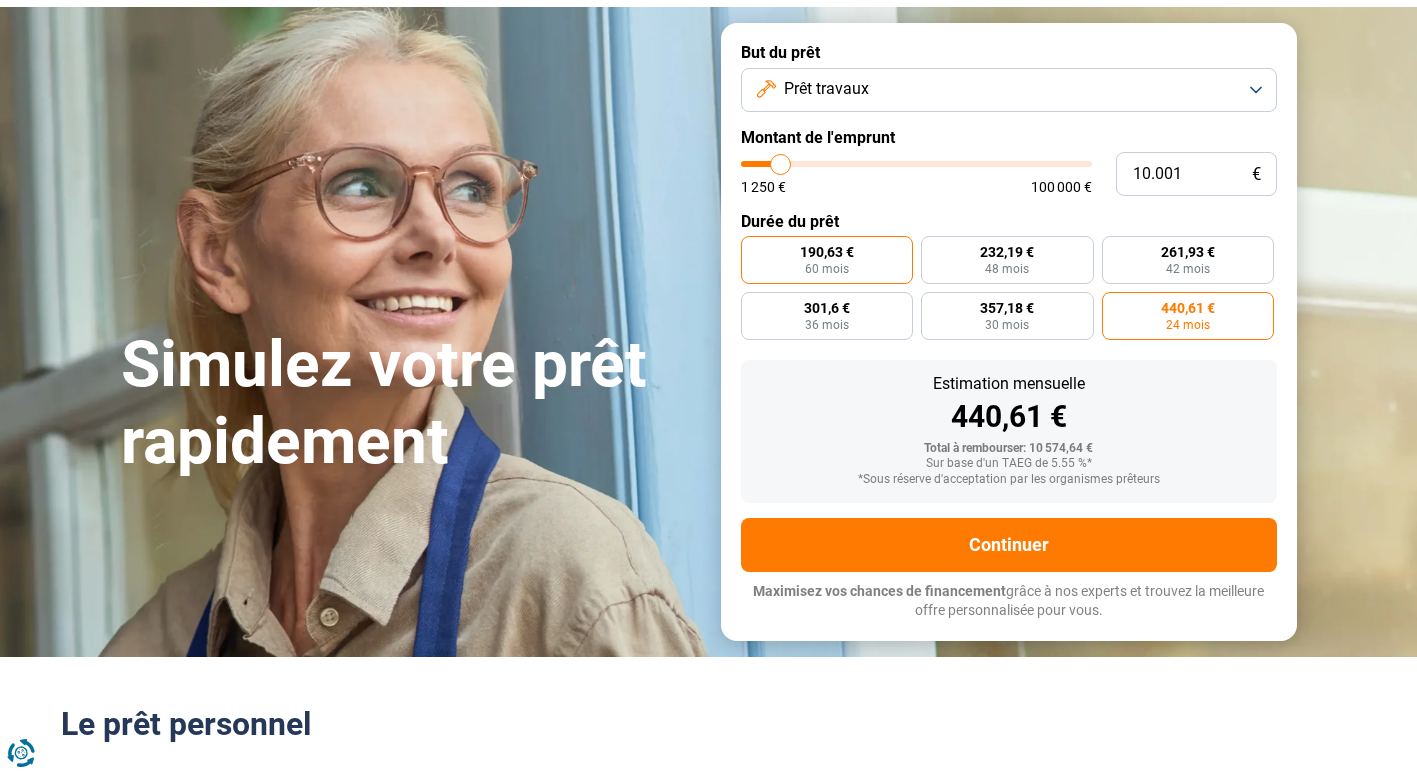 scroll, scrollTop: 0, scrollLeft: 0, axis: both 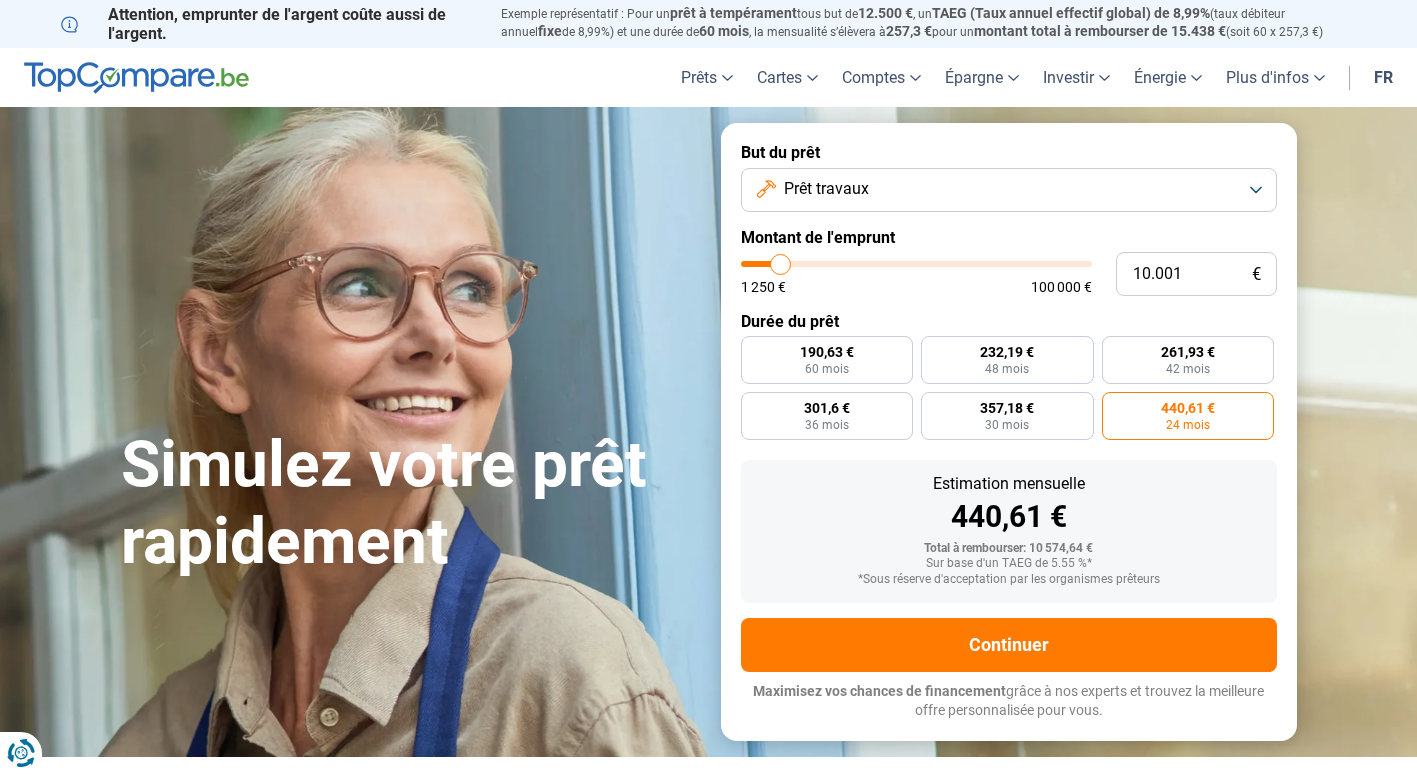 click on "Prêt travaux" at bounding box center [1009, 190] 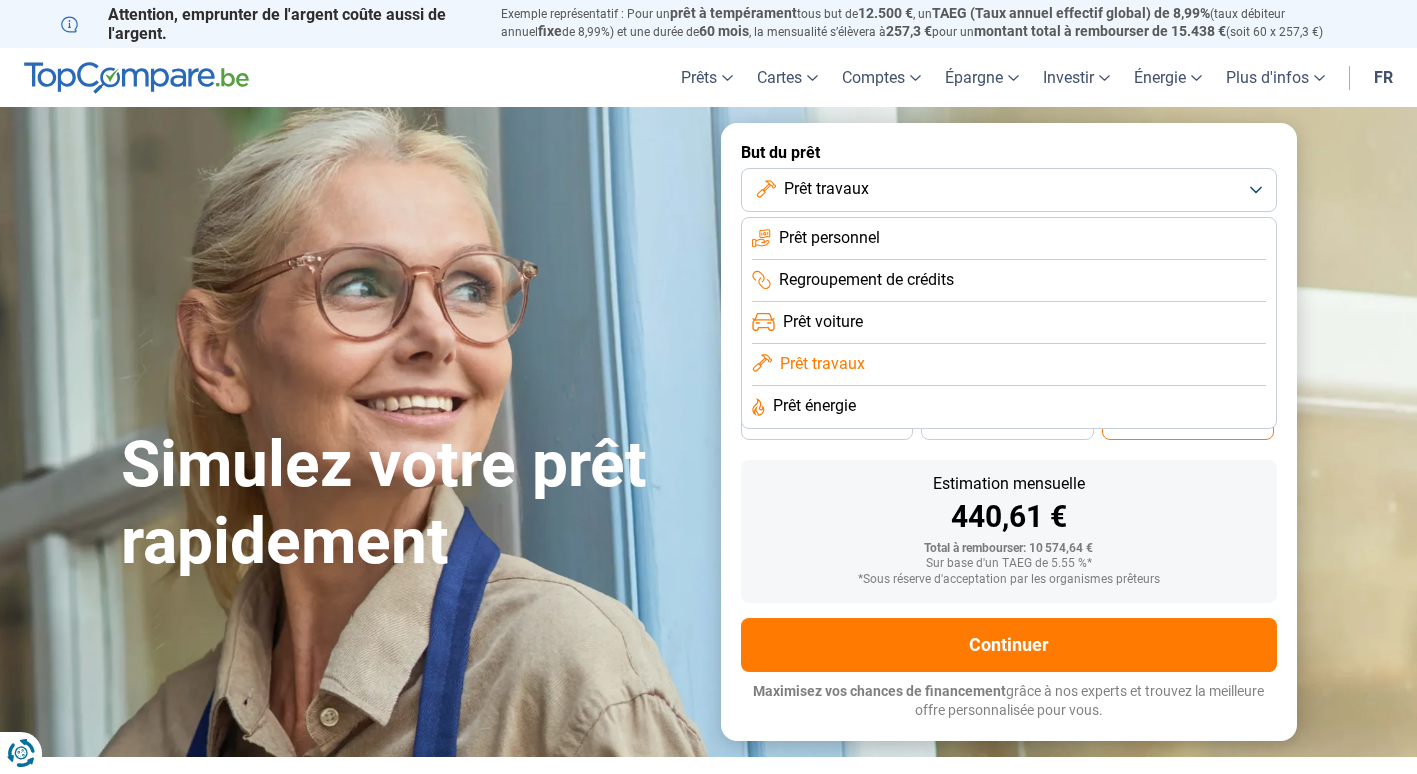 click on "Prêt personnel" at bounding box center (829, 238) 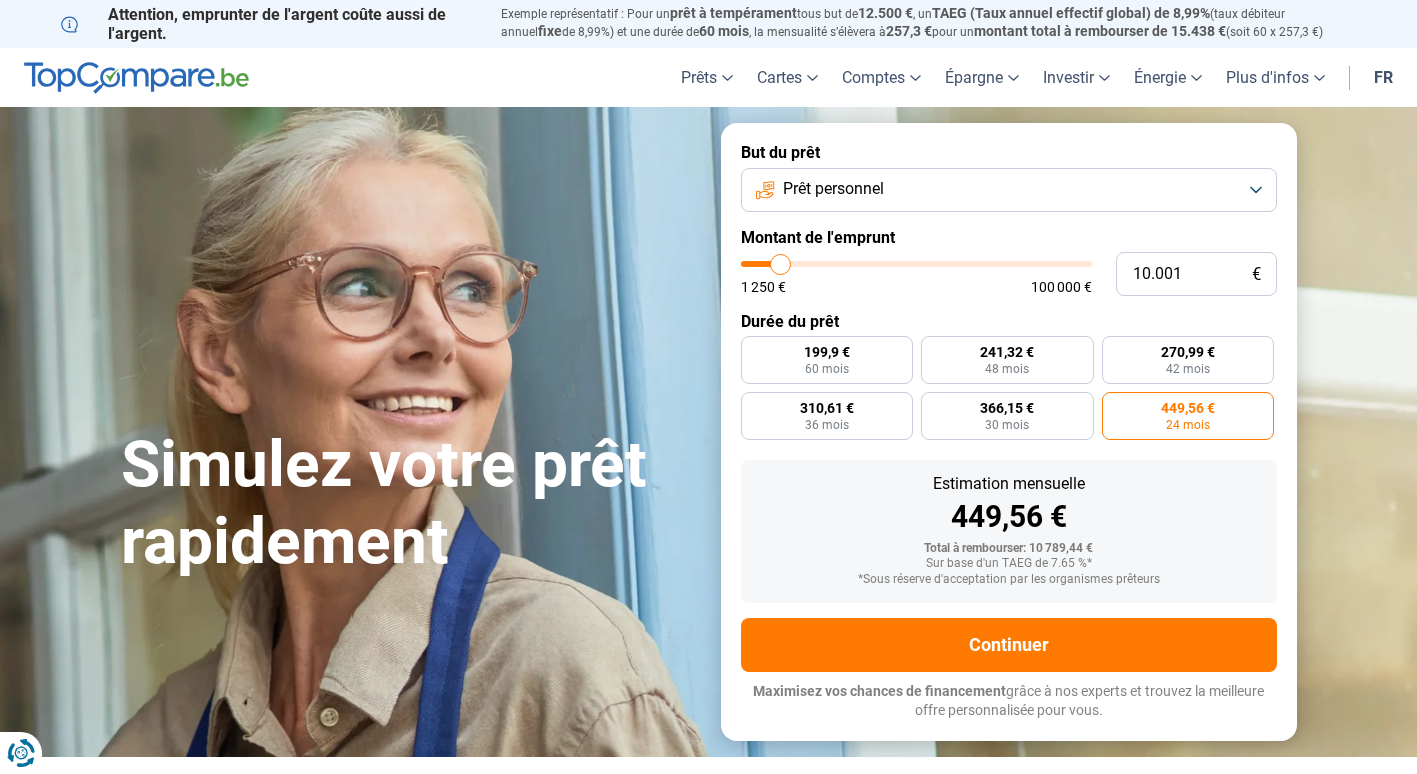 click on "Prêt personnel" at bounding box center (1009, 190) 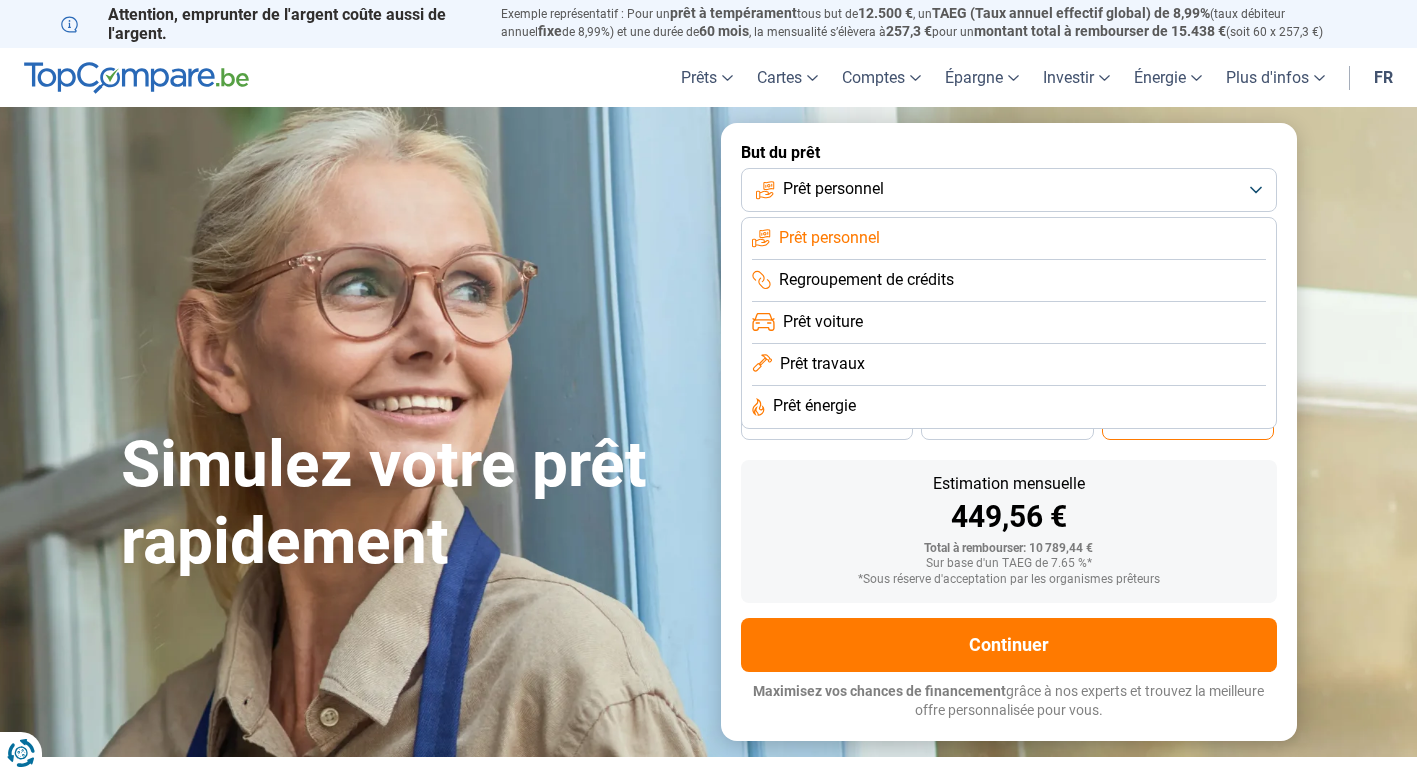 click on "Prêt travaux" at bounding box center (822, 364) 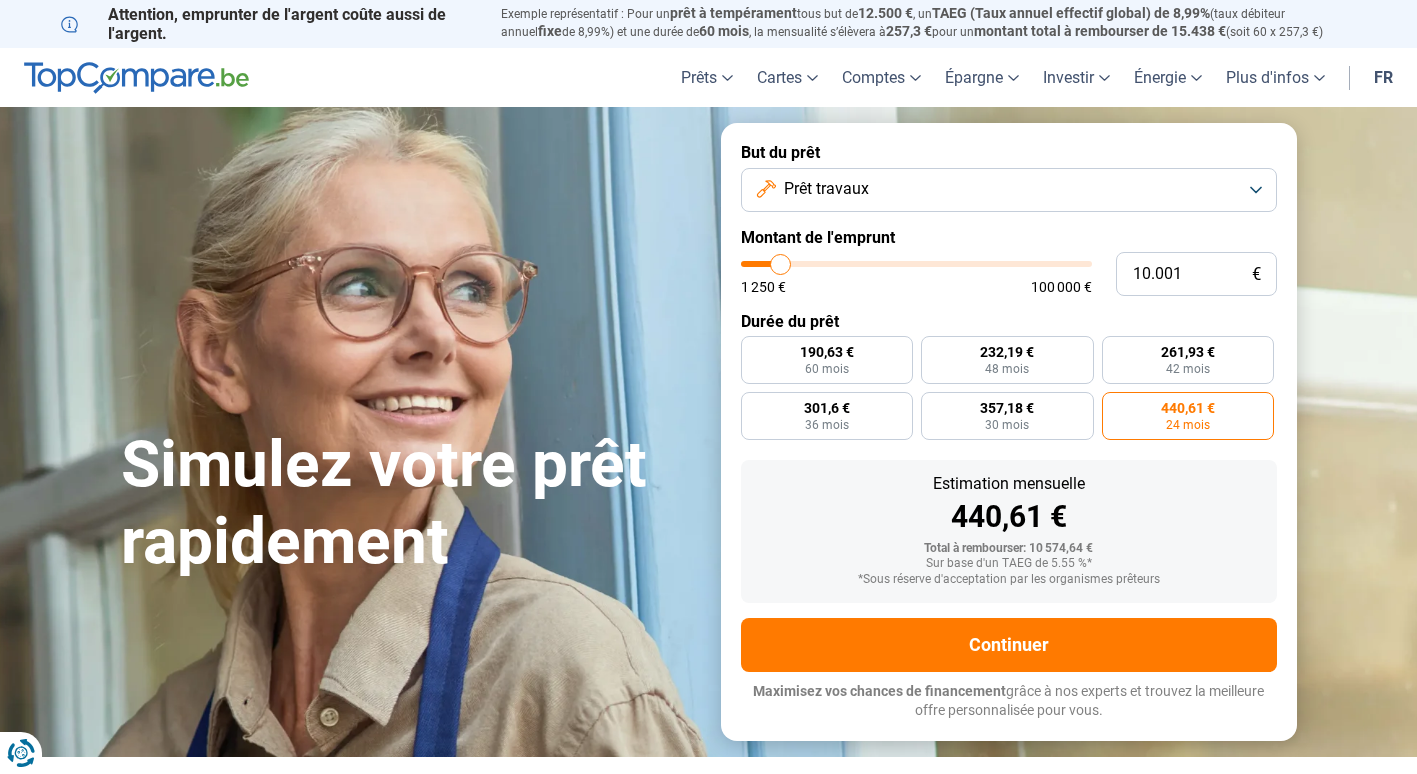 click on "Prêt travaux" at bounding box center [1009, 190] 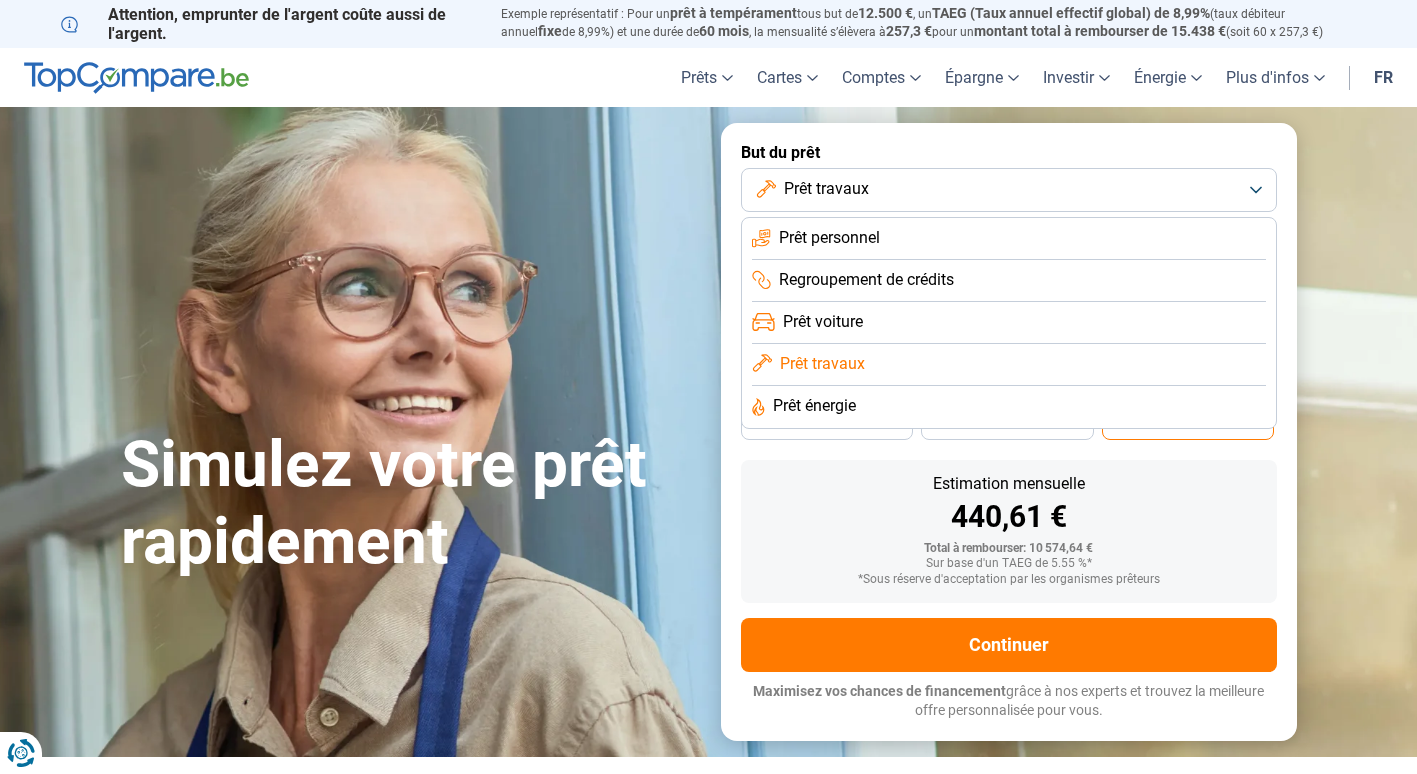 click on "Prêt voiture" 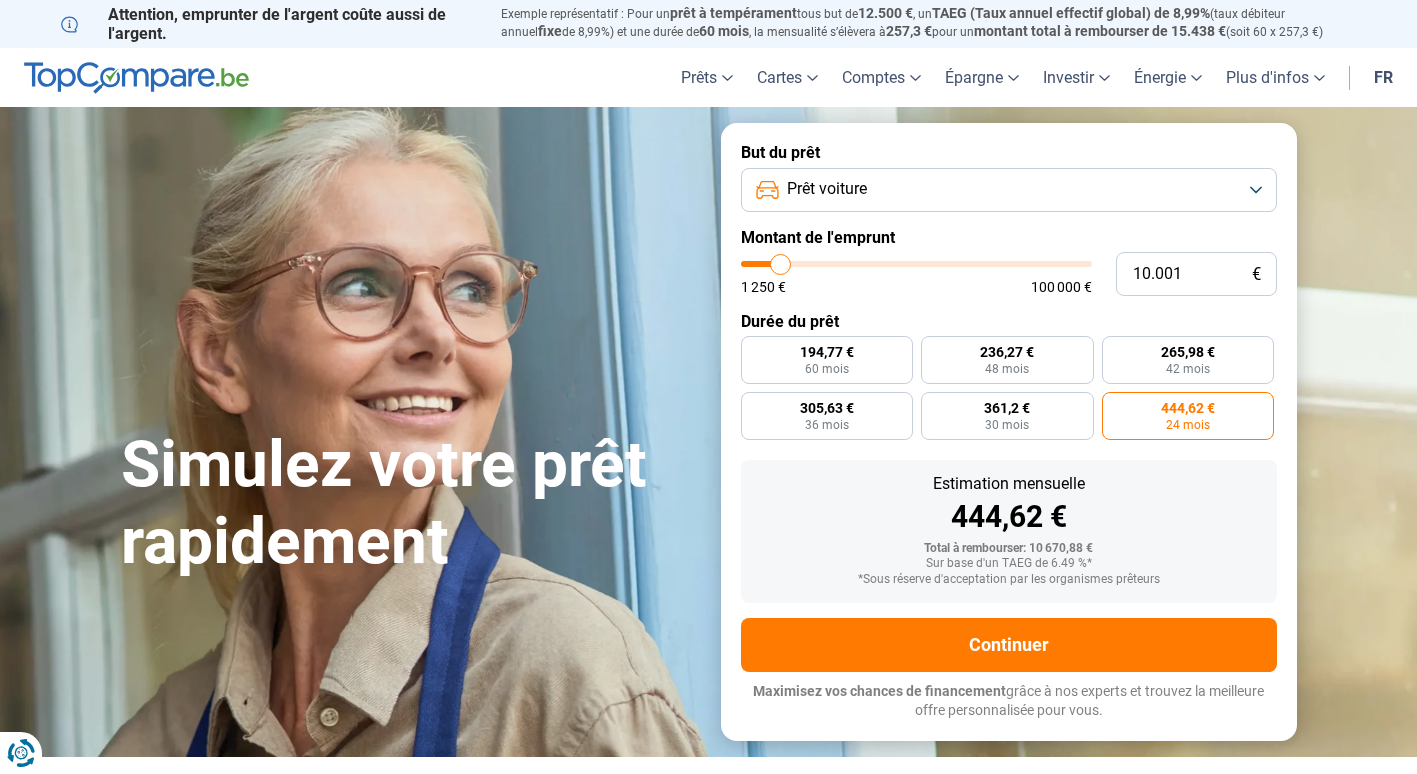 click on "Prêt voiture" at bounding box center [1009, 190] 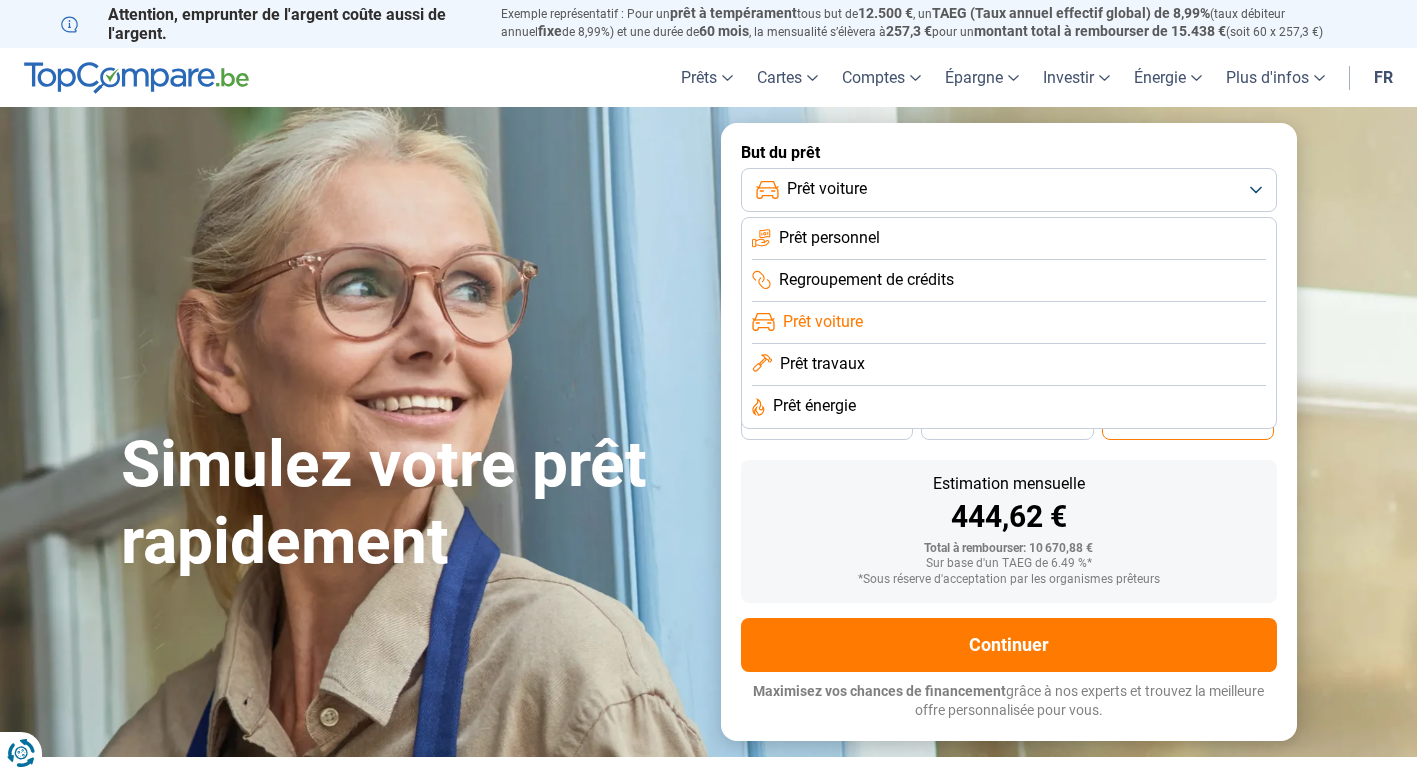 click on "Prêt travaux" at bounding box center [822, 364] 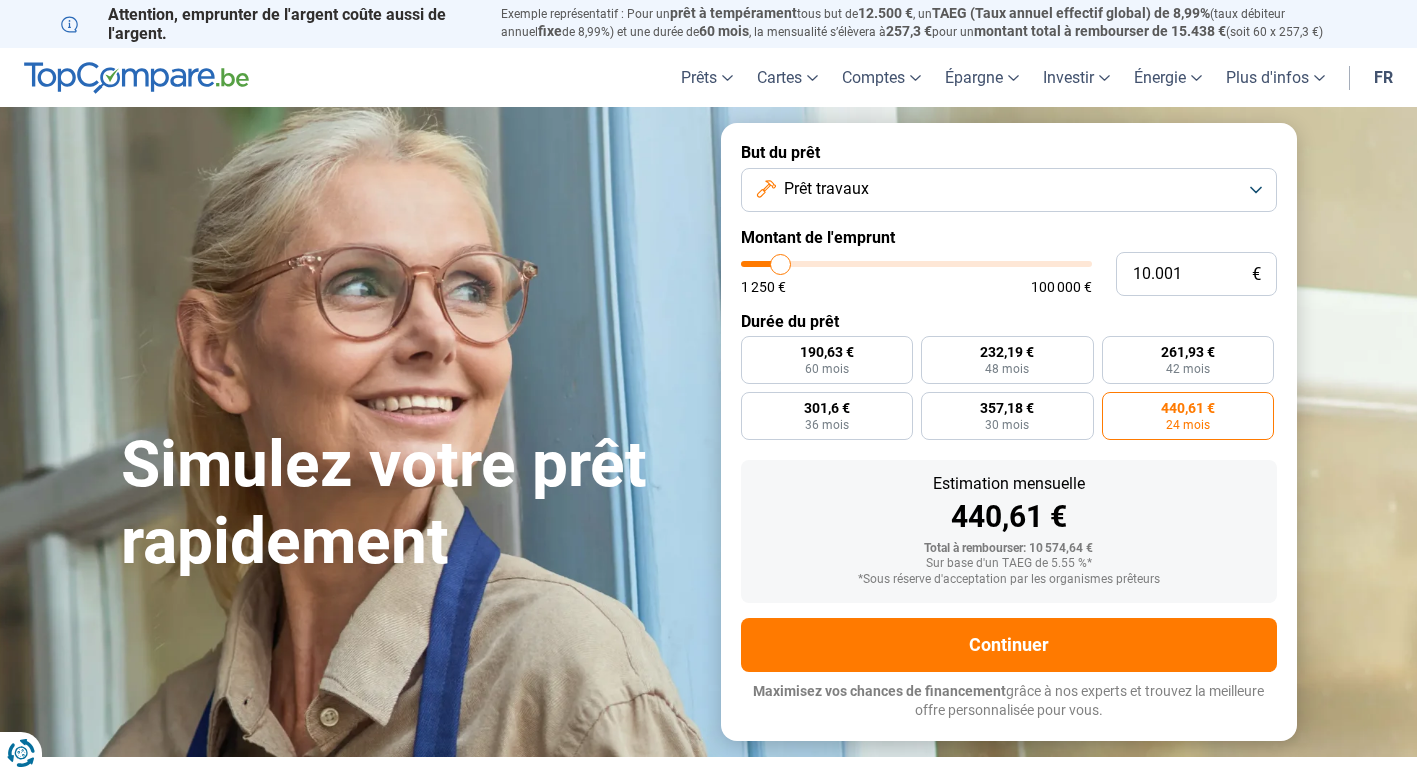 click on "Prêt travaux" at bounding box center (1009, 190) 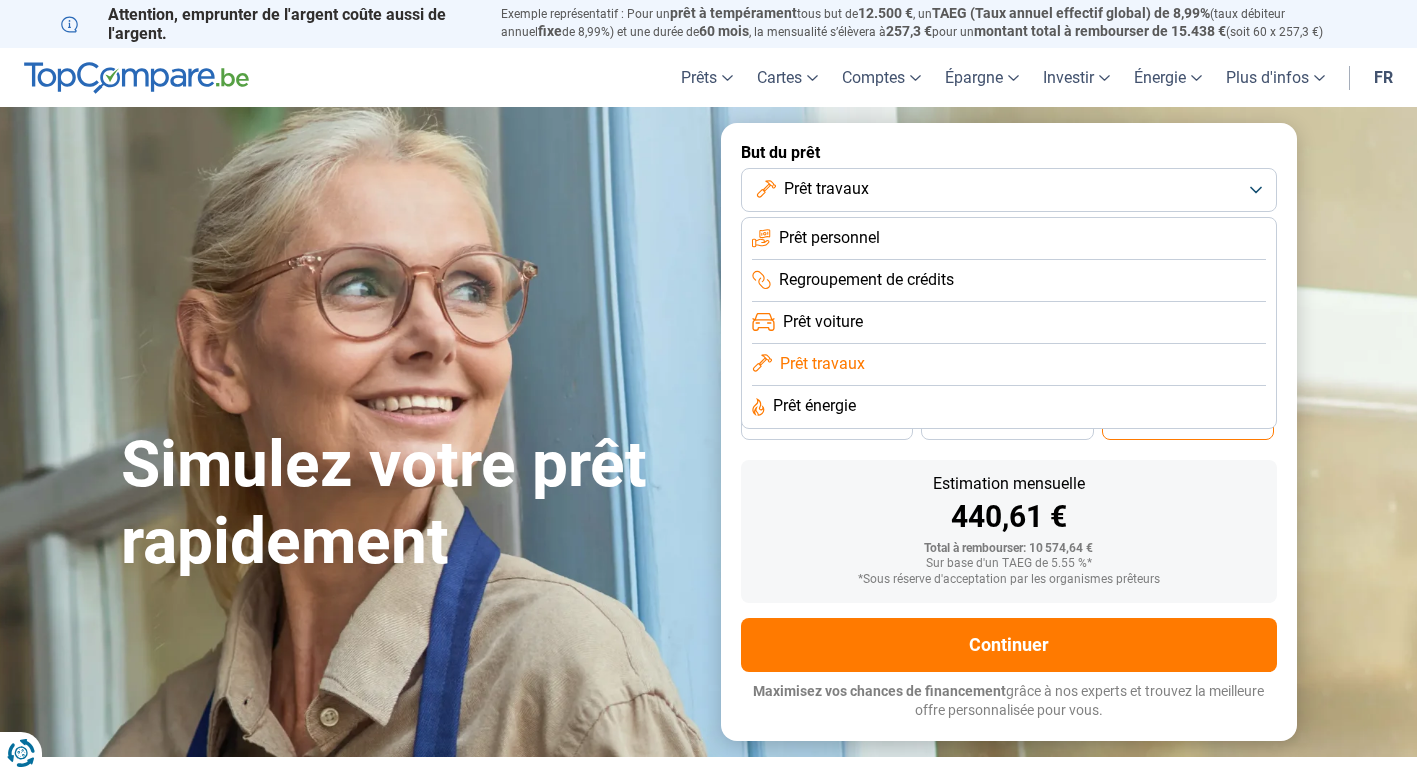 click on "Prêt énergie" at bounding box center [814, 406] 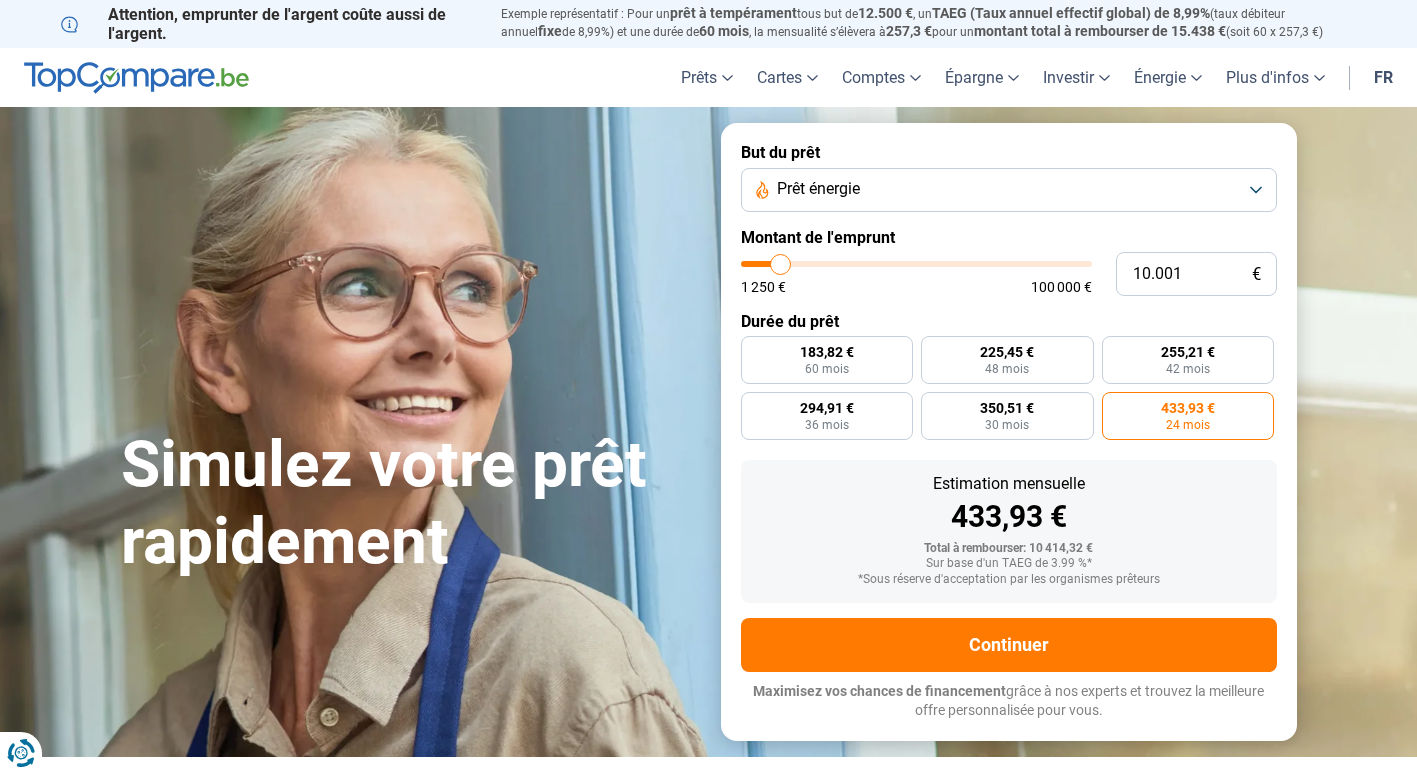 type on "11.500" 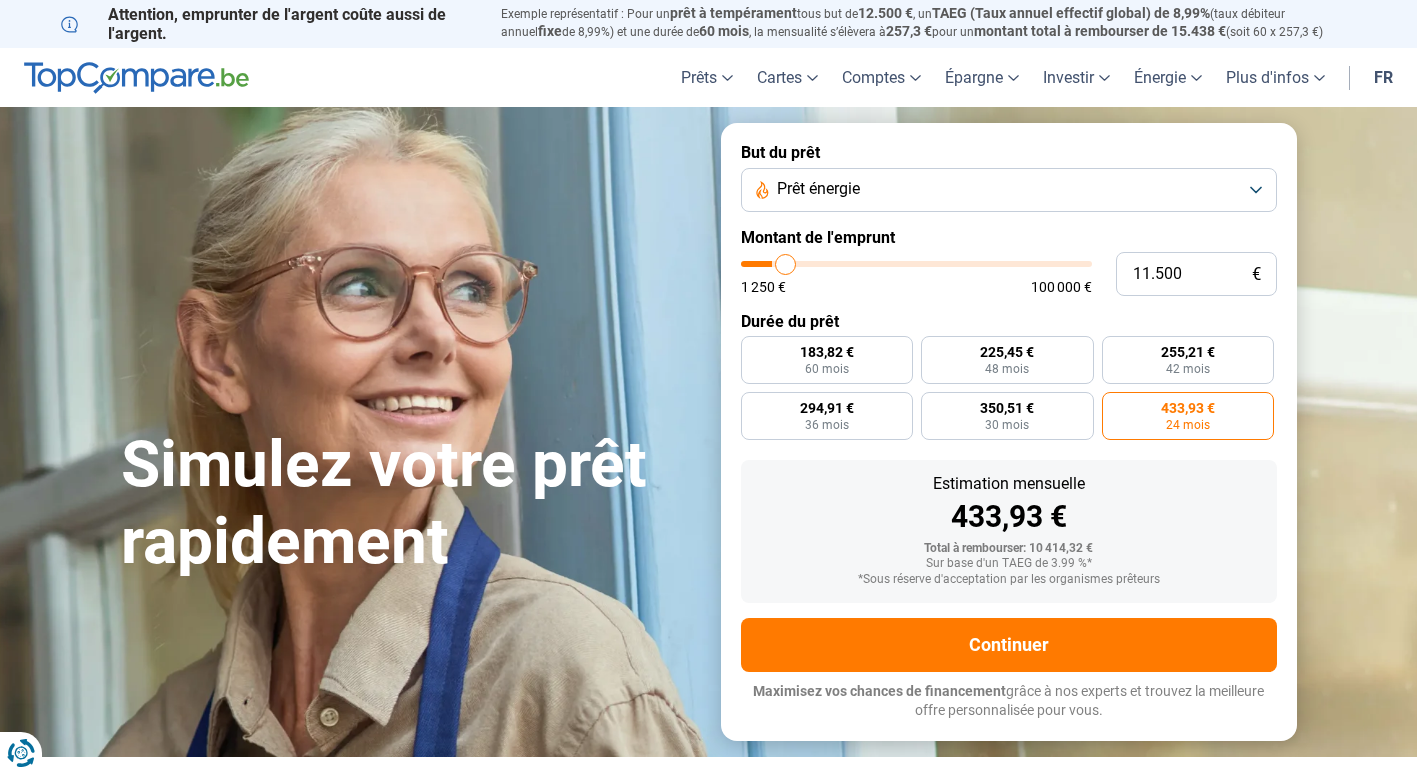 type on "12.000" 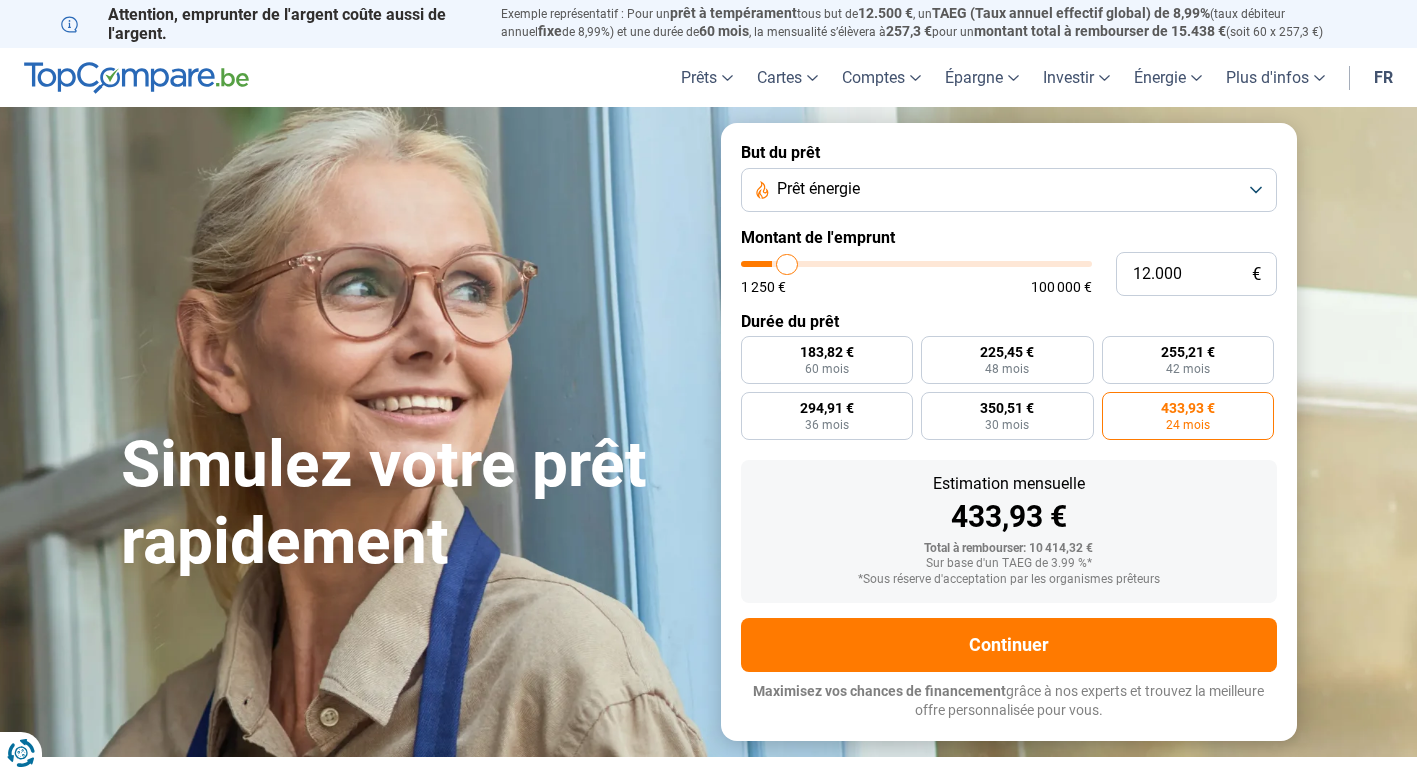 type on "13.000" 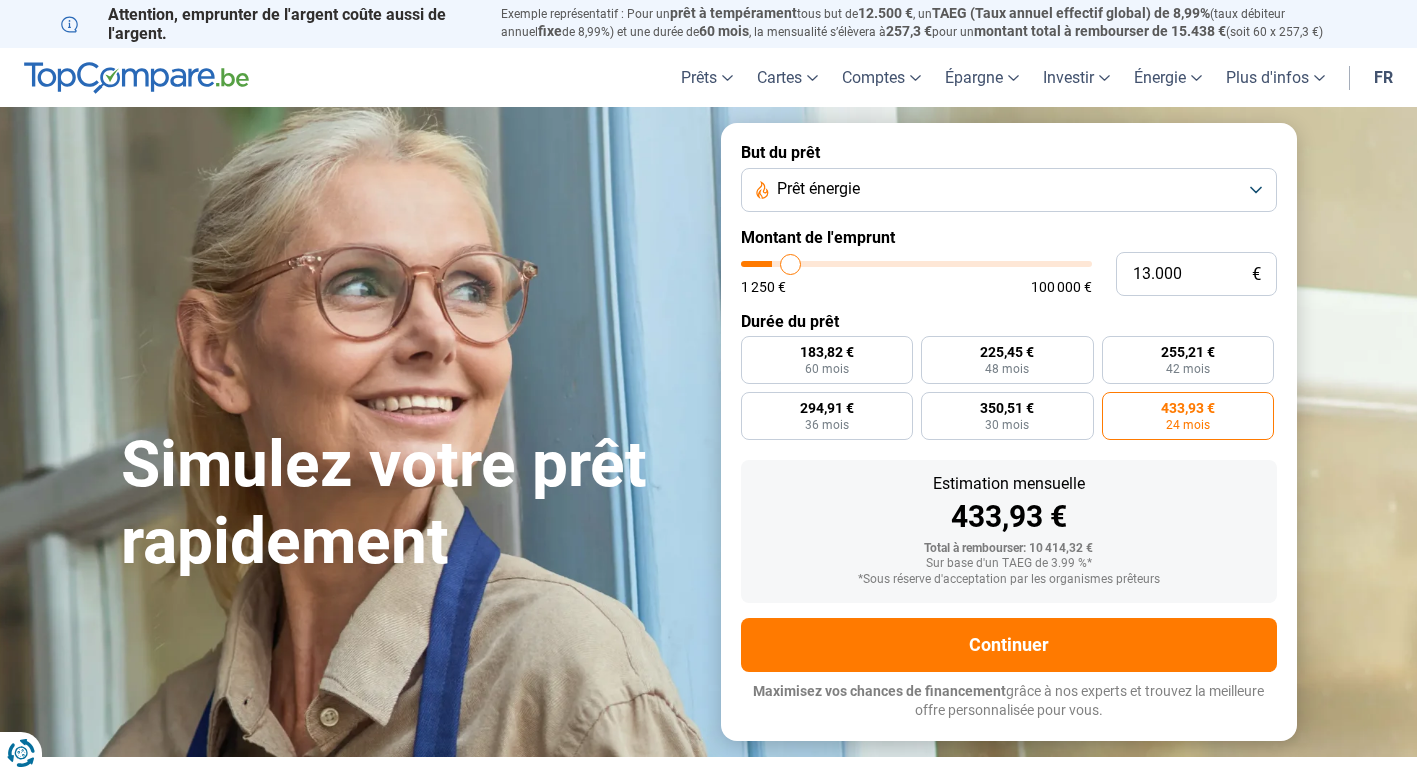 type on "13.250" 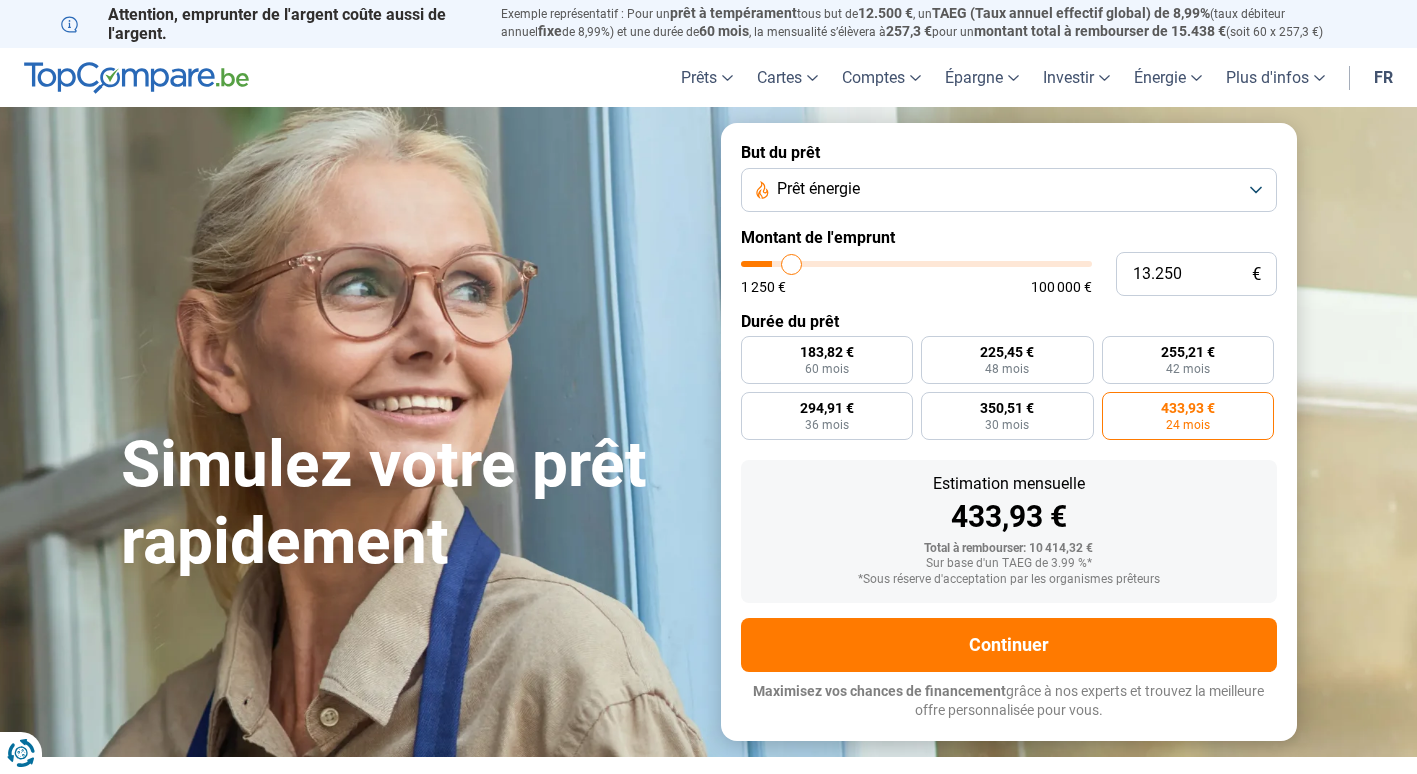 type on "14.250" 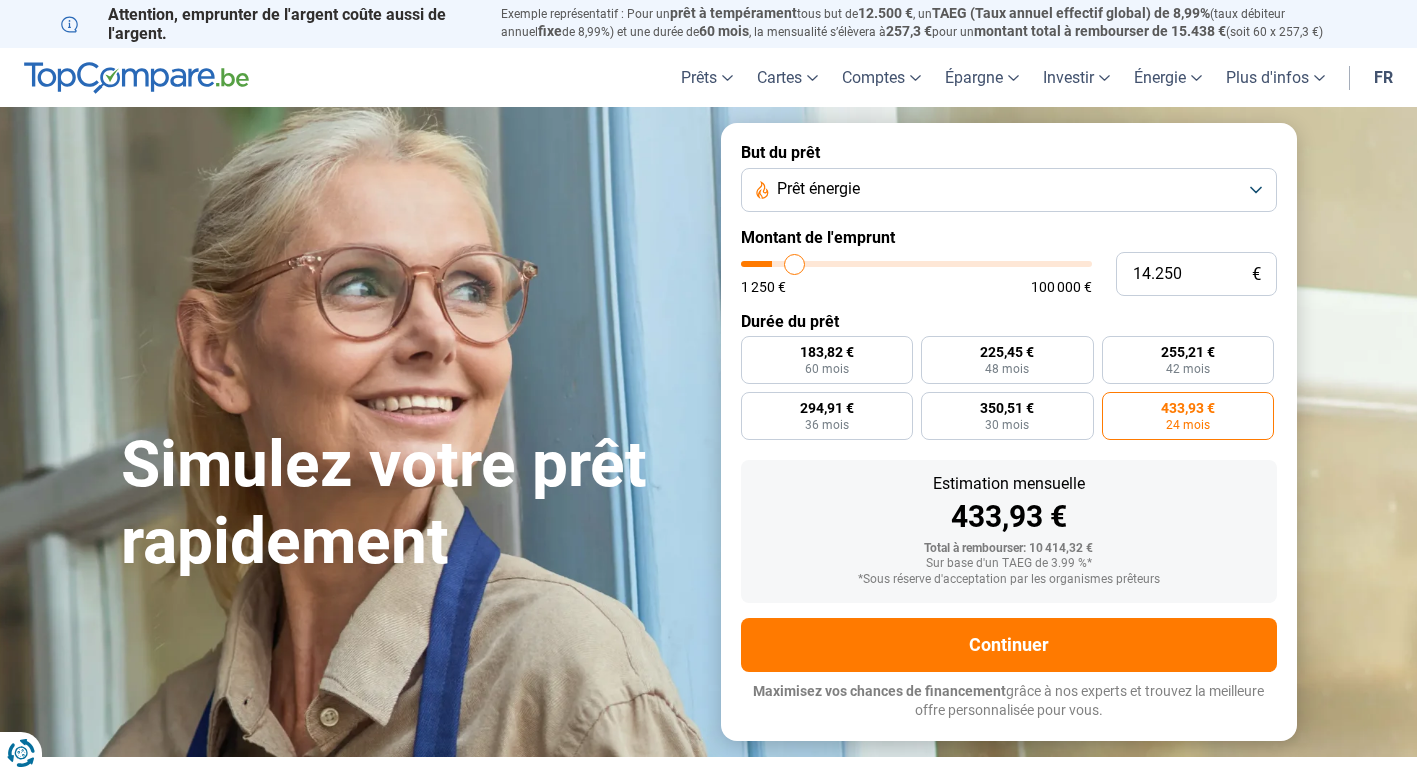 type on "14.500" 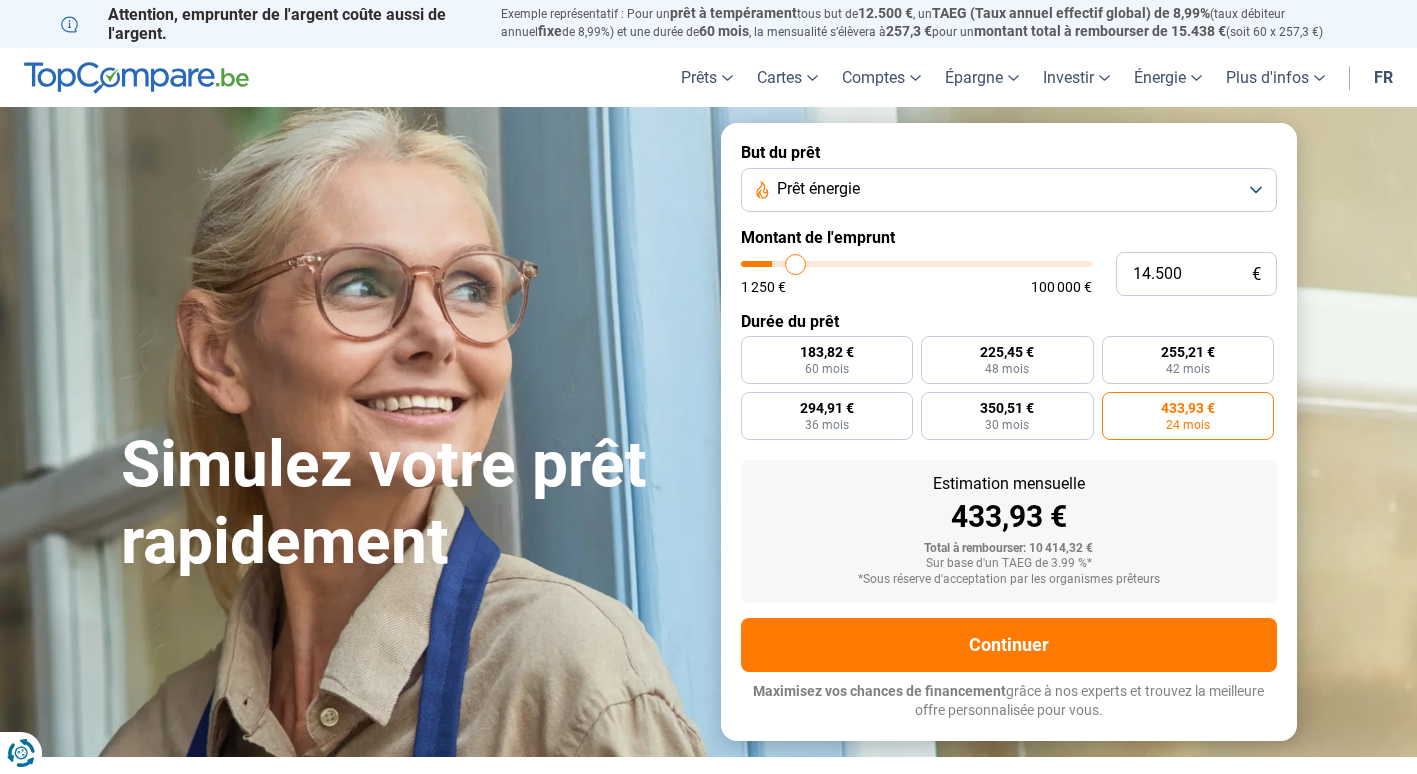 type on "14.750" 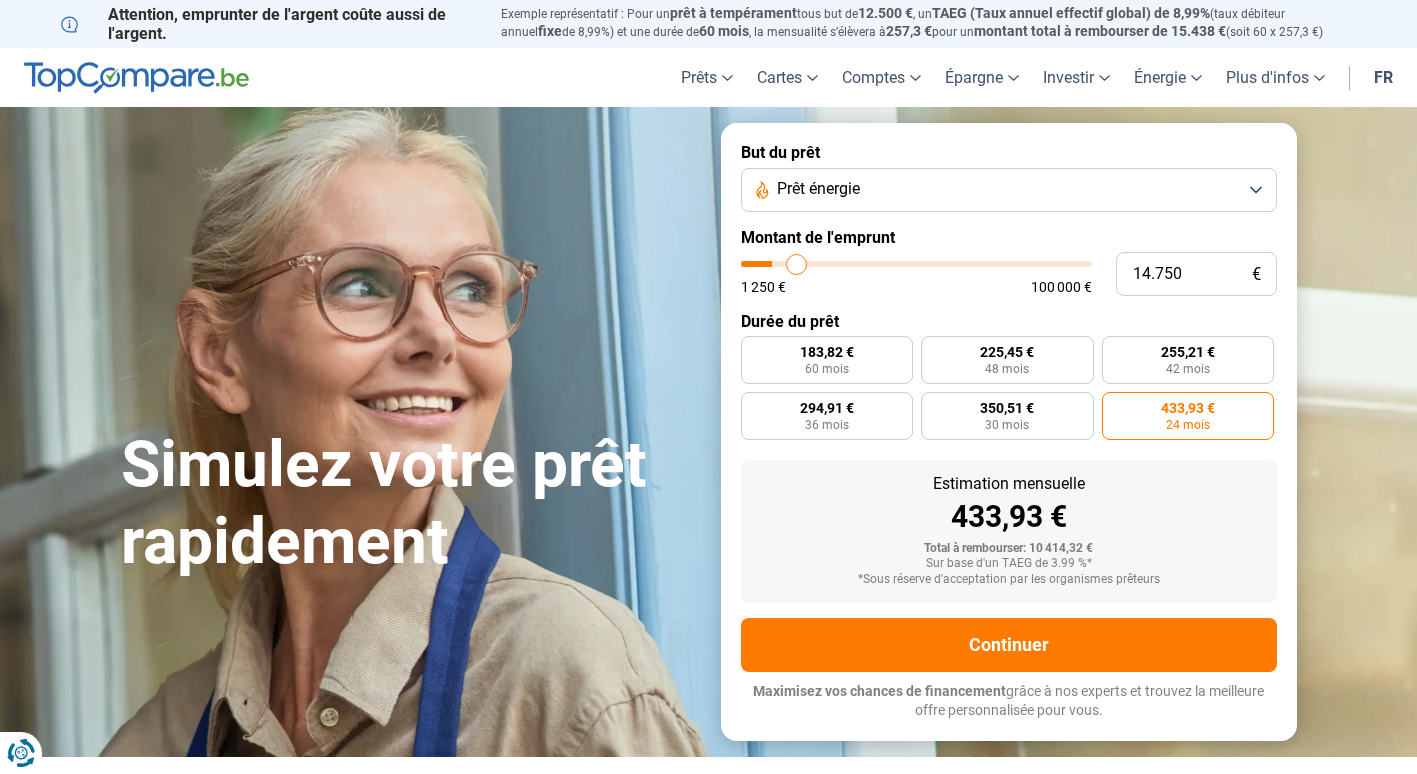 type on "15.000" 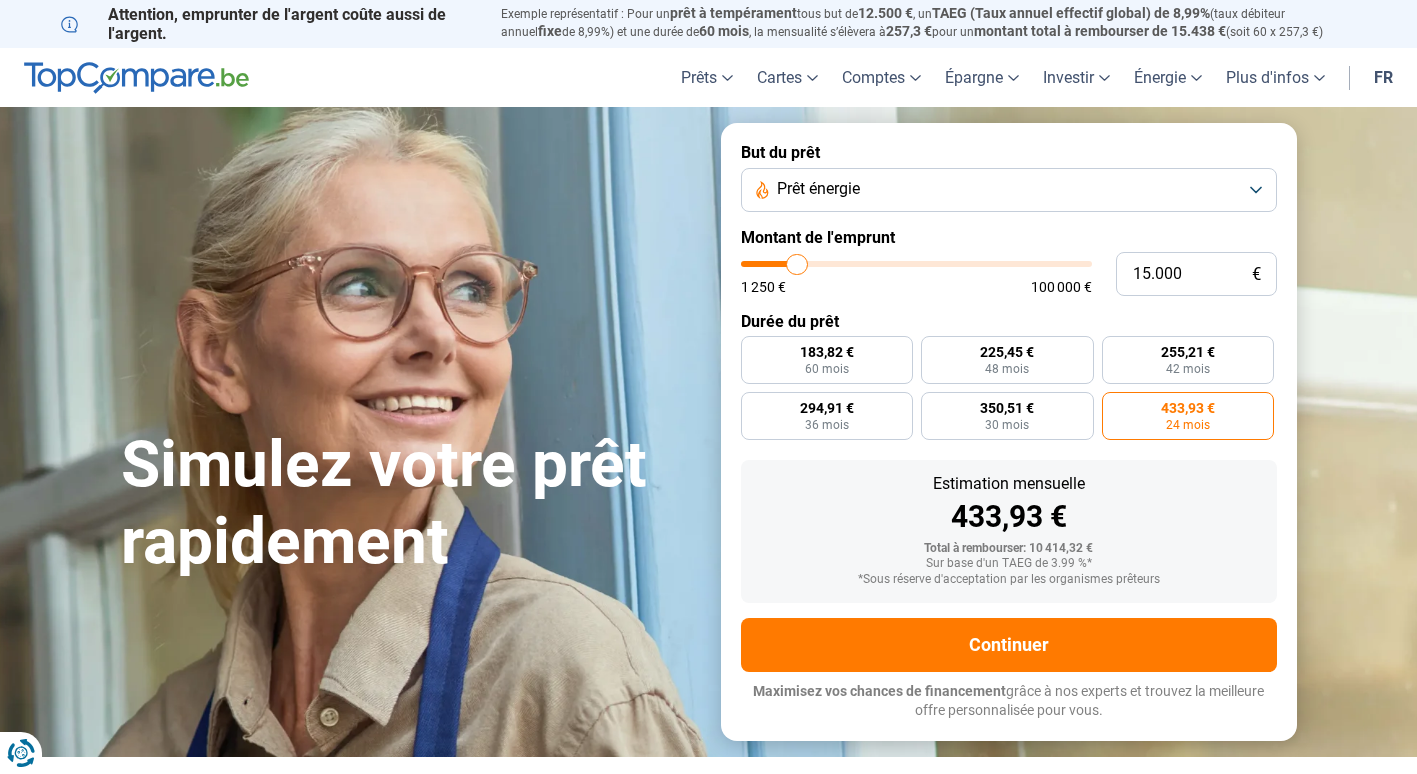 type on "15.750" 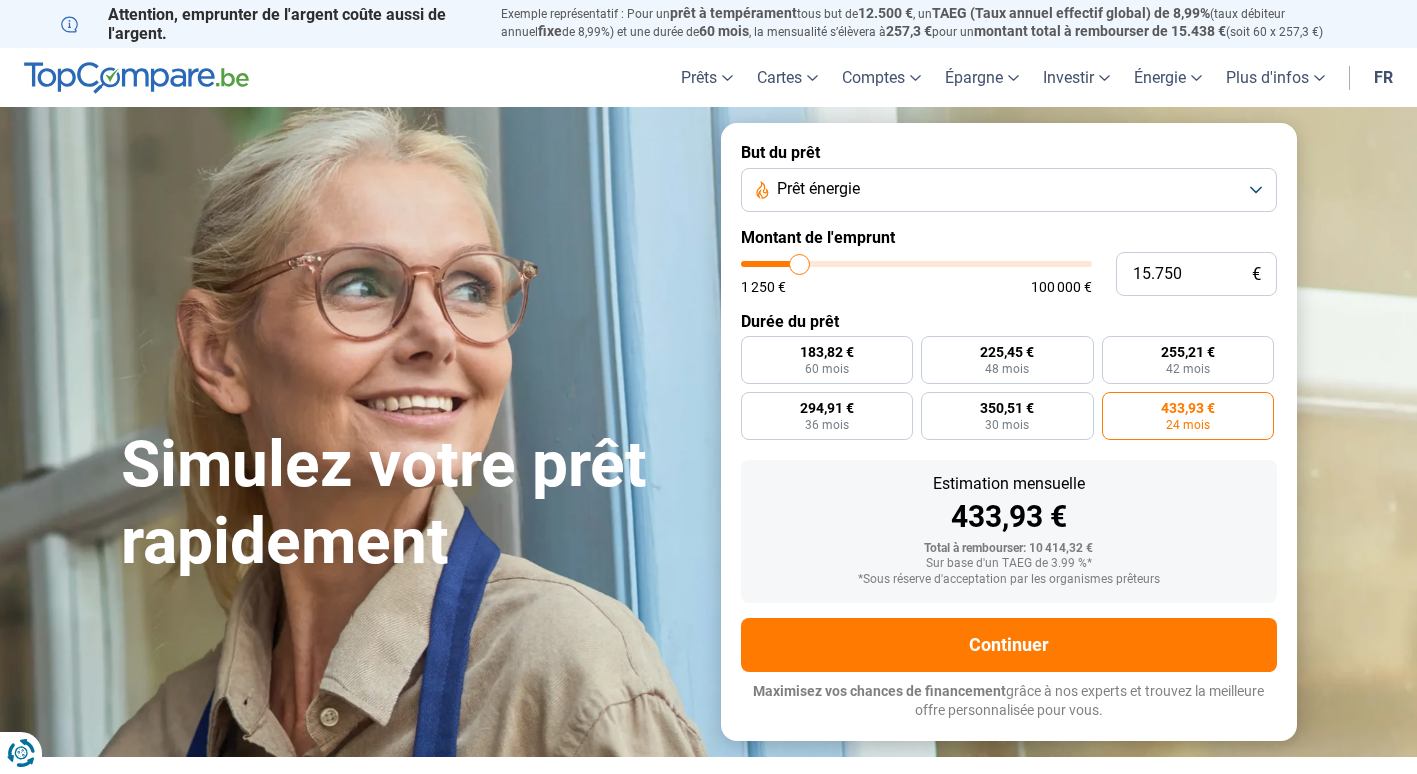 type on "17.000" 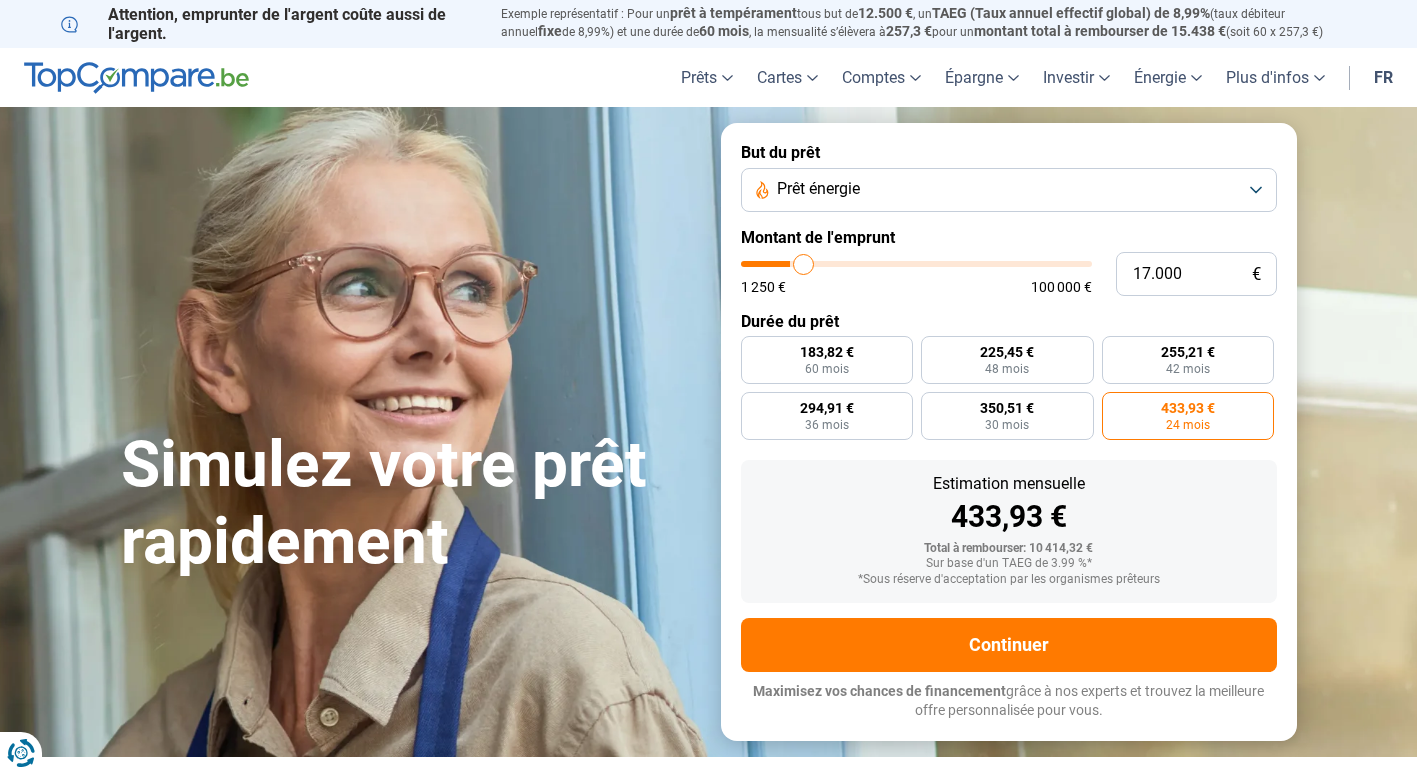 type on "17.750" 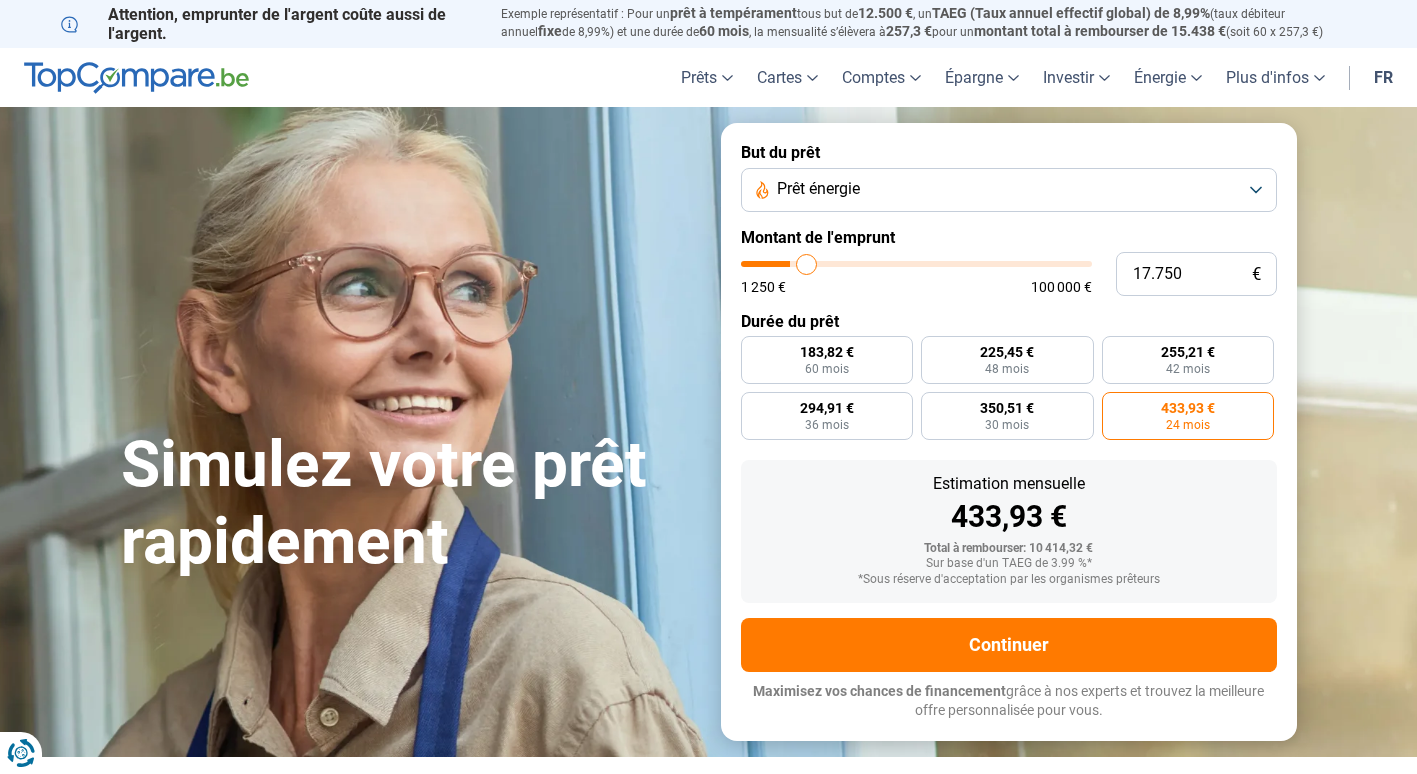 type on "18.500" 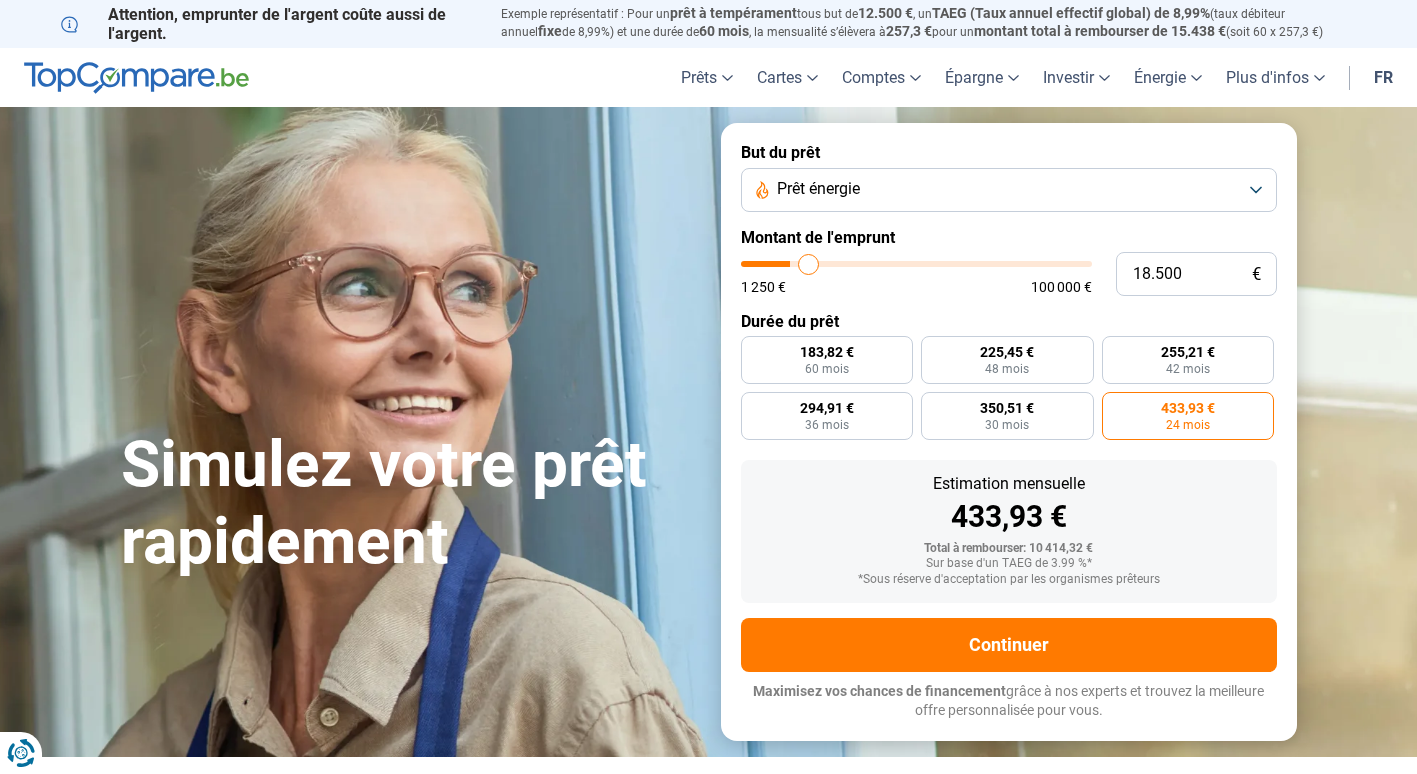 type on "18.750" 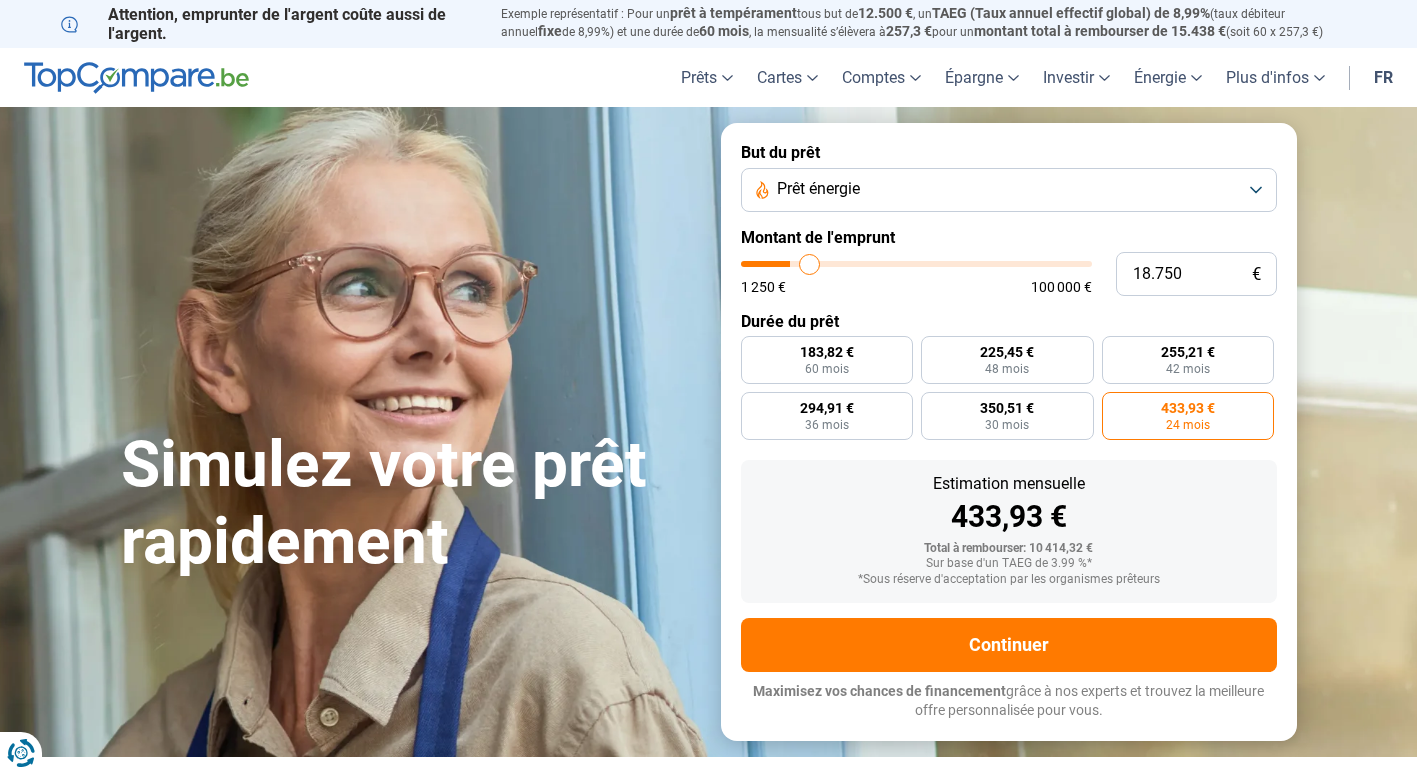 type on "19.750" 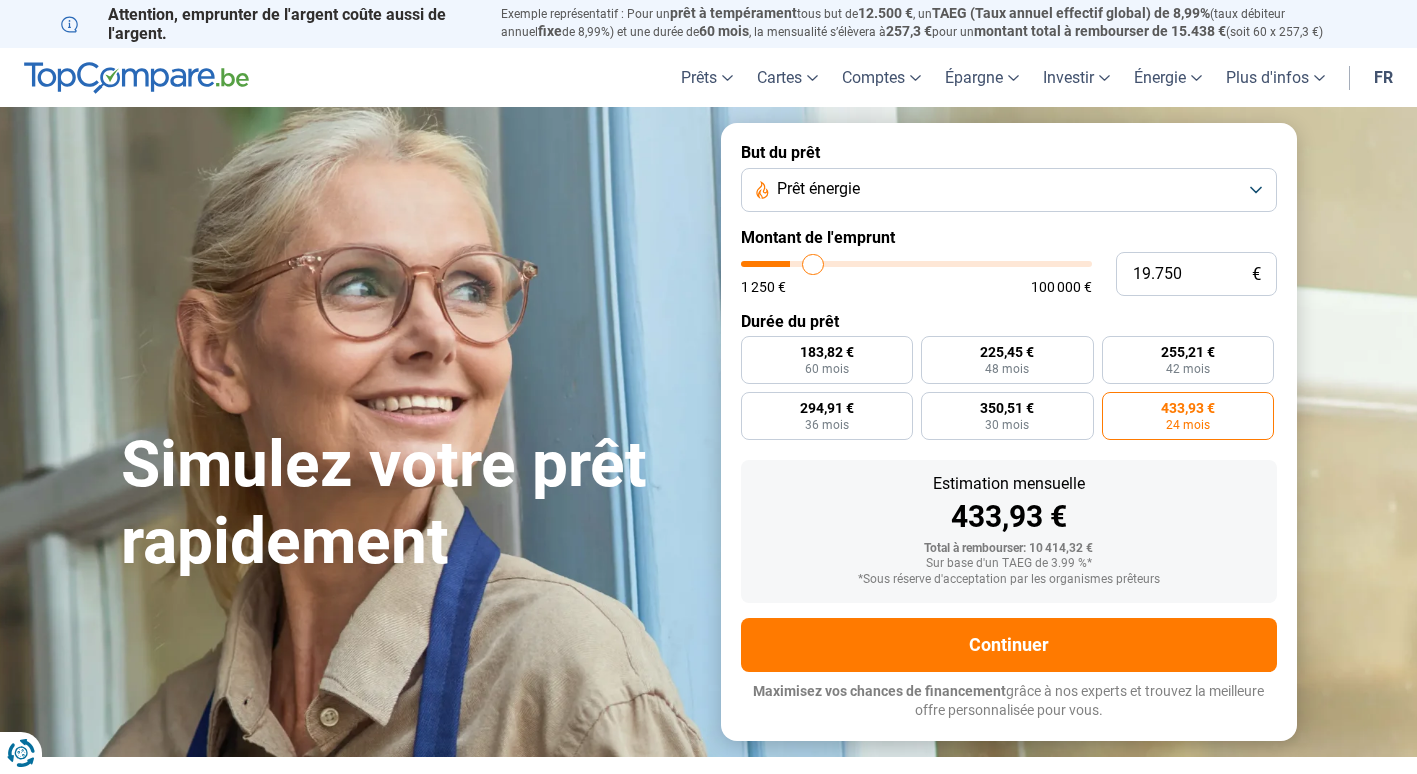 type on "21.250" 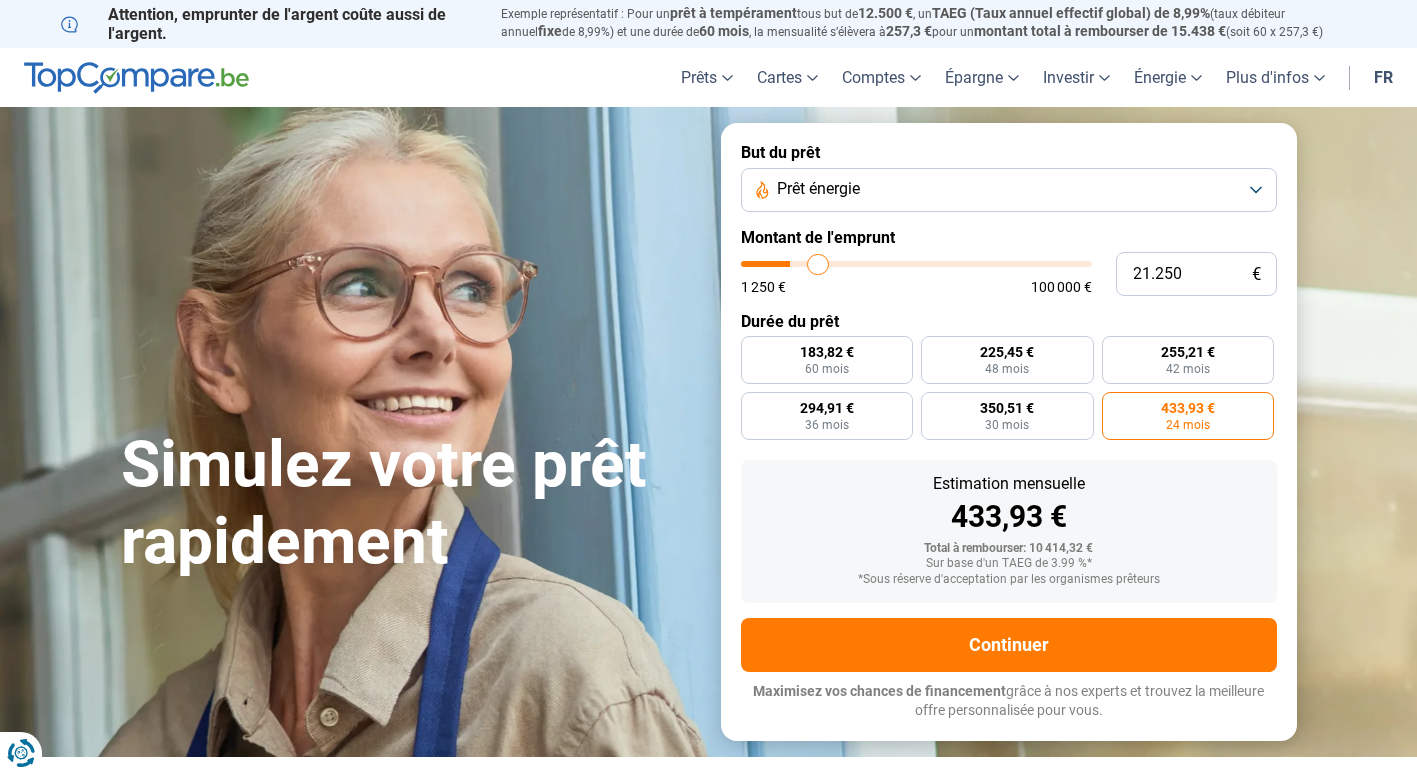 type on "21.750" 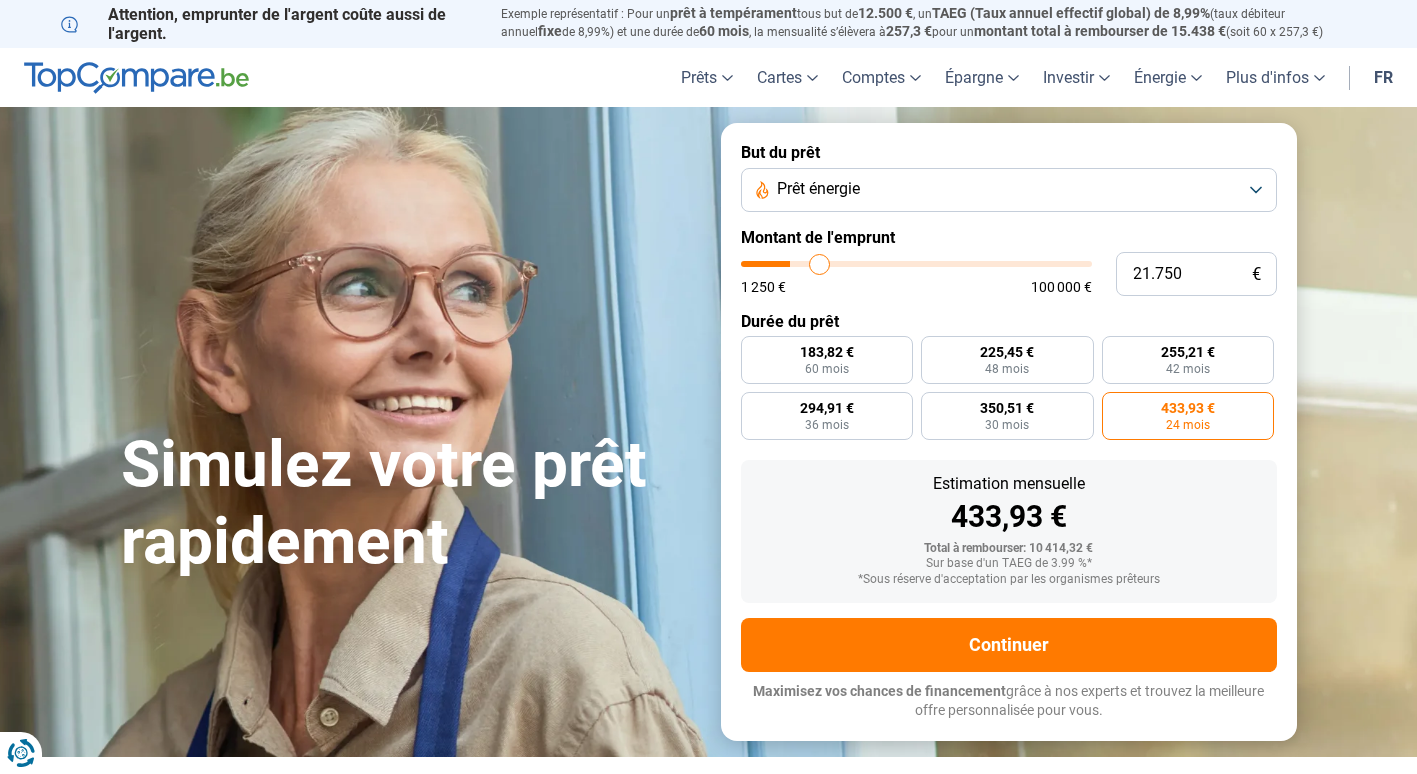 type on "22.250" 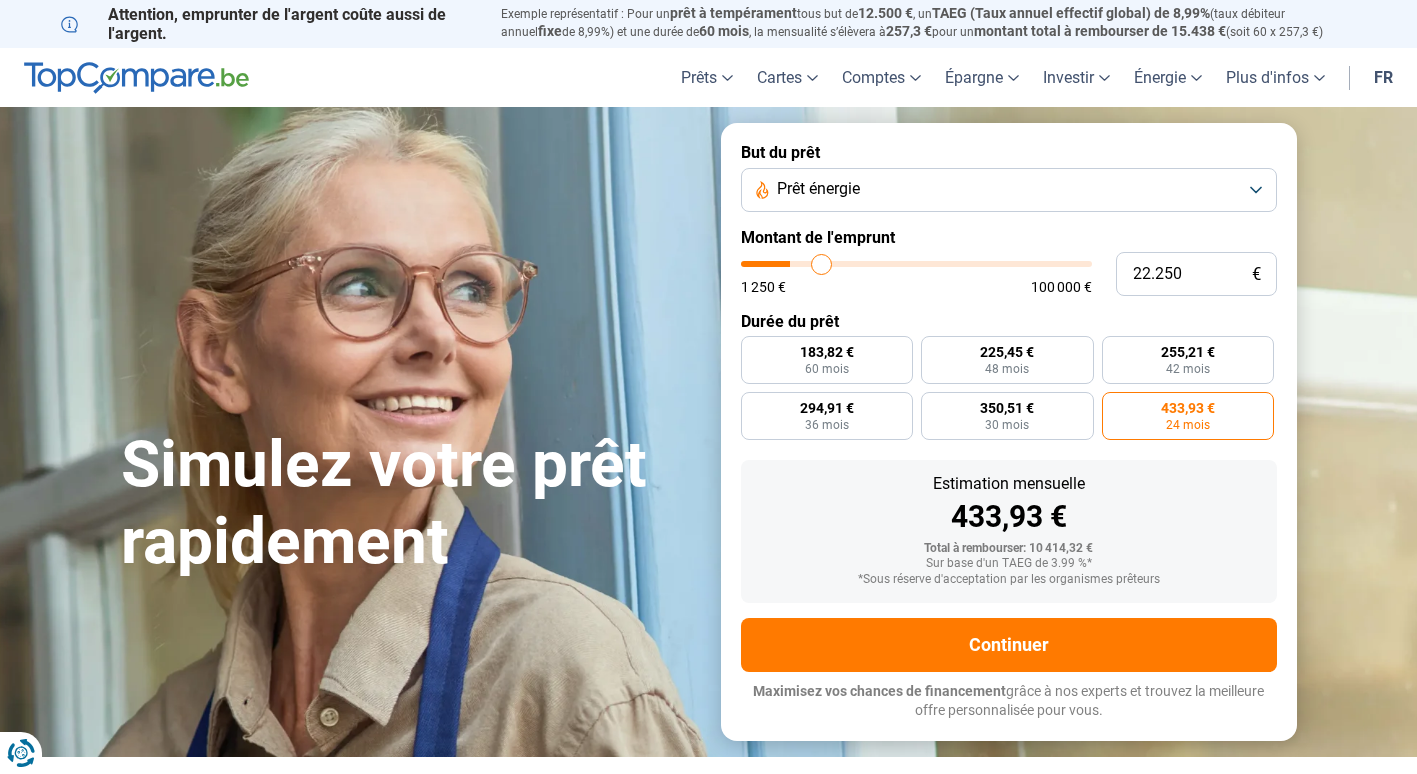 type on "23.000" 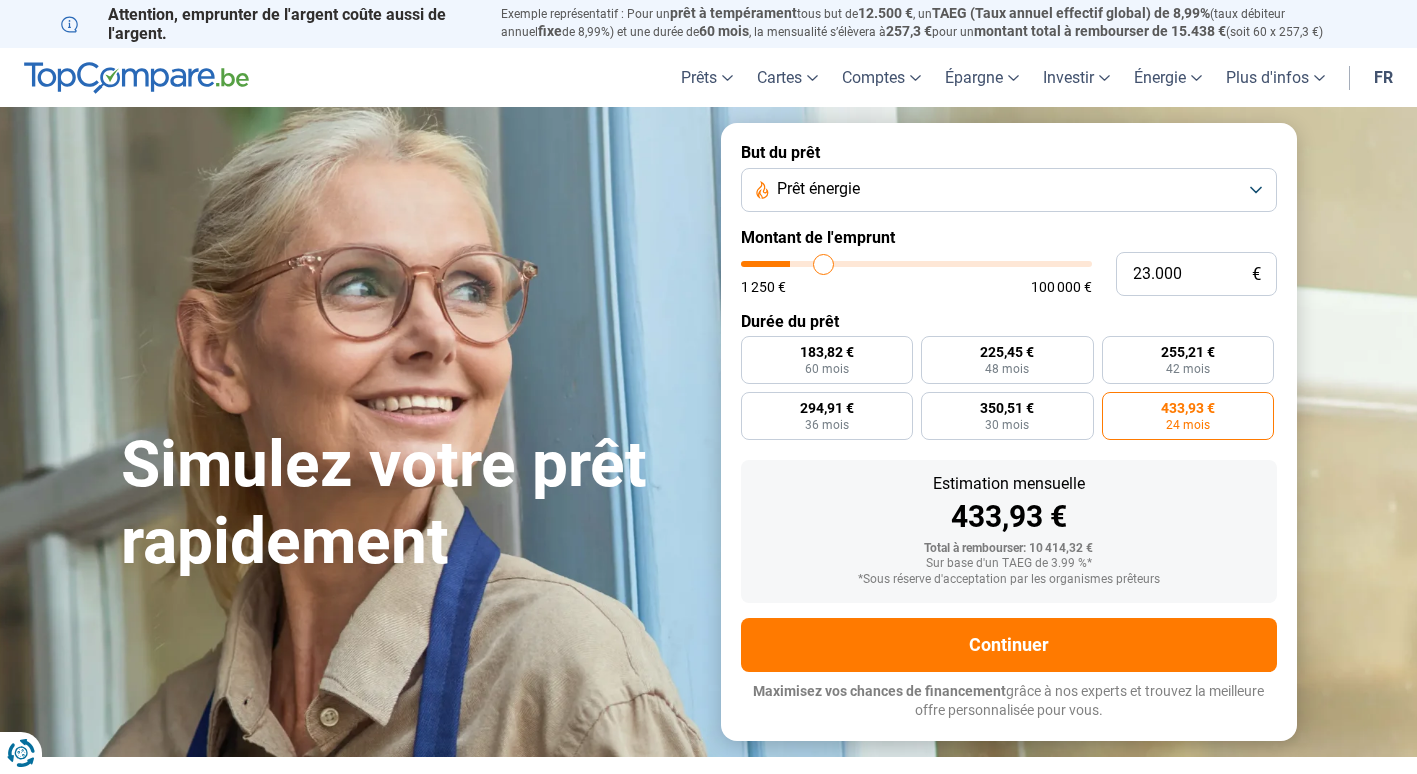 type on "23.500" 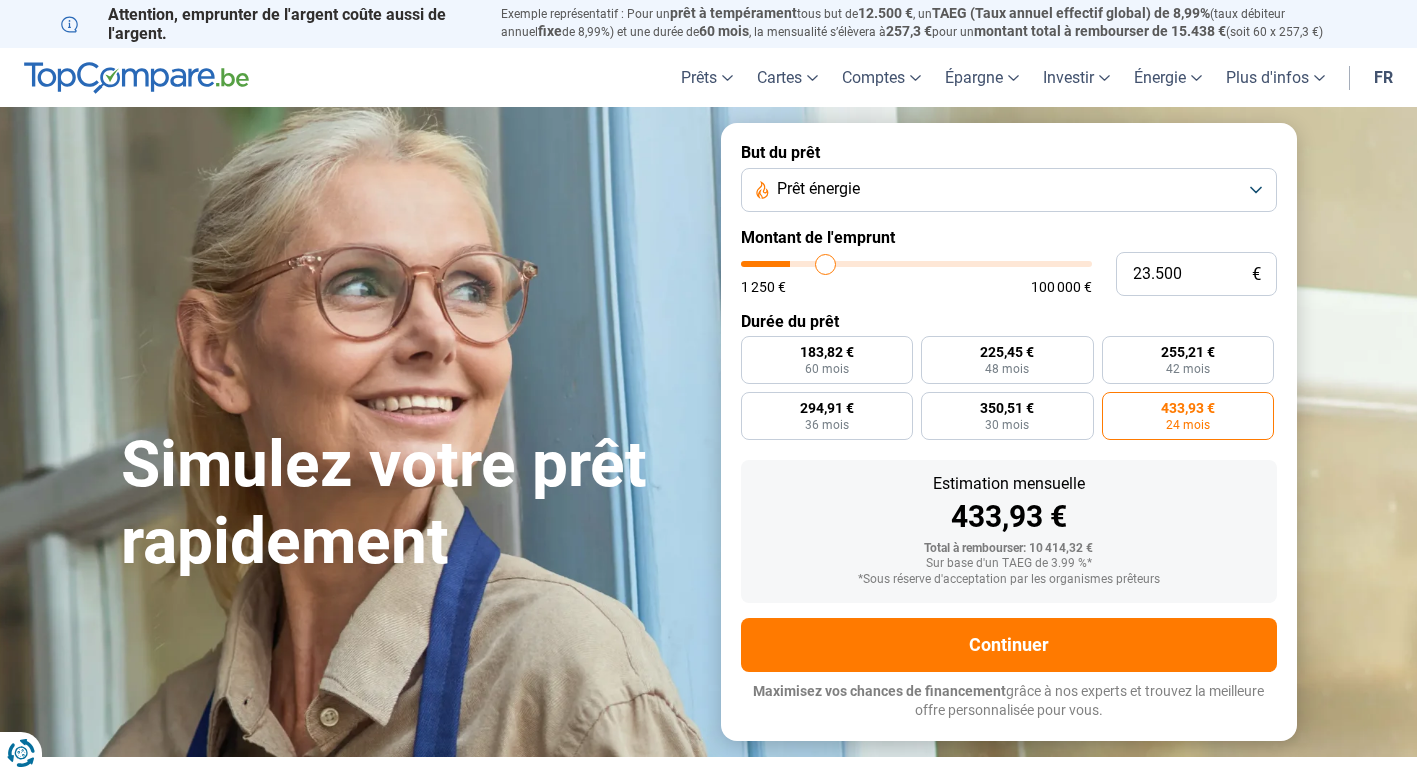 type on "24.250" 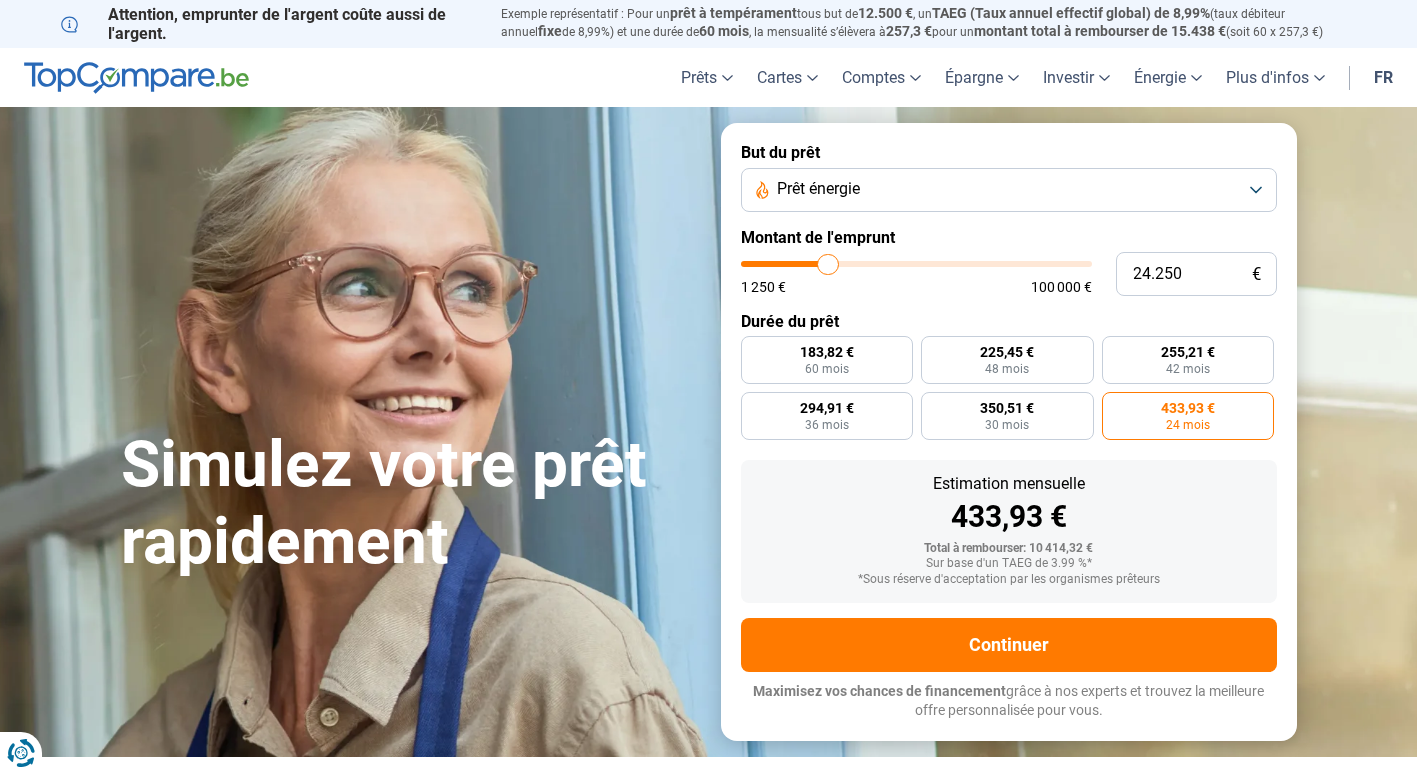 type on "24.500" 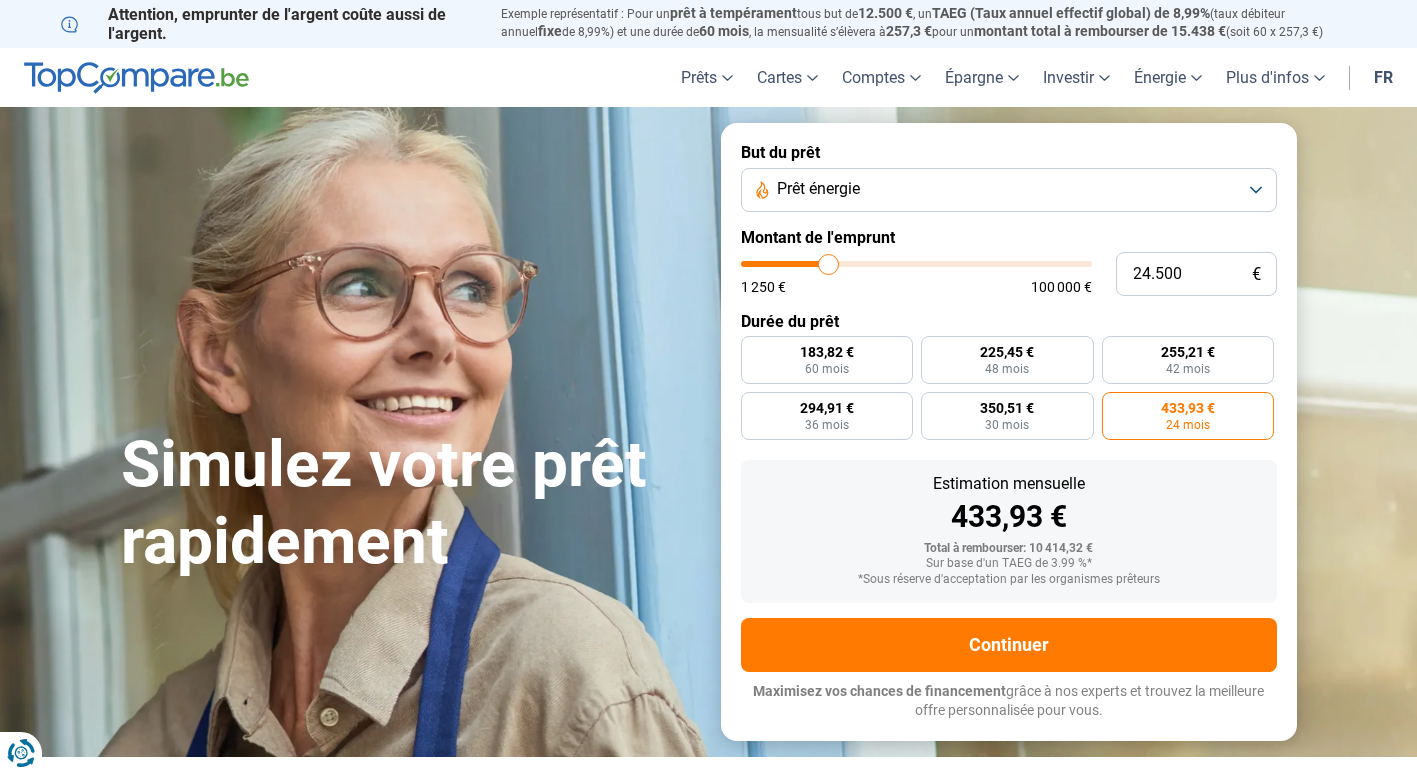 type on "24.750" 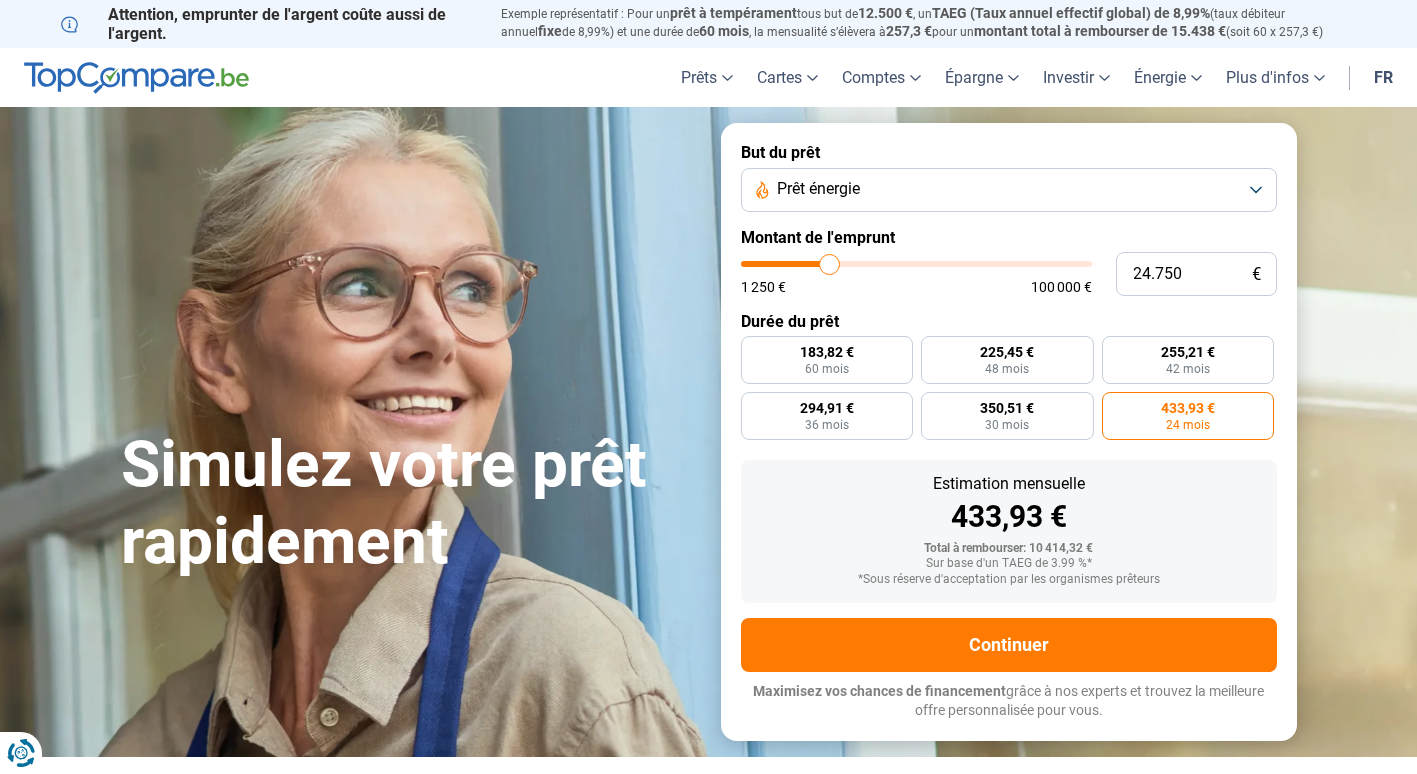type on "25.000" 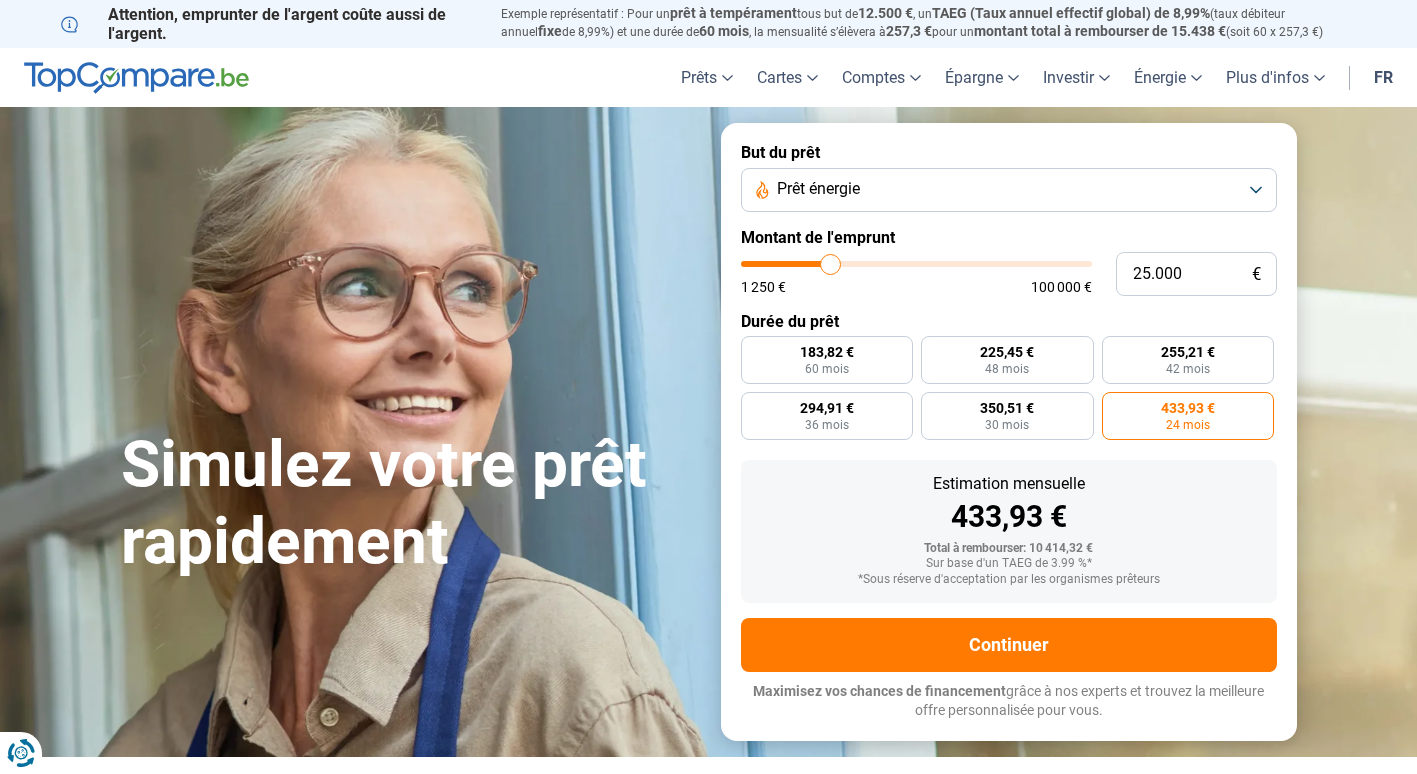 type on "25.250" 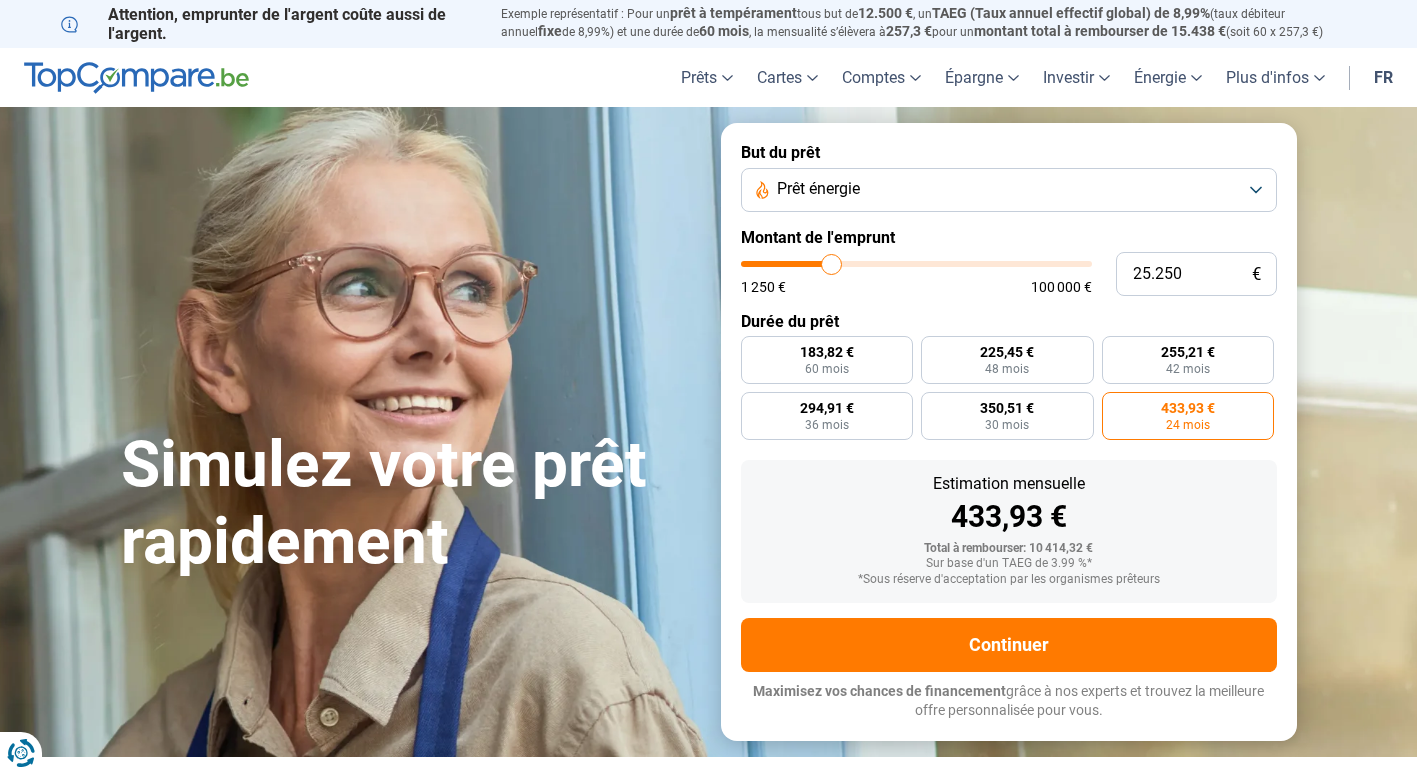 type on "25.750" 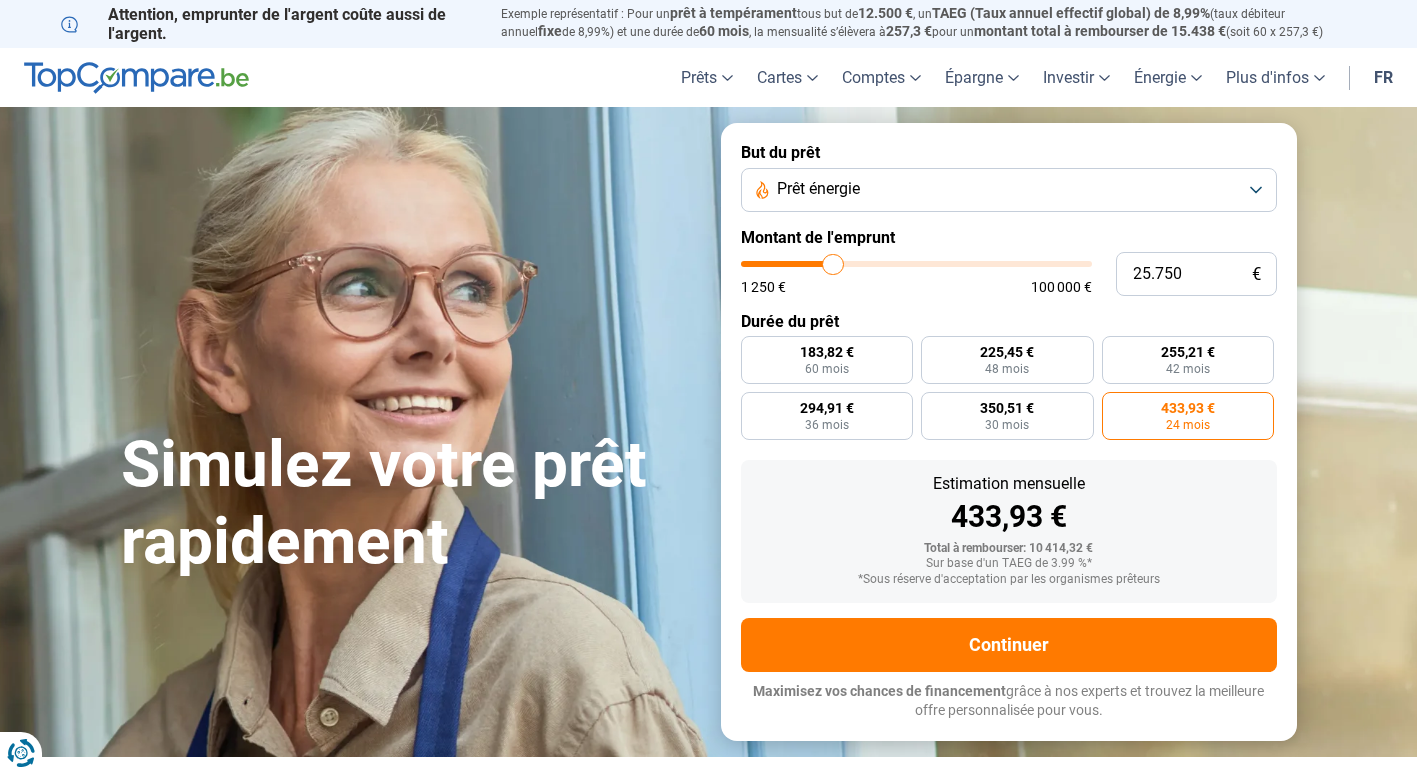 type on "26.000" 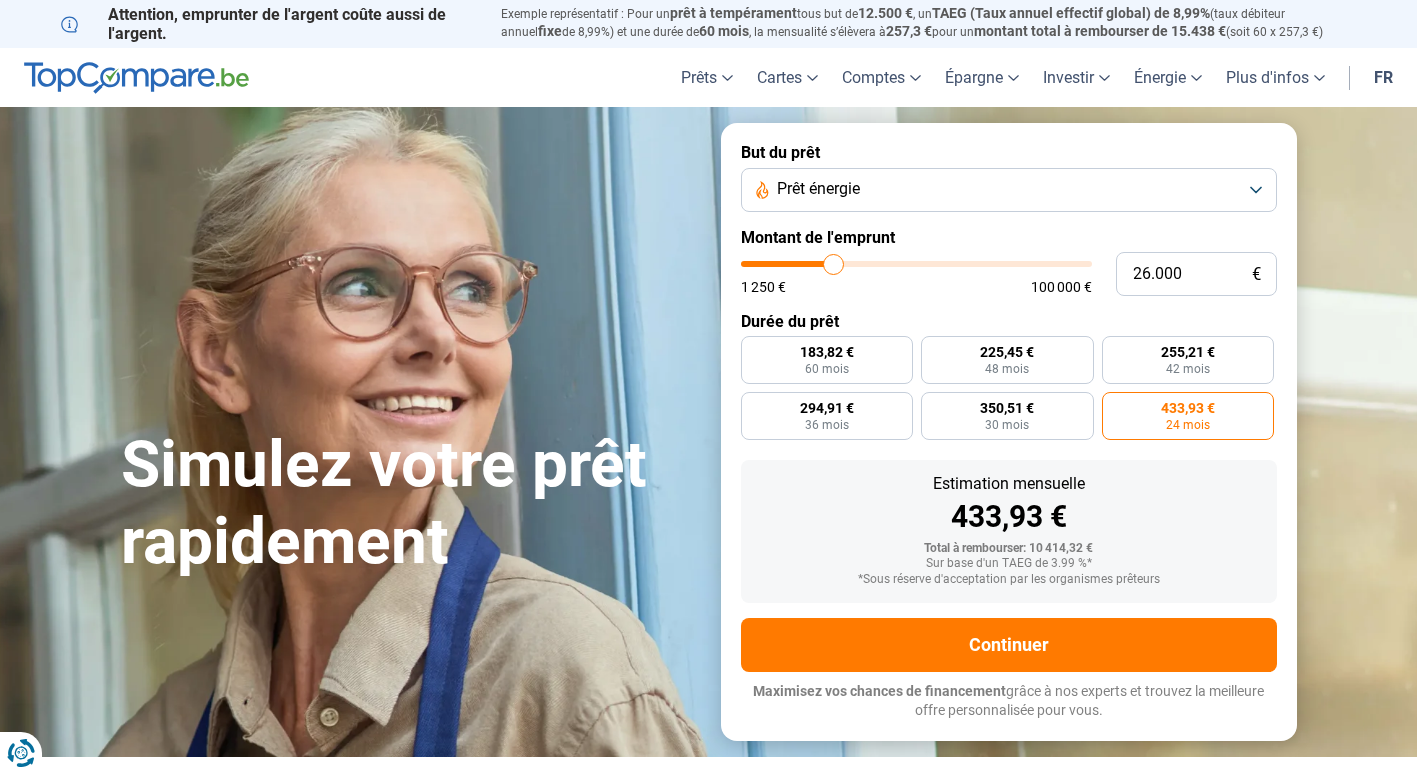 type on "26.250" 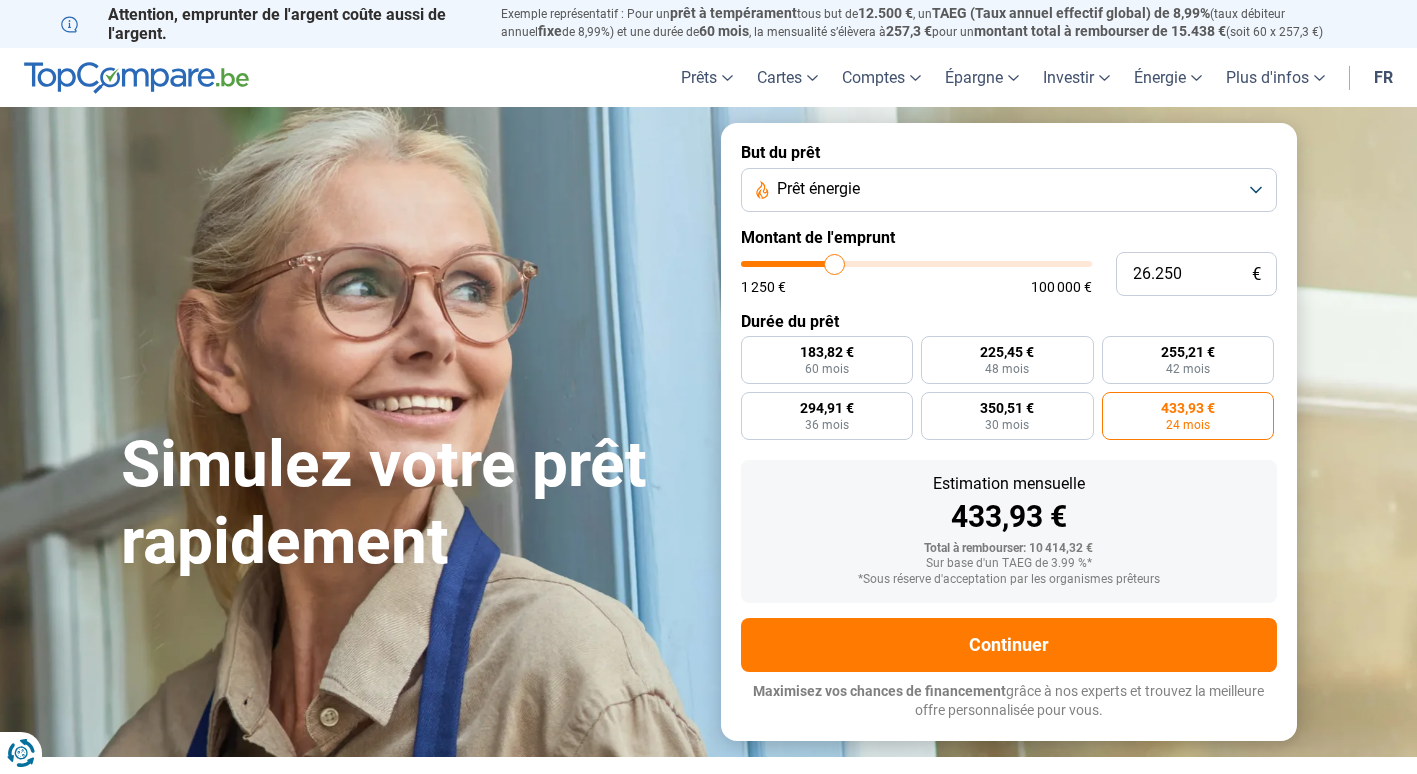 type on "26.500" 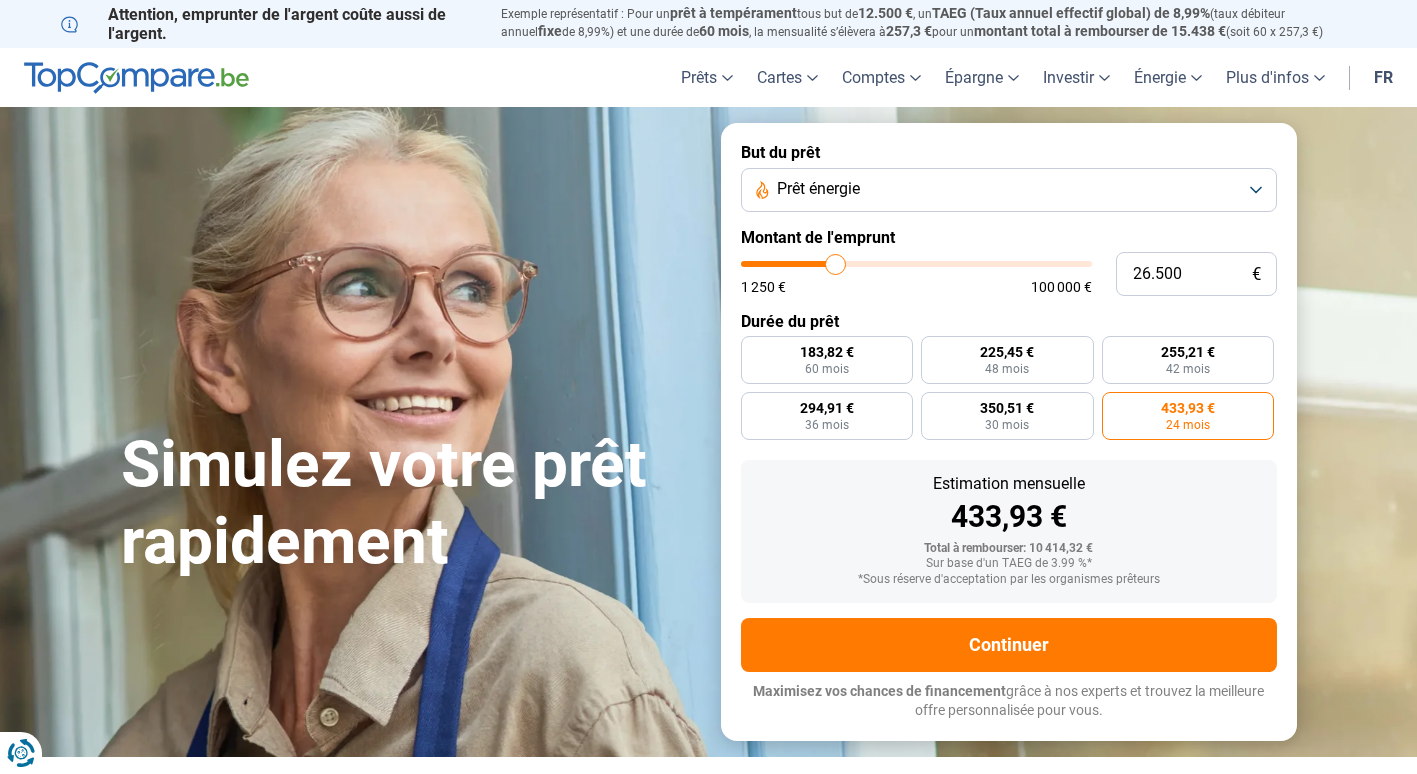 type on "26.750" 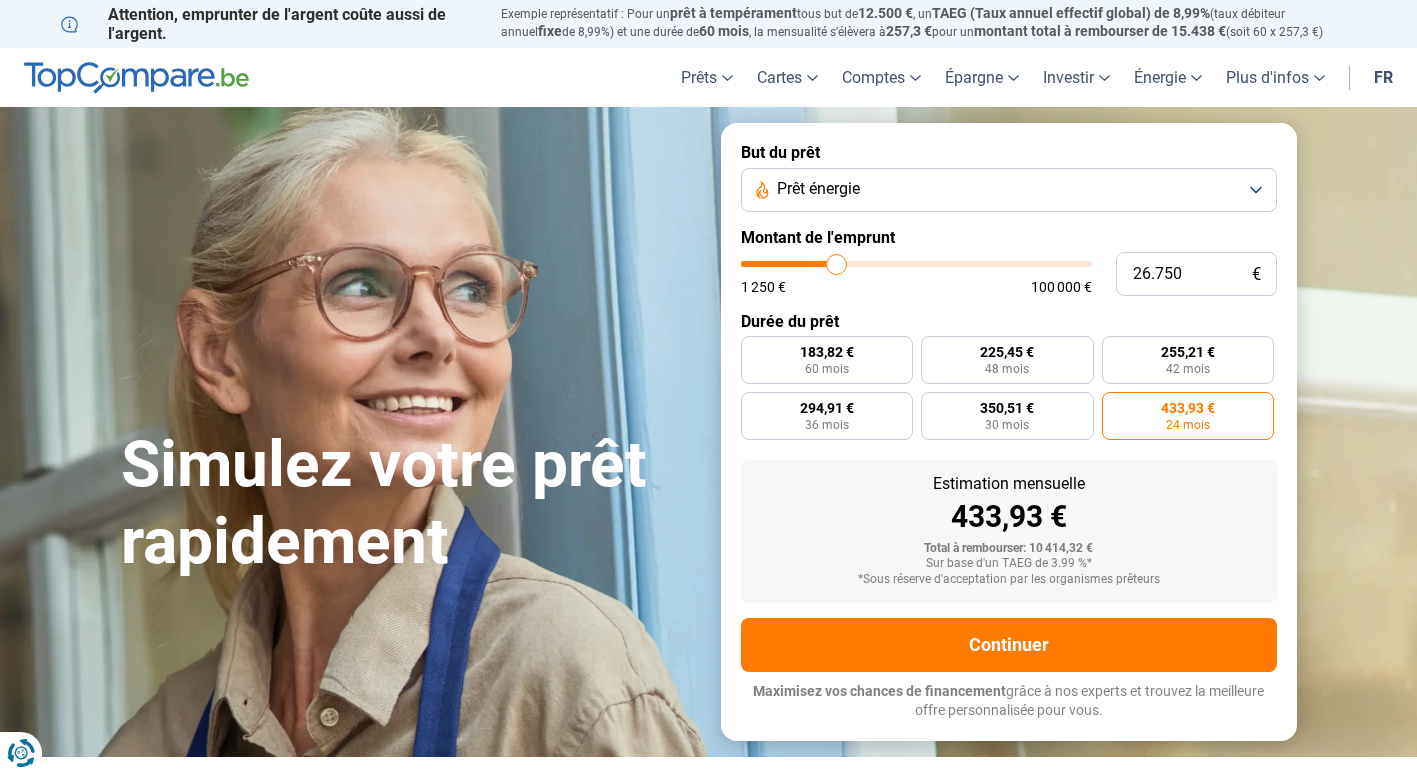 type on "27.250" 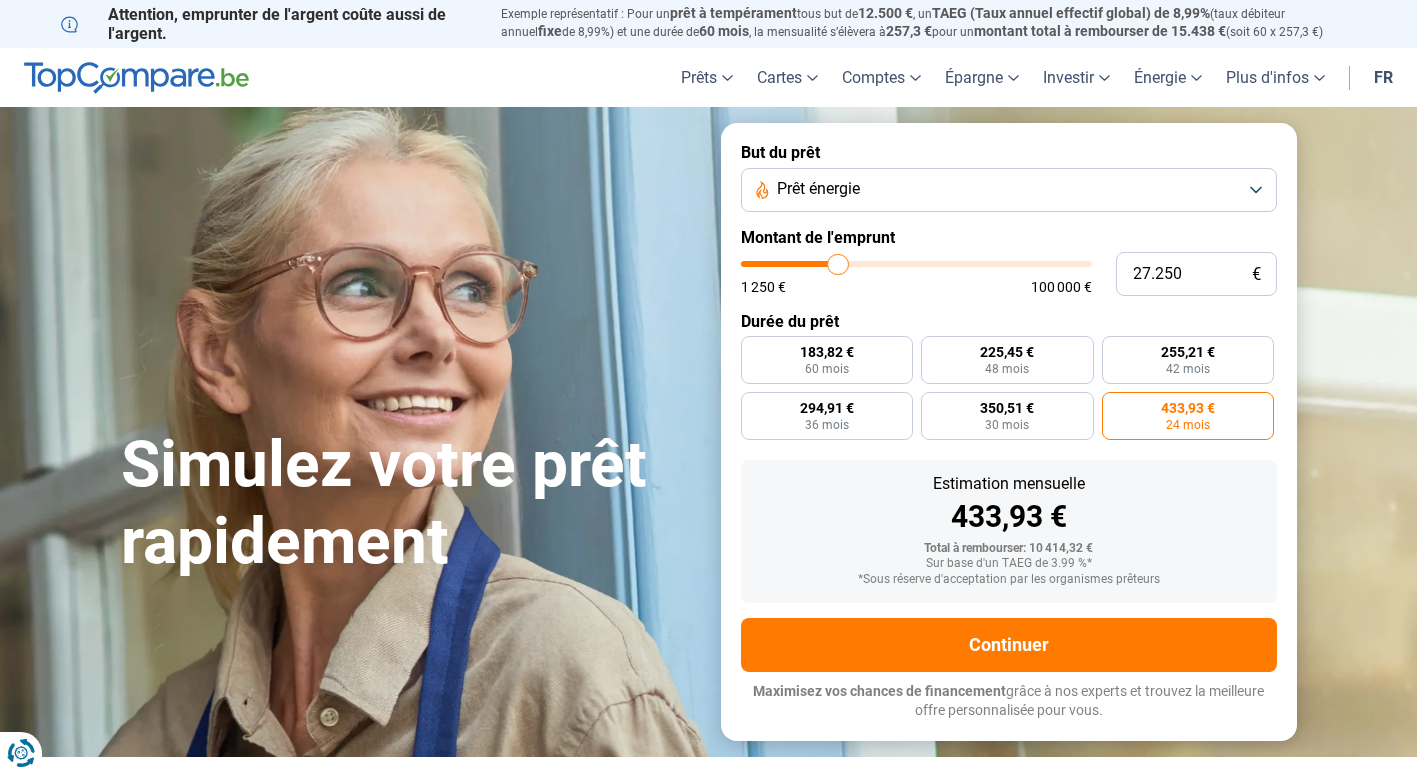 type on "27.500" 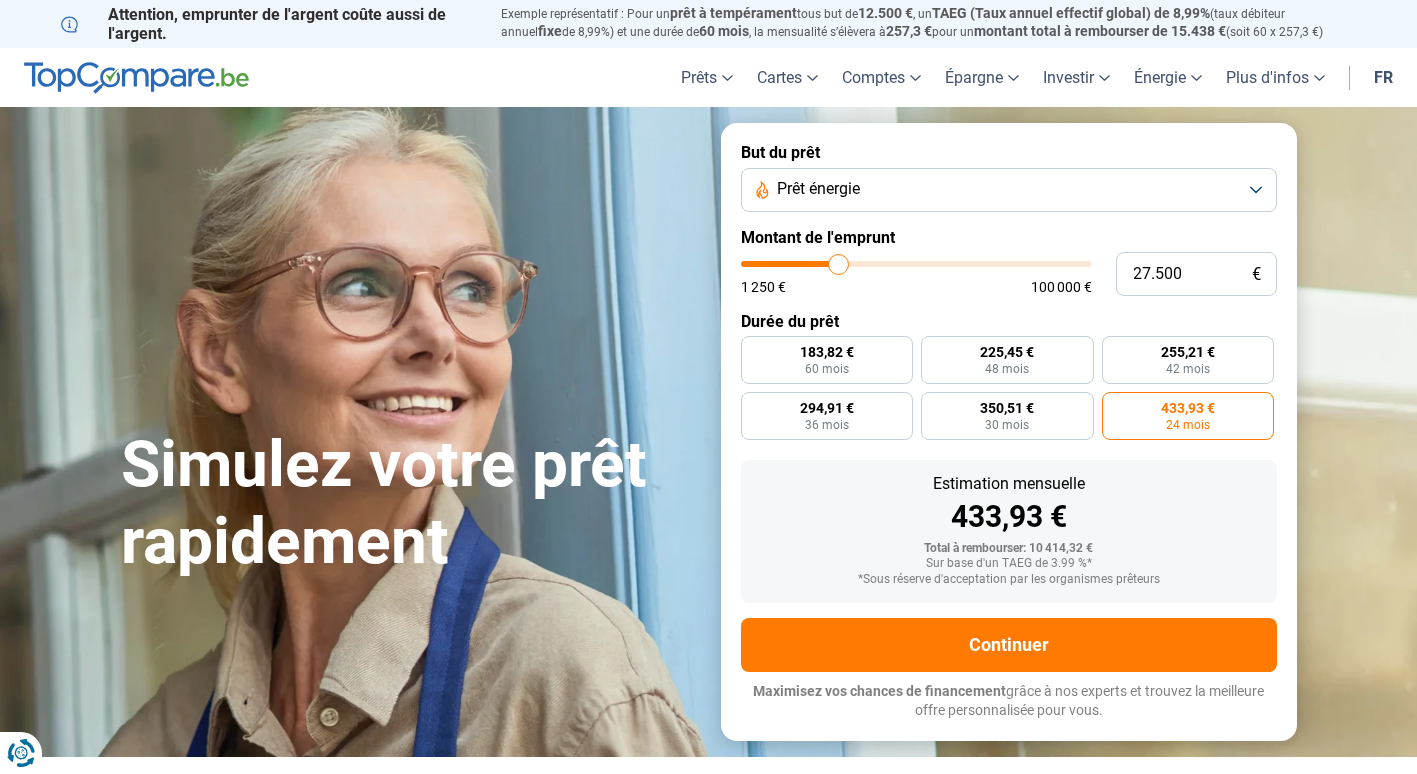 type on "28.000" 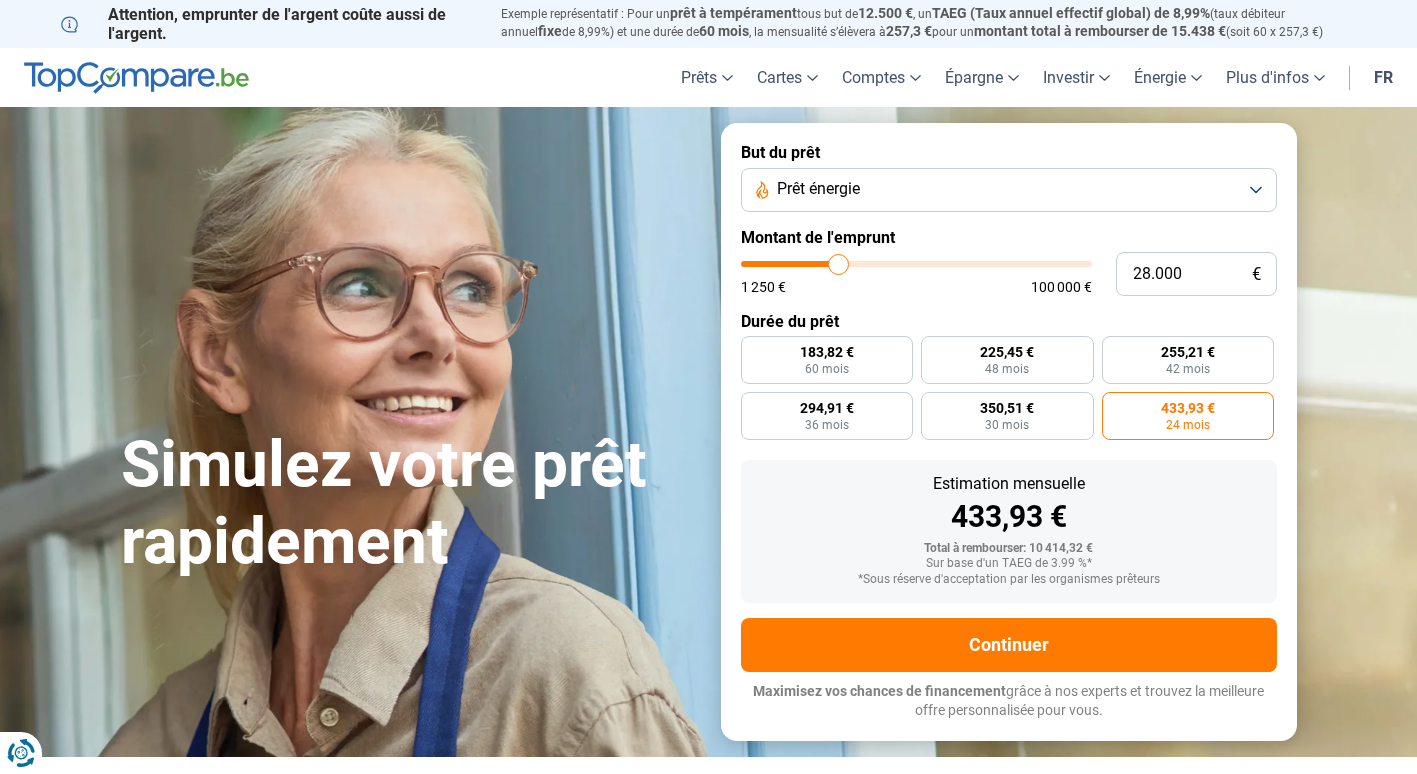 type on "28000" 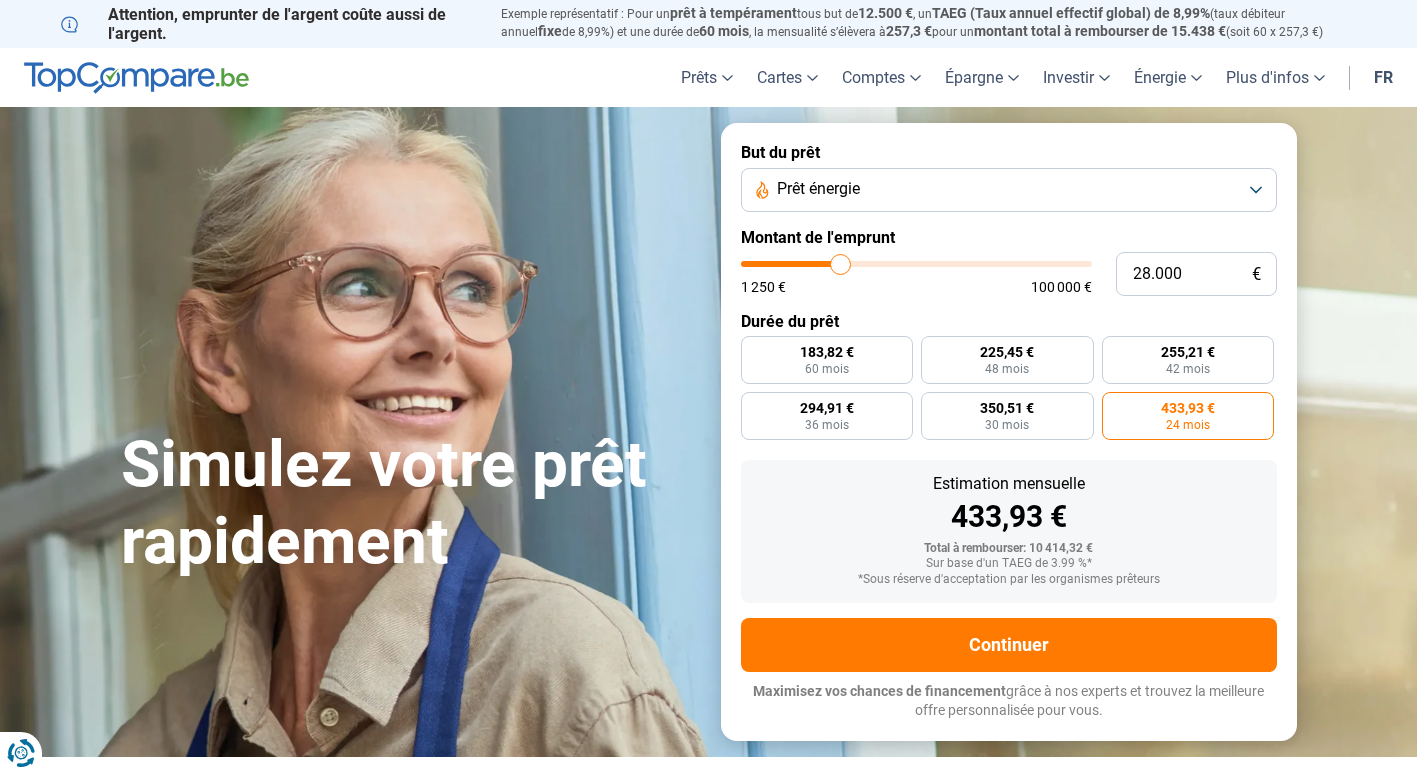 type on "28.250" 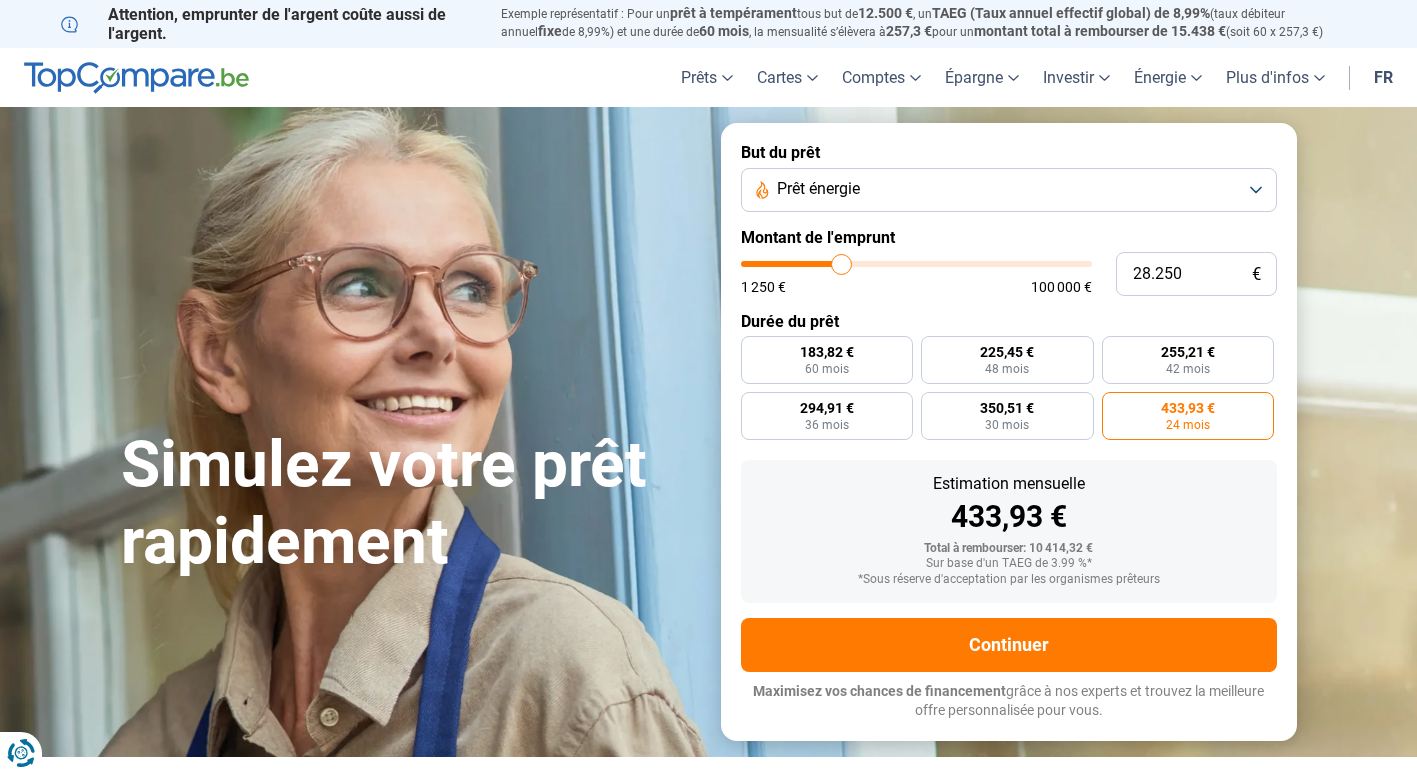 type on "28.000" 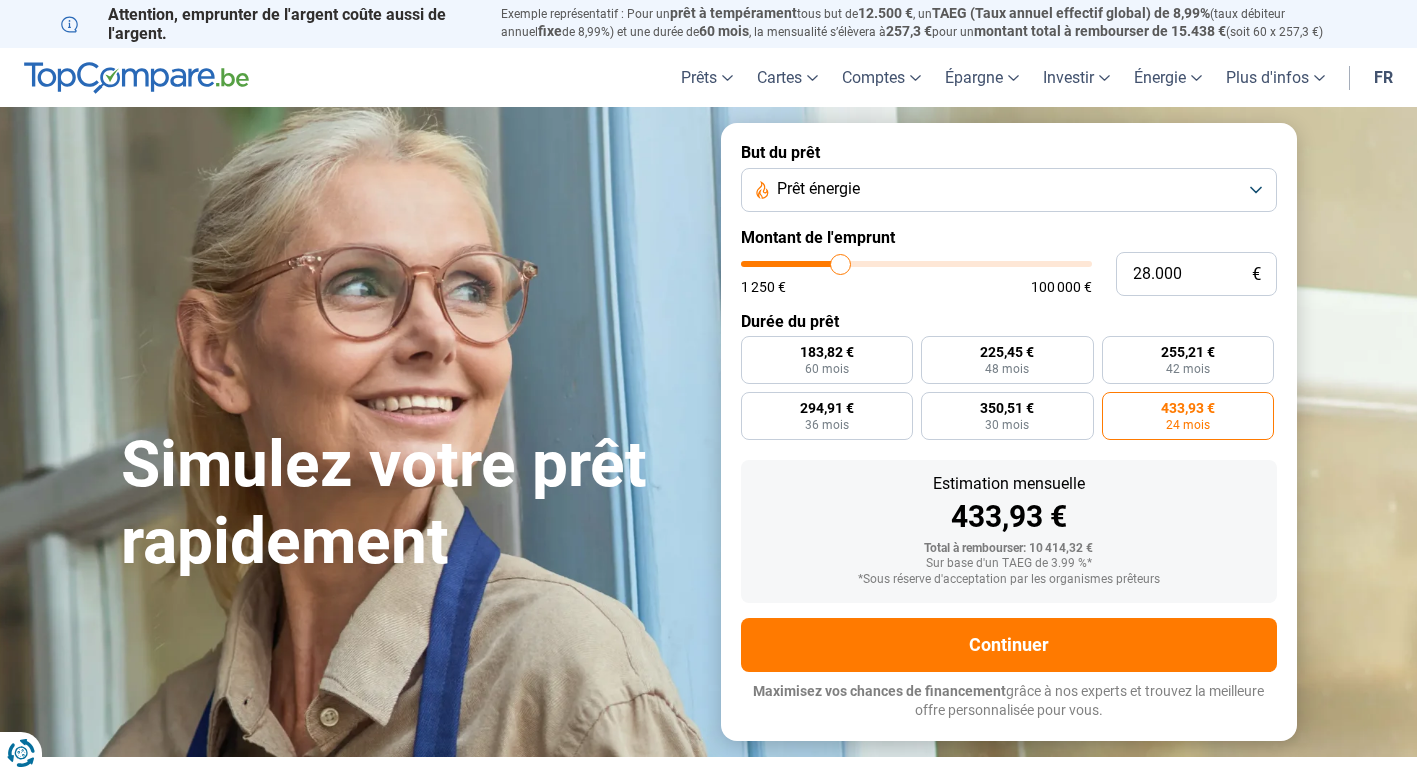 type on "27.750" 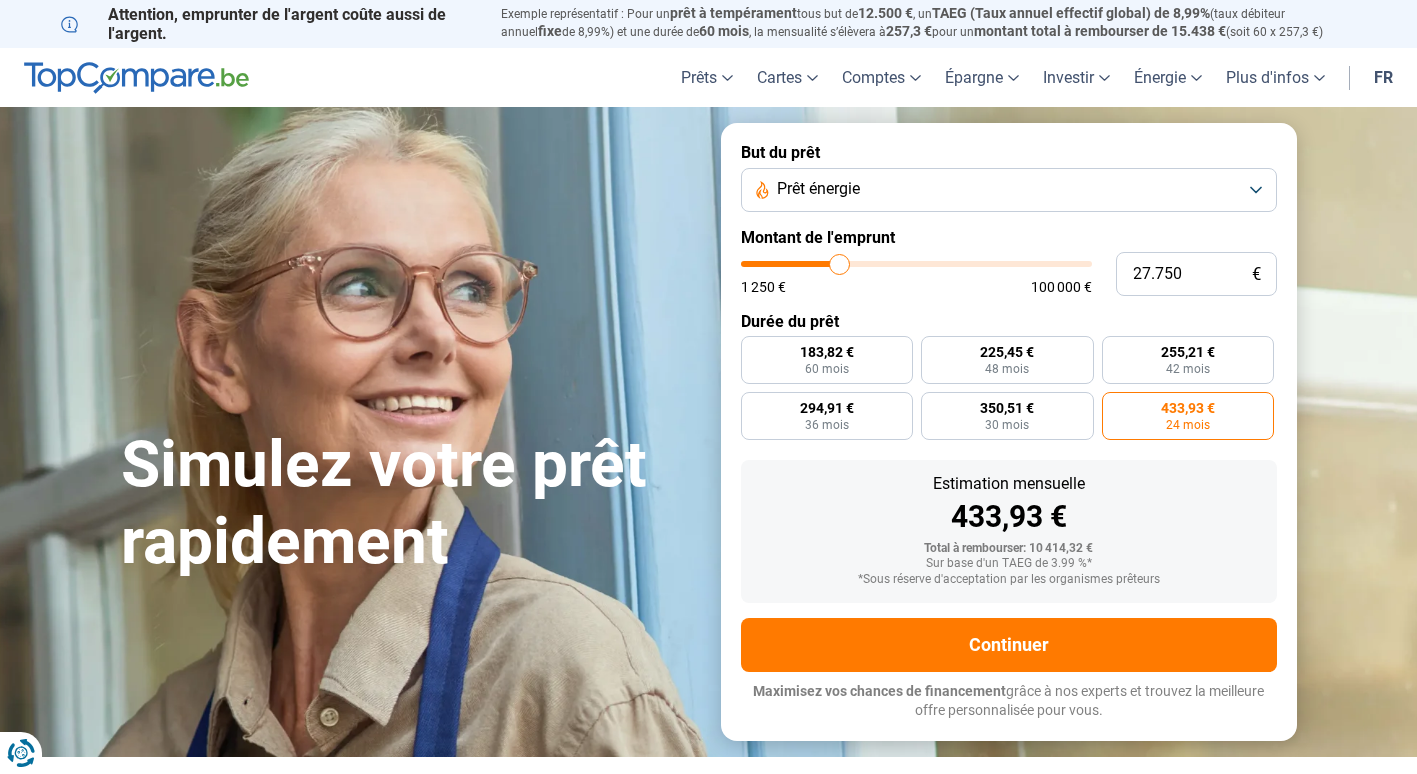 type on "27.500" 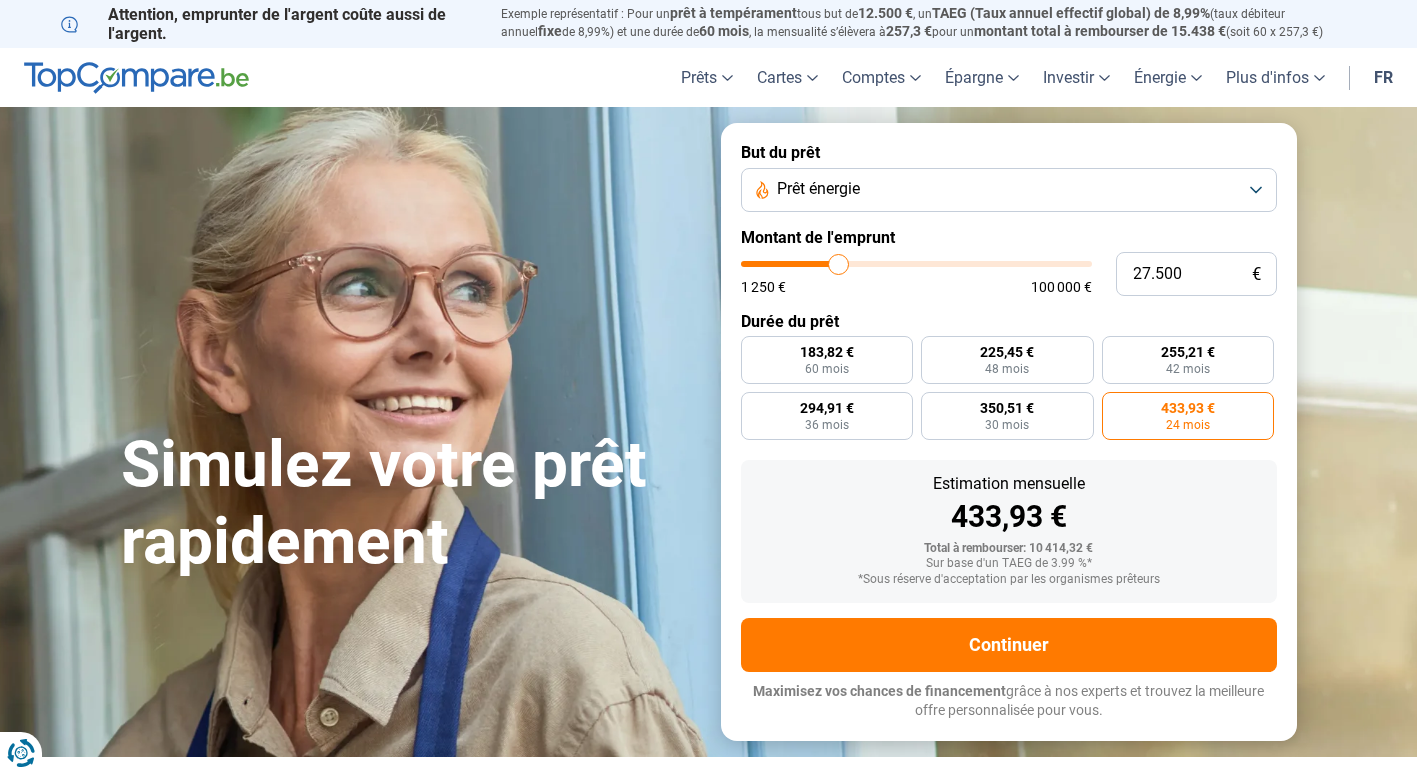 type on "27.250" 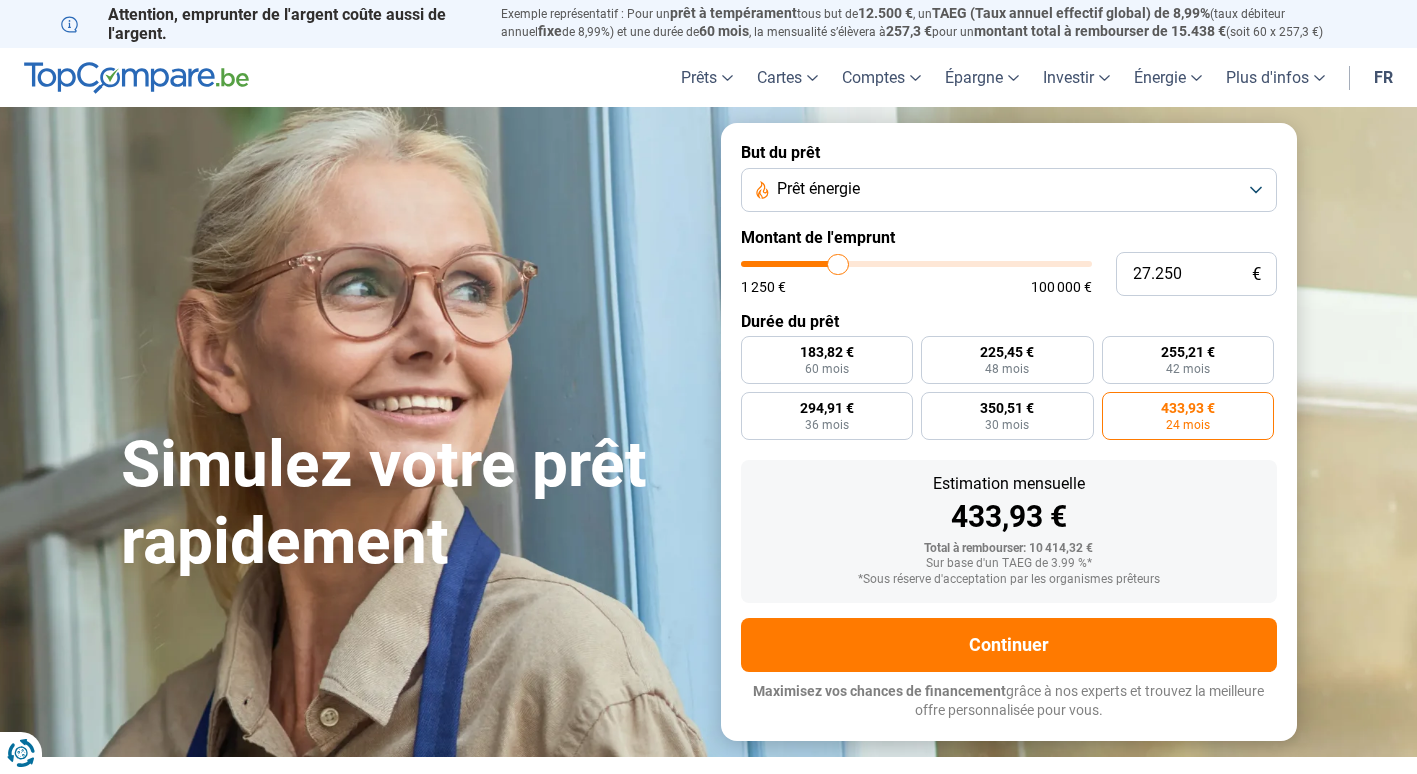 type on "26.750" 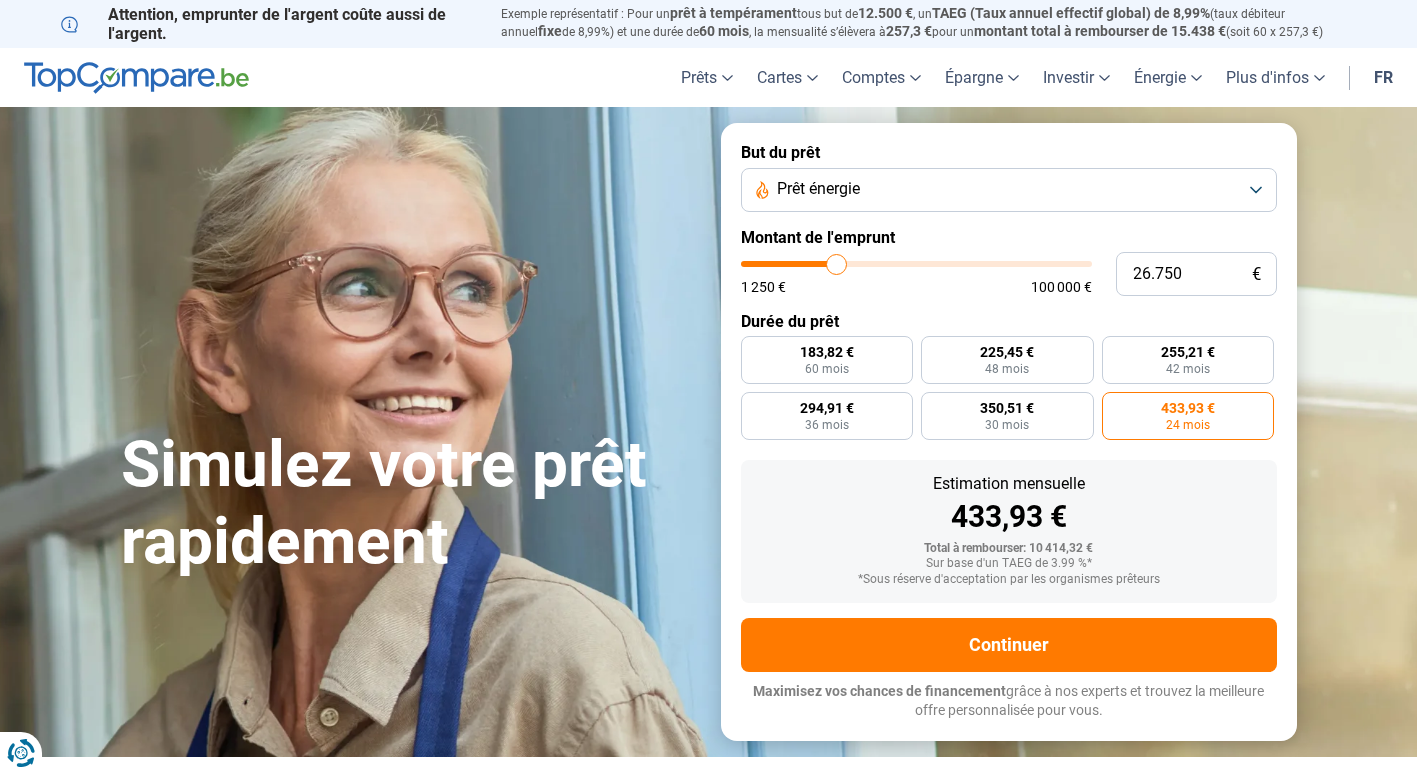 type on "26.500" 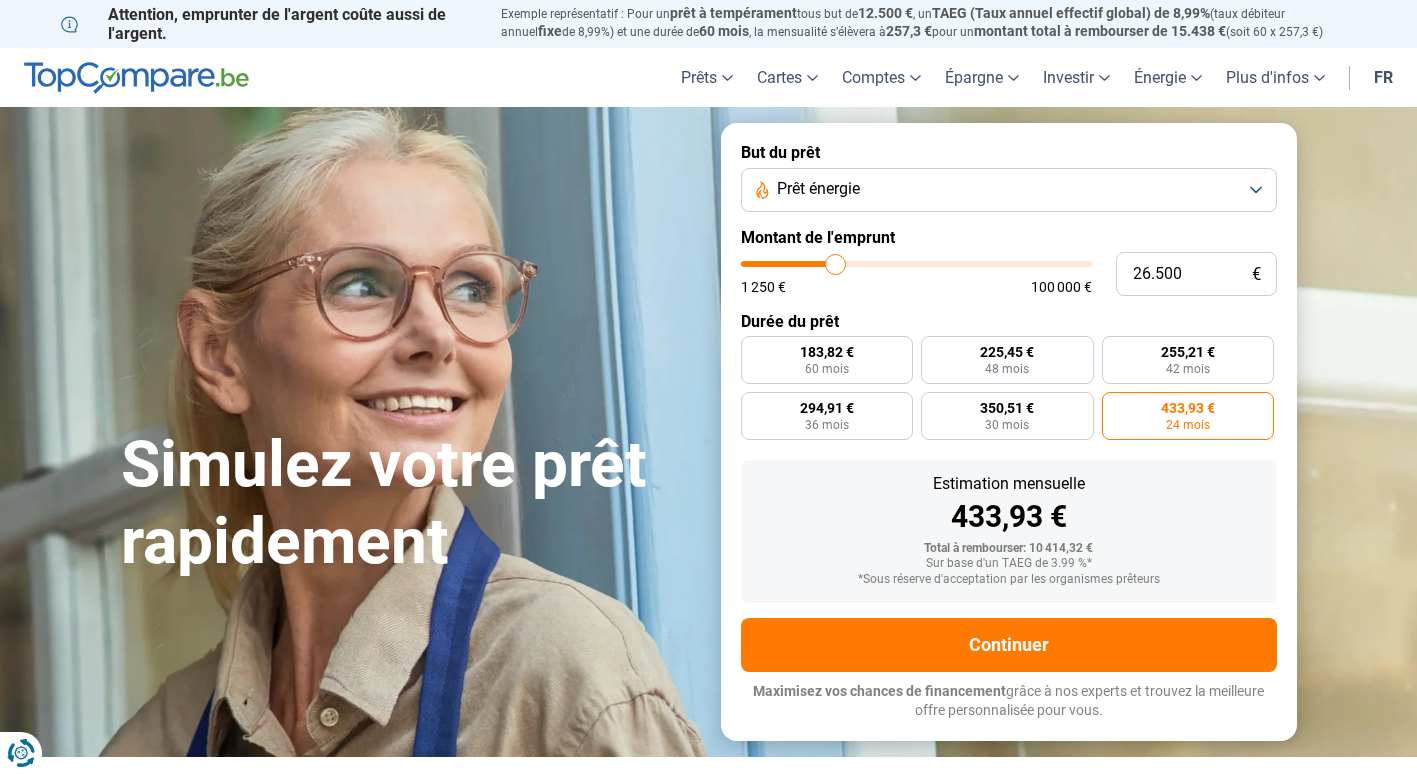 type on "26.000" 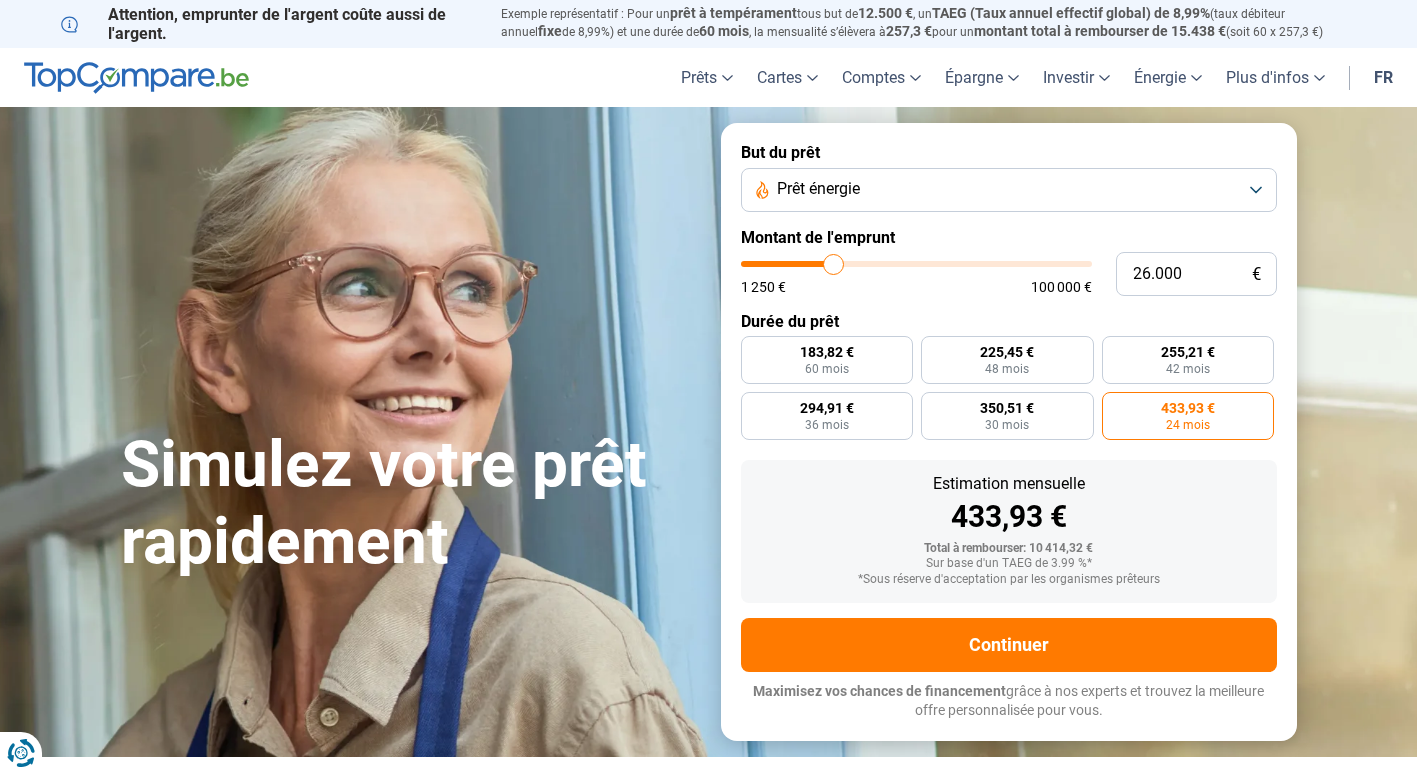 type on "25.750" 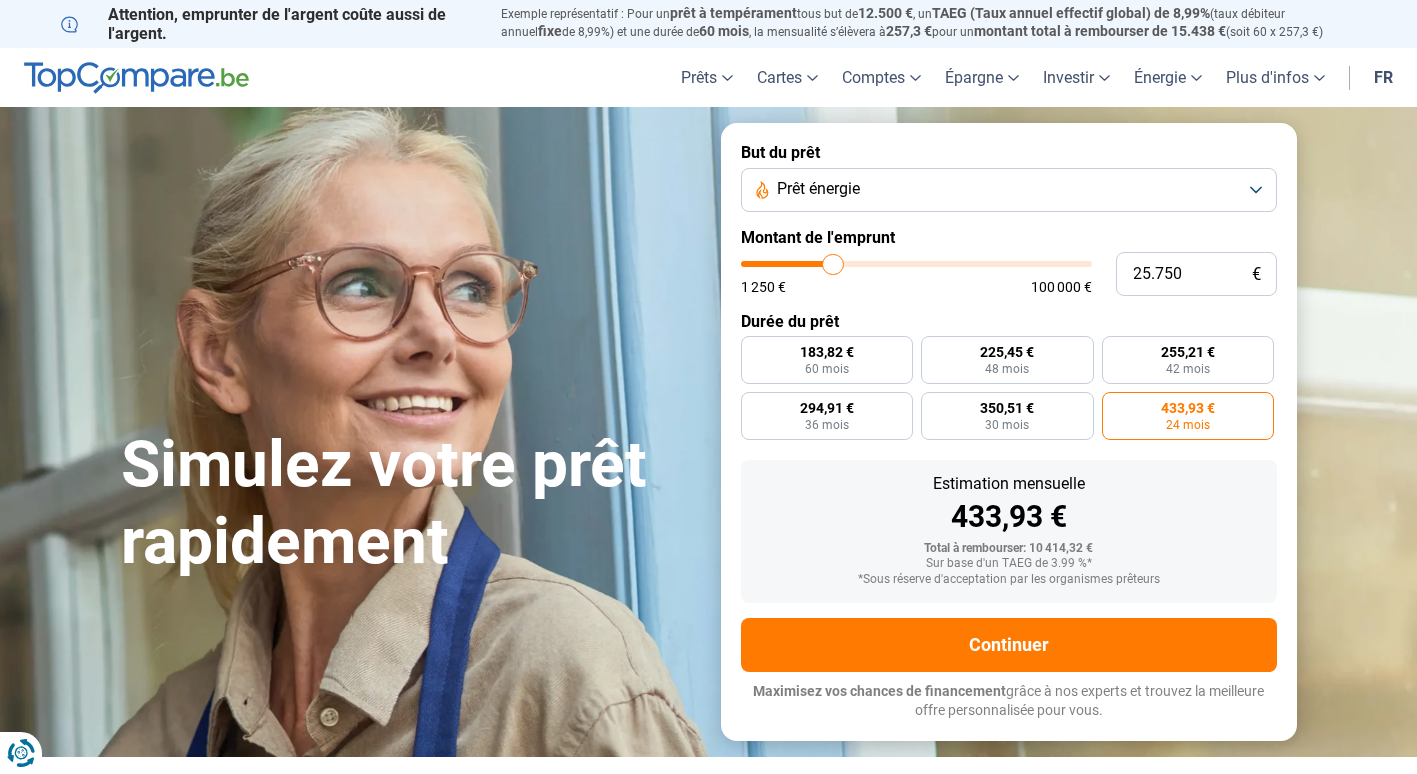 type on "25.250" 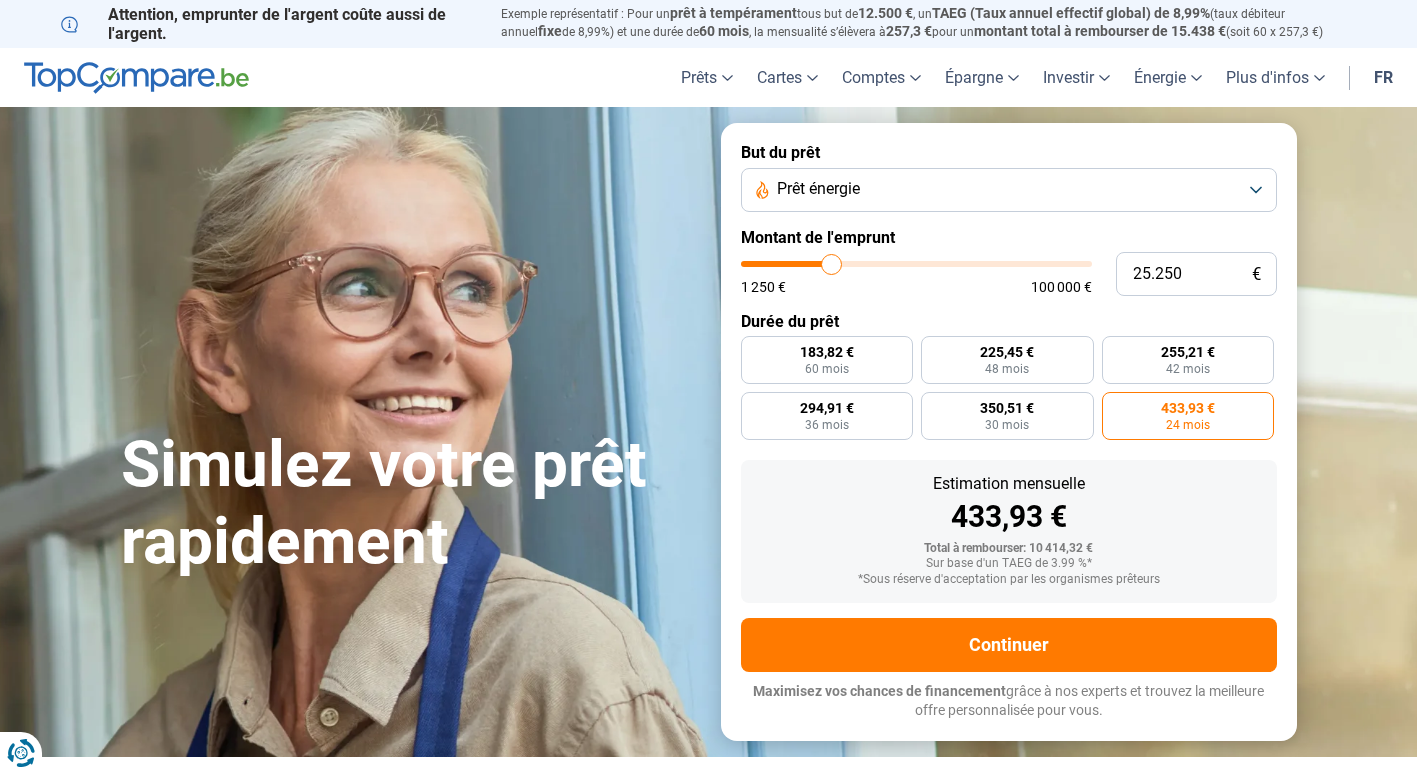 type on "25.000" 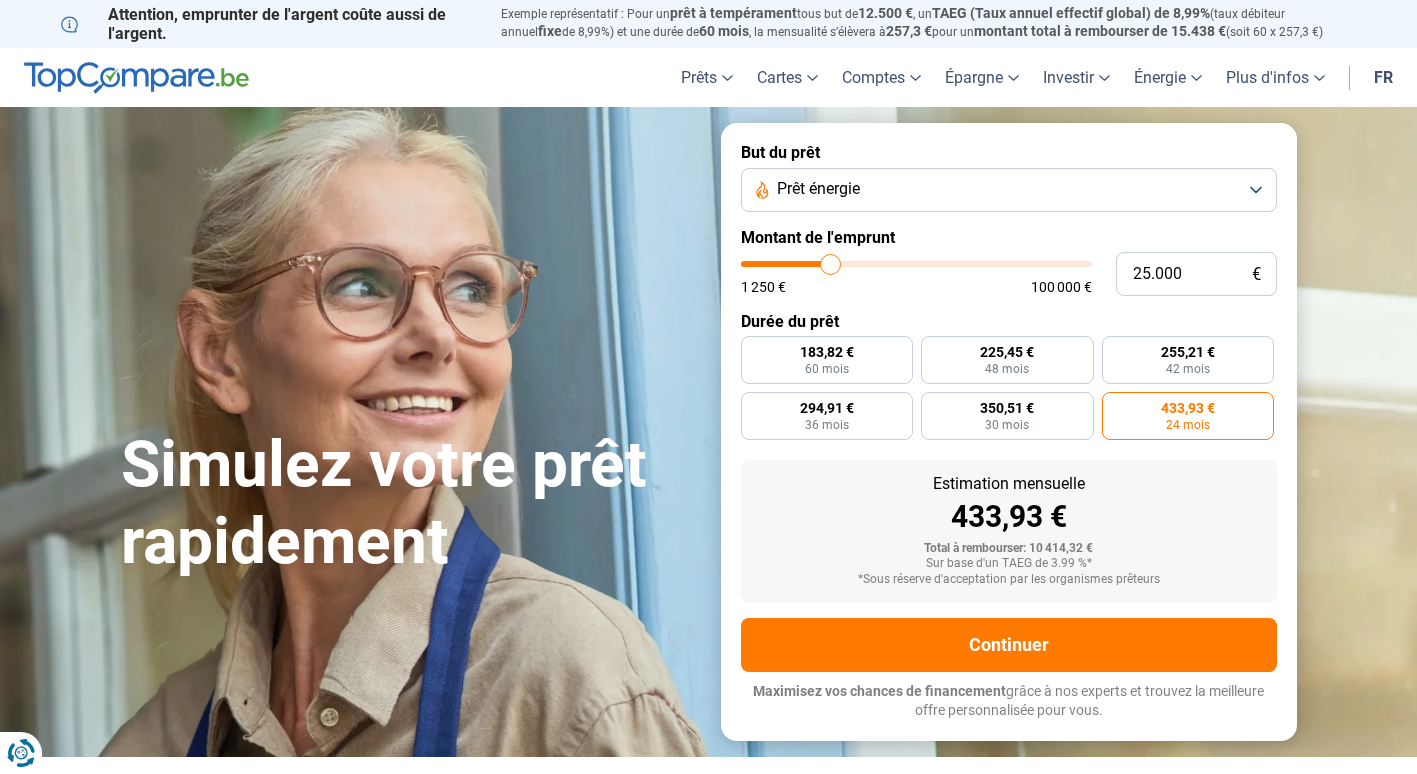 type on "24.750" 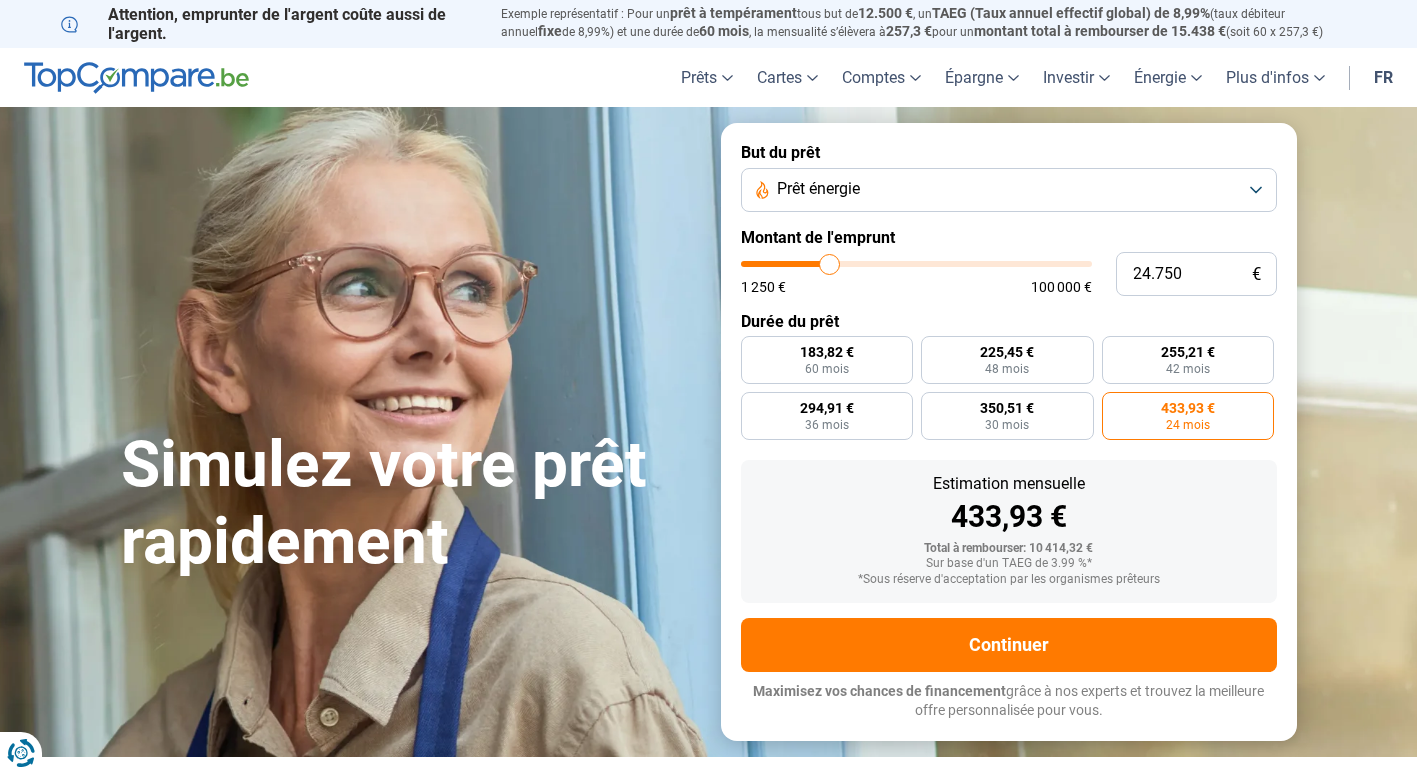 type on "24.500" 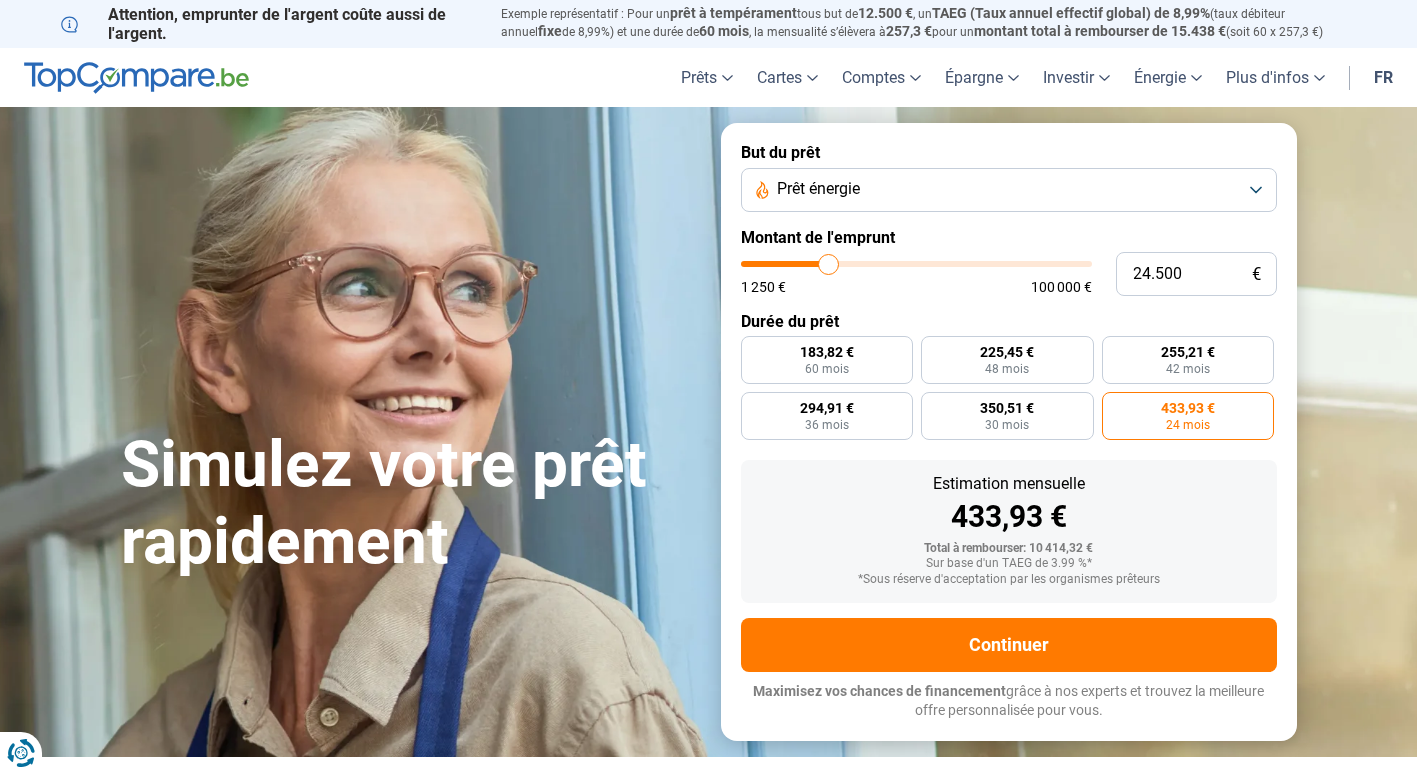 type on "24.250" 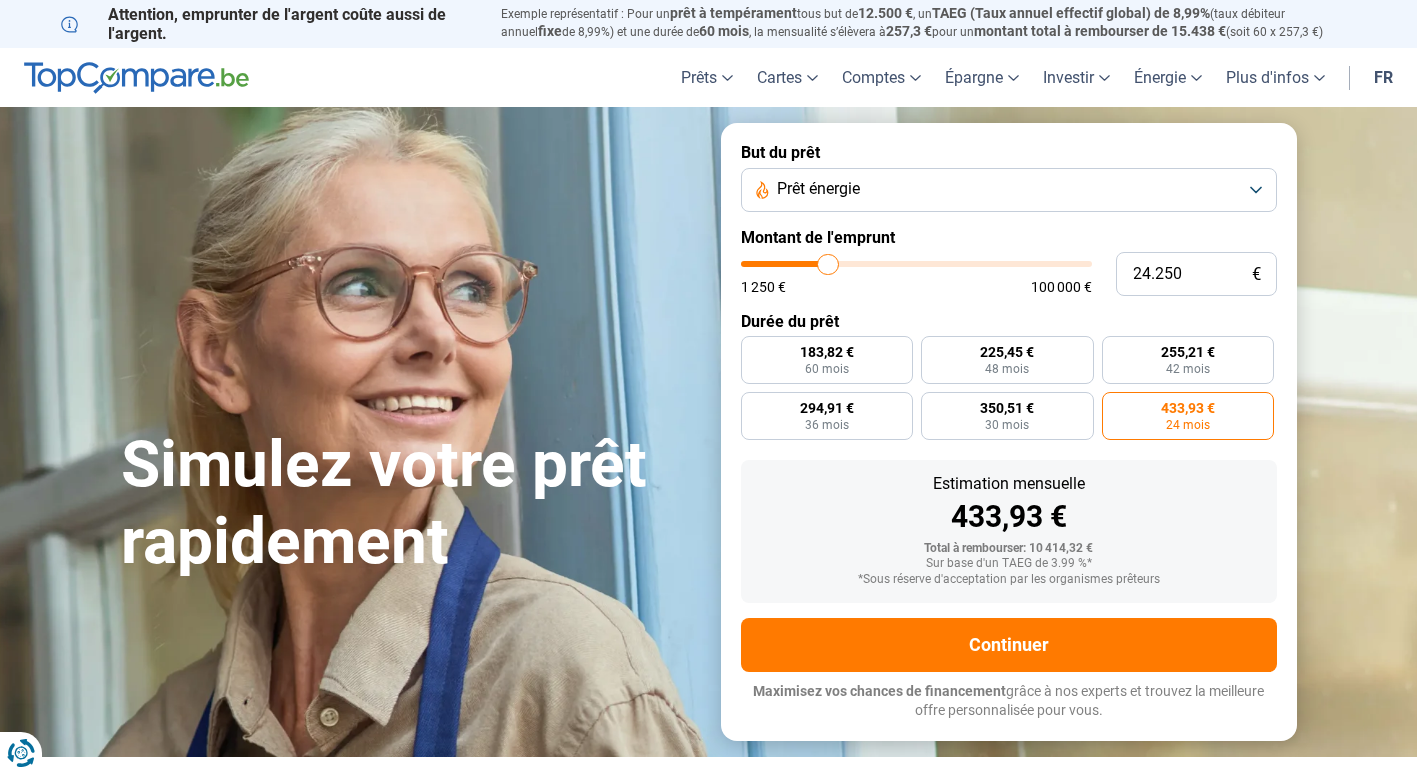 type on "23.750" 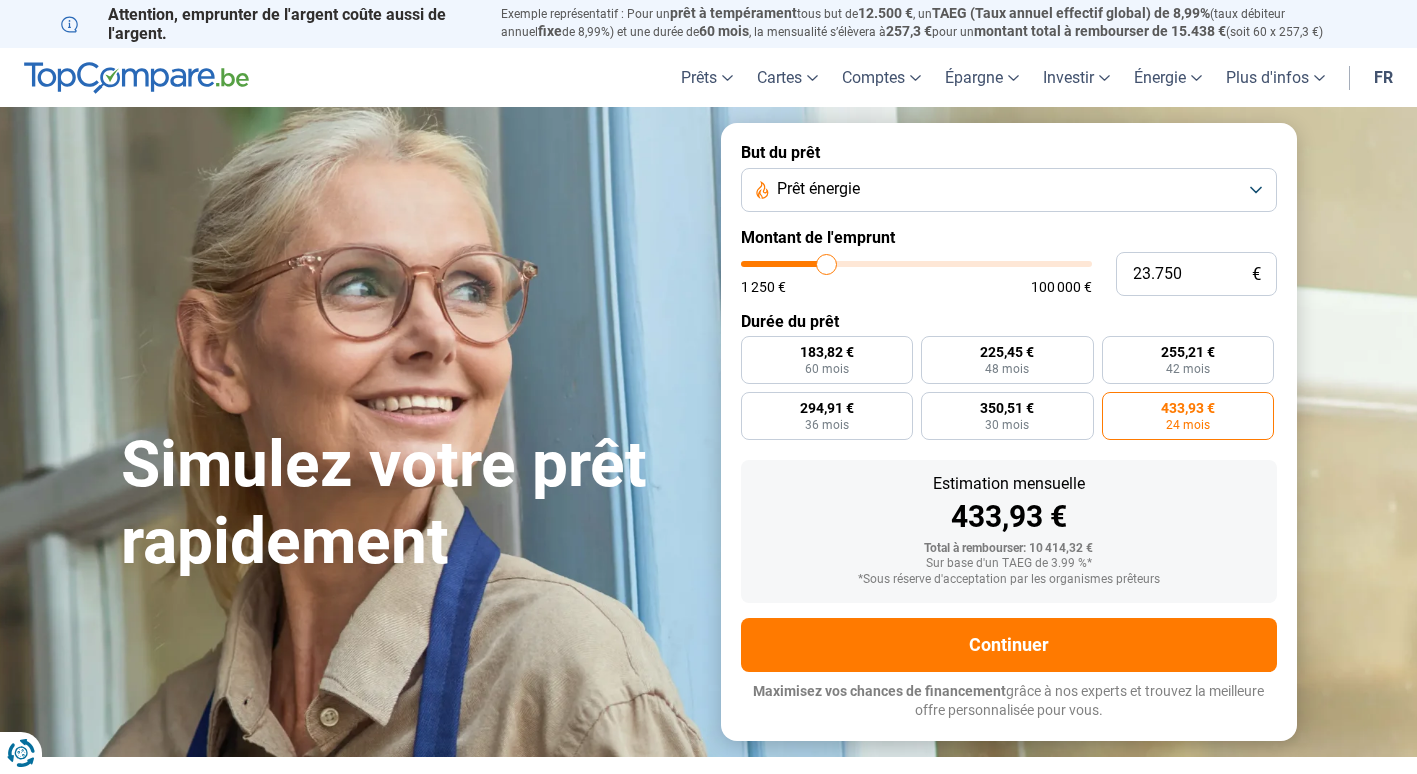 type on "23.500" 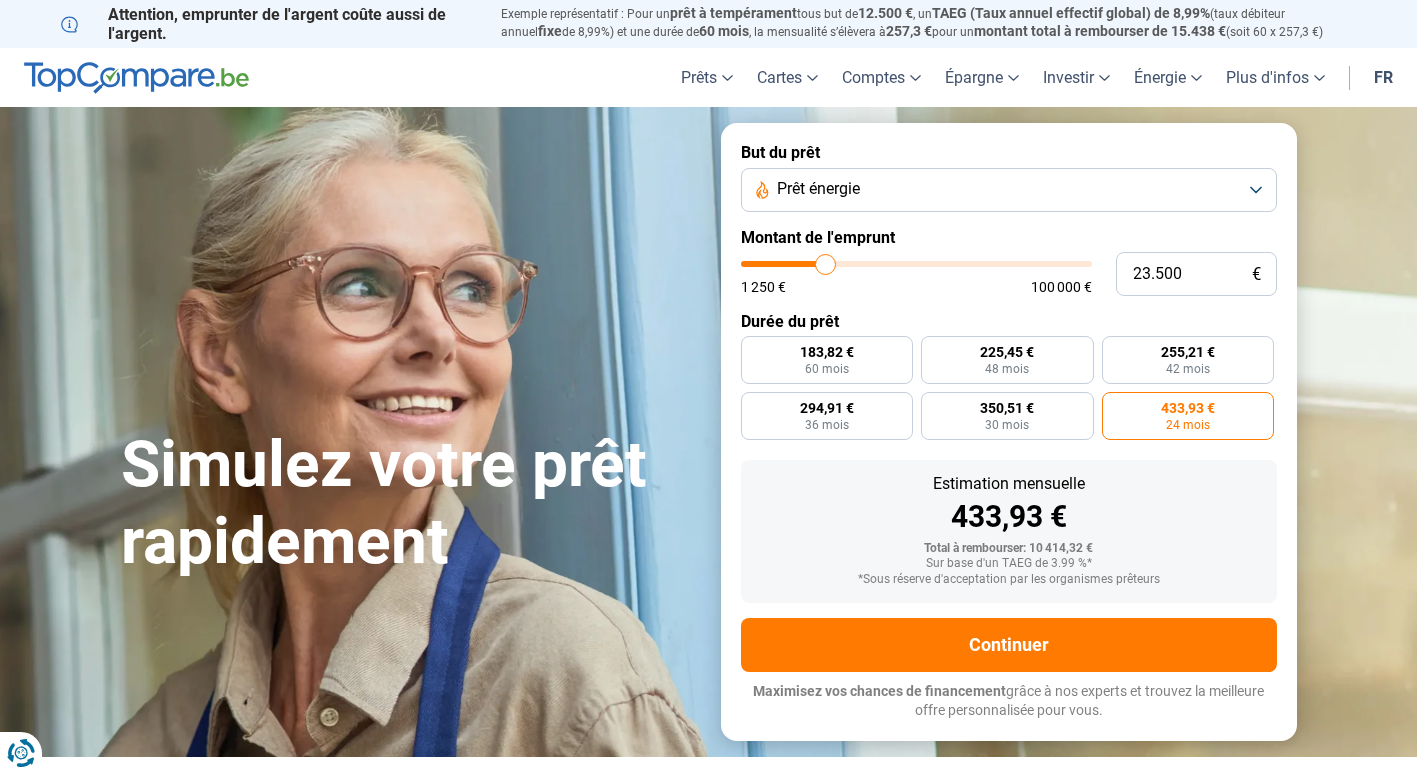 type on "23.000" 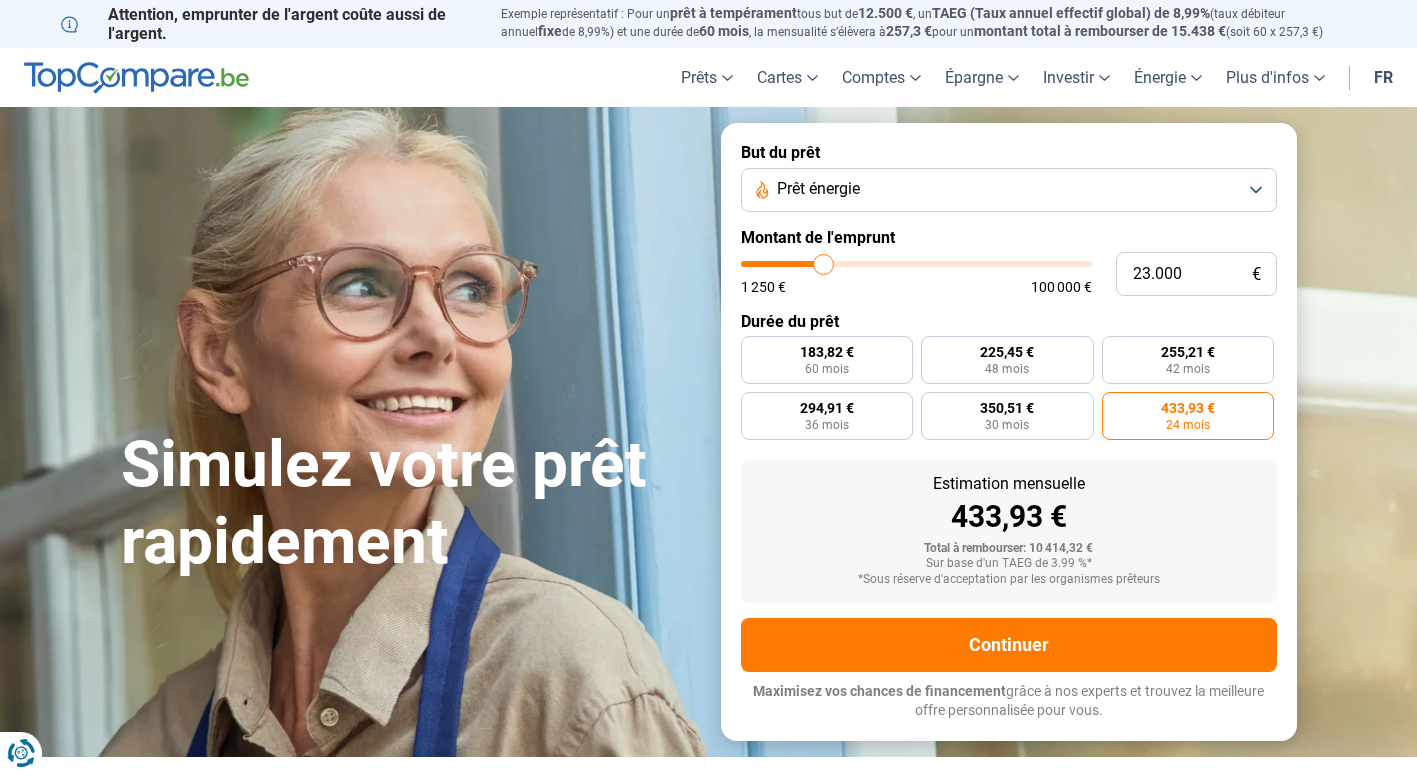 type on "22.750" 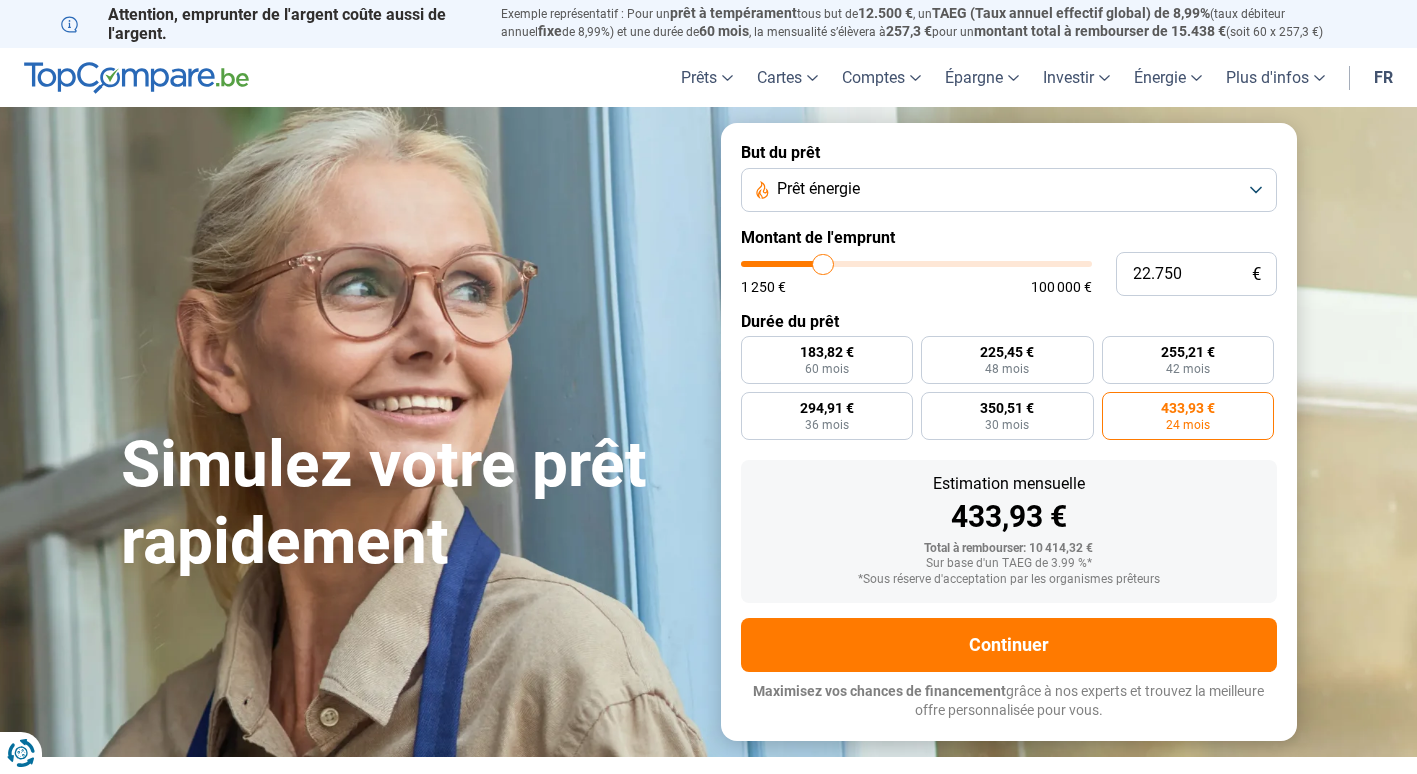 type on "22.000" 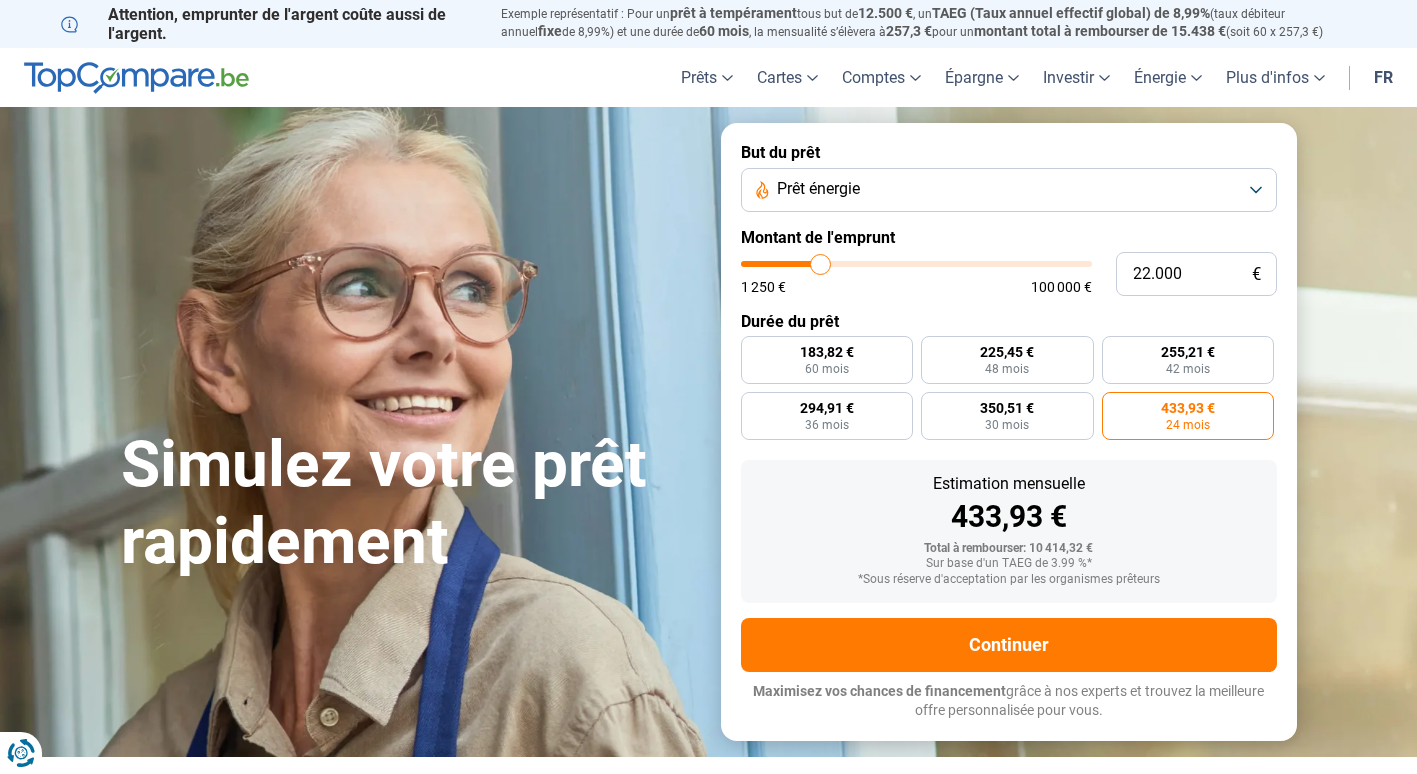 type on "20.750" 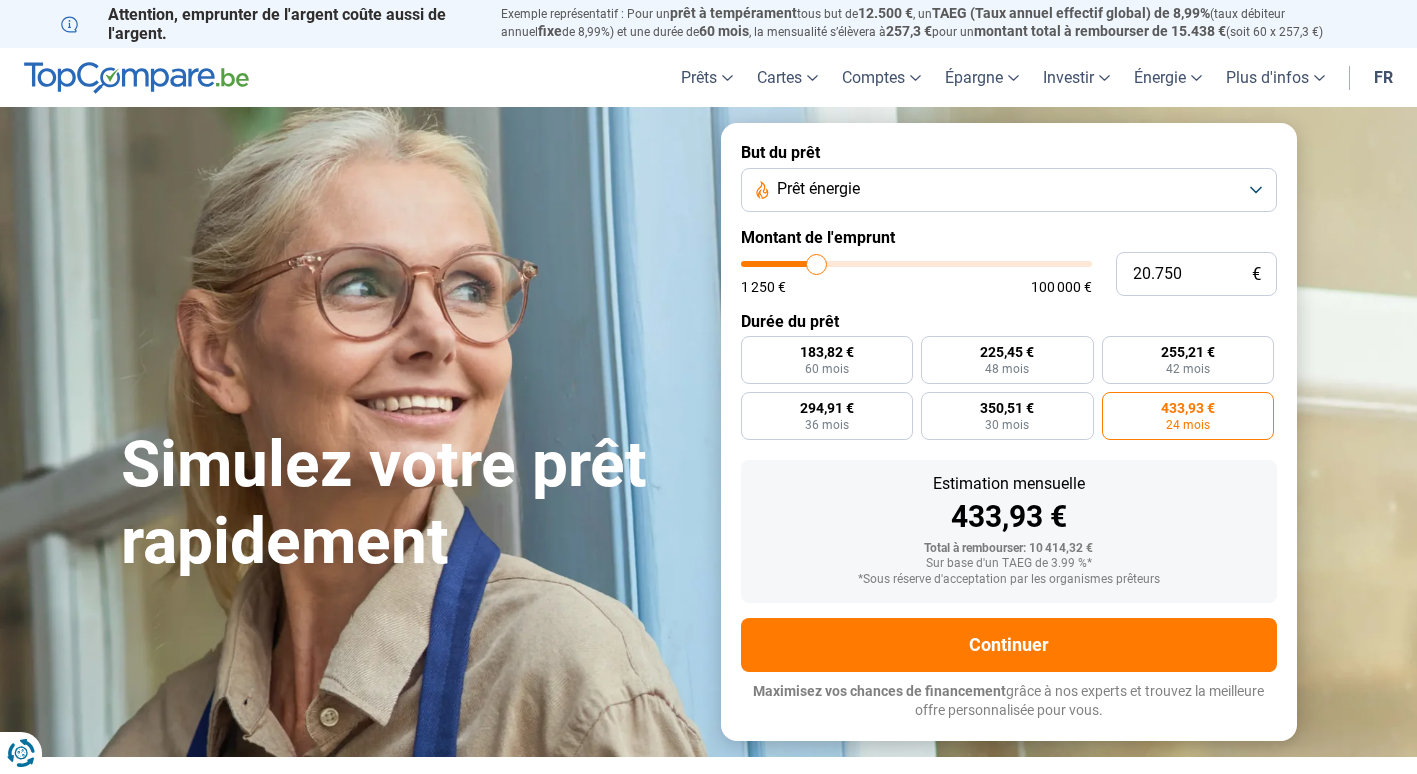 type on "20.250" 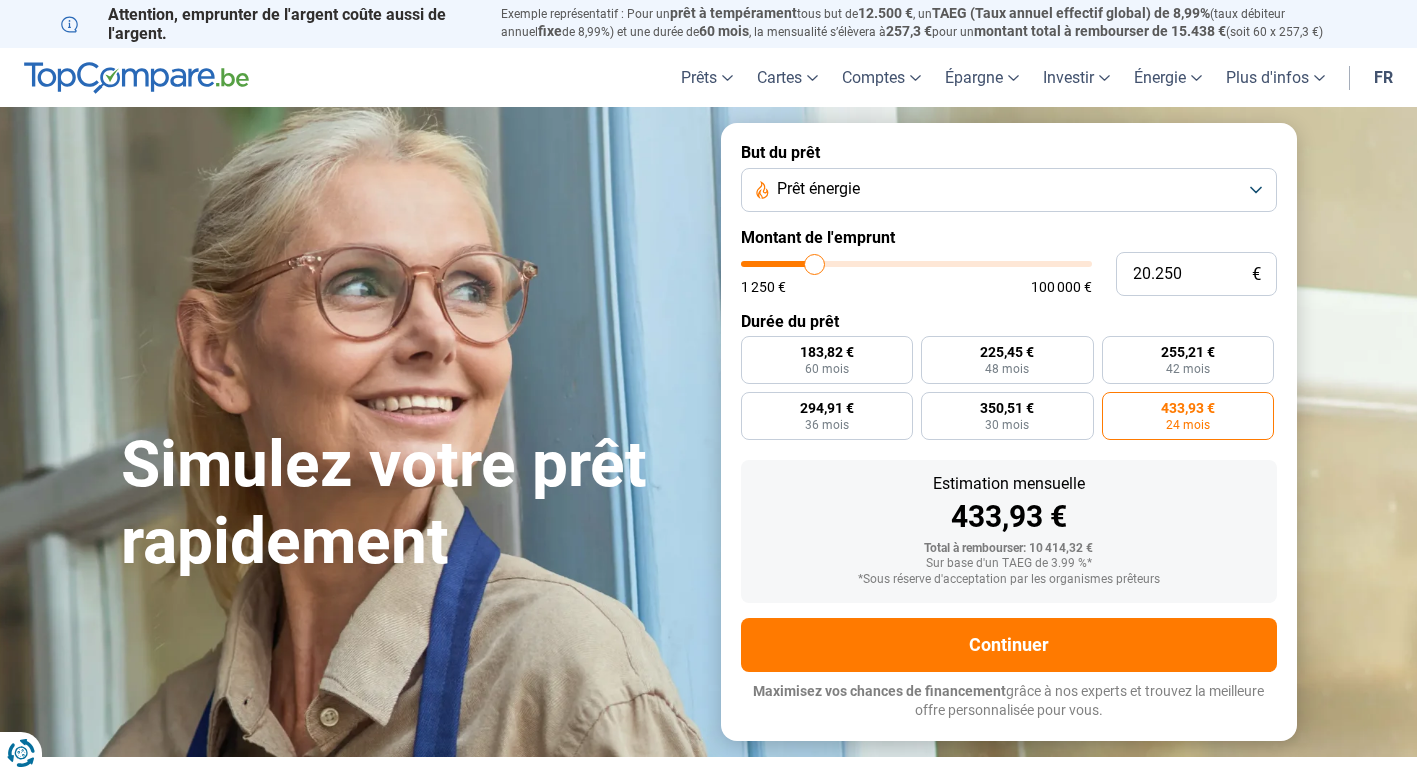 type on "20.000" 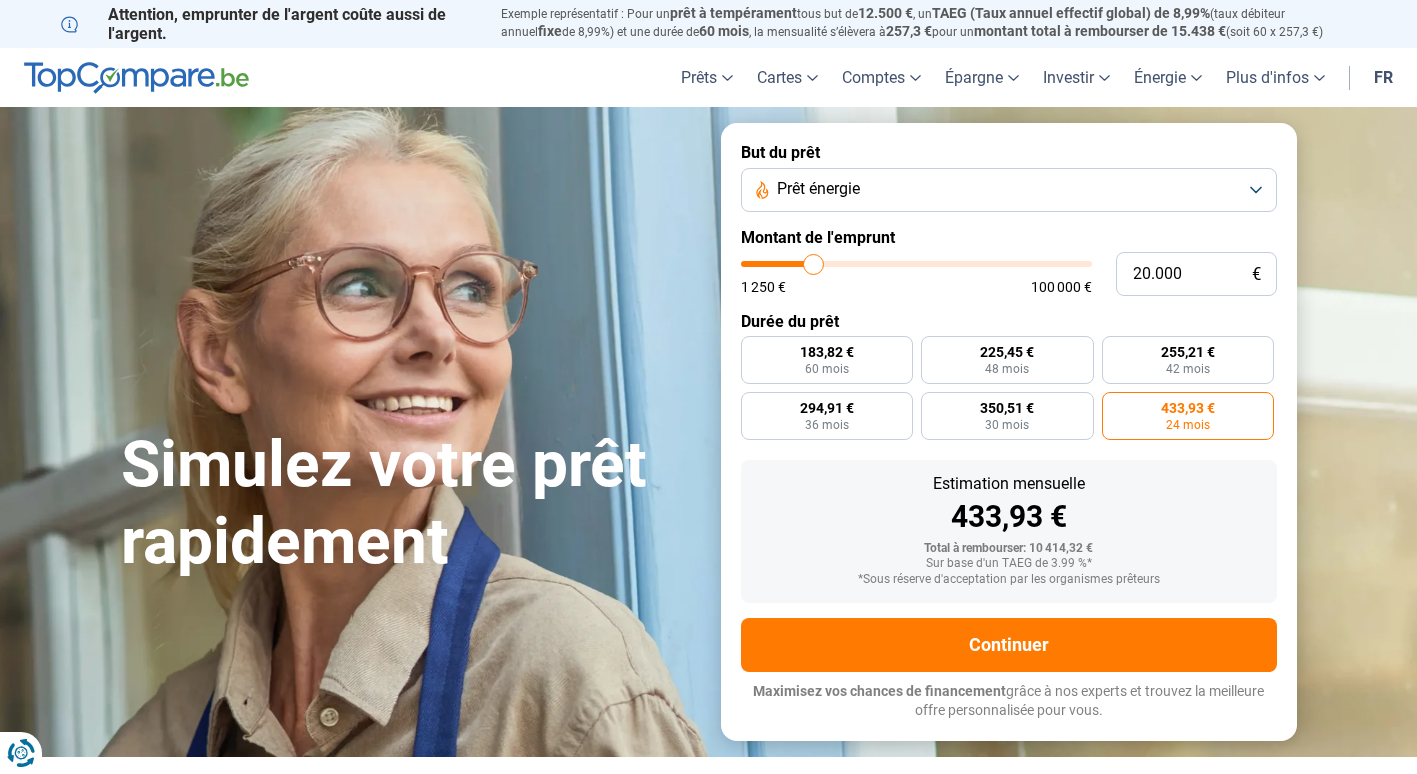 type on "19.250" 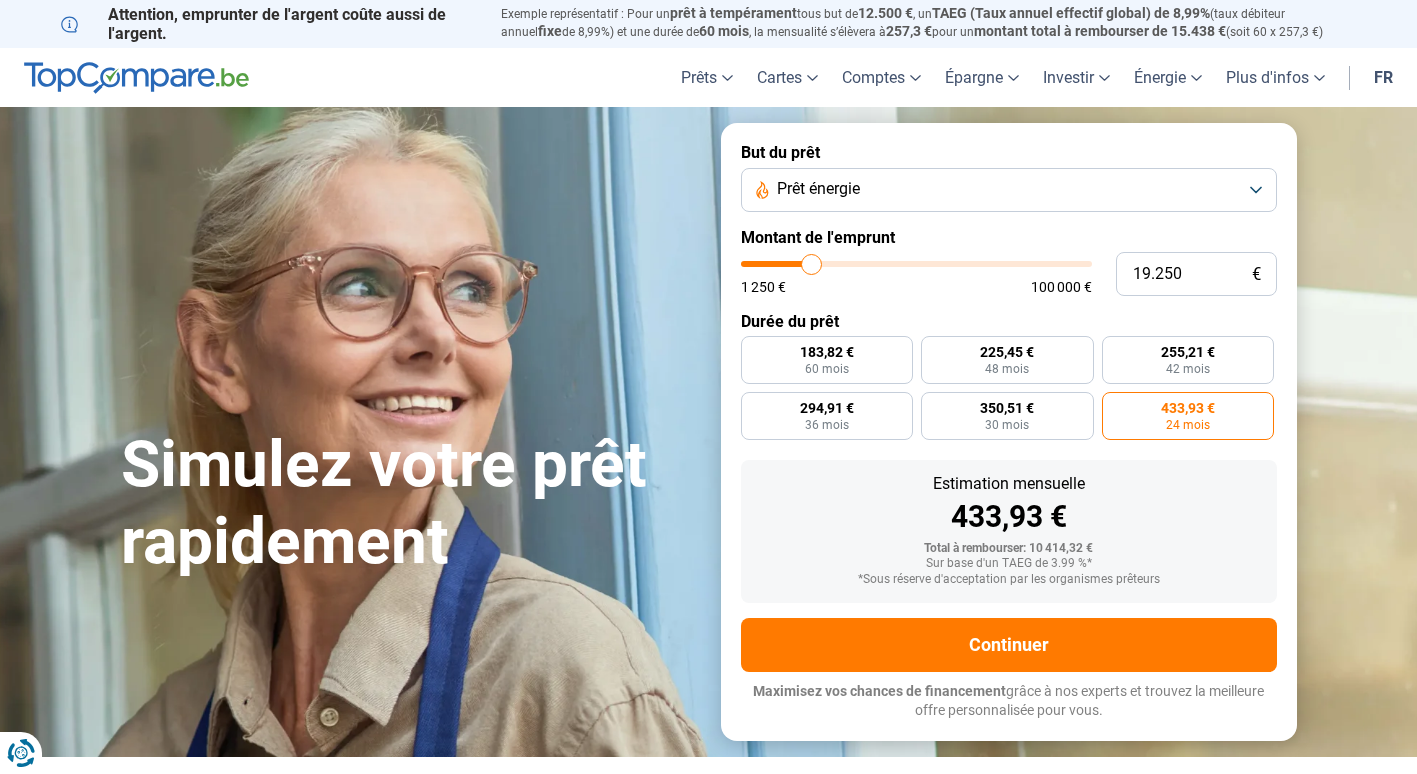 type on "19.000" 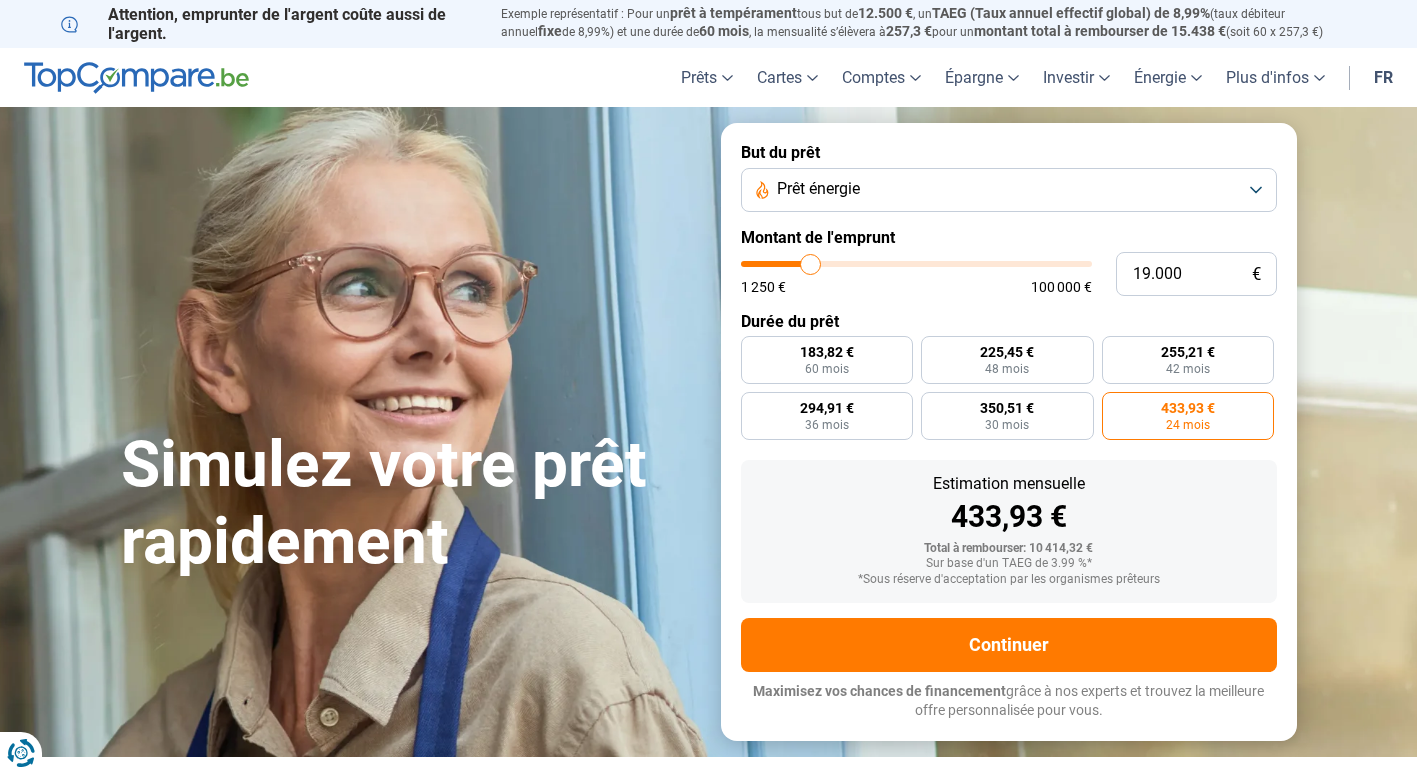 type on "19.250" 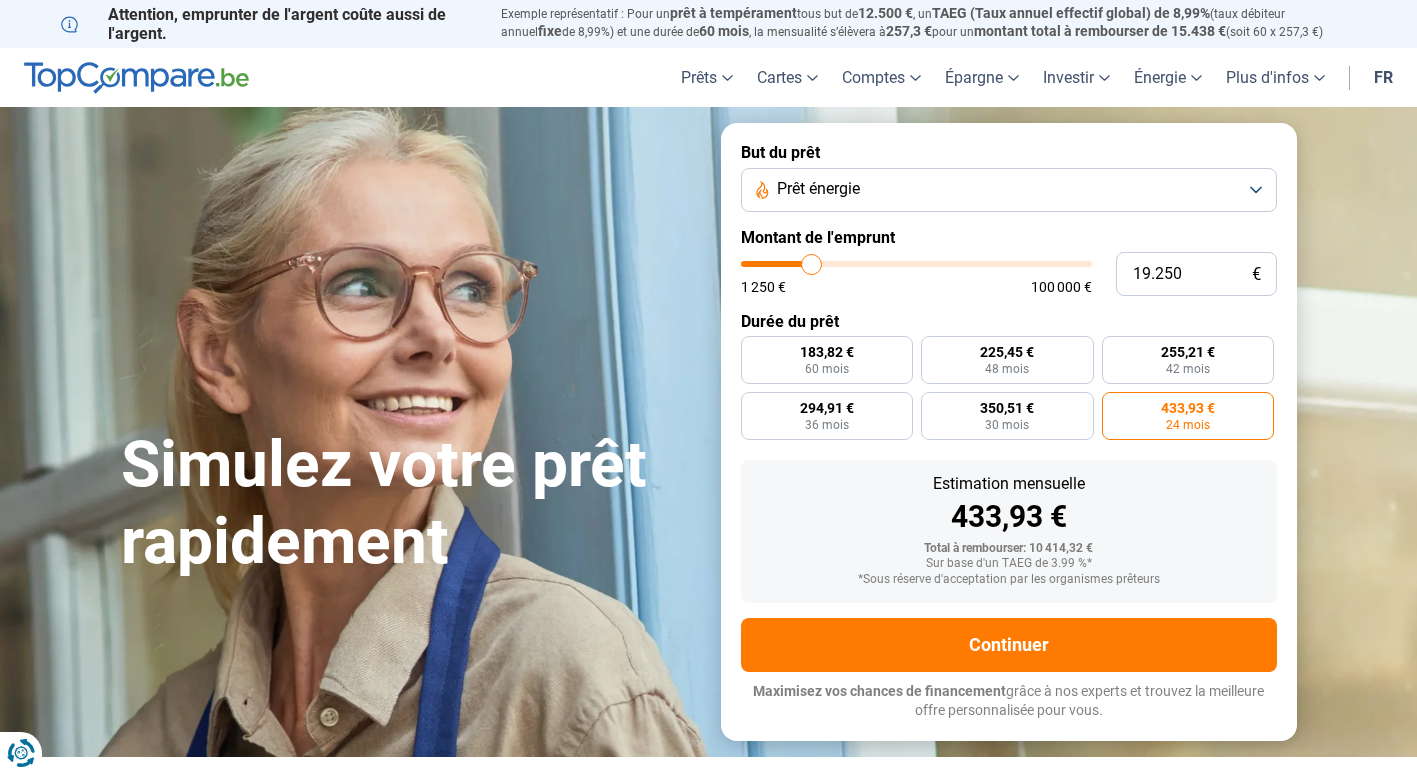 type on "19.750" 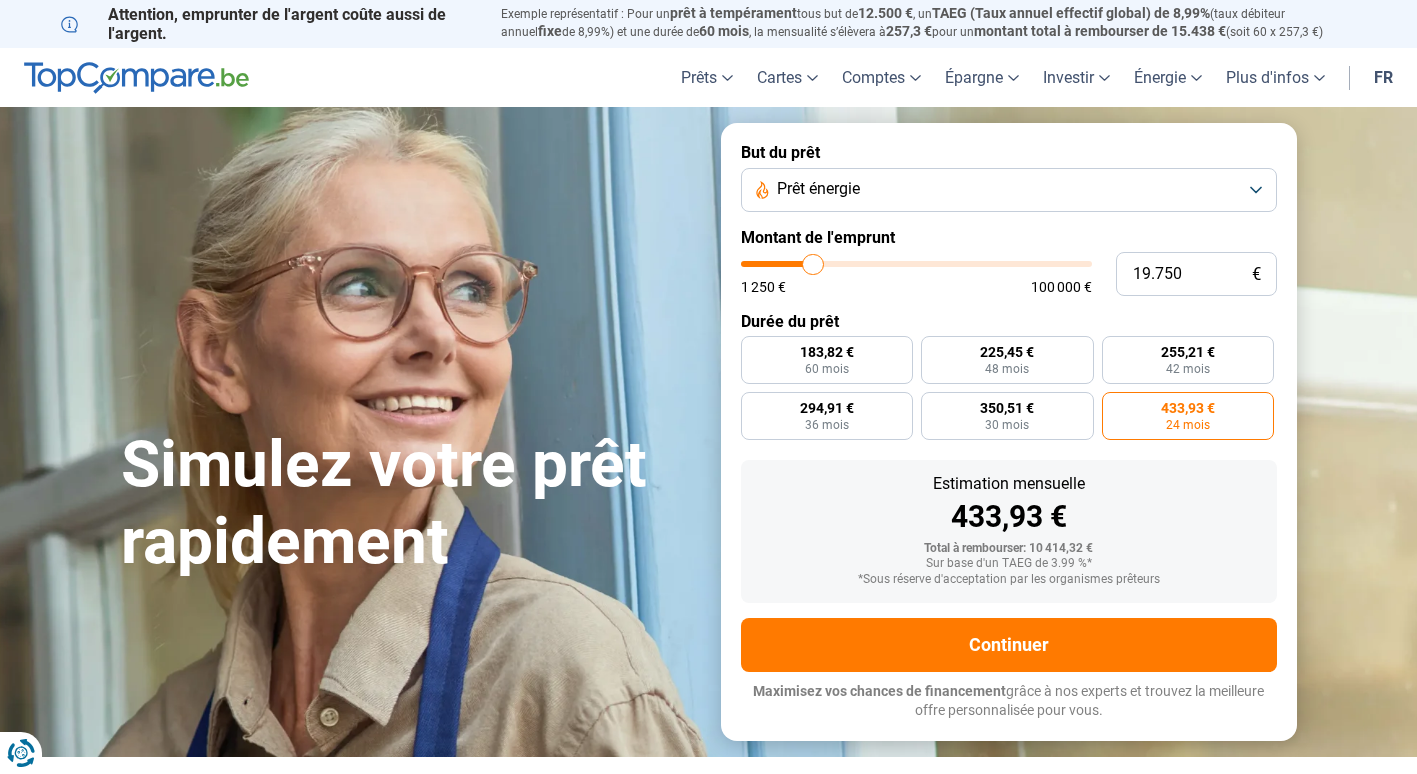 type on "20.000" 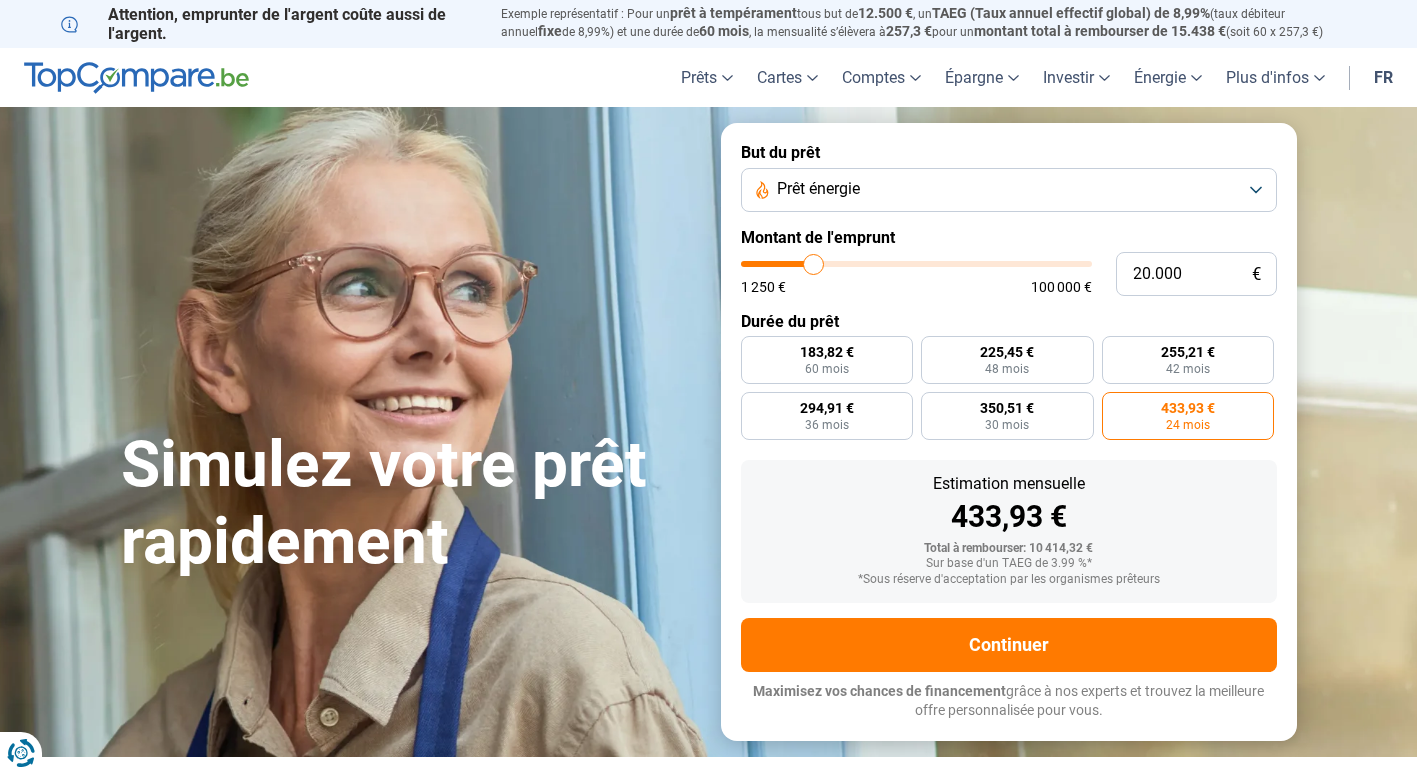 type on "20.750" 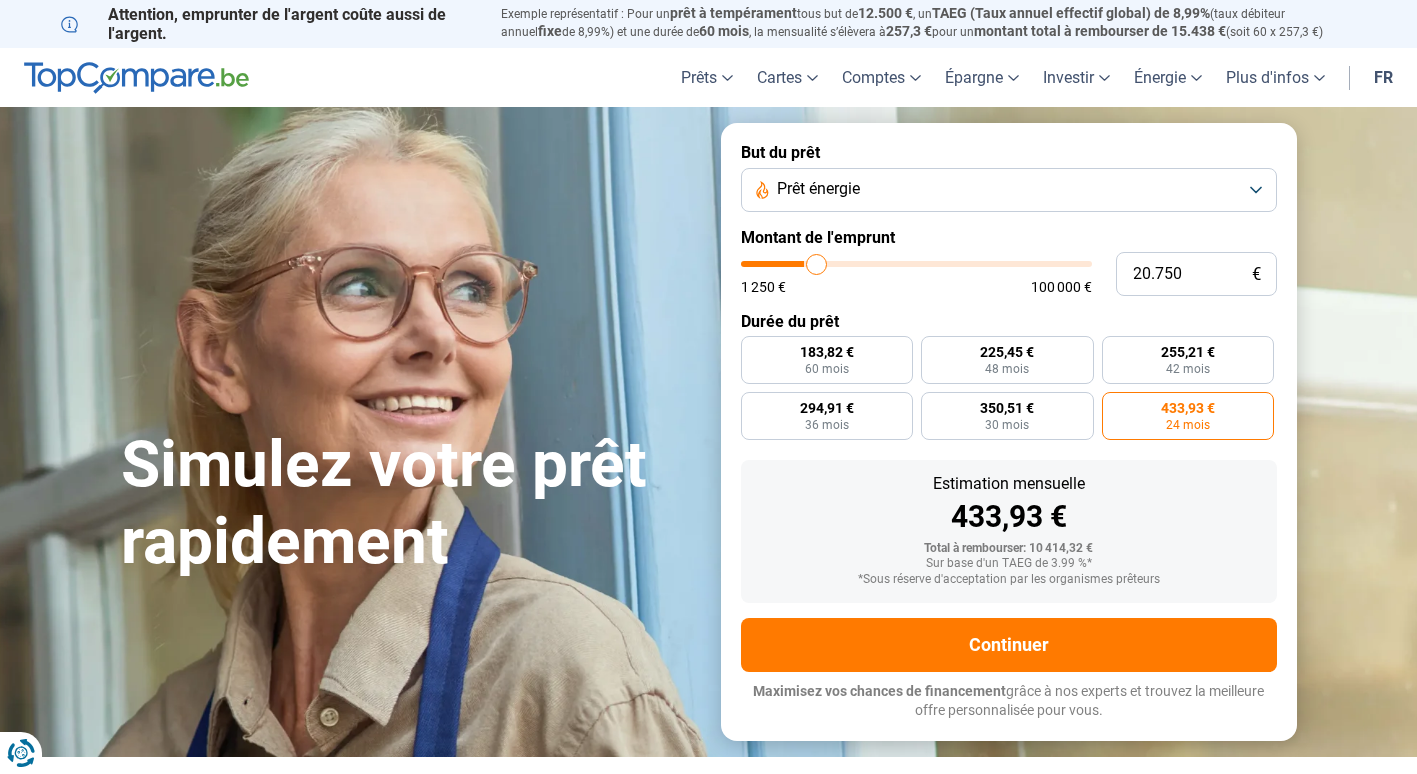 type on "21.250" 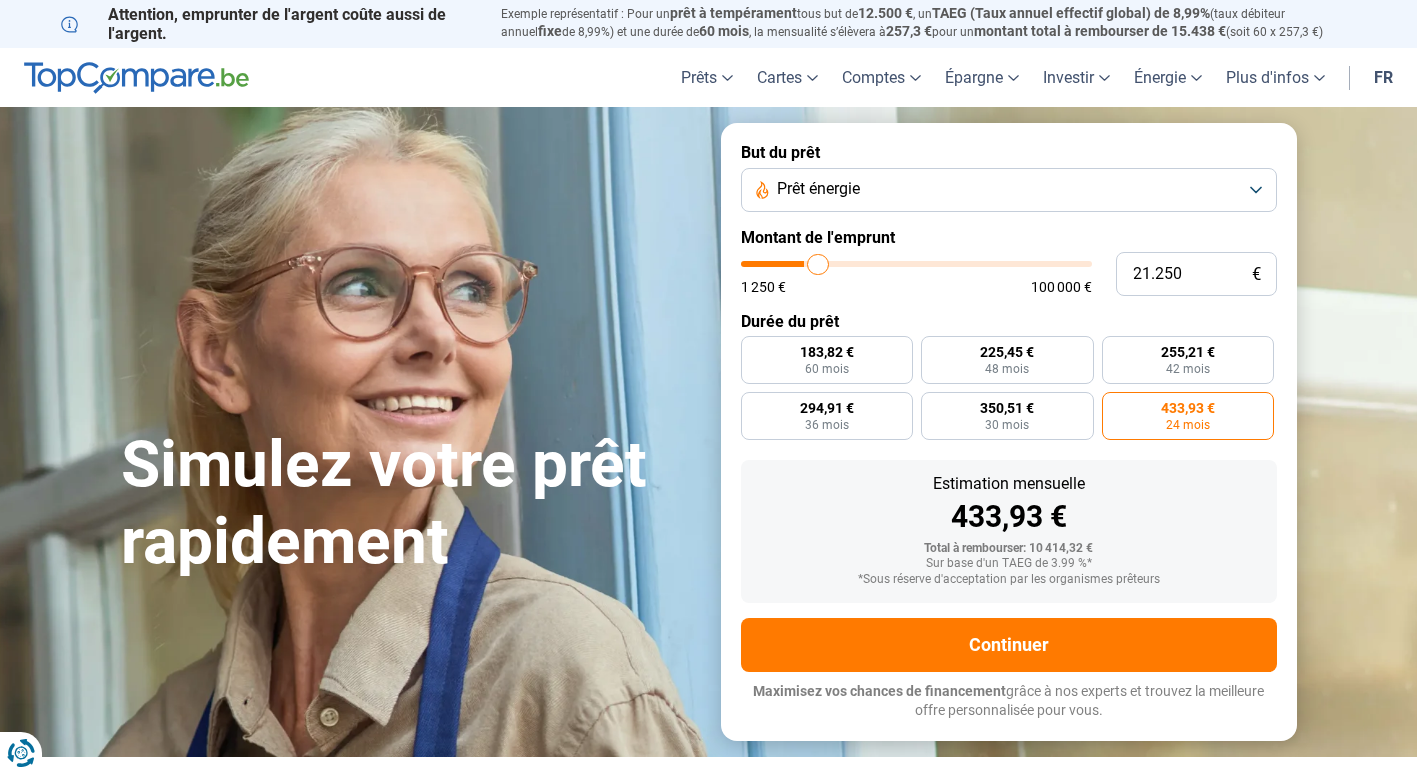 type on "21.750" 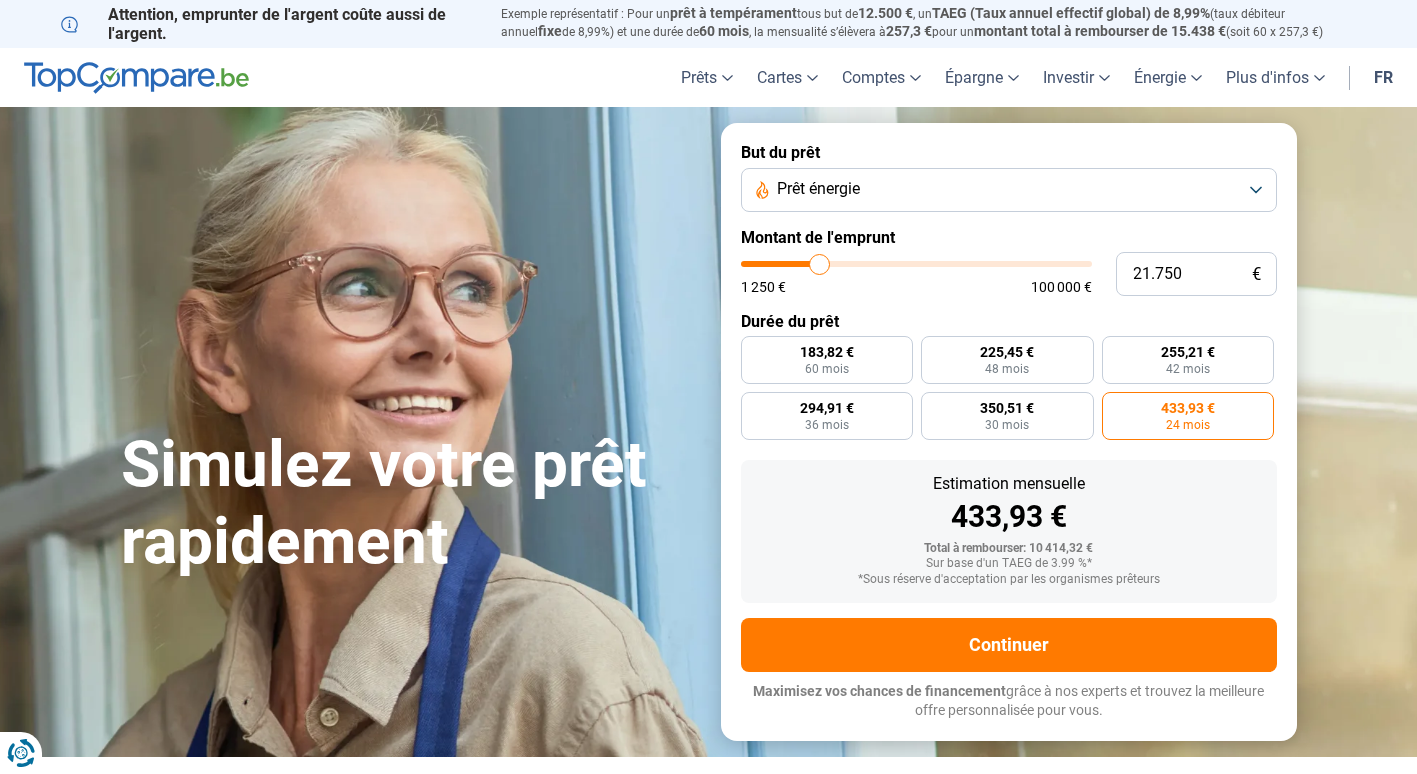type on "22.000" 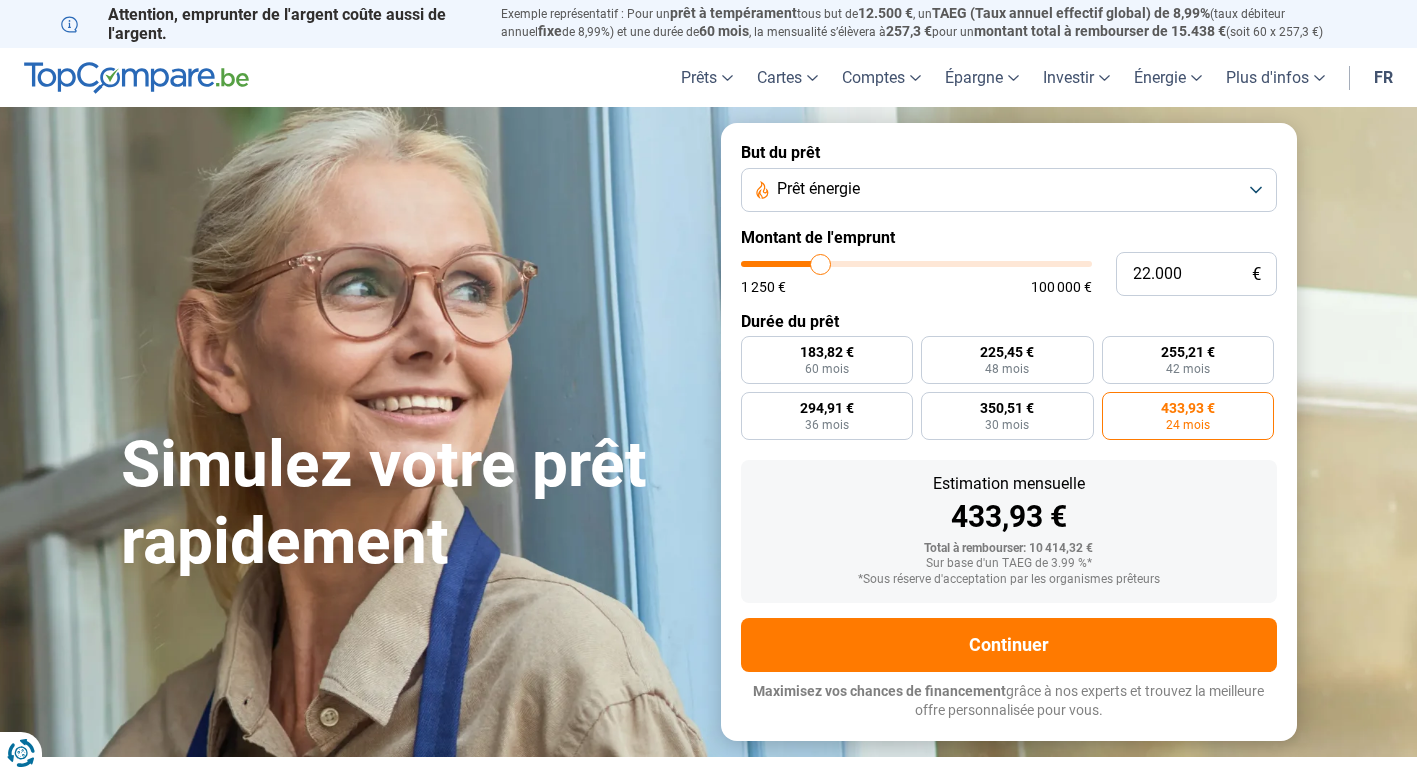 type on "22.250" 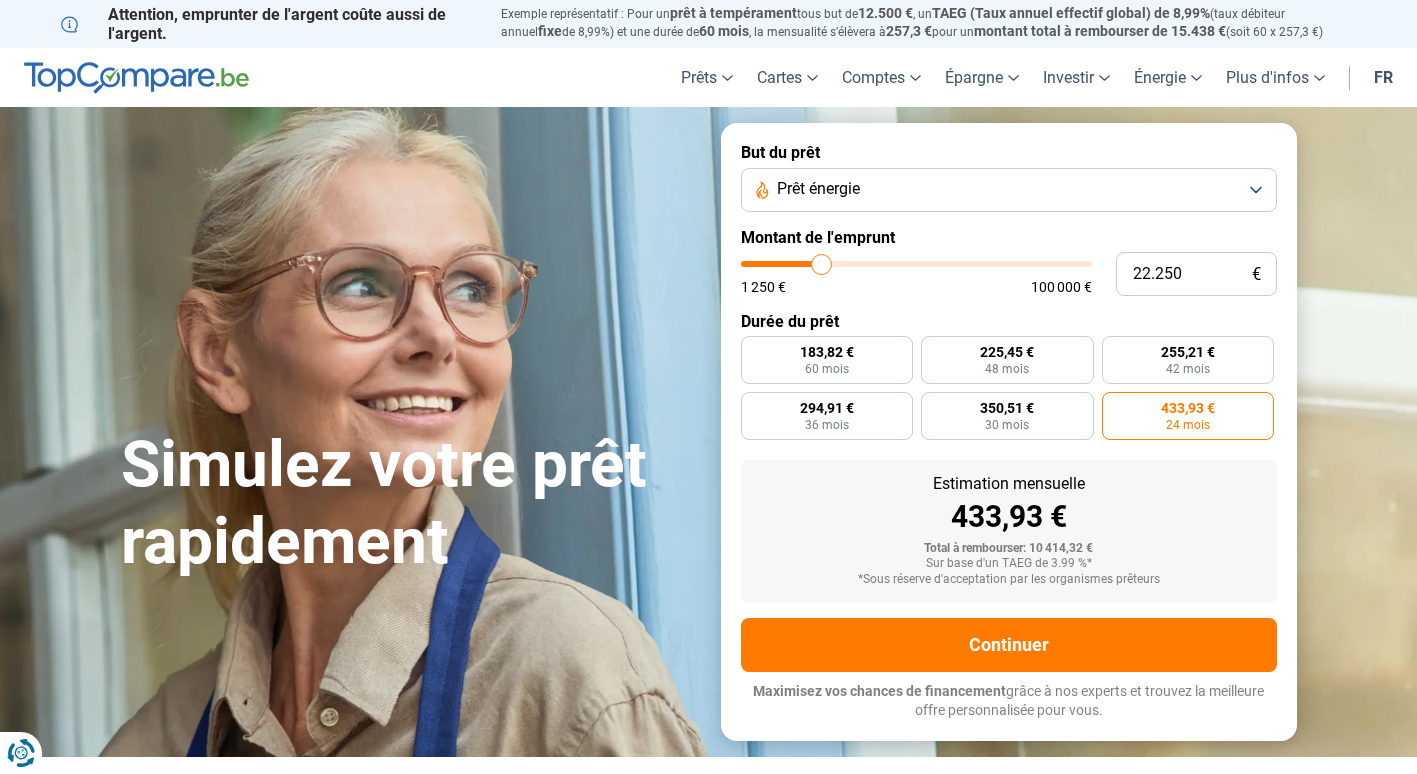 type on "22.000" 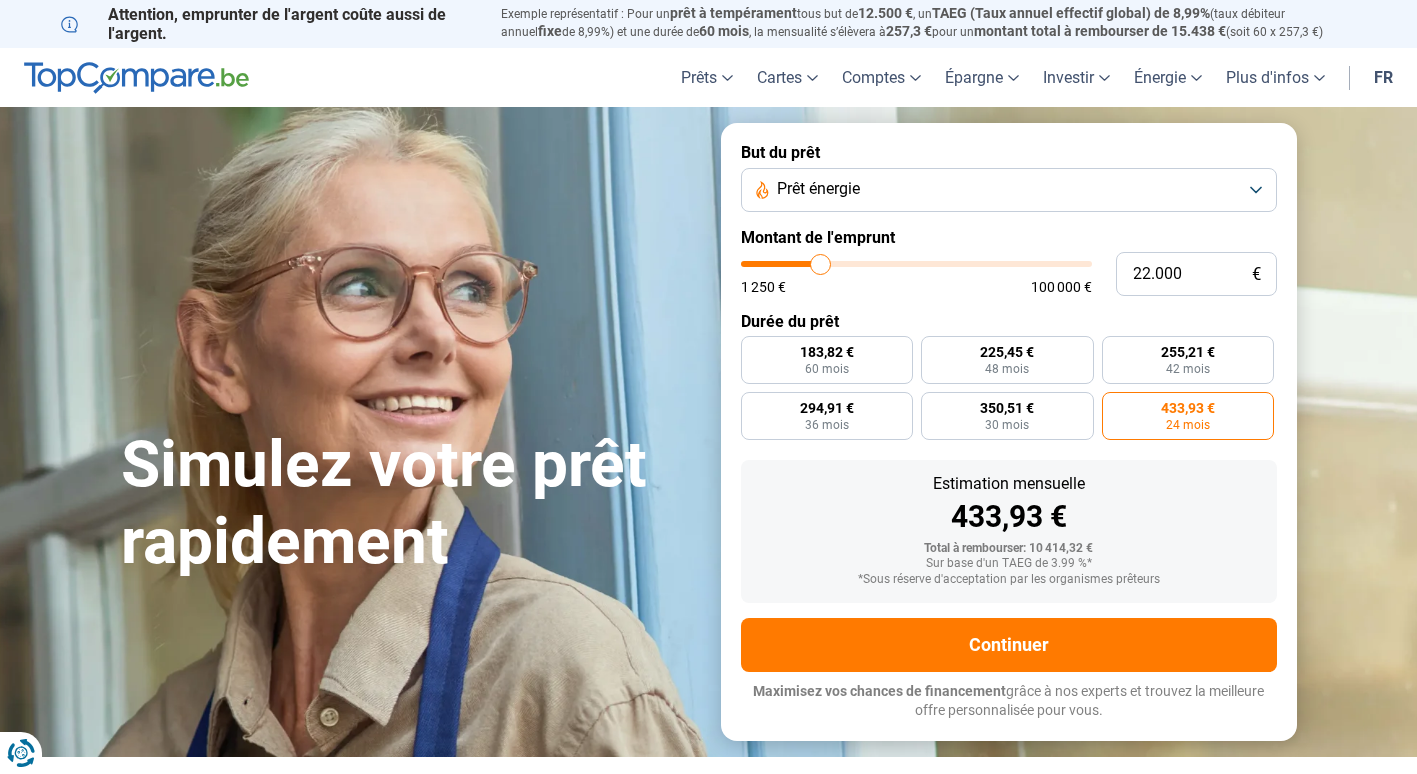 type on "21.750" 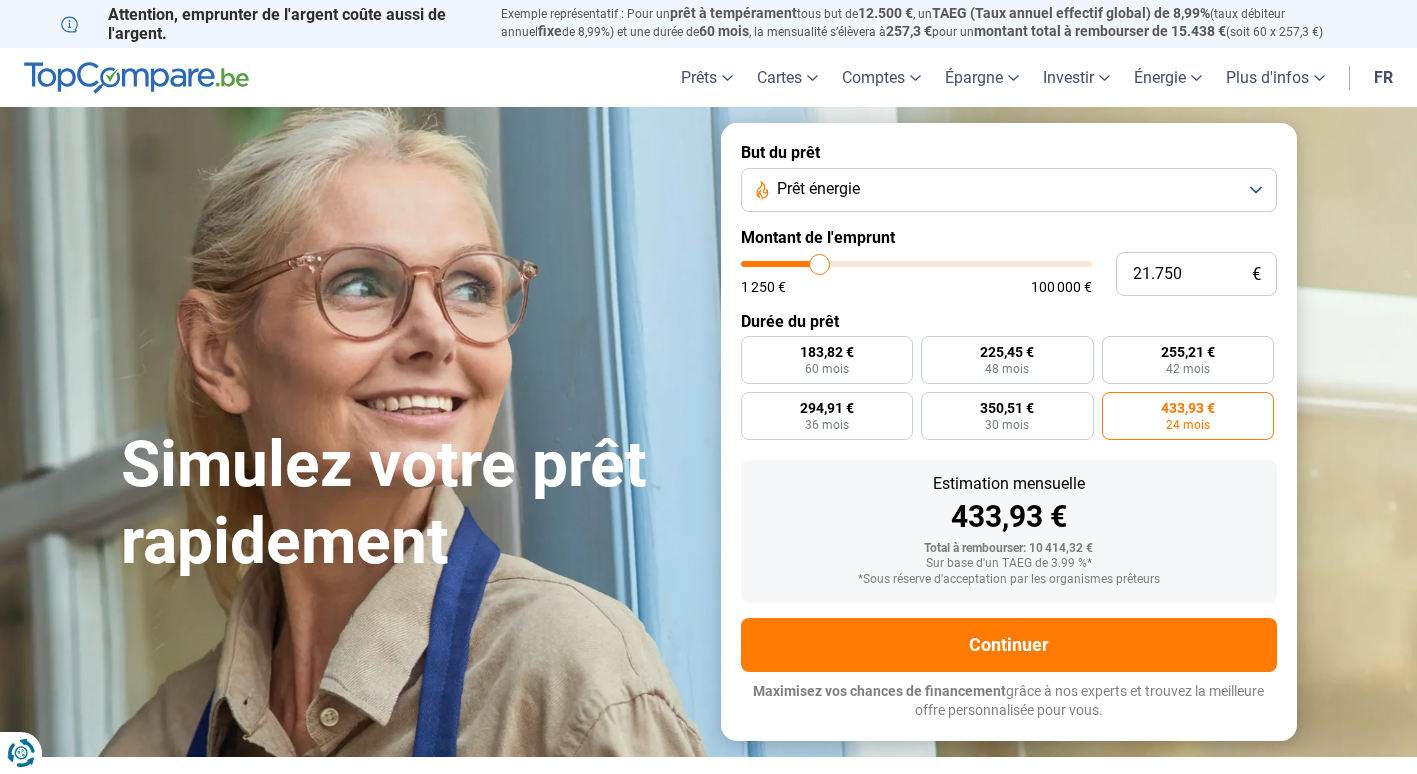 type on "21.250" 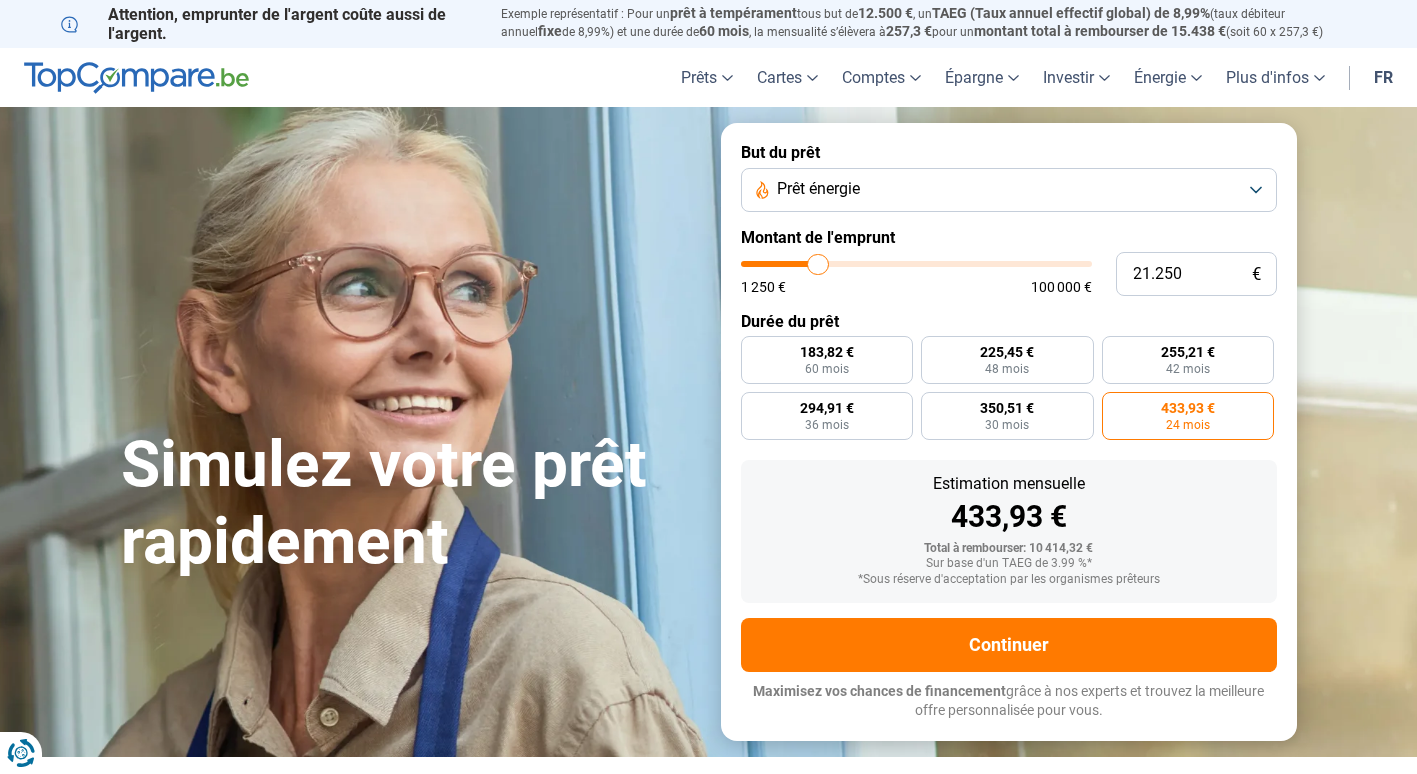 type on "20.750" 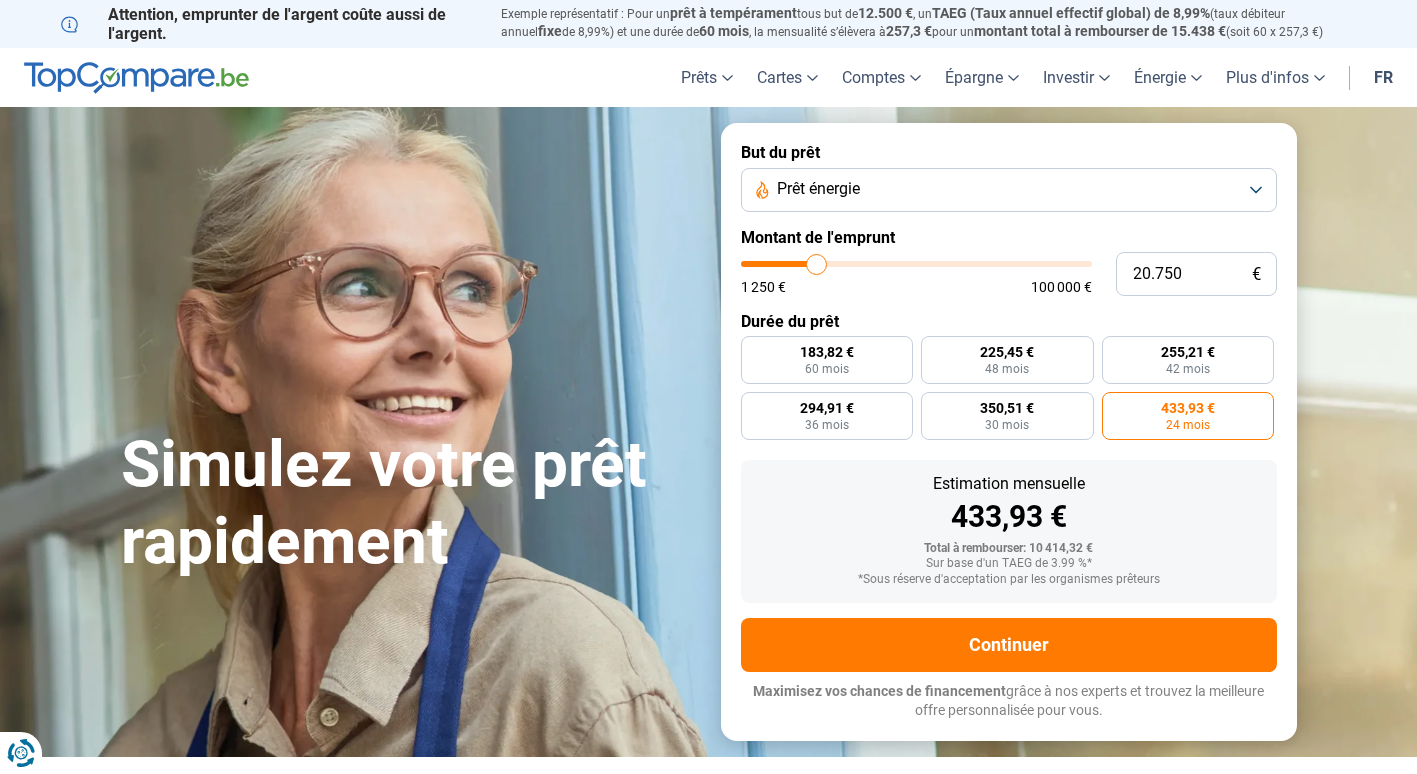 type on "20.250" 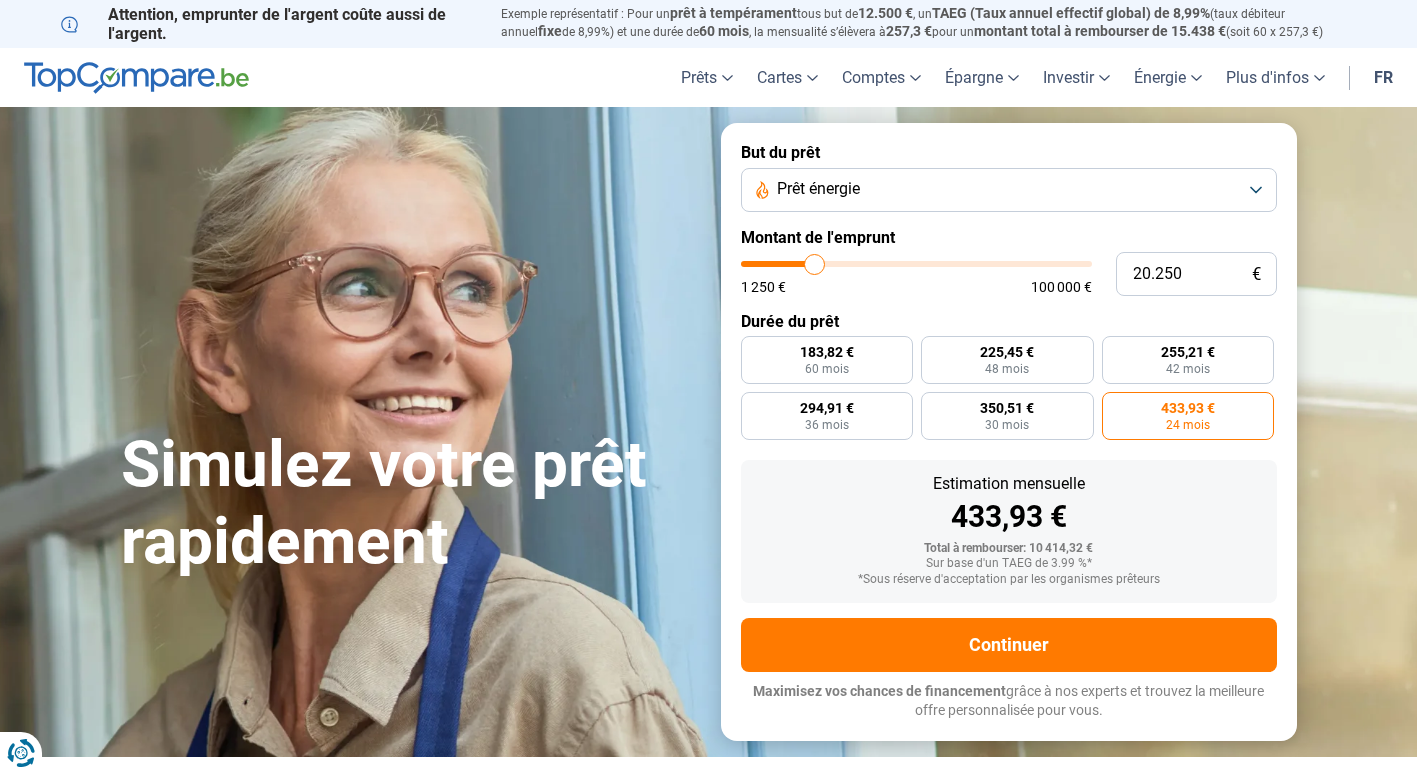 type on "20.000" 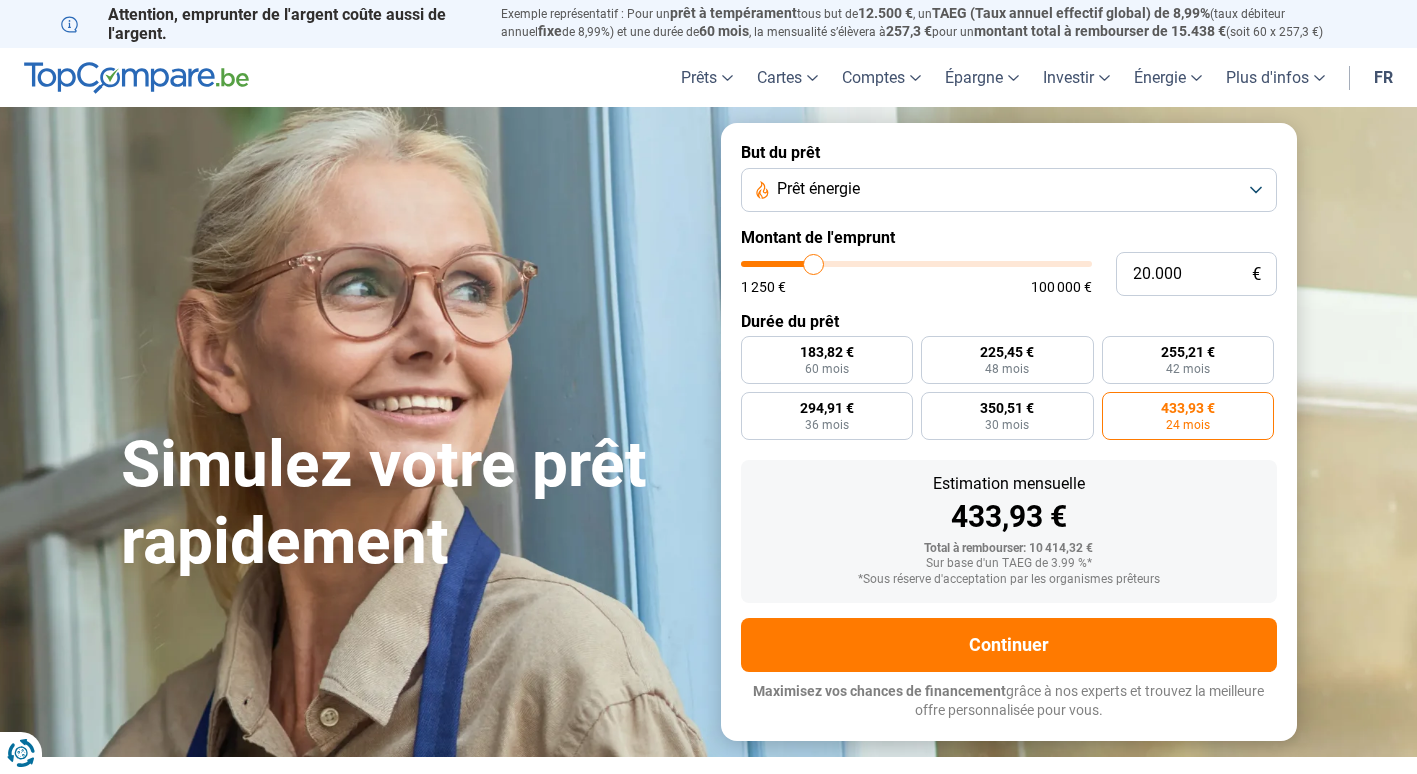 type on "19.750" 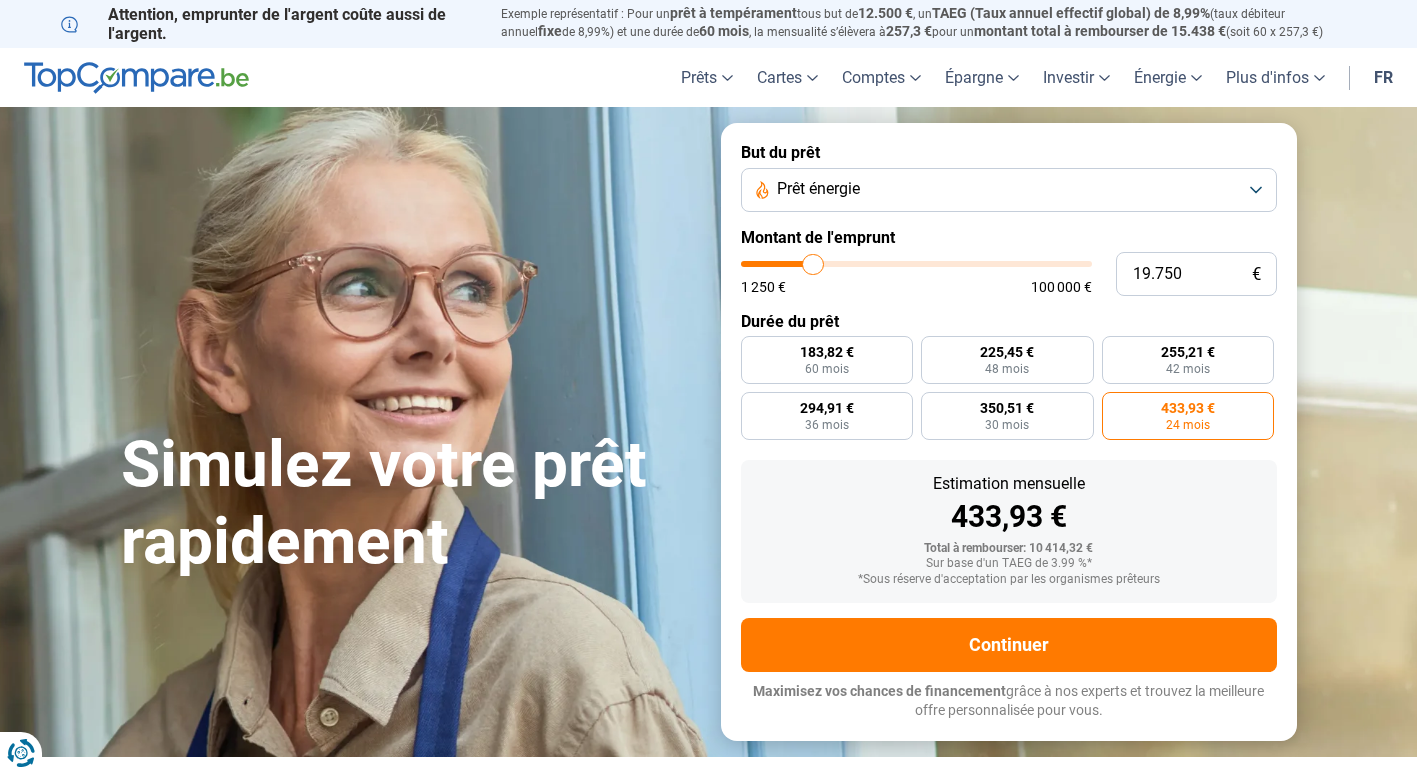 type on "19.250" 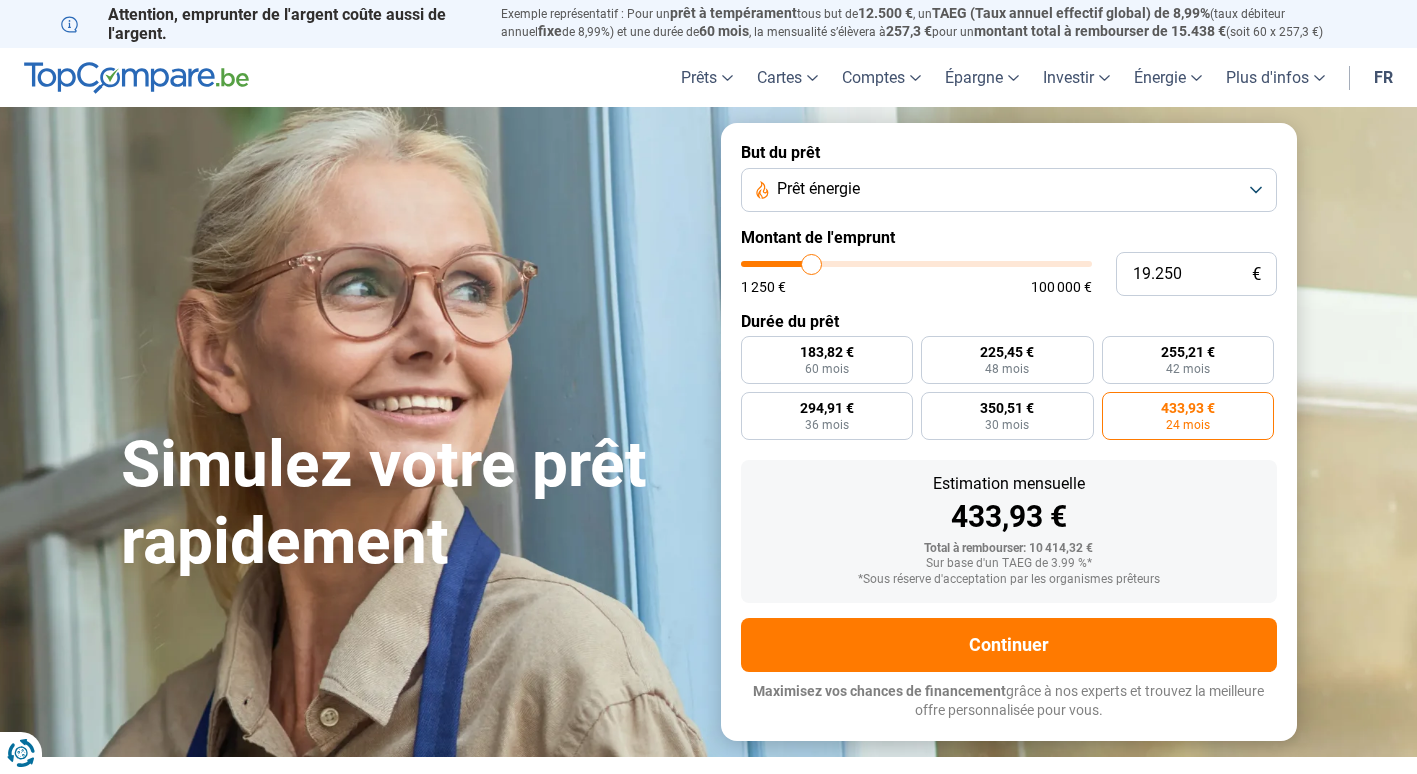 type on "19.000" 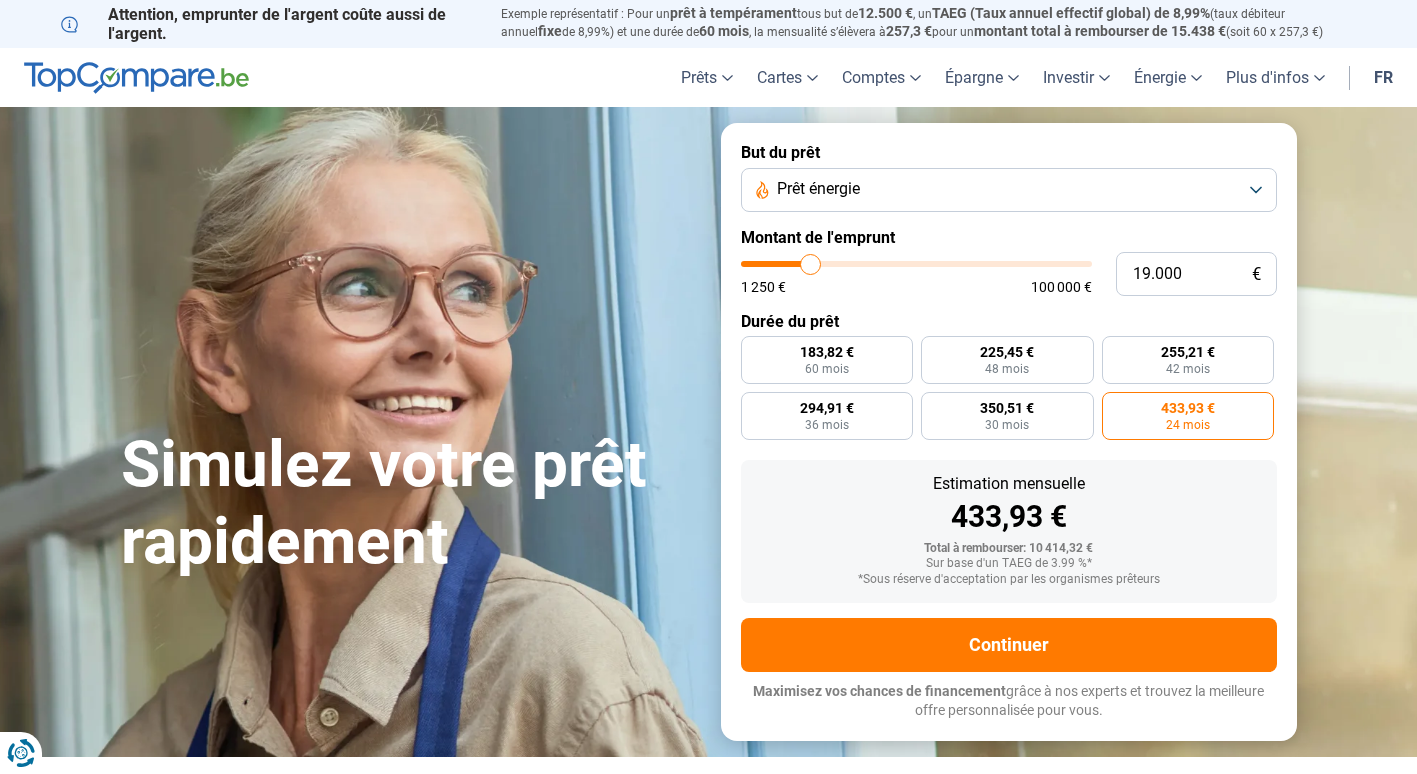 type on "18.750" 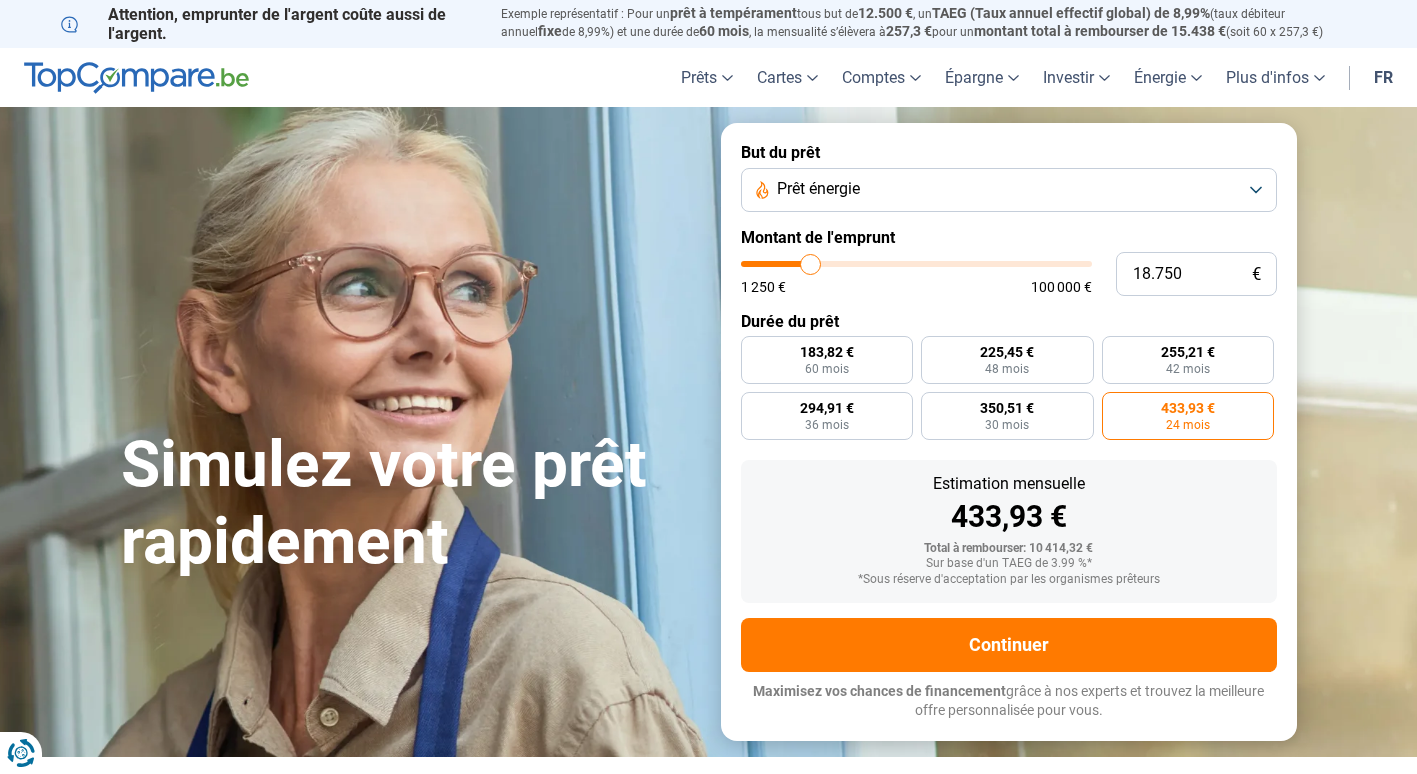 type on "18750" 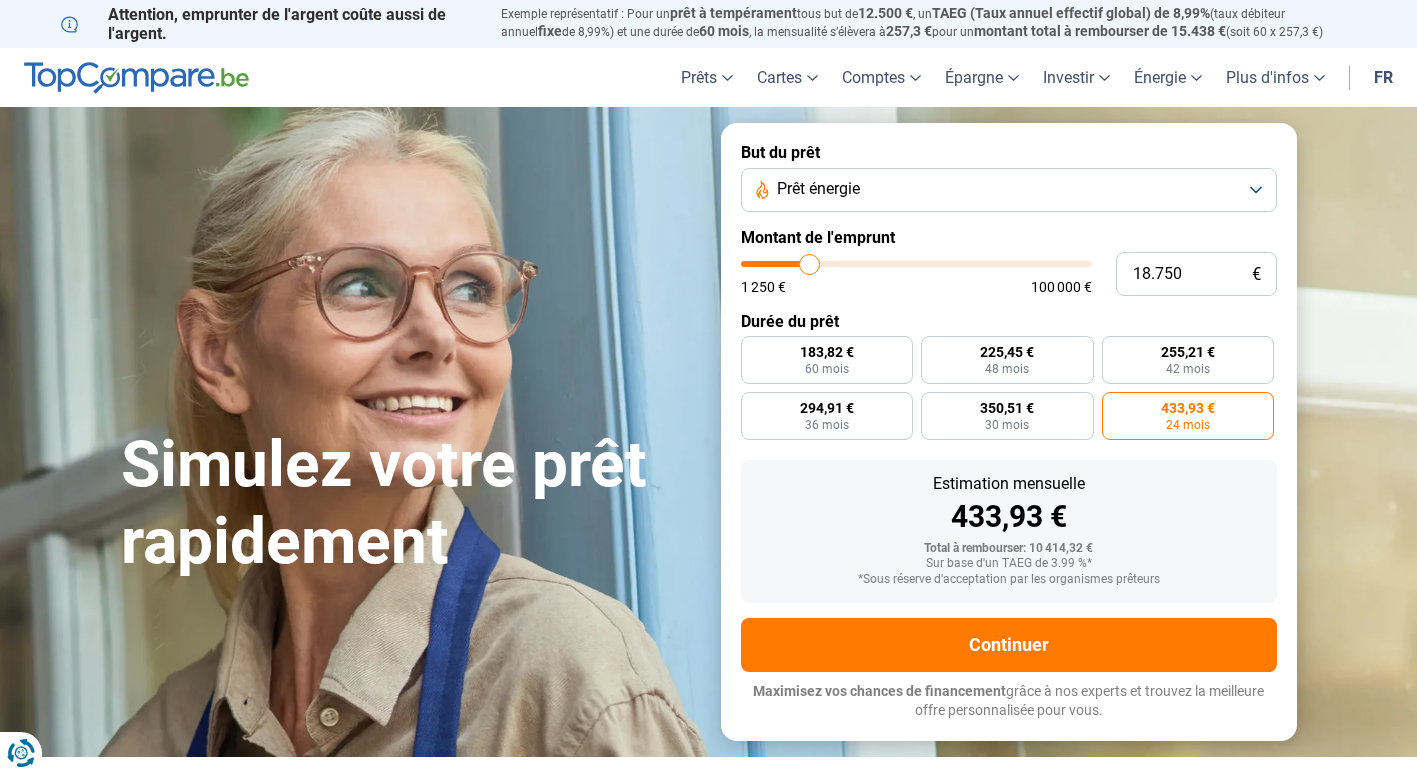 type on "18.500" 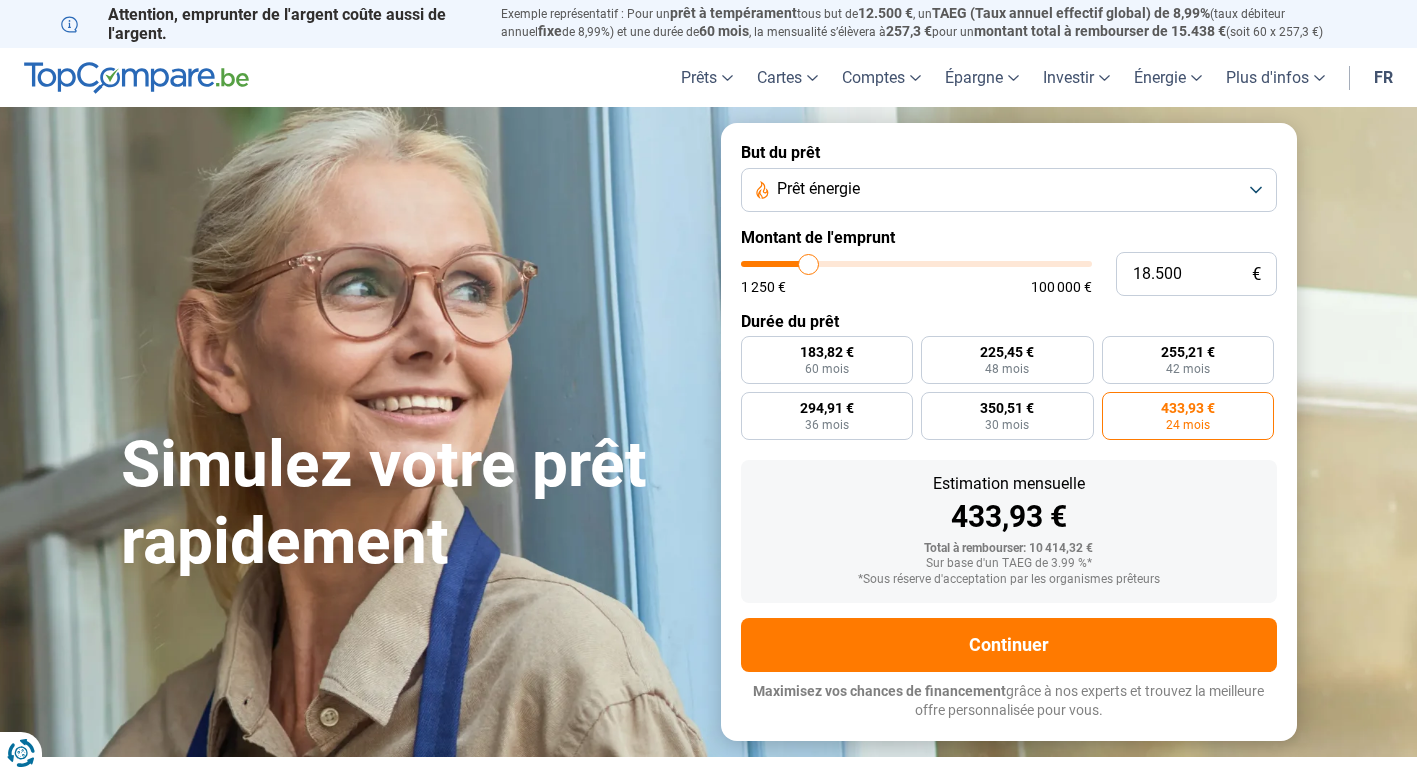 type on "18.000" 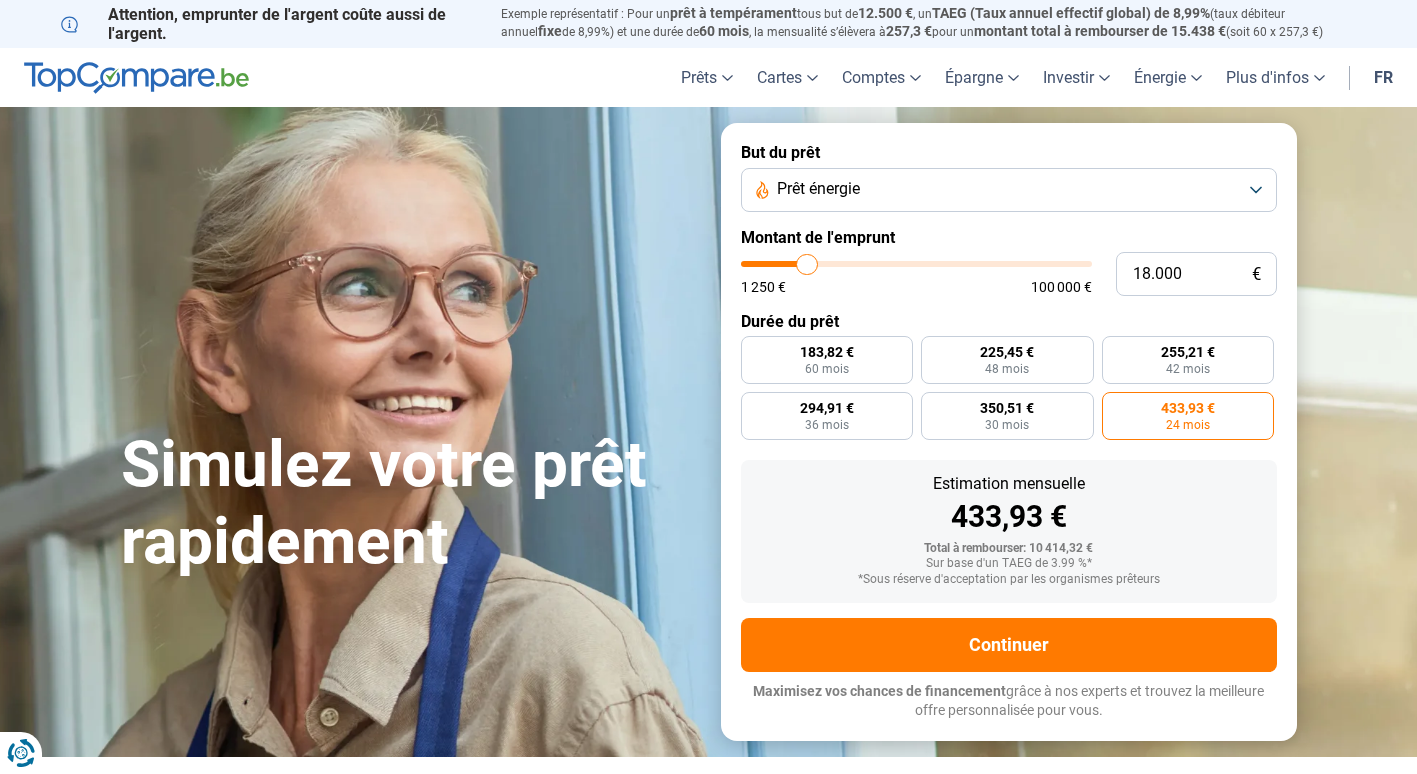 type on "17.750" 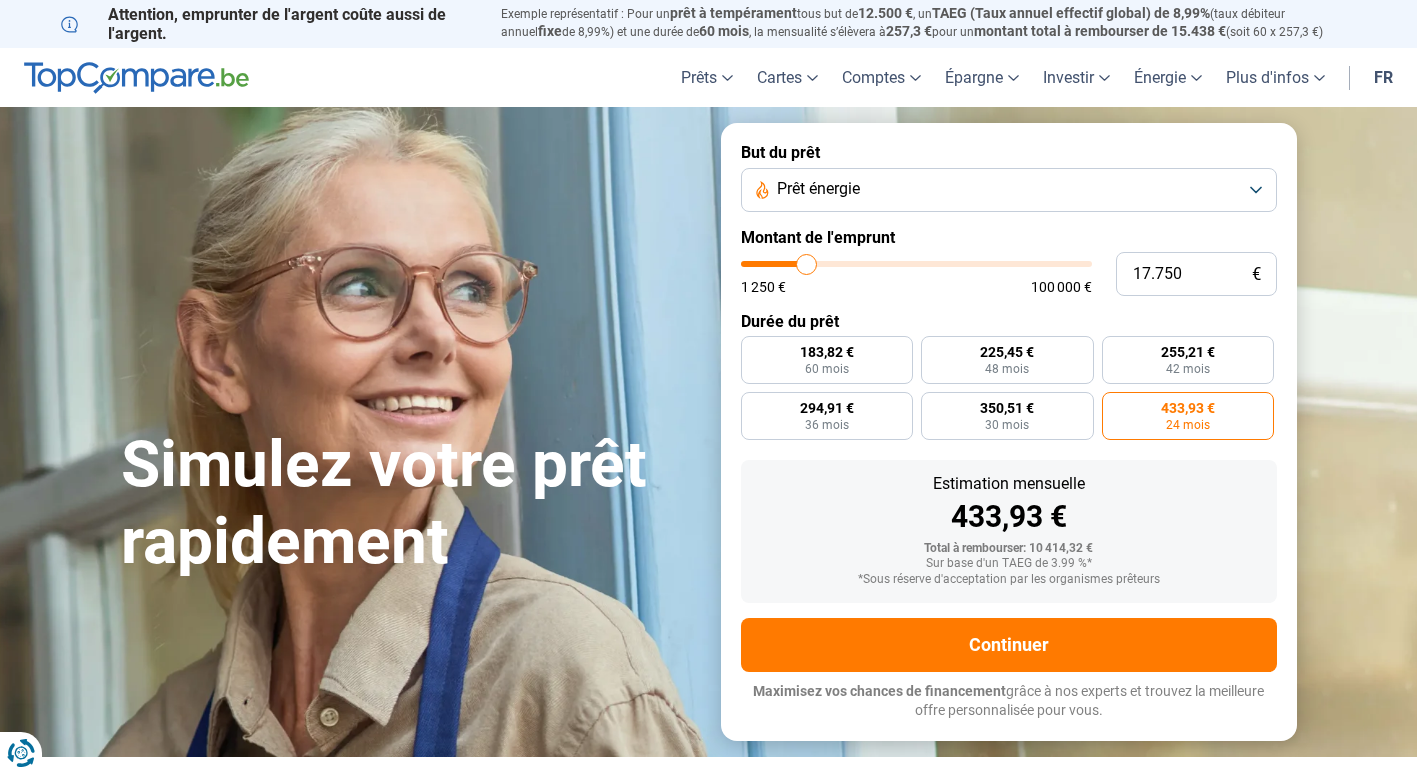 type on "17.500" 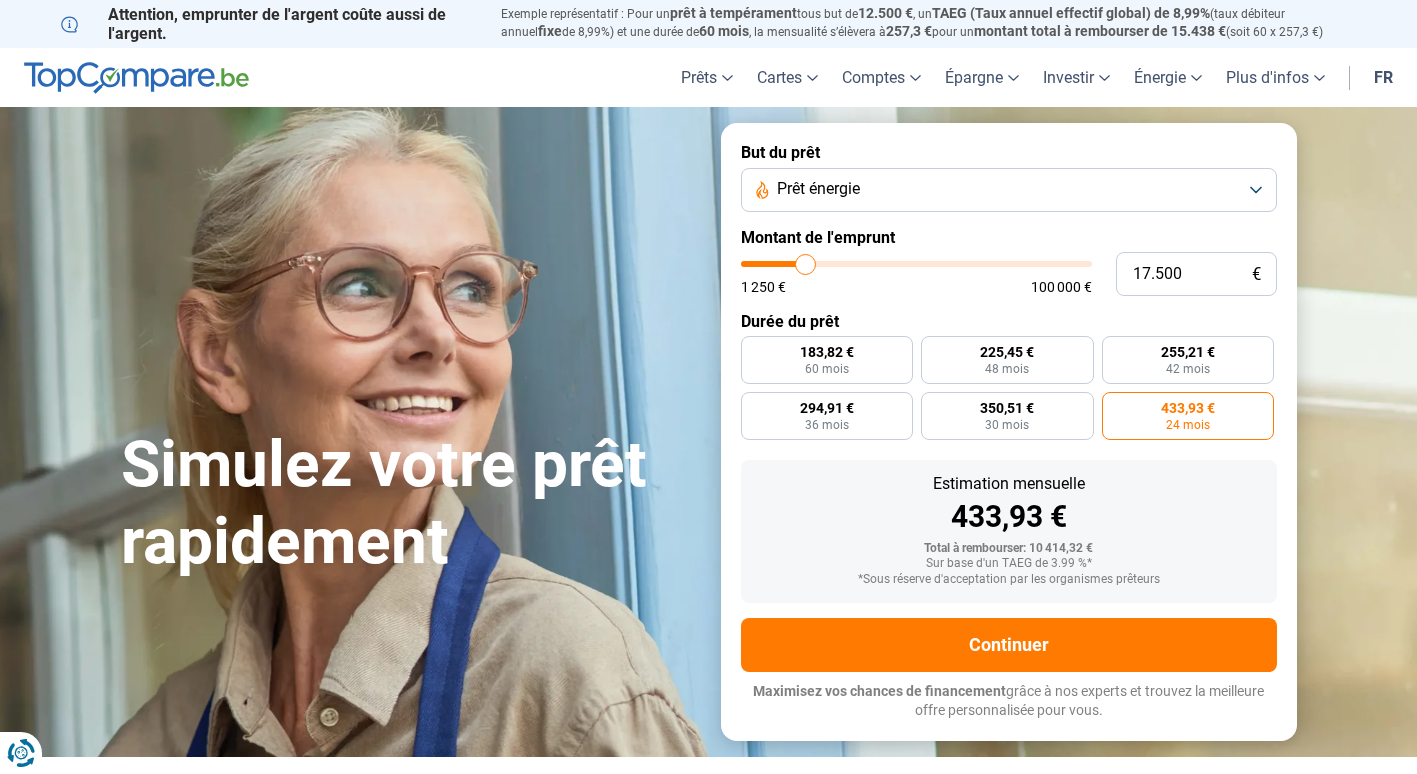 type on "17.250" 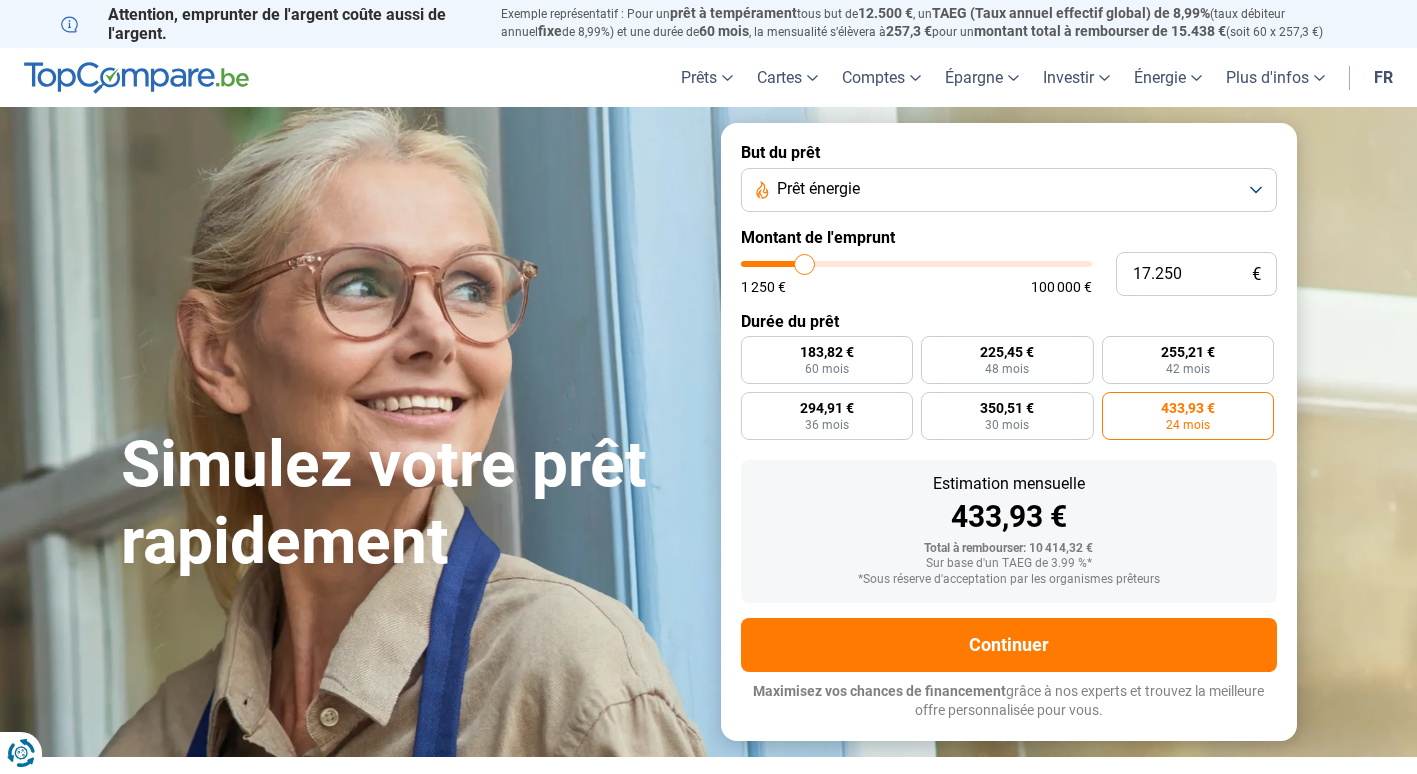 type on "17.000" 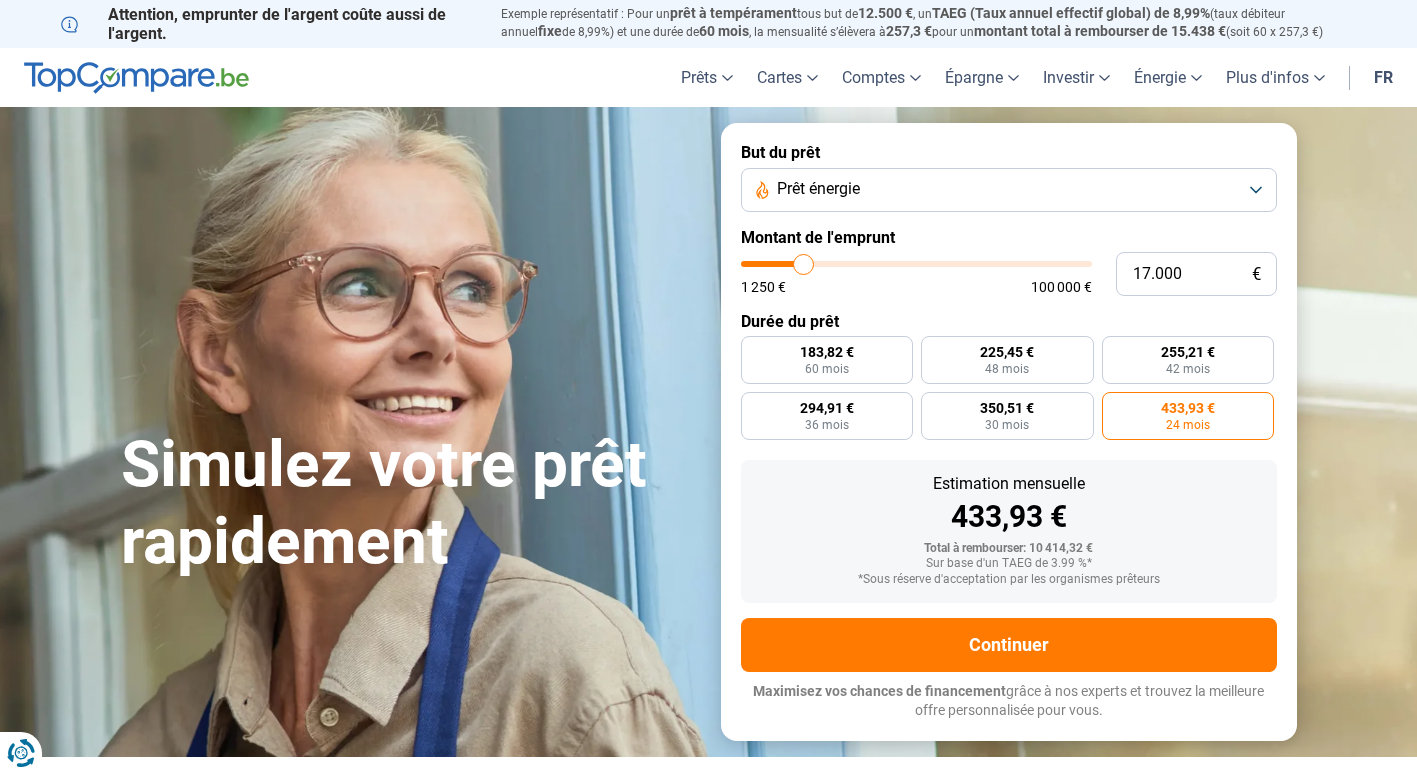 type on "16.500" 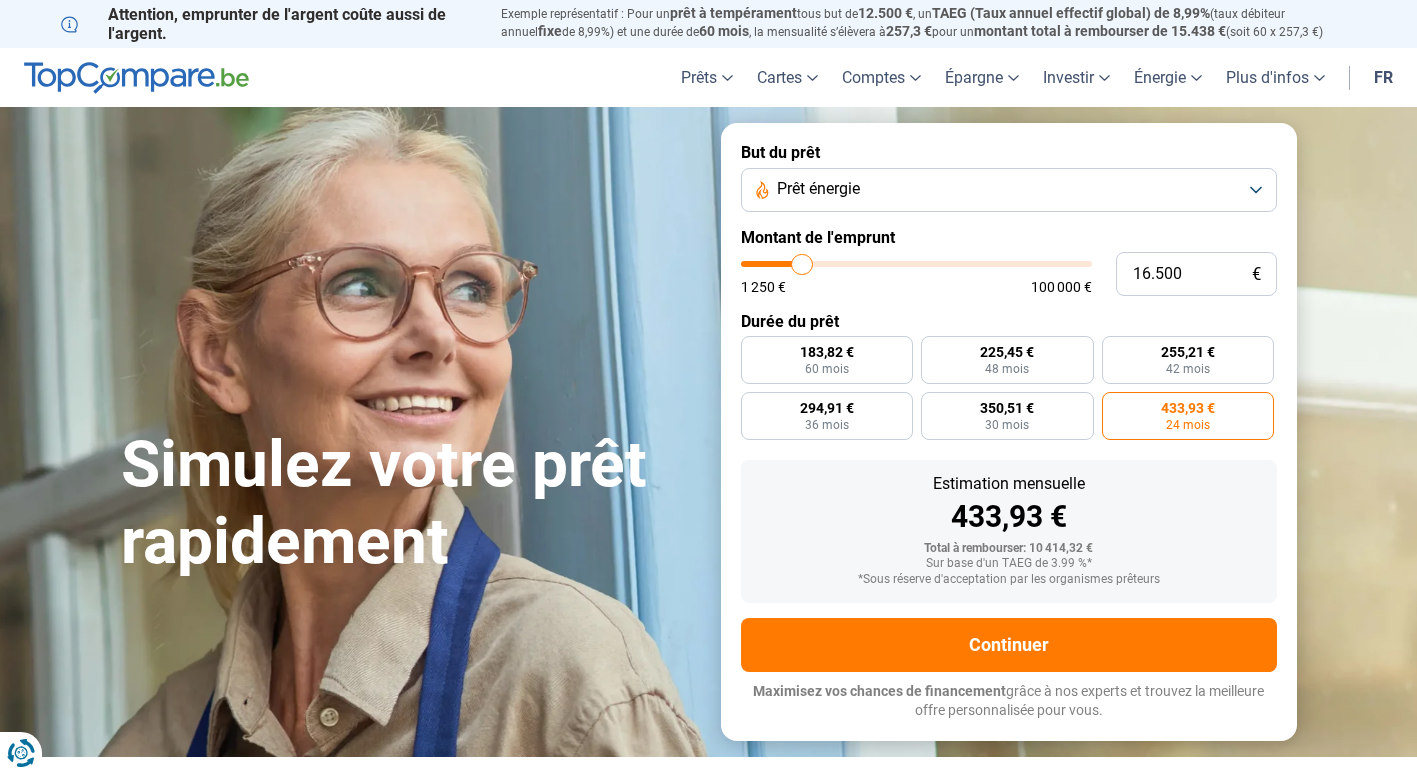 type on "16.250" 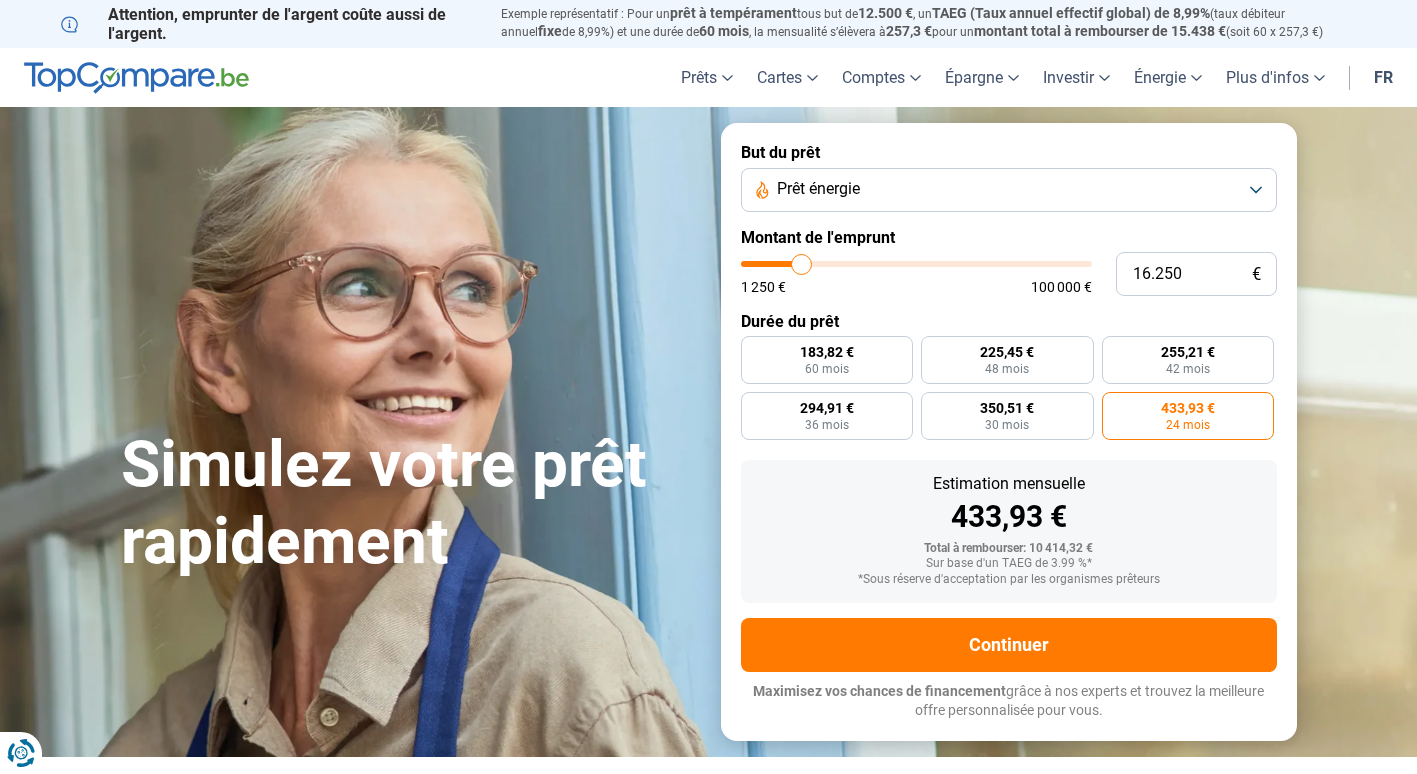 type on "16.000" 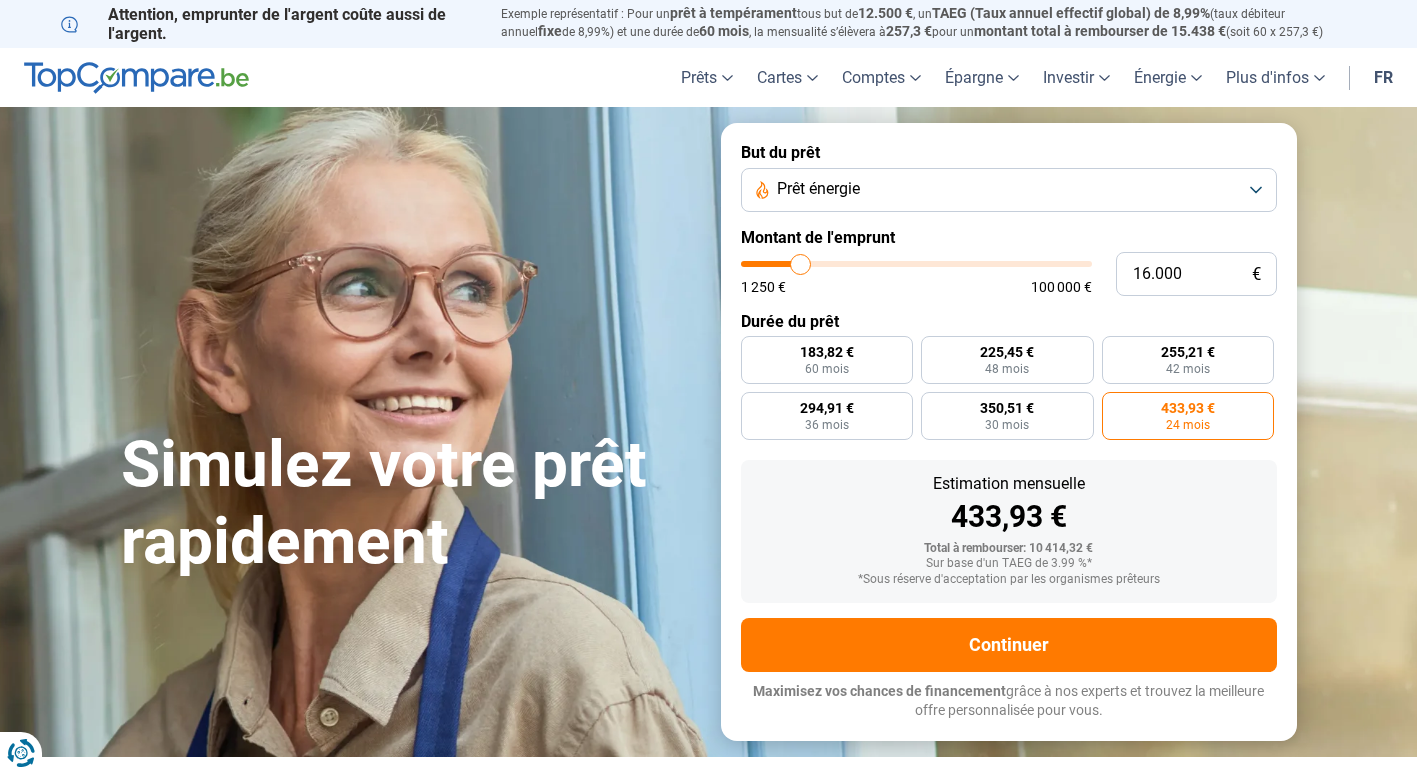 type on "15.750" 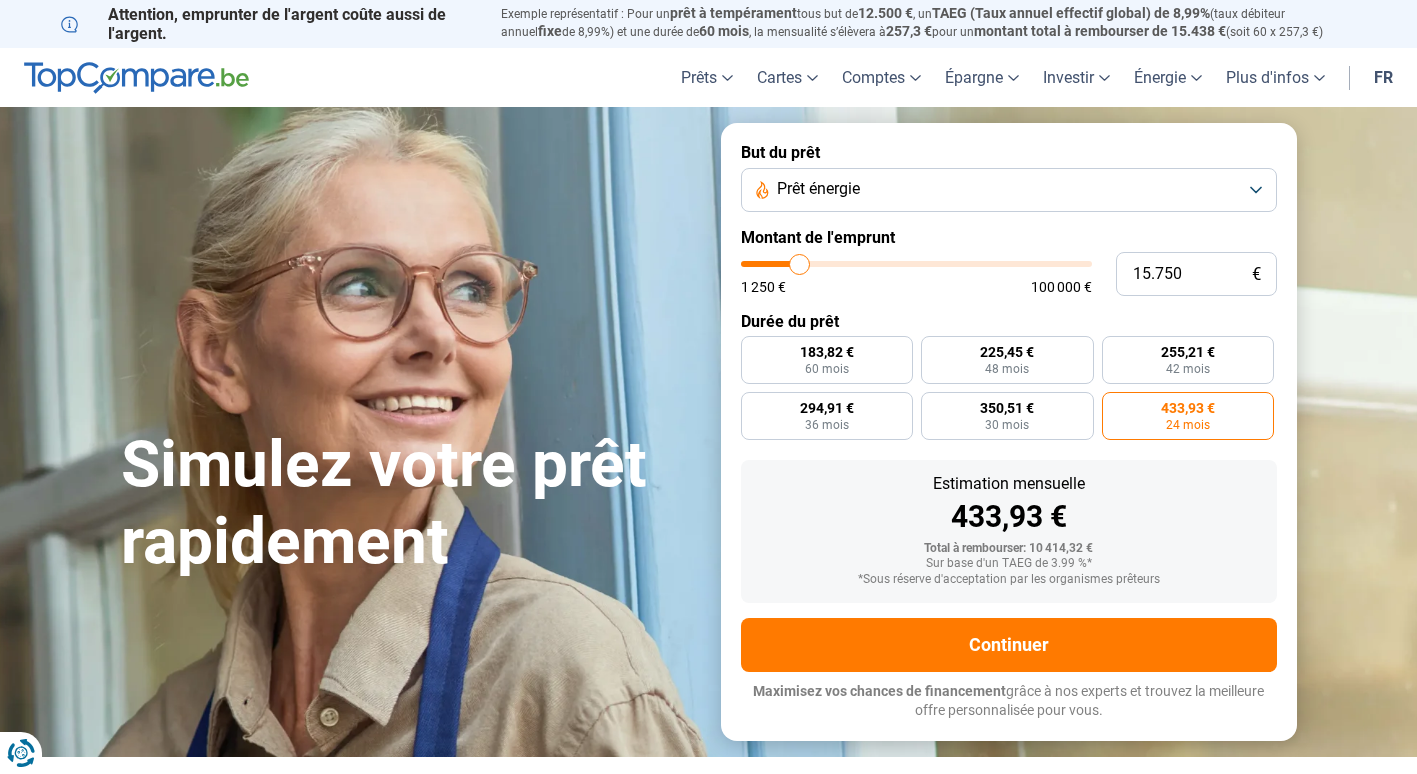 type on "15.500" 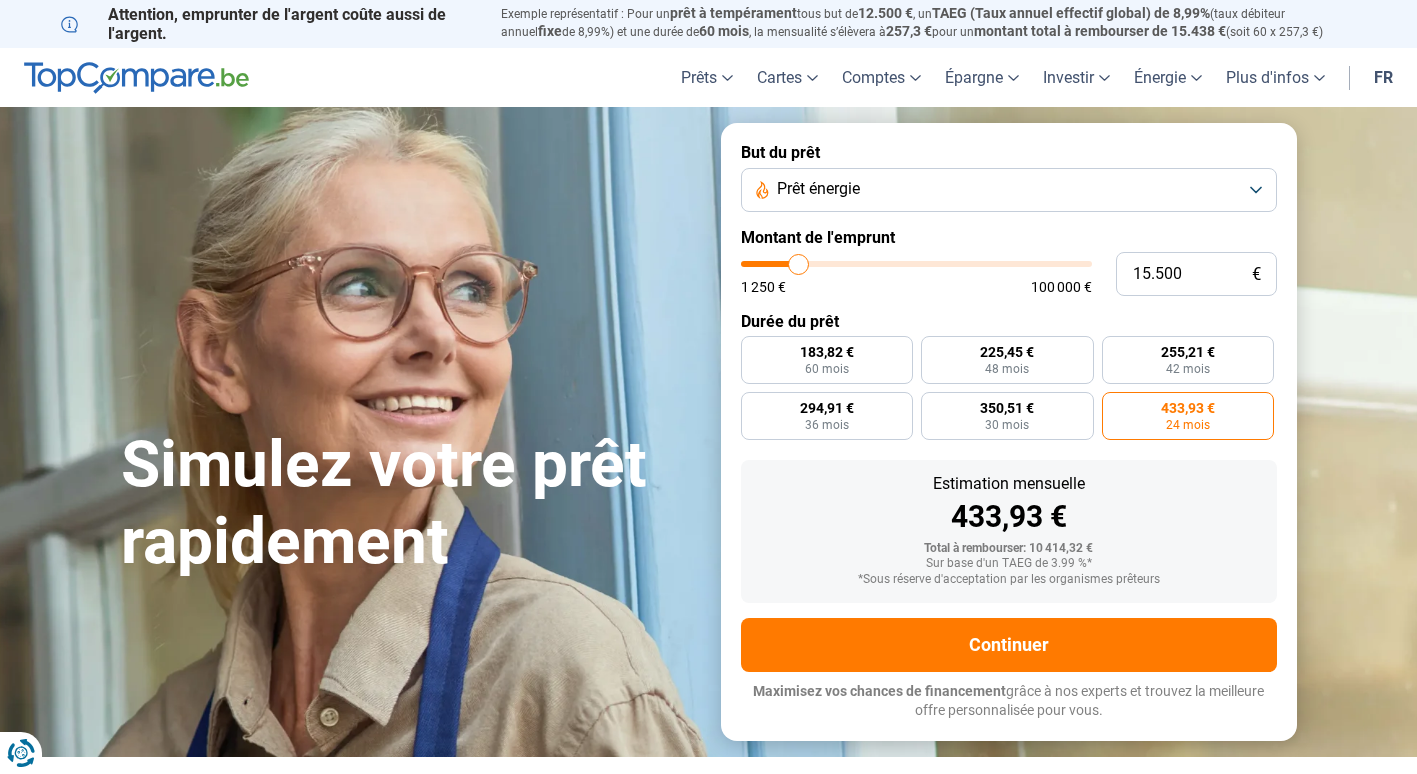 type on "15.000" 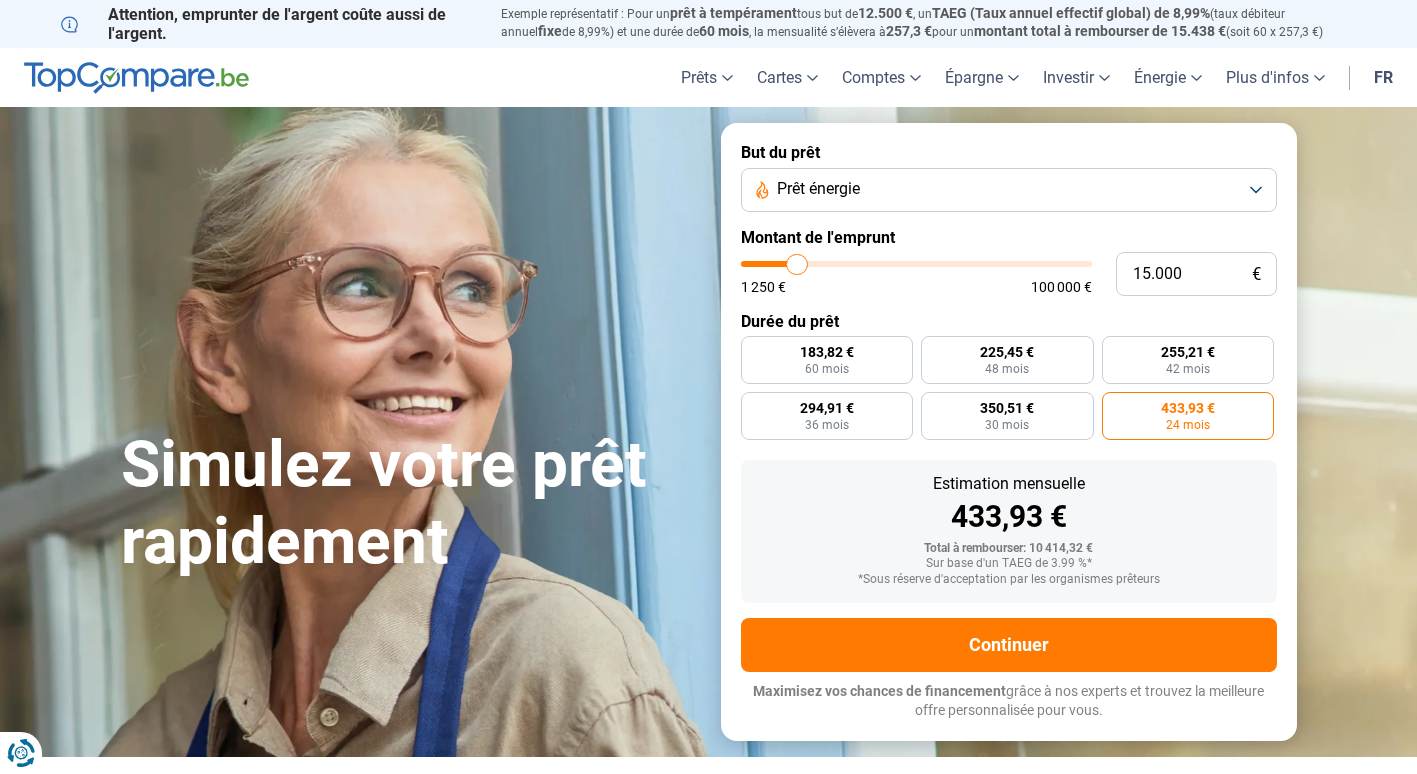 drag, startPoint x: 784, startPoint y: 253, endPoint x: 798, endPoint y: 249, distance: 14.56022 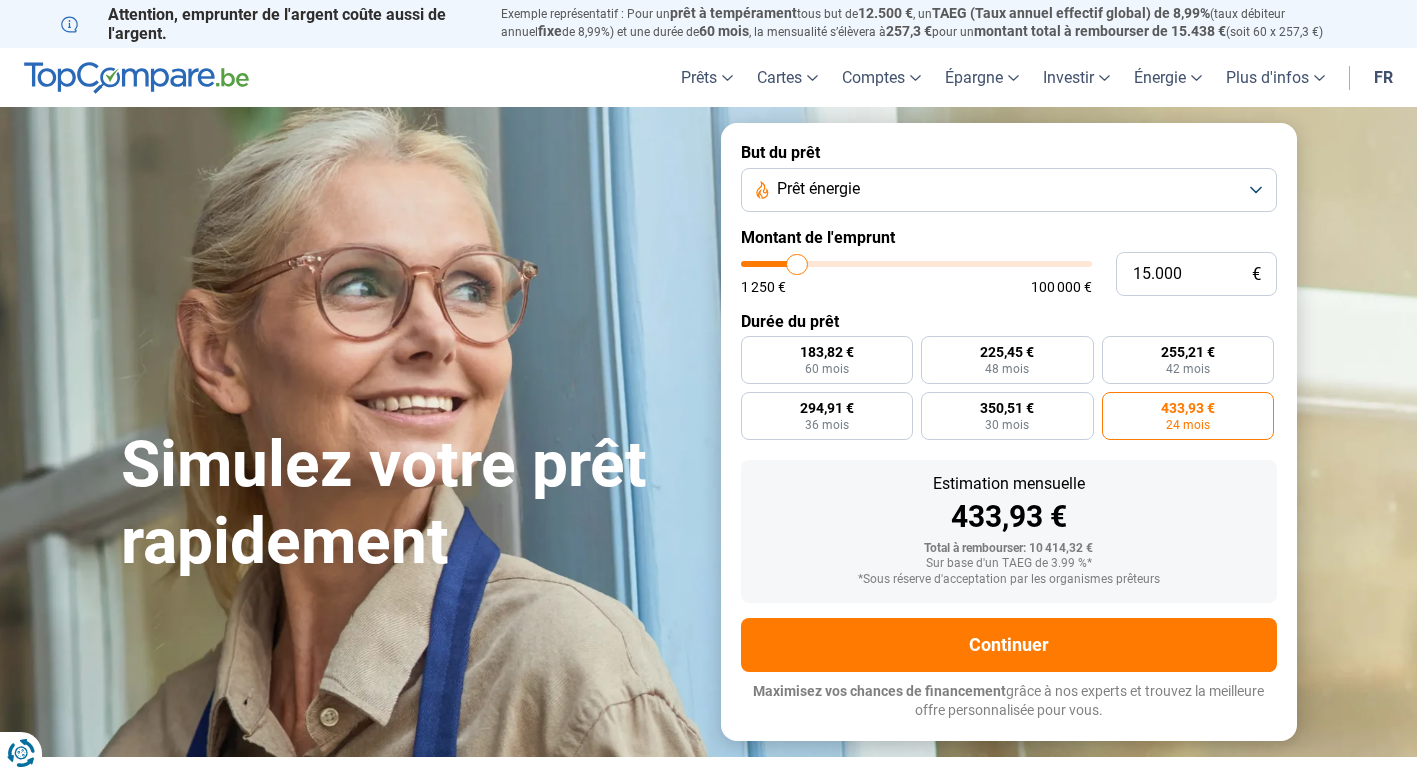 type on "15000" 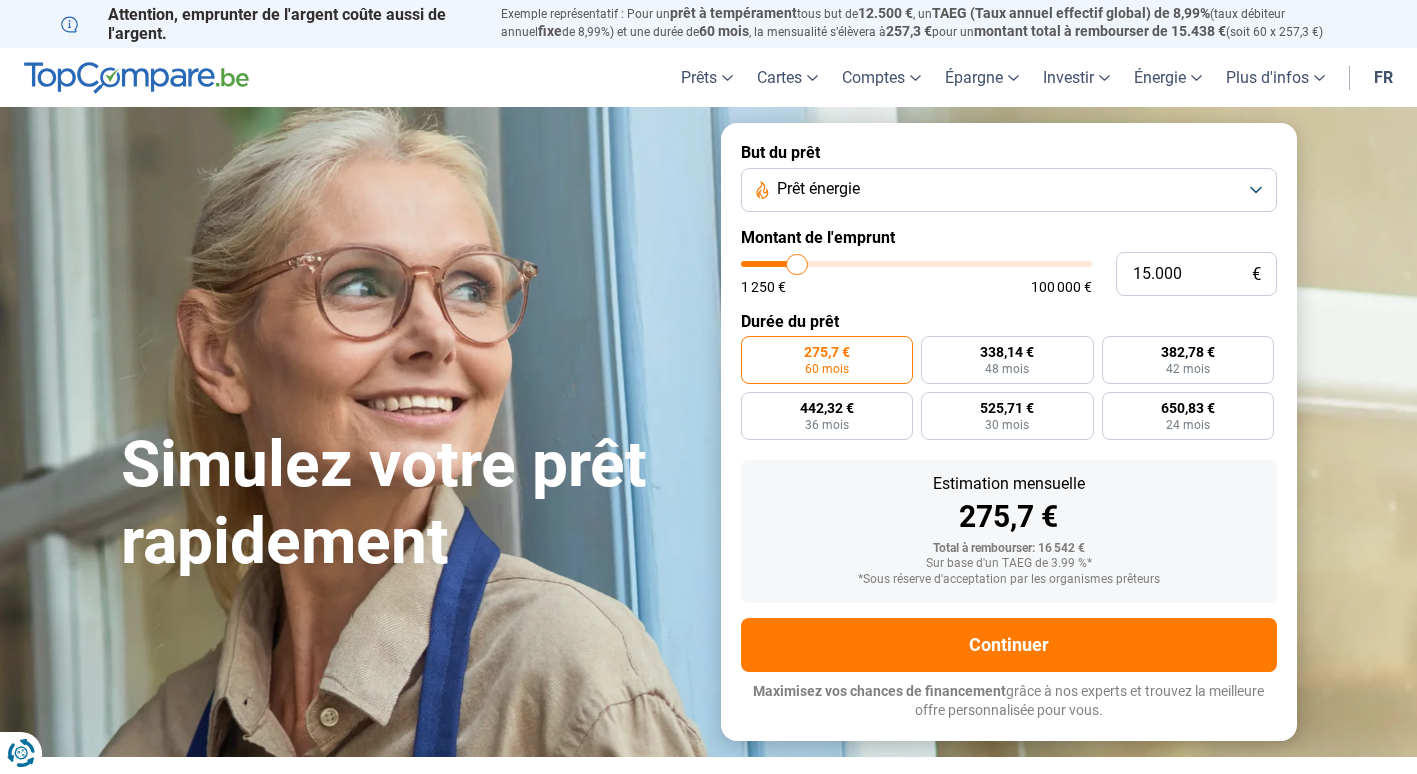 type on "16.000" 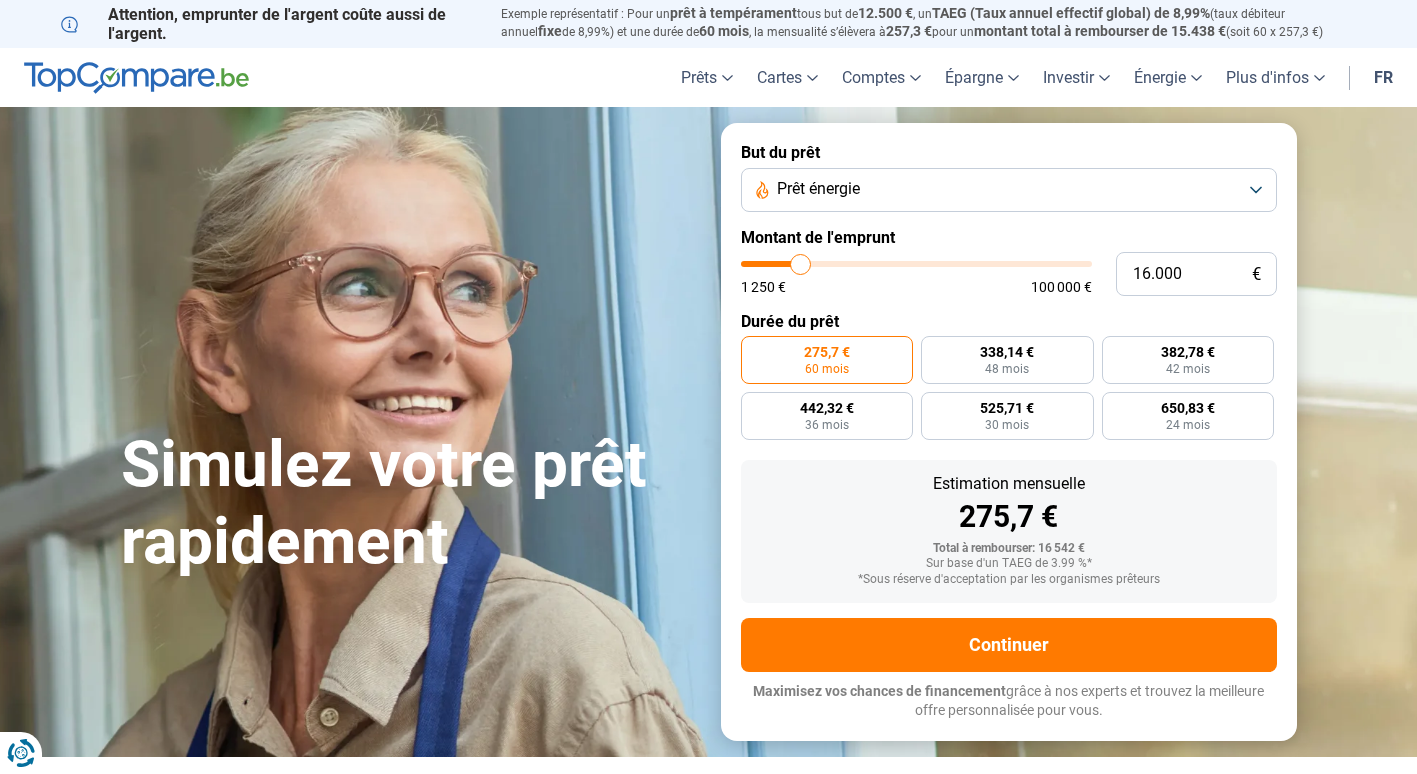 type on "16.500" 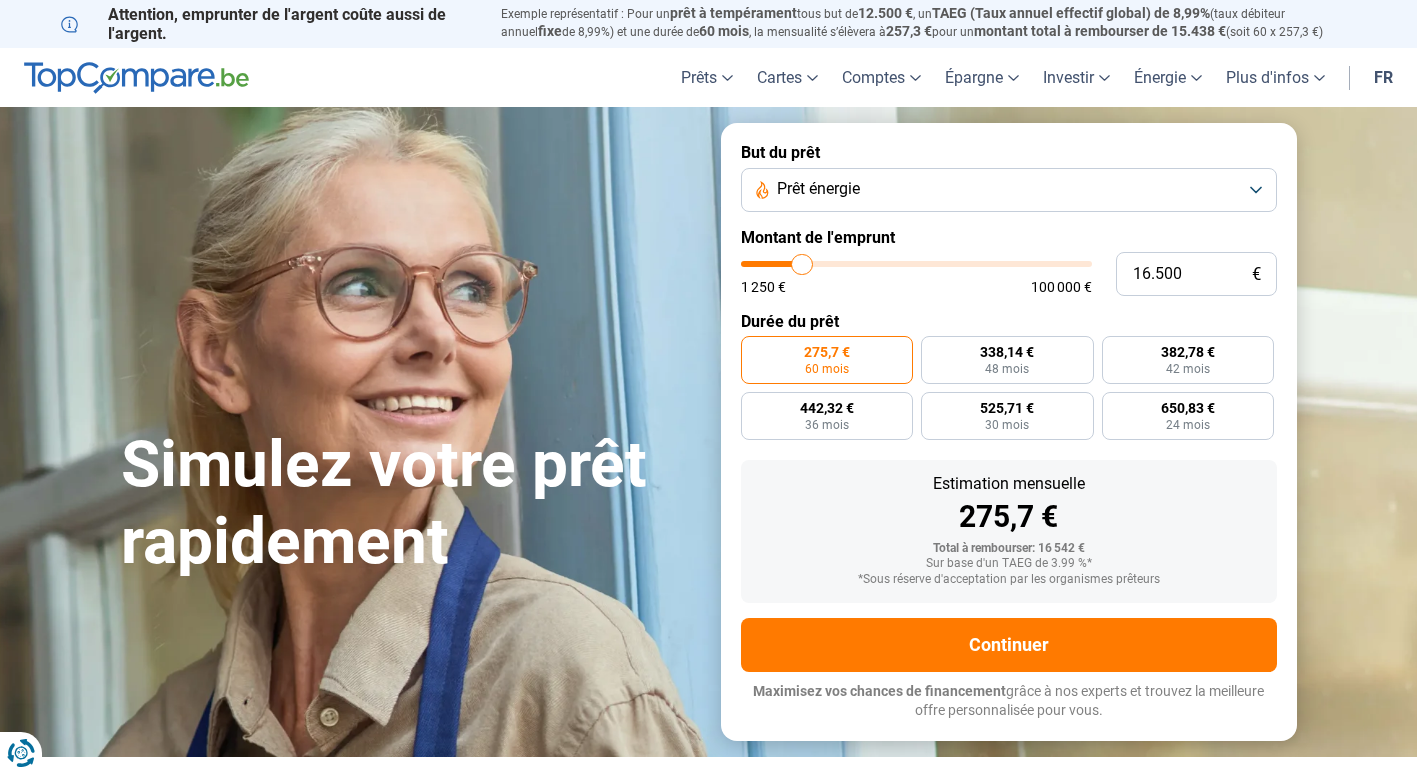 type on "17.750" 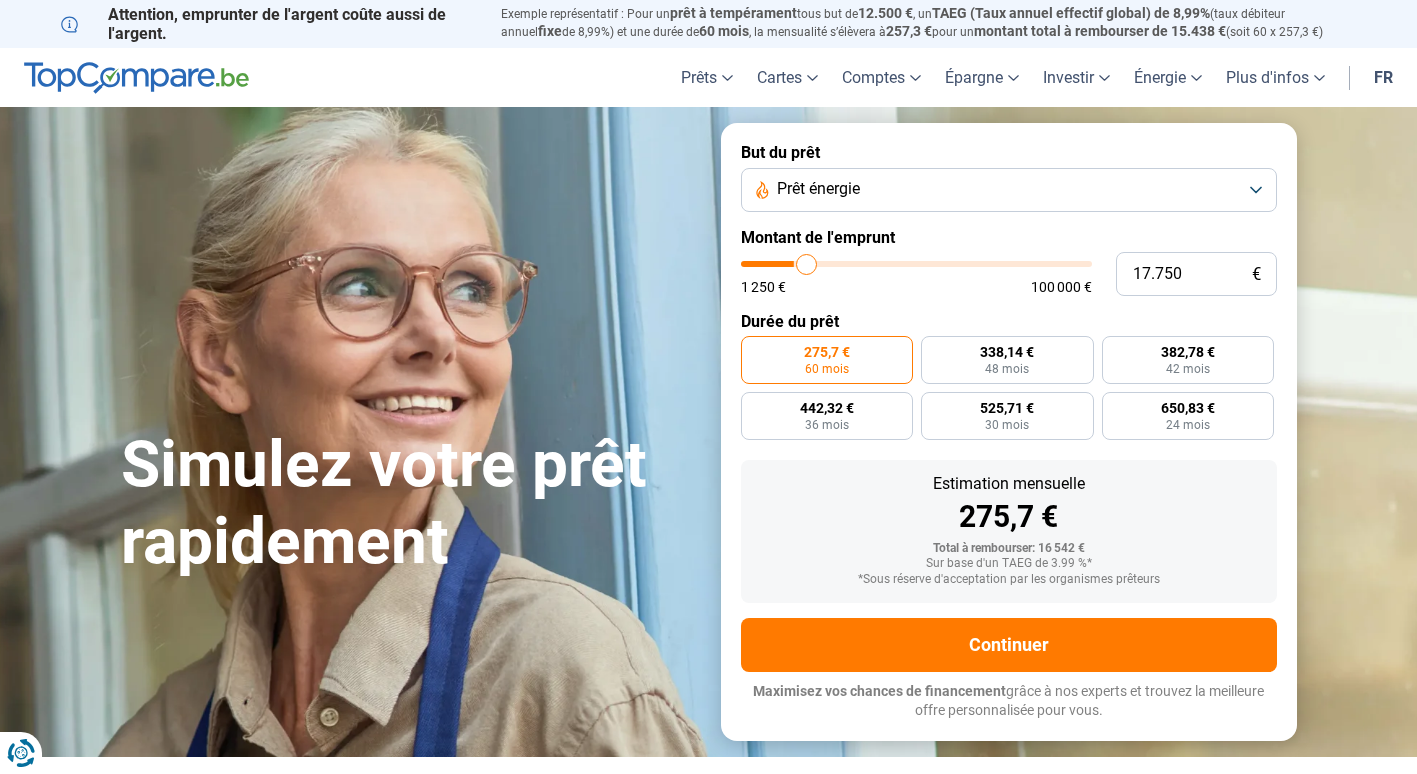 type on "20.000" 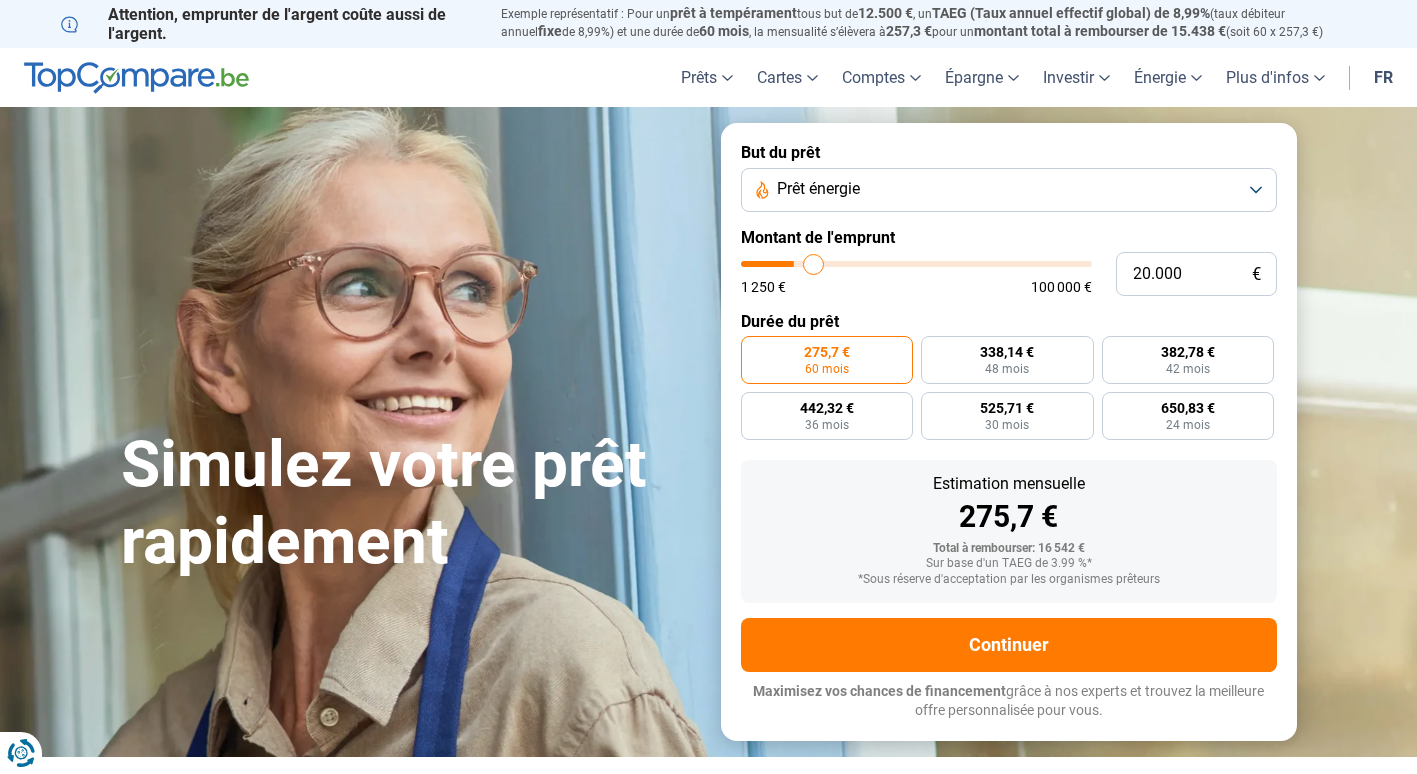 type on "23.750" 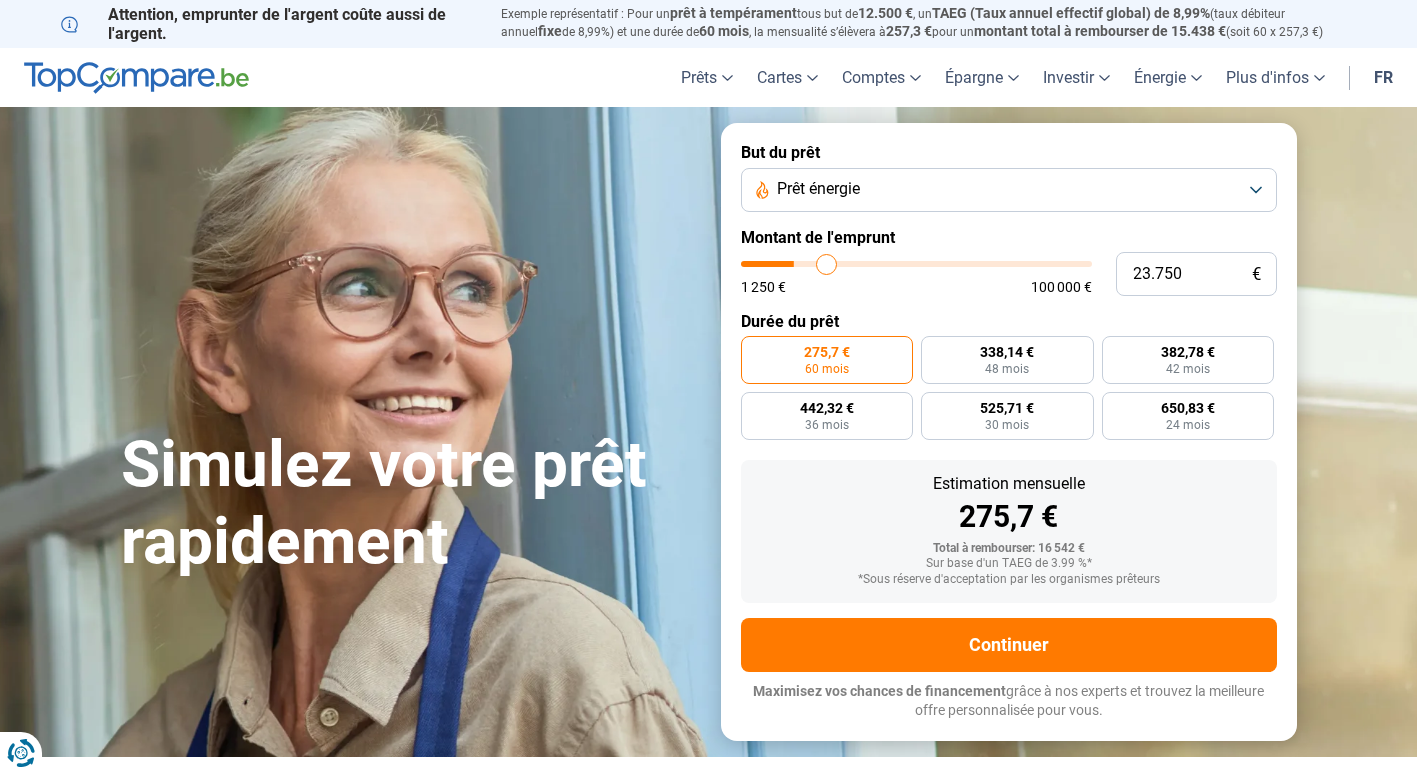 type on "29.500" 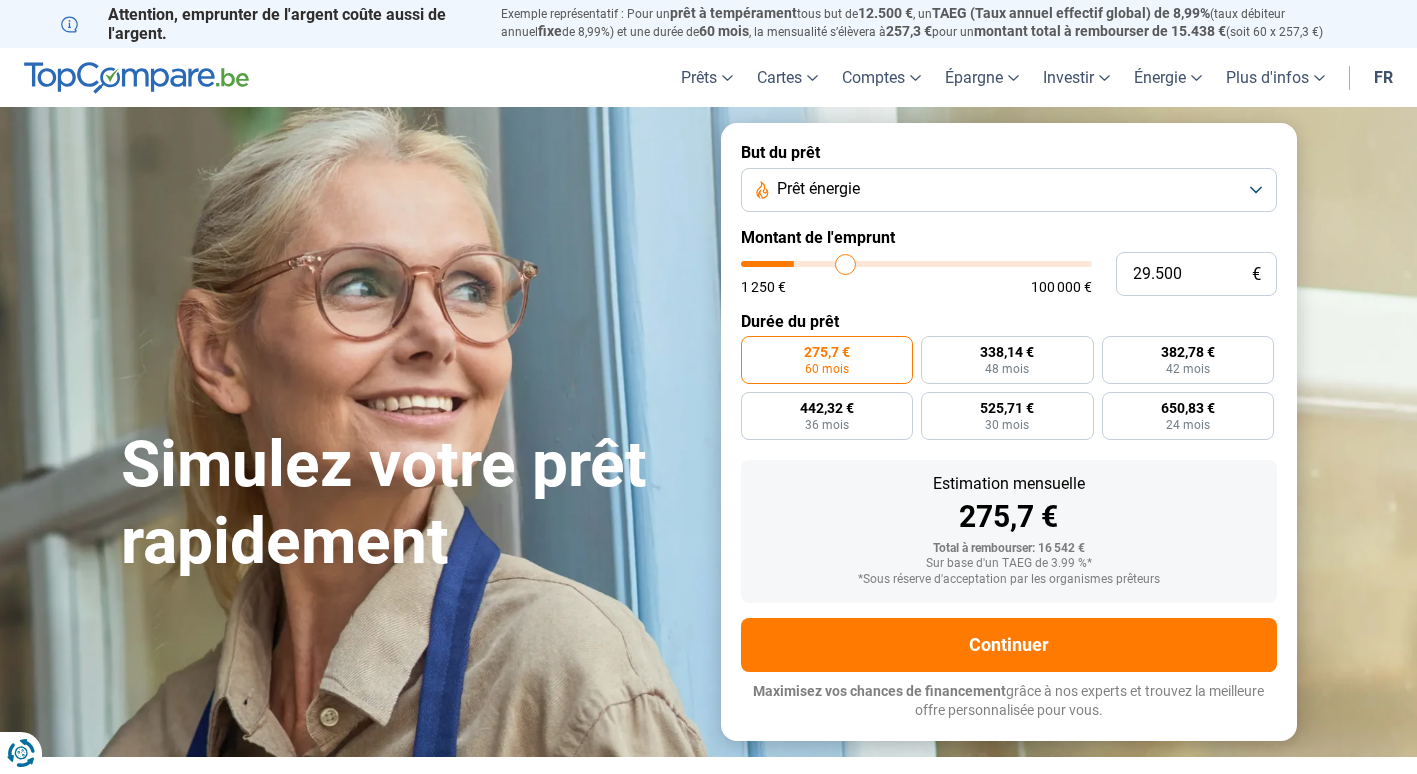 type on "35.500" 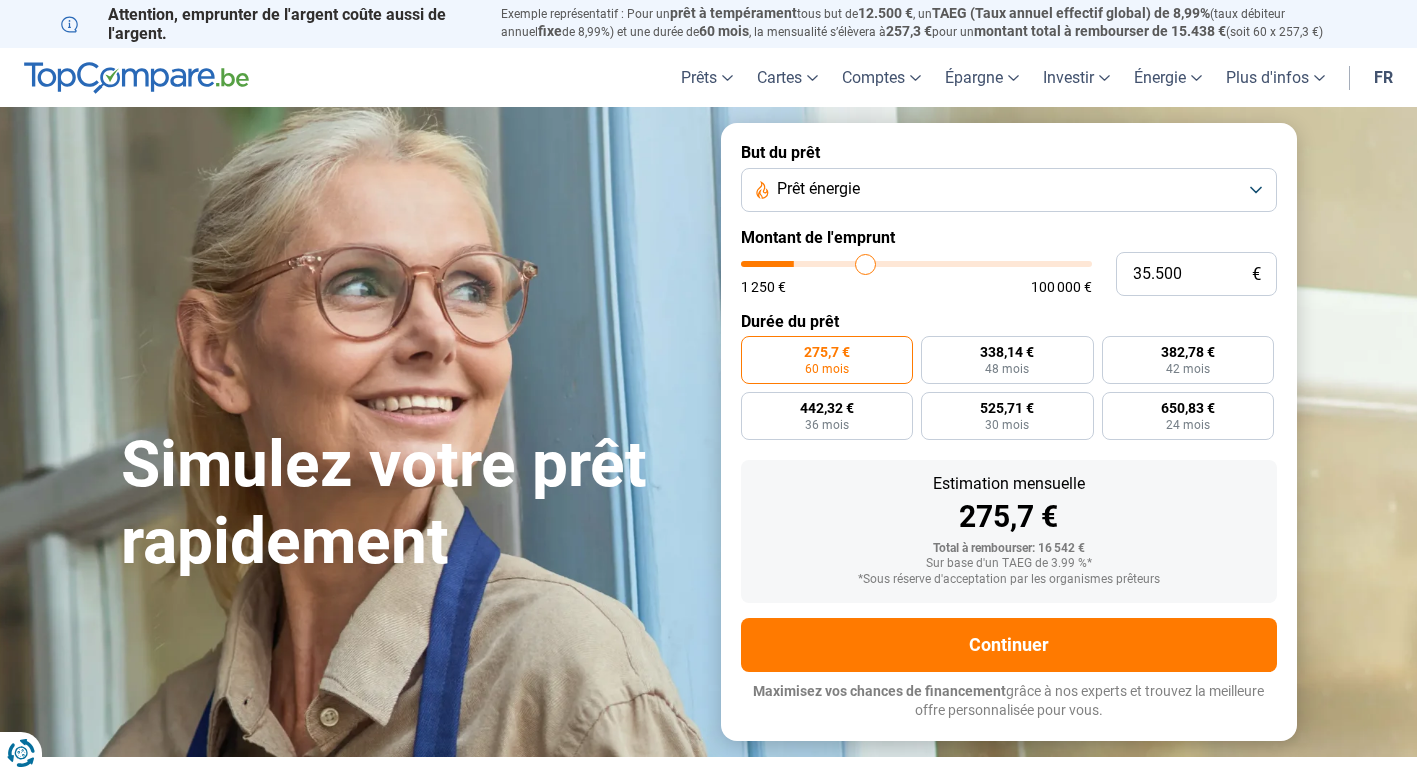 type on "40.250" 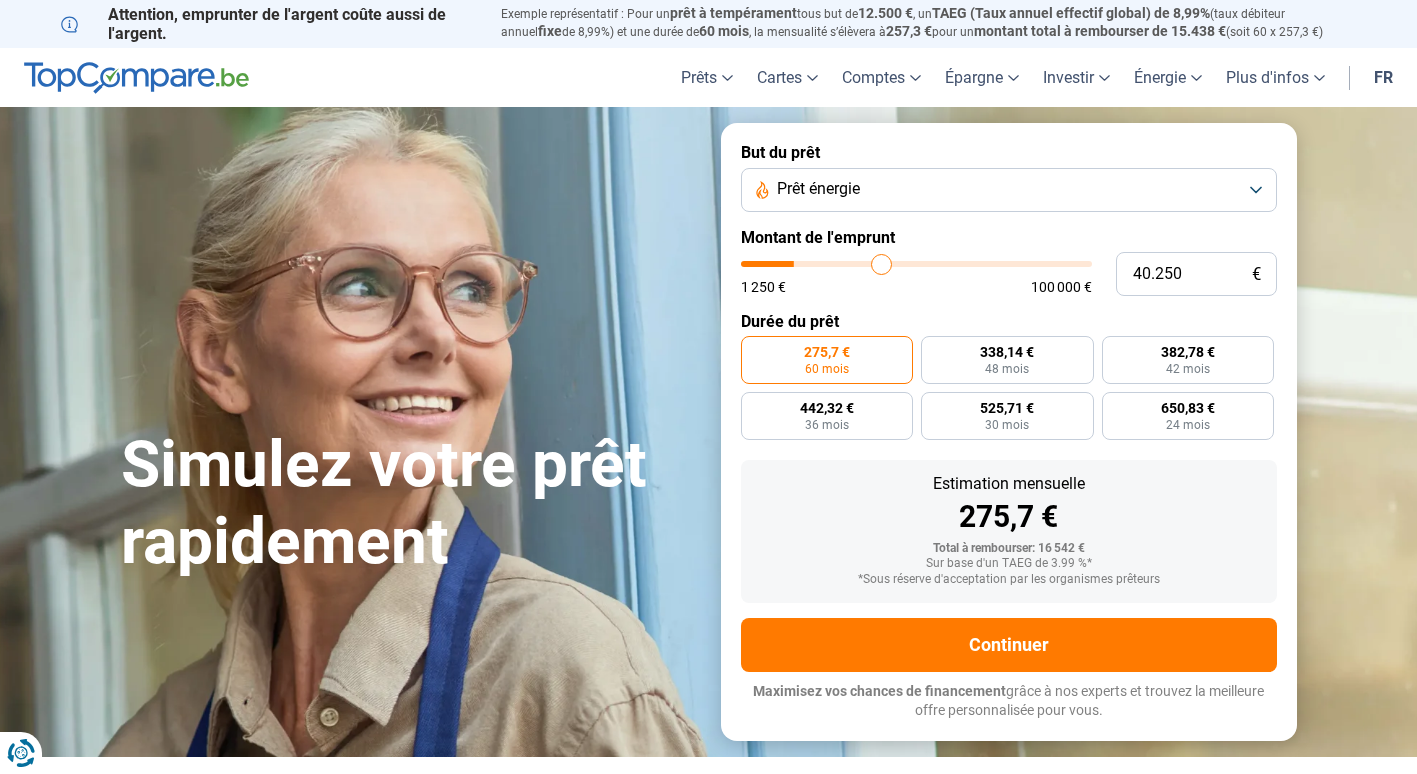 type on "43.500" 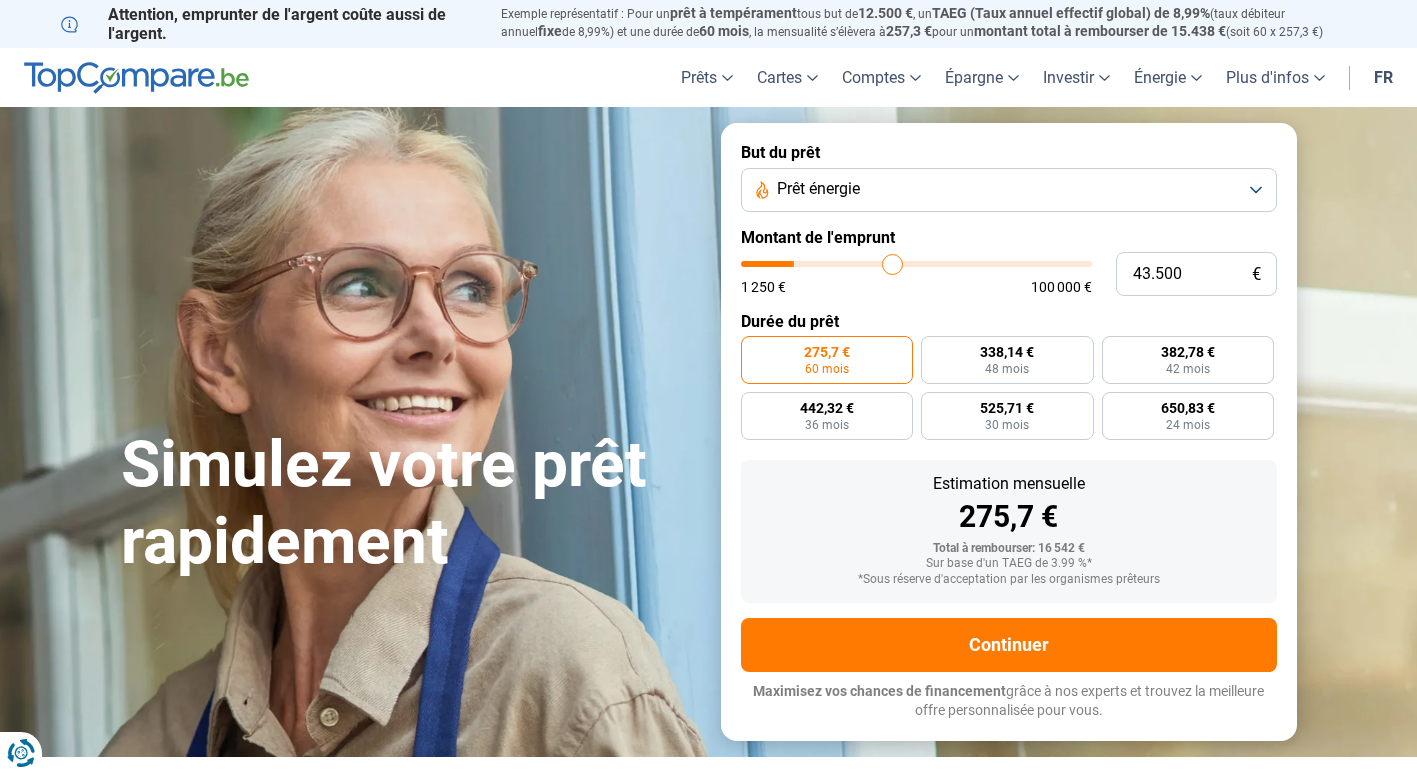 type on "44.500" 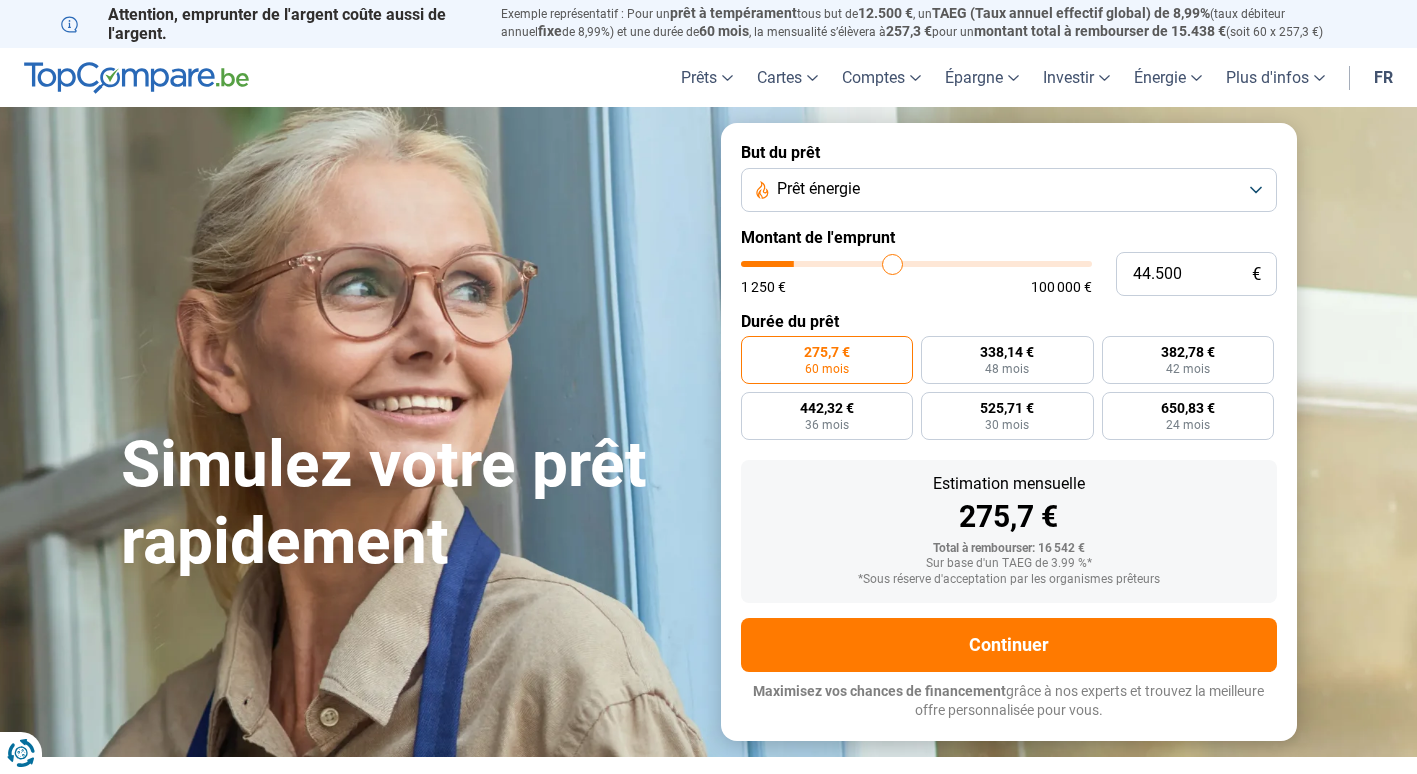 type on "44500" 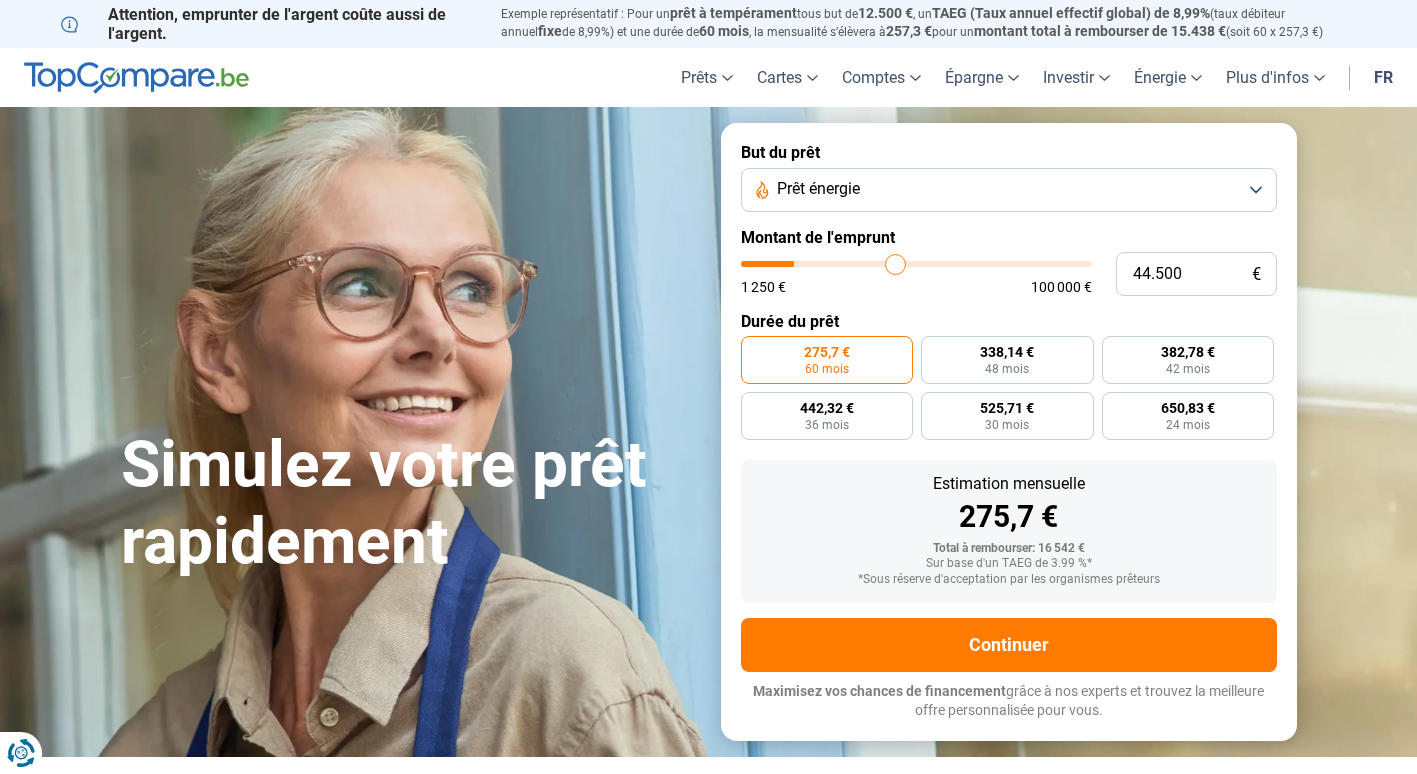 type on "45.000" 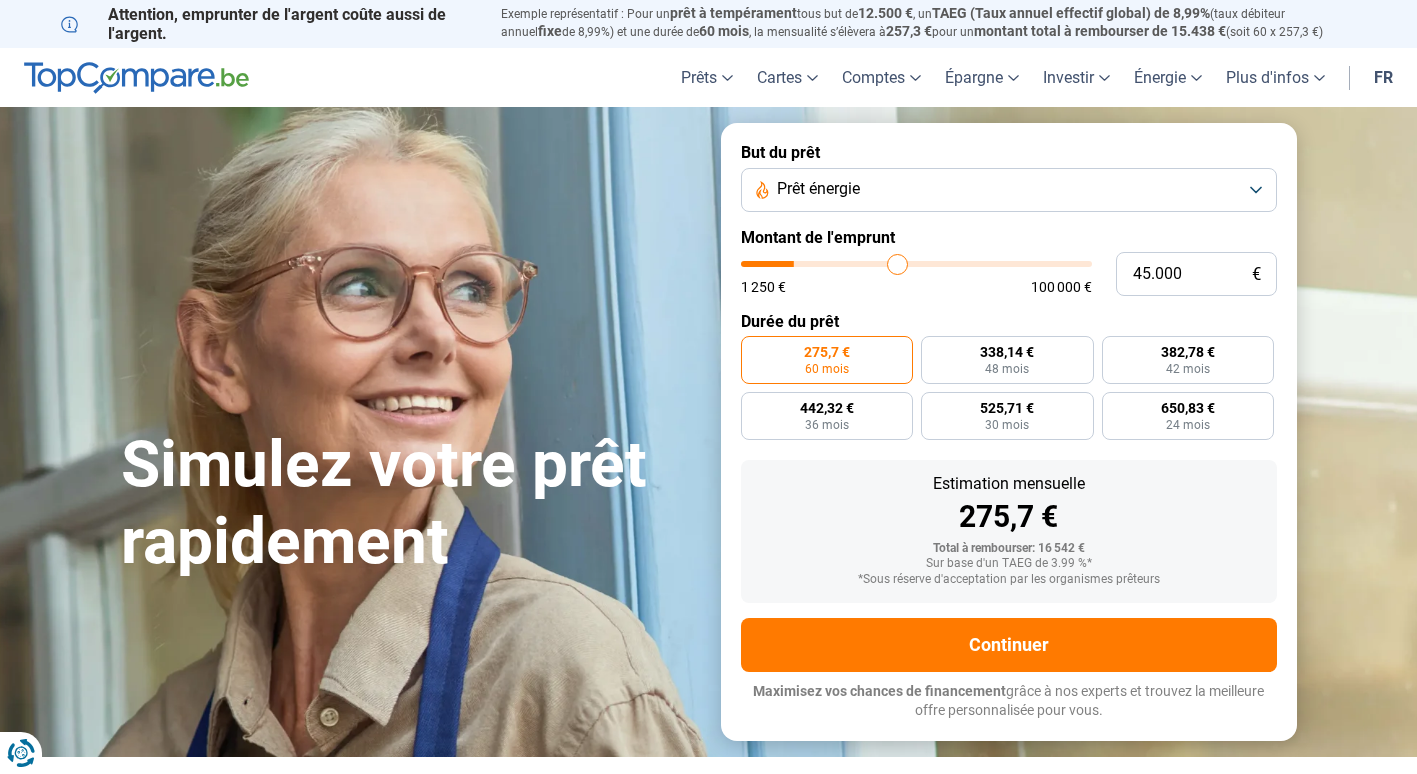 type on "45.250" 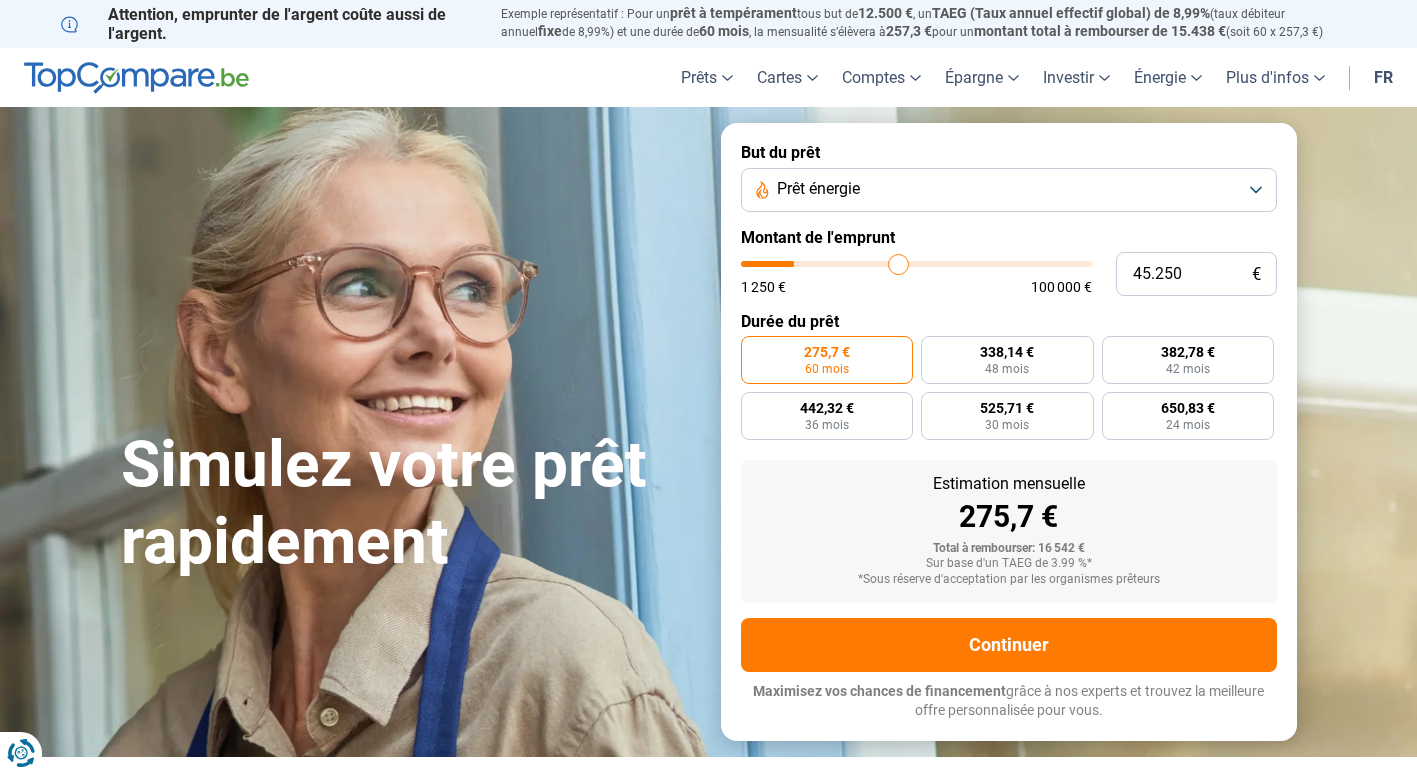 type on "46.000" 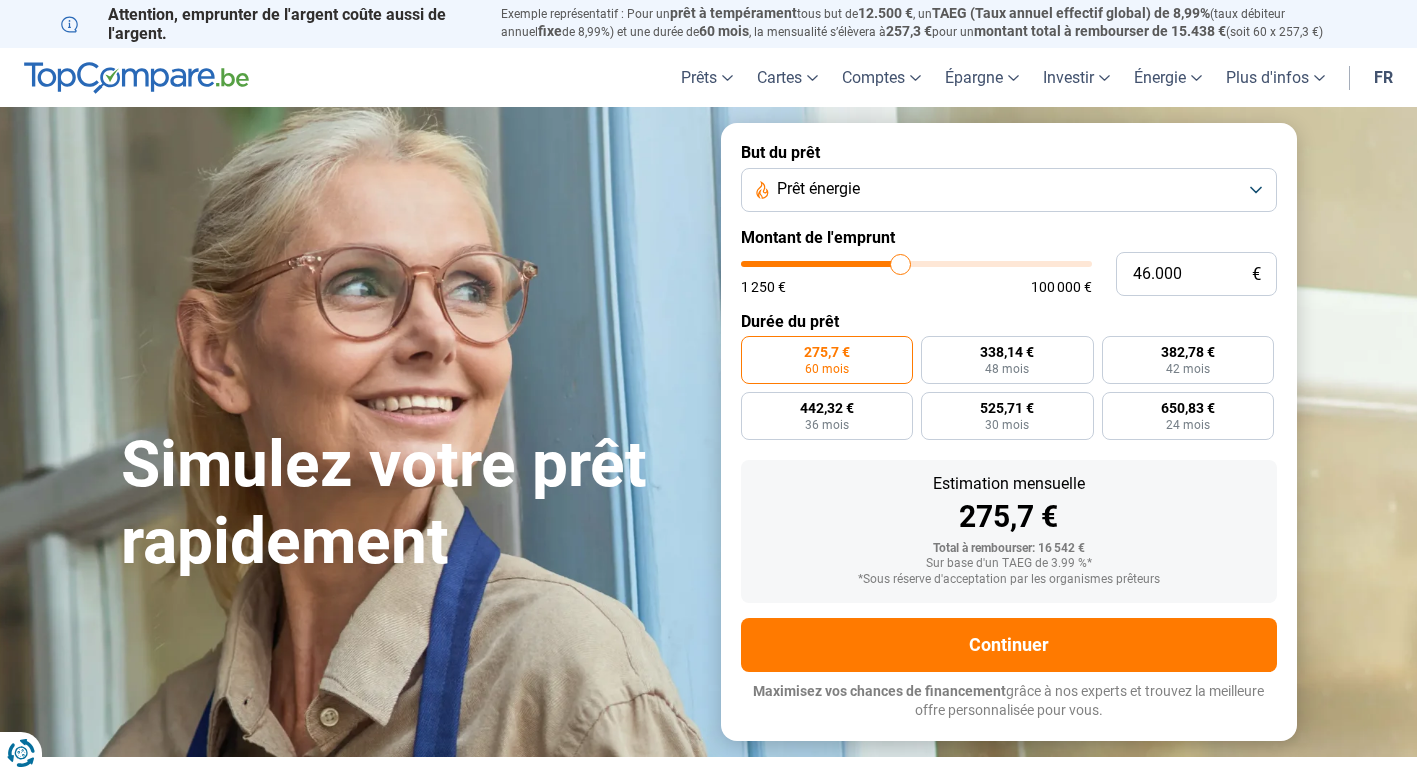 type on "47.250" 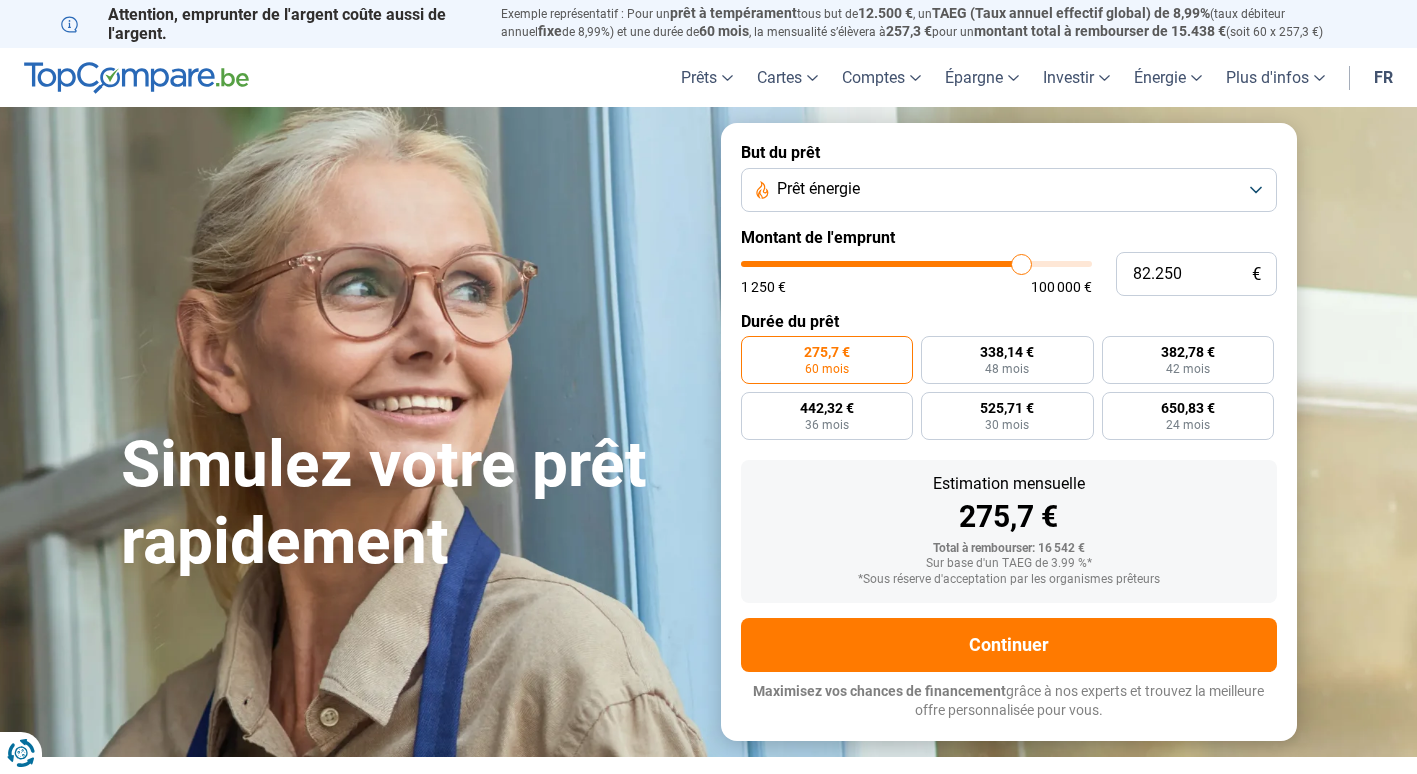 drag, startPoint x: 800, startPoint y: 259, endPoint x: 1021, endPoint y: 266, distance: 221.11082 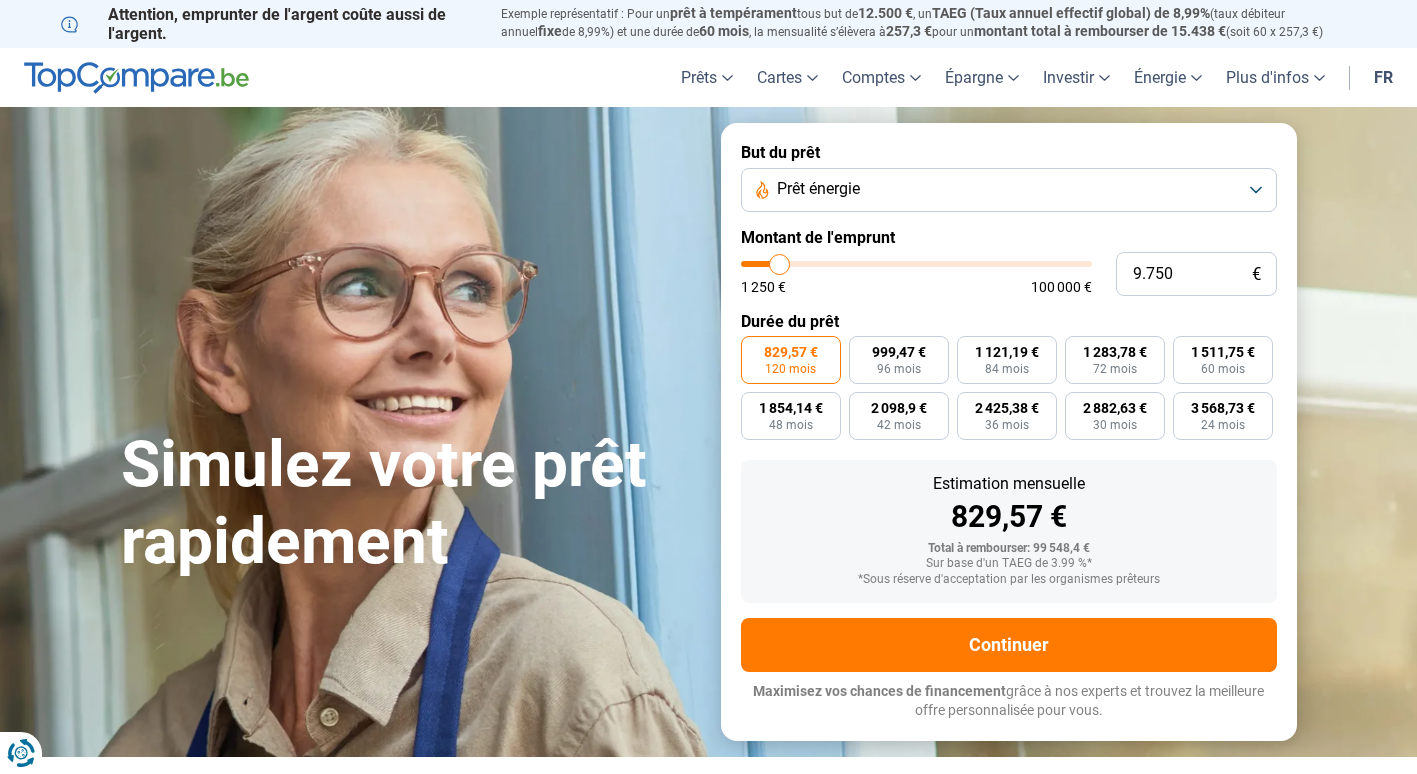drag, startPoint x: 1021, startPoint y: 266, endPoint x: 780, endPoint y: 254, distance: 241.29857 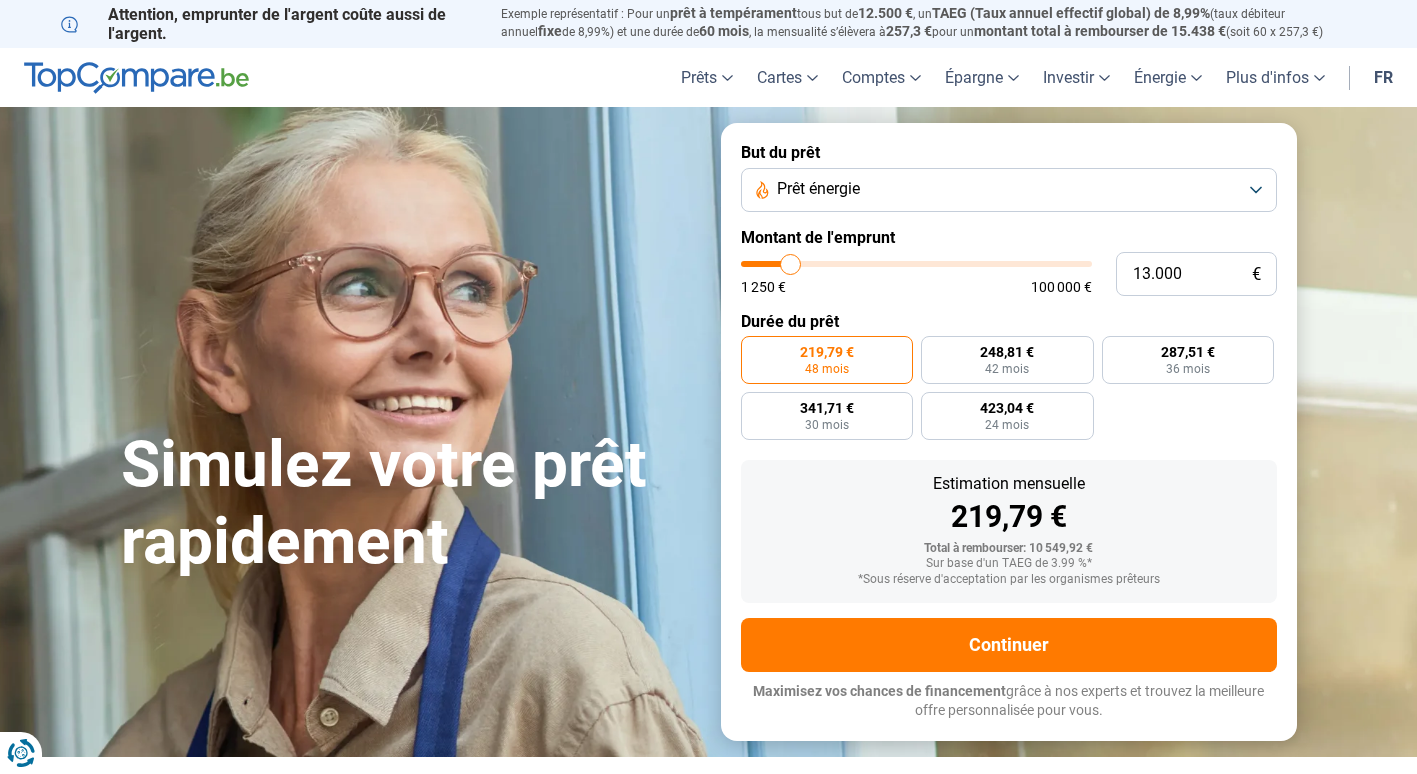 drag, startPoint x: 783, startPoint y: 259, endPoint x: 791, endPoint y: 250, distance: 12.0415945 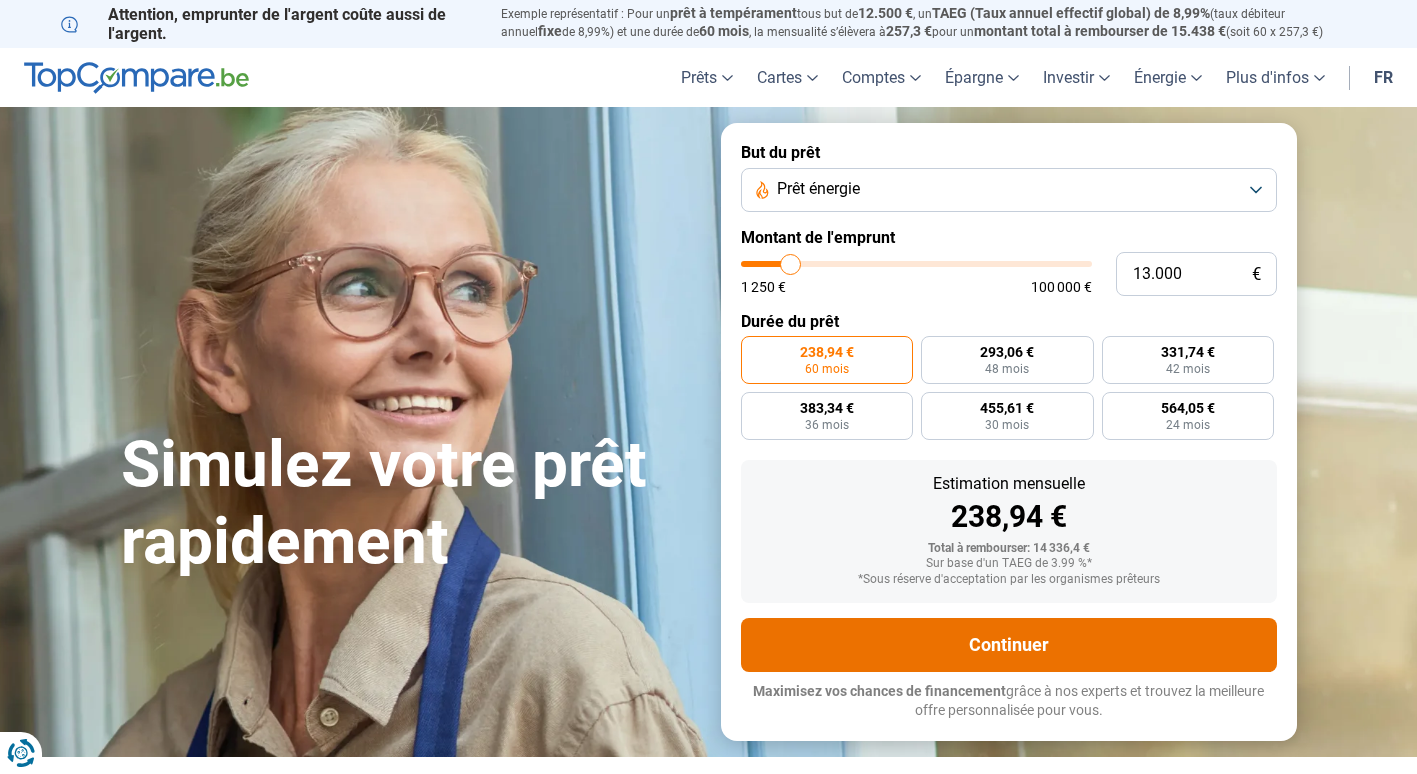 click on "Continuer" at bounding box center (1009, 645) 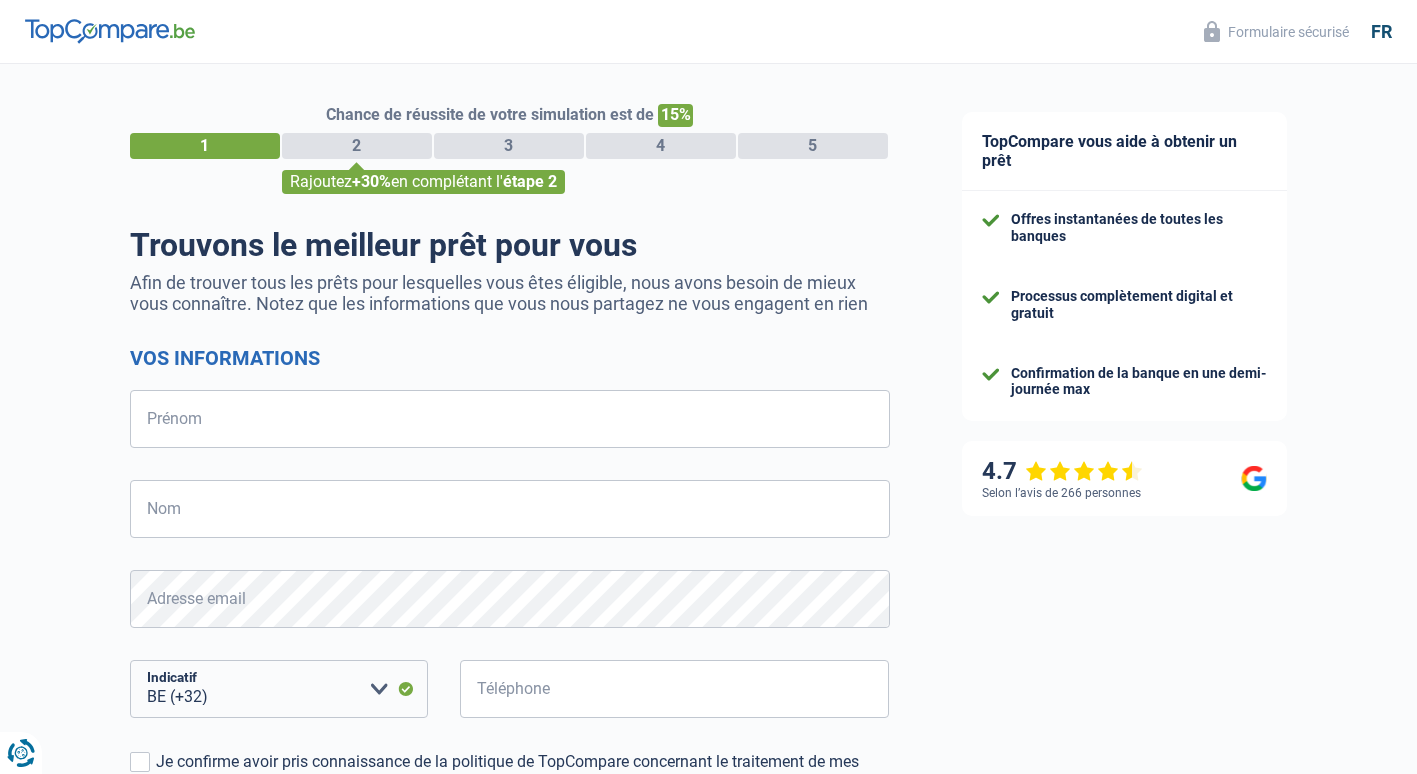 select on "32" 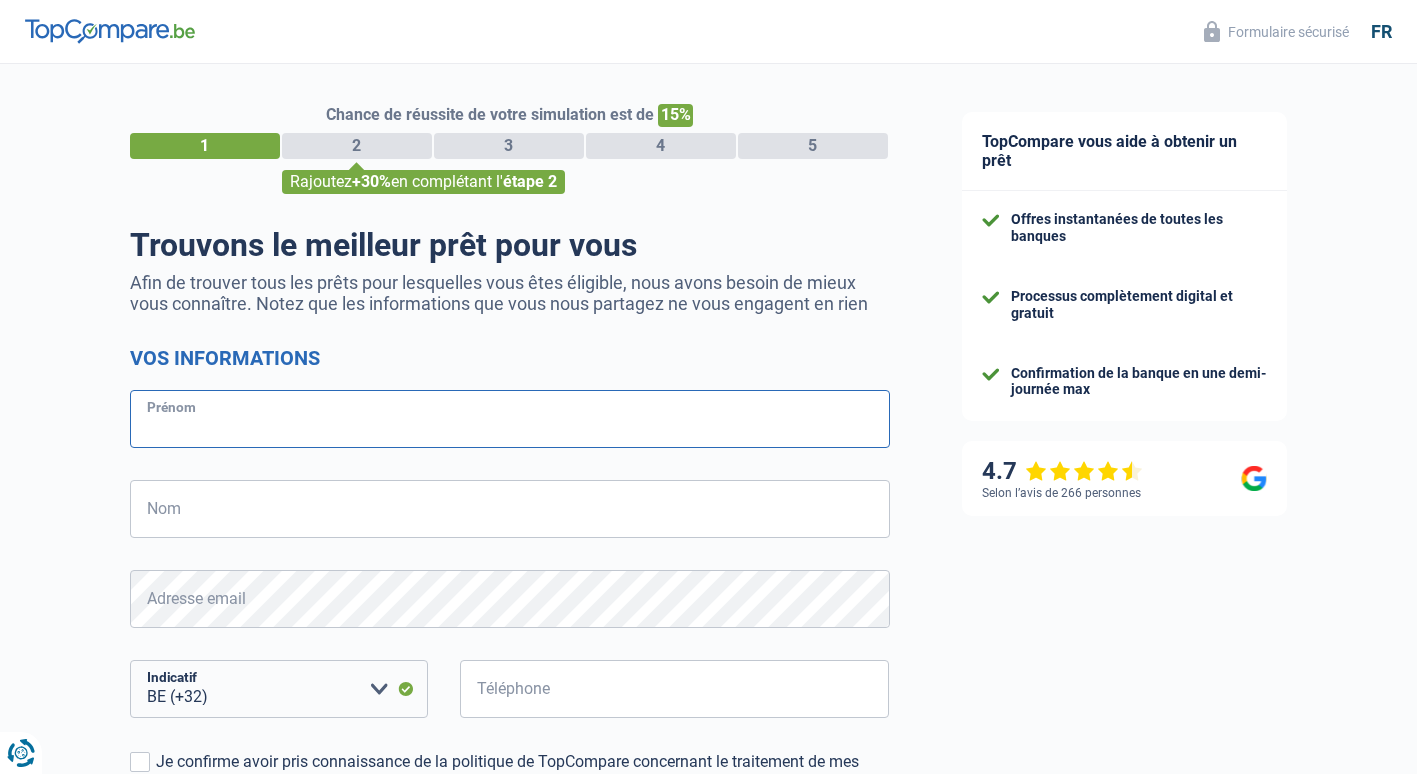 click on "Prénom" at bounding box center (510, 419) 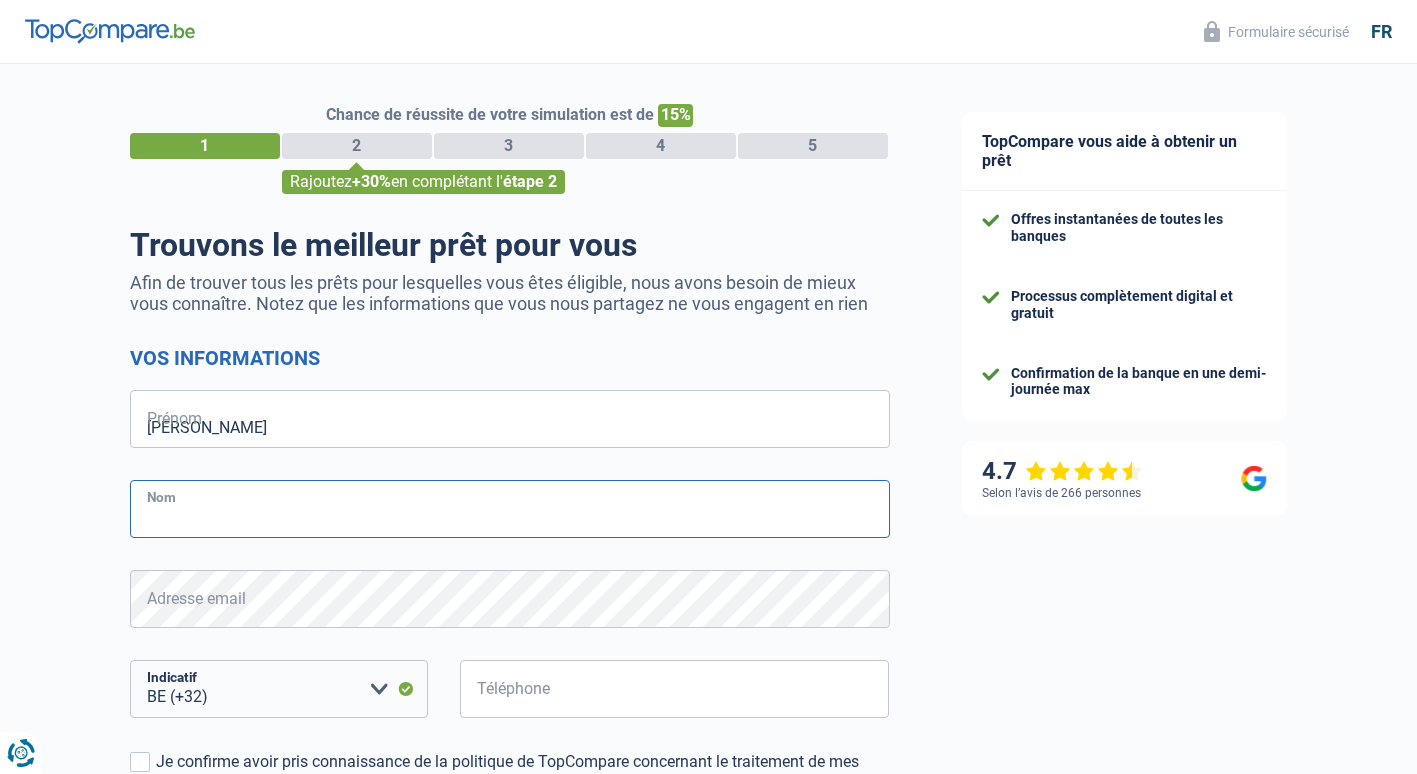 type on "MUTEBA TSHIABEYA" 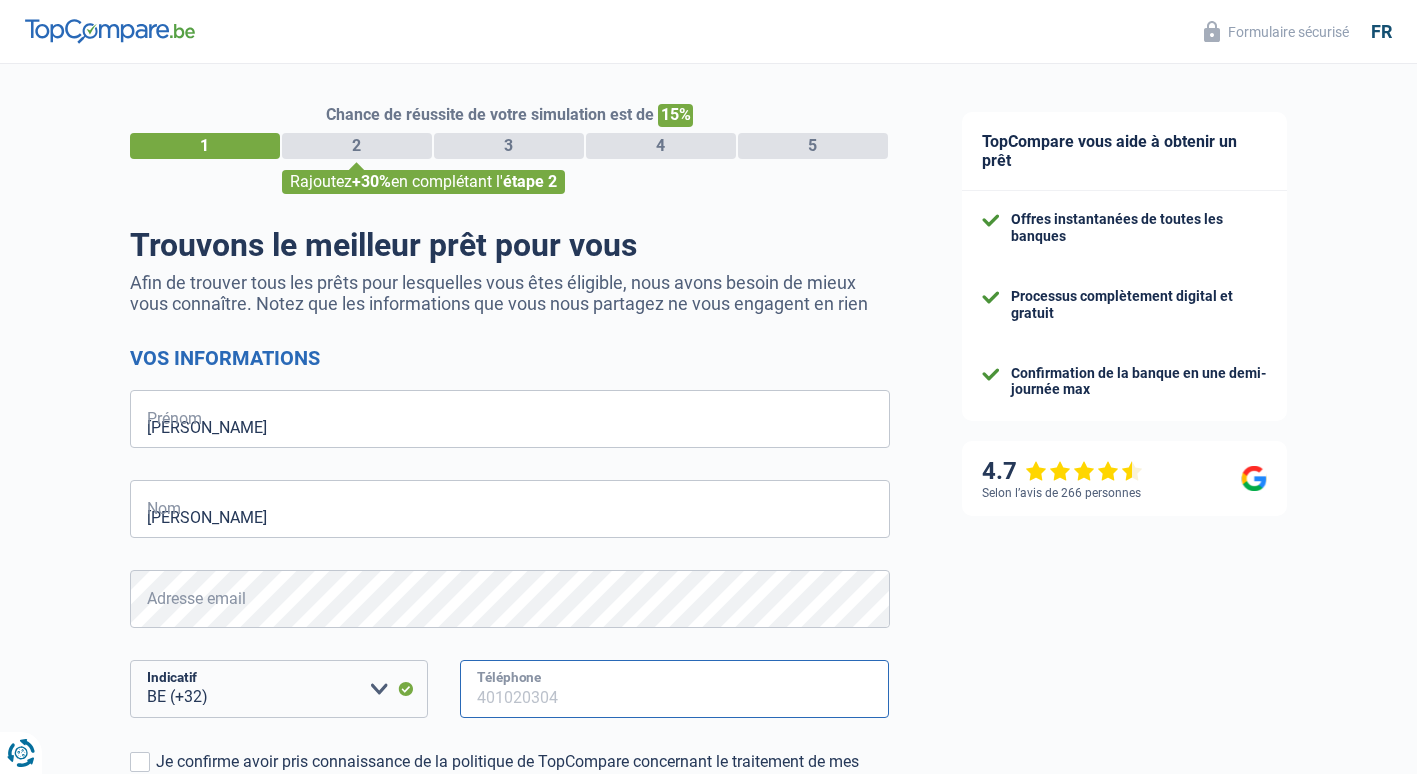 type on "485154513" 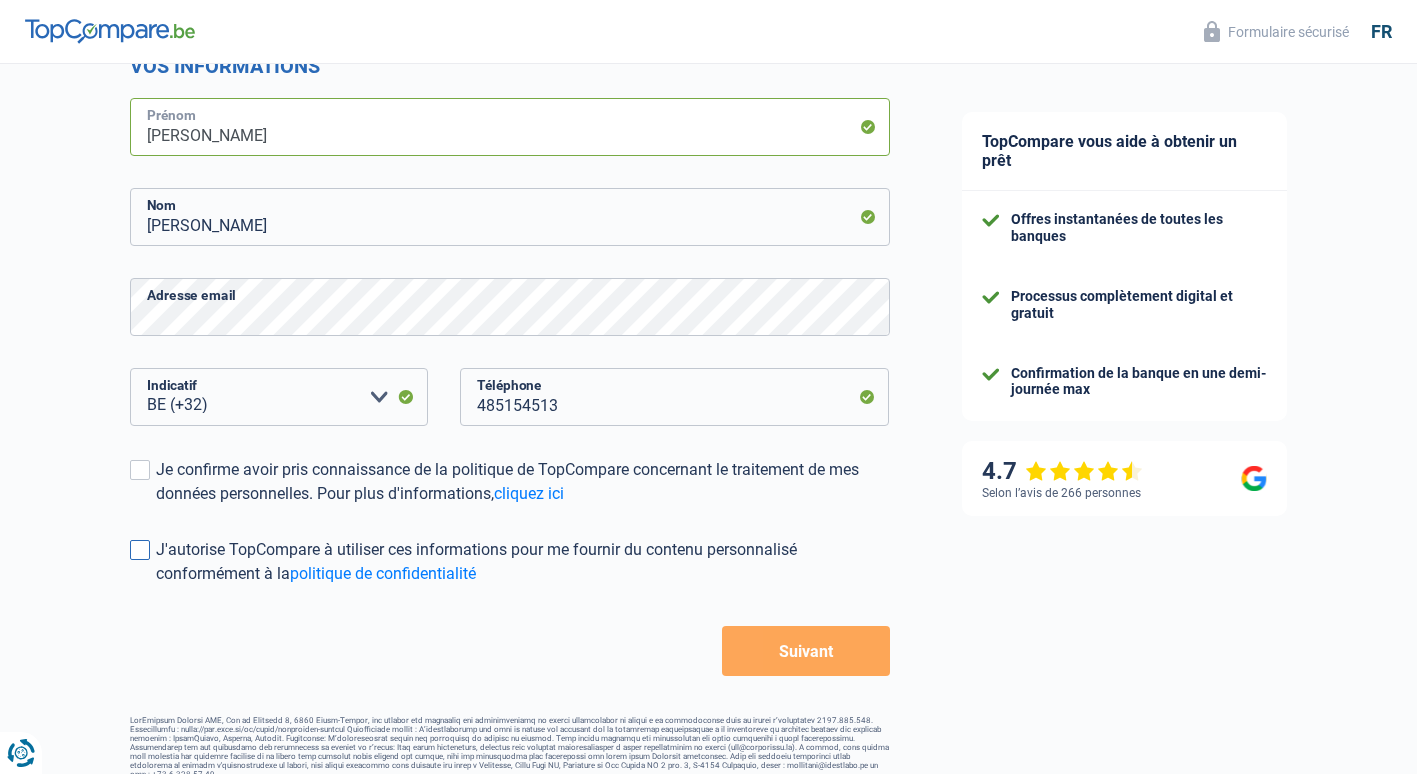 scroll, scrollTop: 300, scrollLeft: 0, axis: vertical 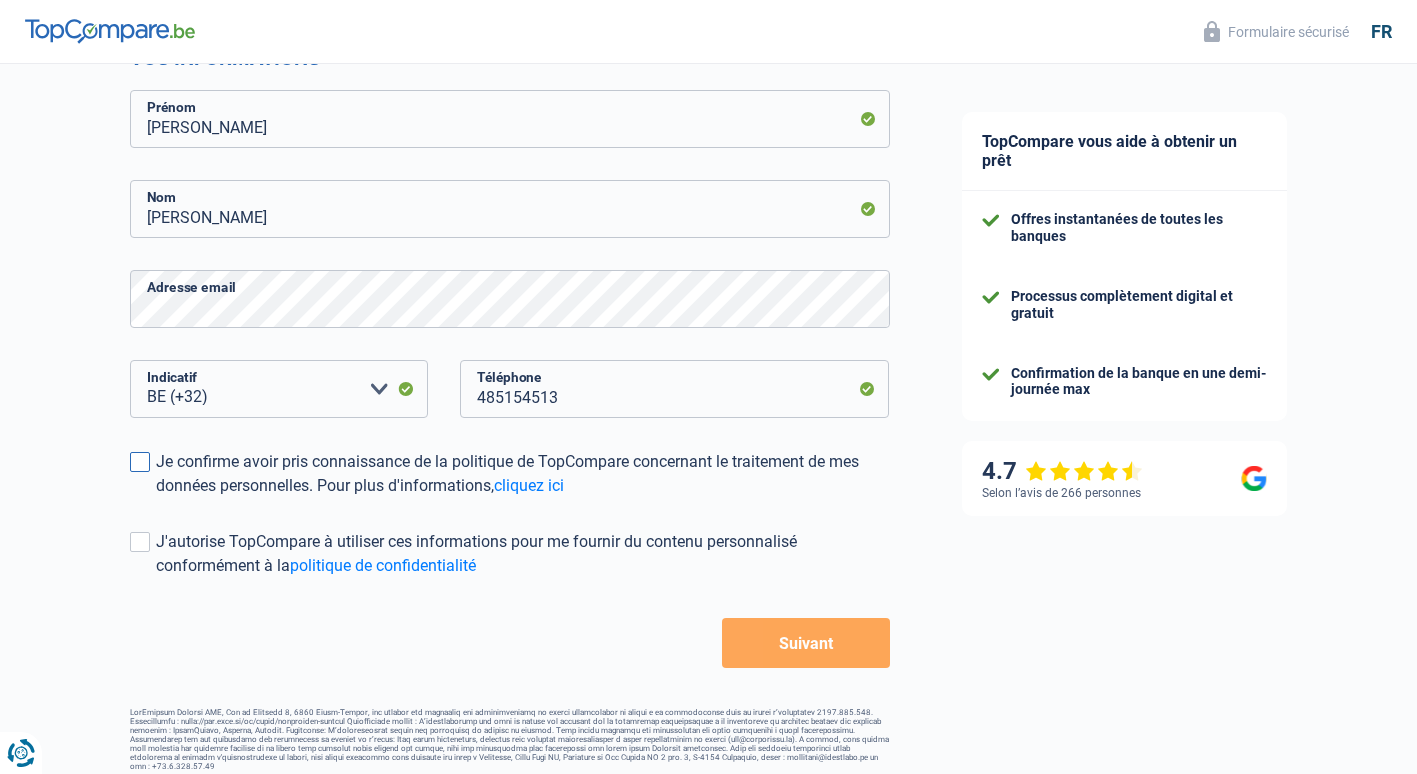 click at bounding box center [140, 462] 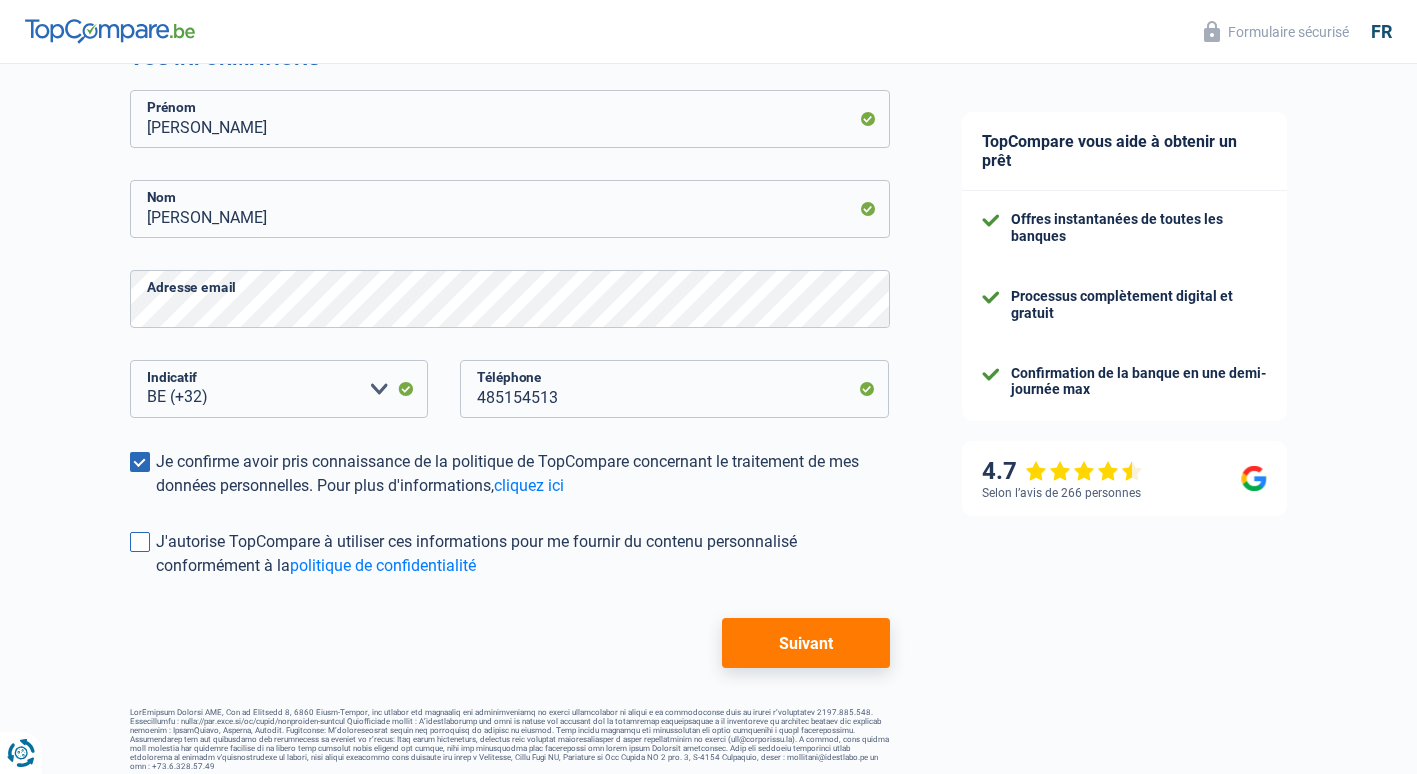 click at bounding box center [140, 542] 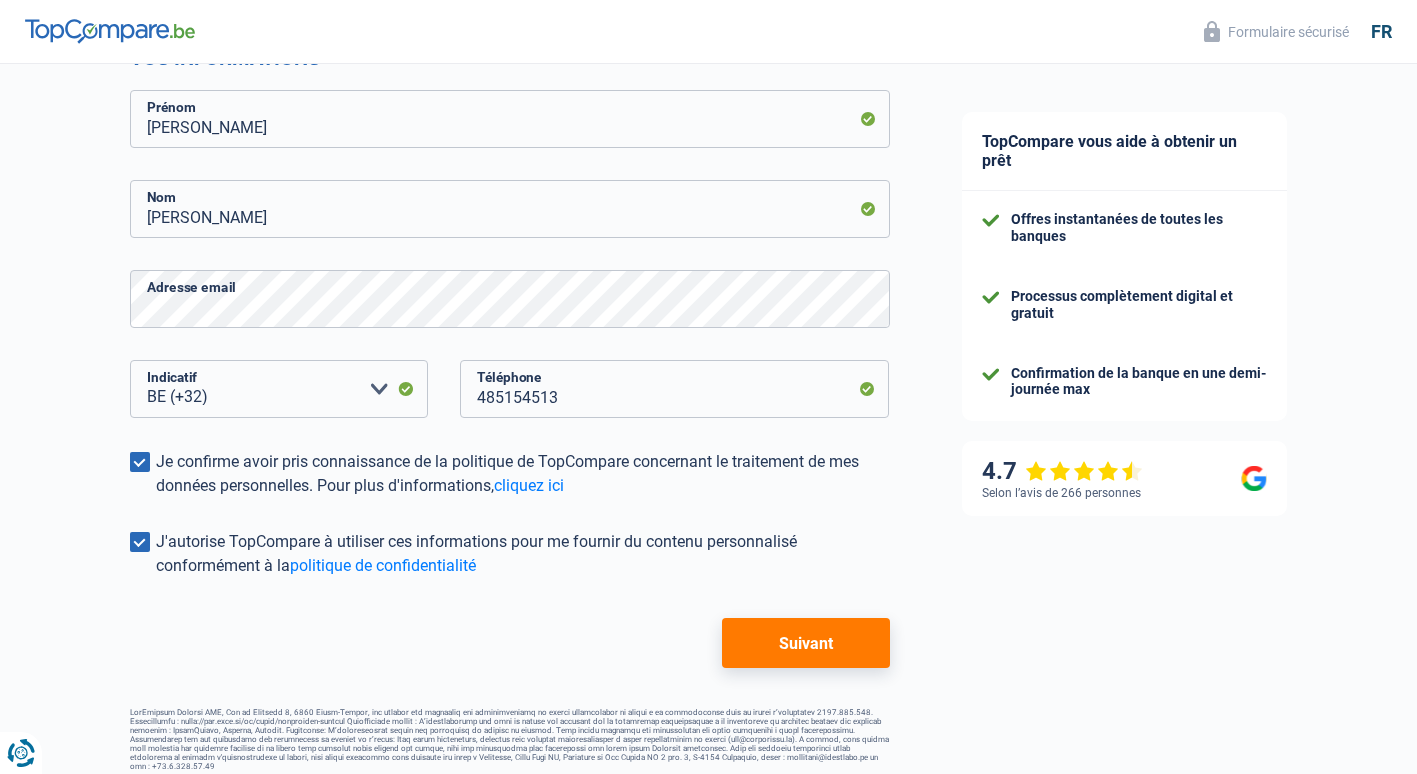 click on "Suivant" at bounding box center (805, 643) 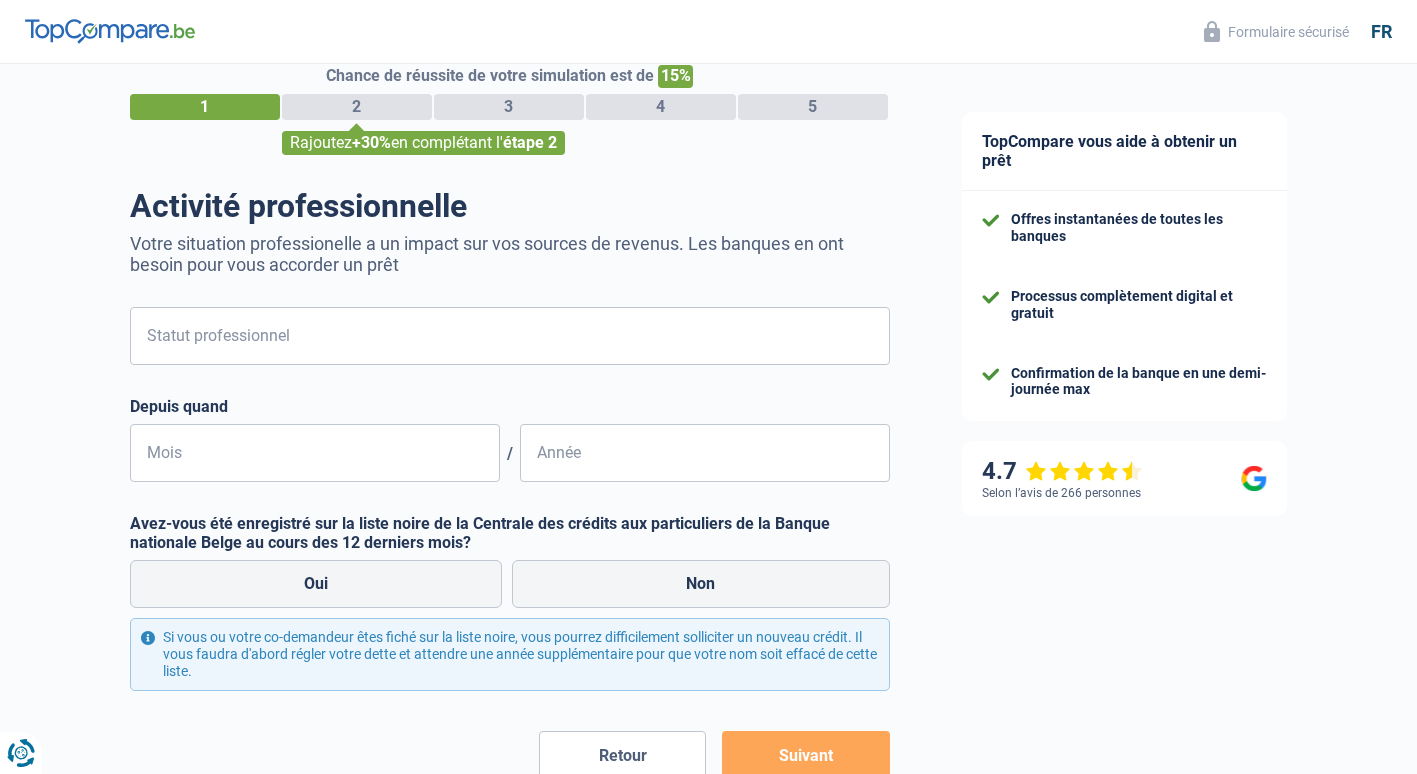 scroll, scrollTop: 0, scrollLeft: 0, axis: both 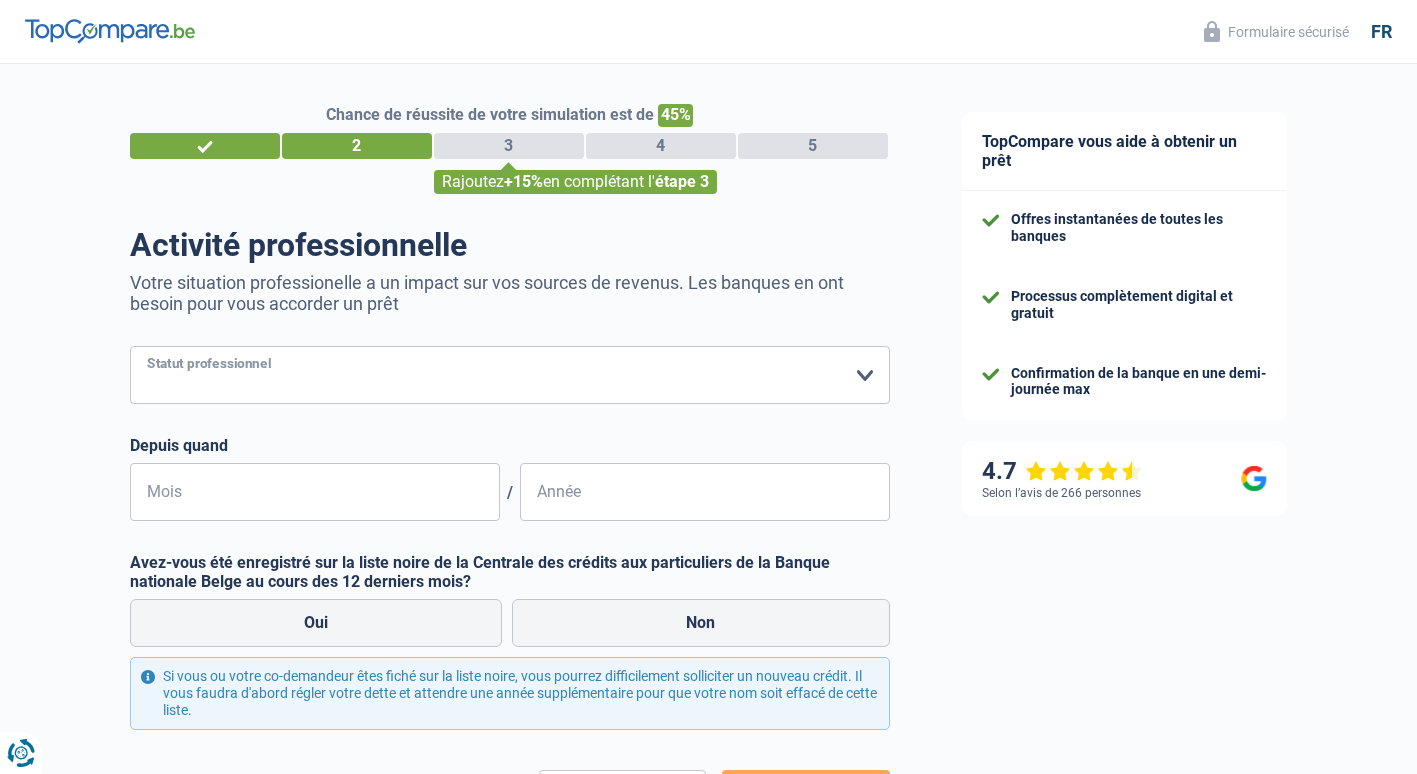 click on "Ouvrier Employé privé Employé public Invalide Indépendant Pensionné Chômeur Mutuelle Femme au foyer Sans profession Allocataire sécurité/Intégration social (SPF Sécurité Sociale, CPAS) Etudiant Profession libérale Commerçant Rentier Pré-pensionné
Veuillez sélectionner une option" at bounding box center (510, 375) 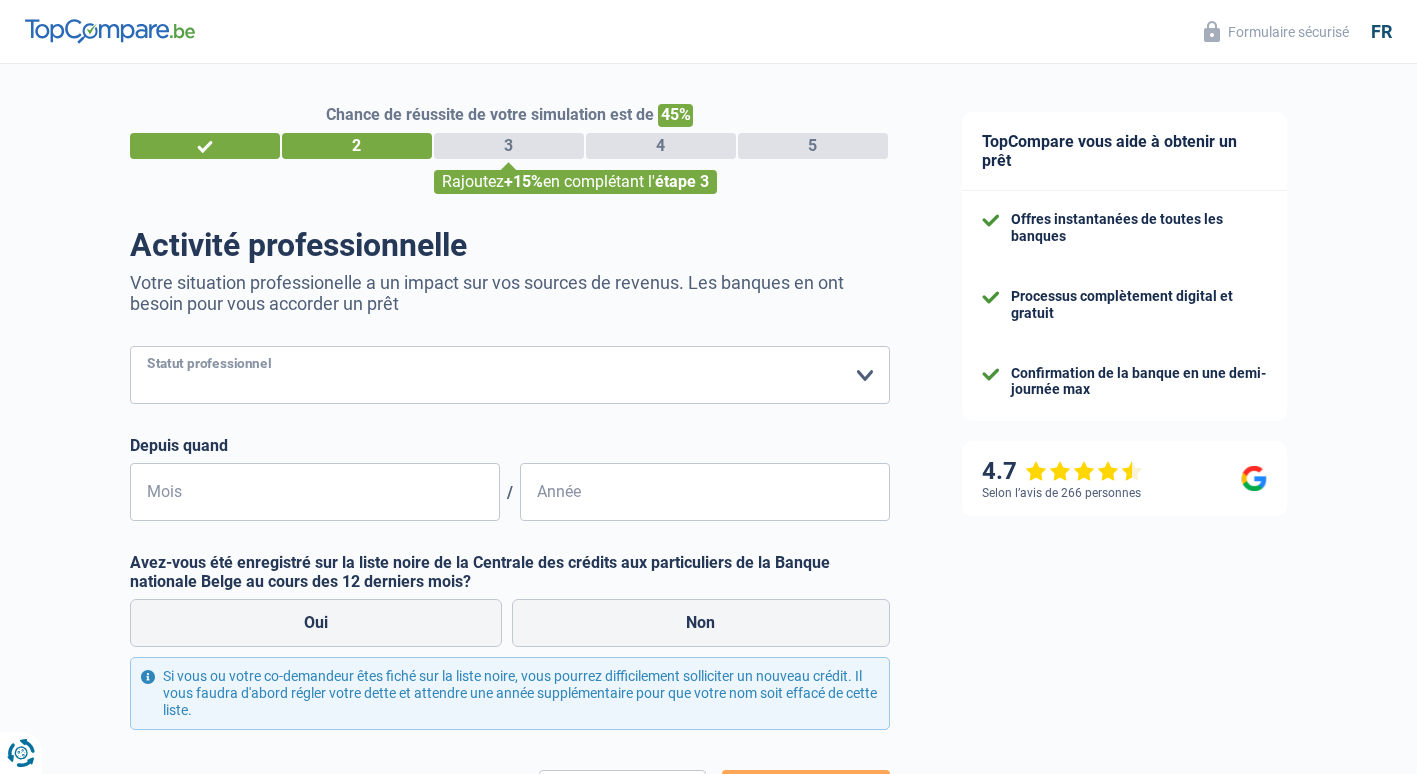 select on "publicEmployee" 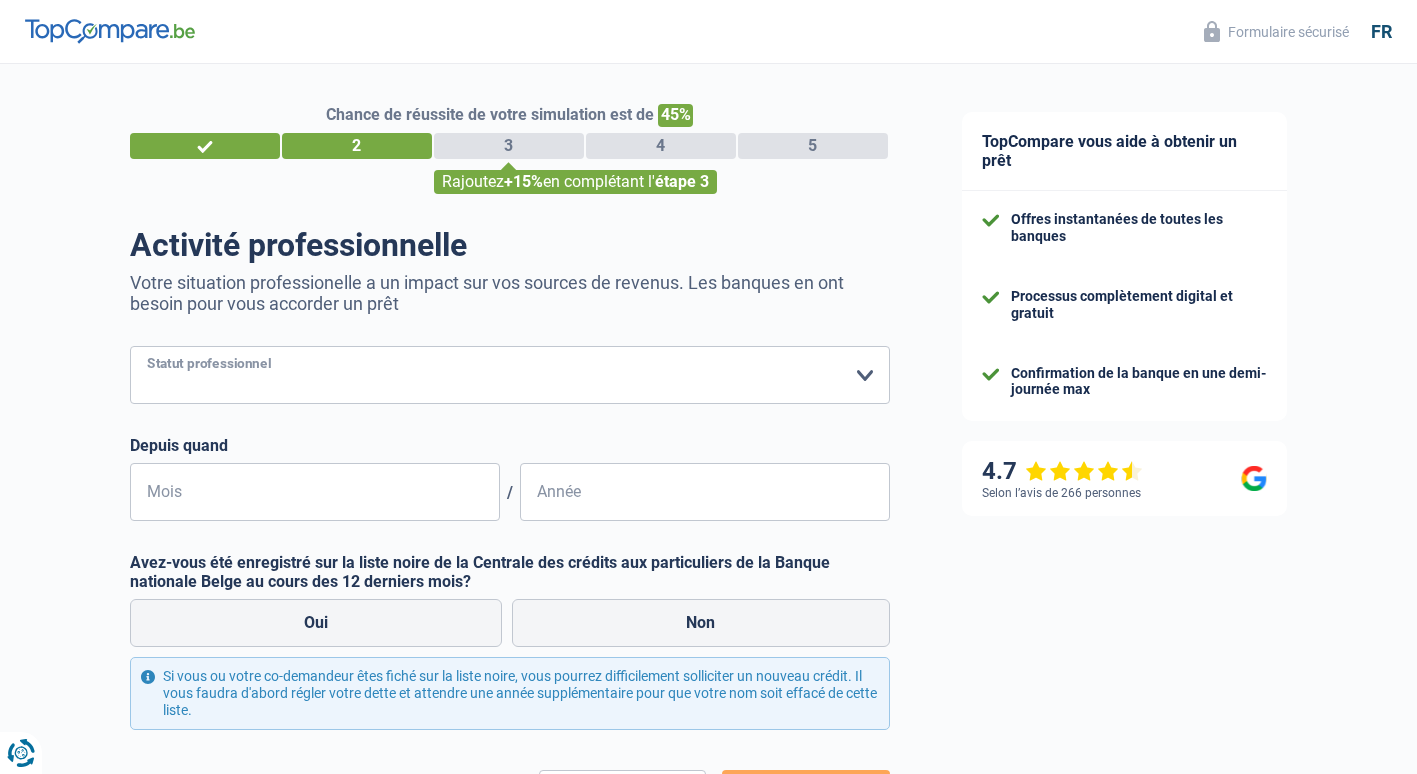 click on "Ouvrier Employé privé Employé public Invalide Indépendant Pensionné Chômeur Mutuelle Femme au foyer Sans profession Allocataire sécurité/Intégration social (SPF Sécurité Sociale, CPAS) Etudiant Profession libérale Commerçant Rentier Pré-pensionné
Veuillez sélectionner une option" at bounding box center (510, 375) 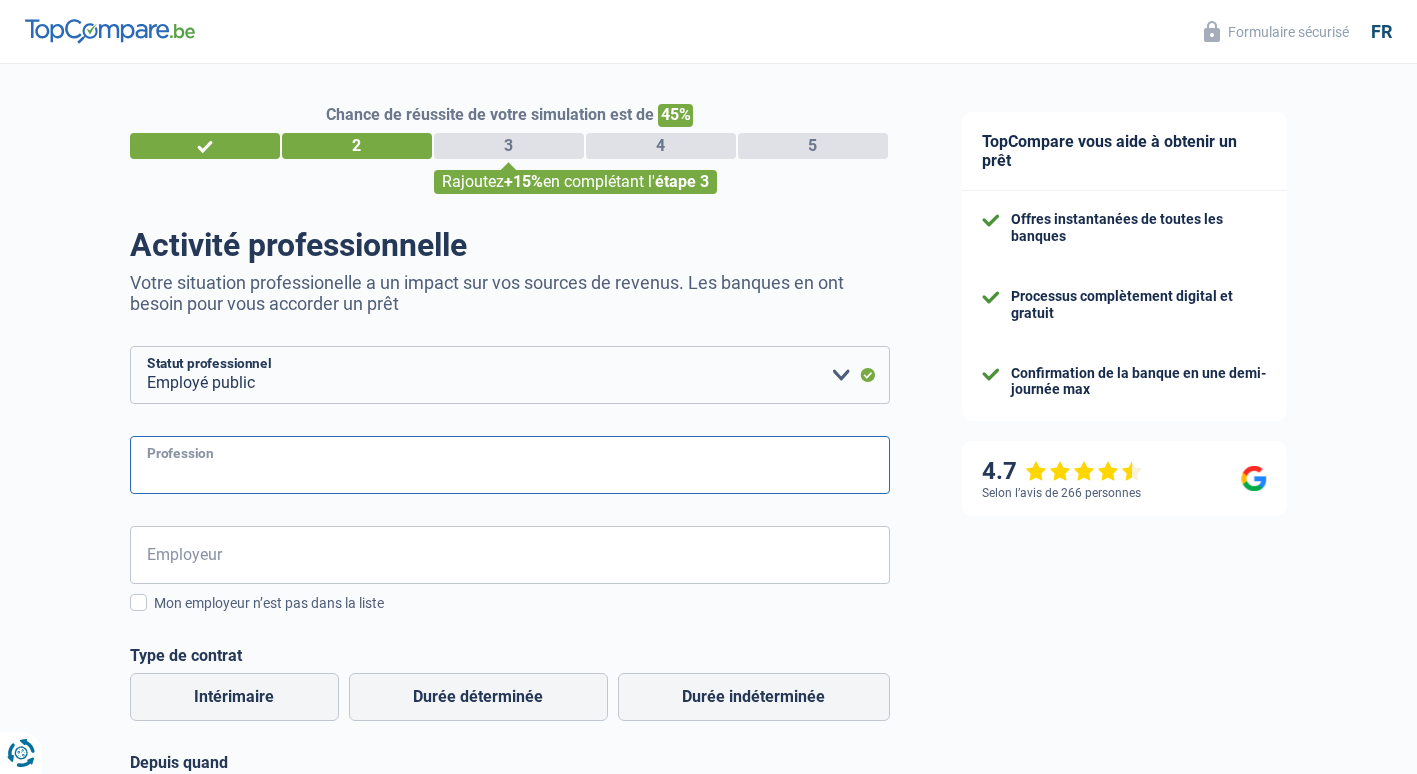 click on "Profession" at bounding box center (510, 465) 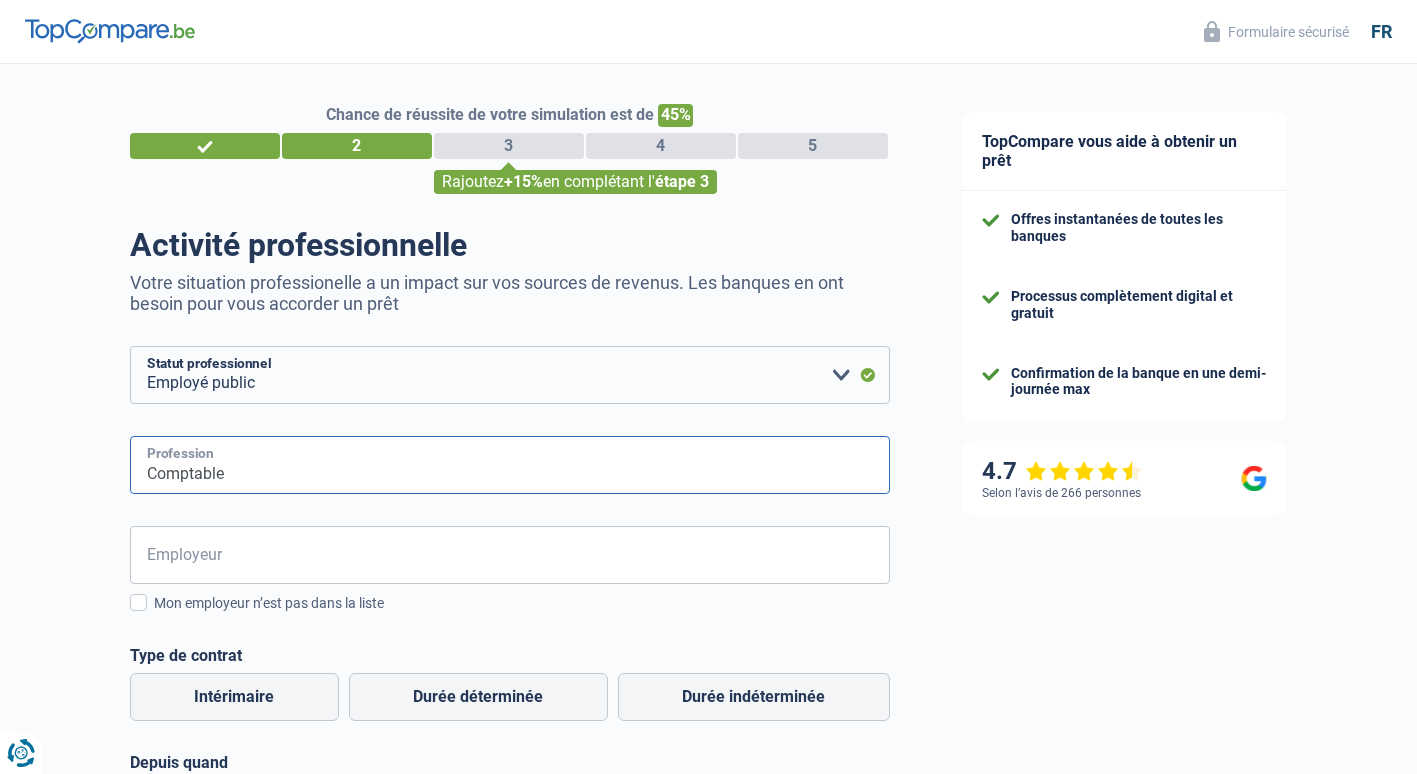 type on "Comptable" 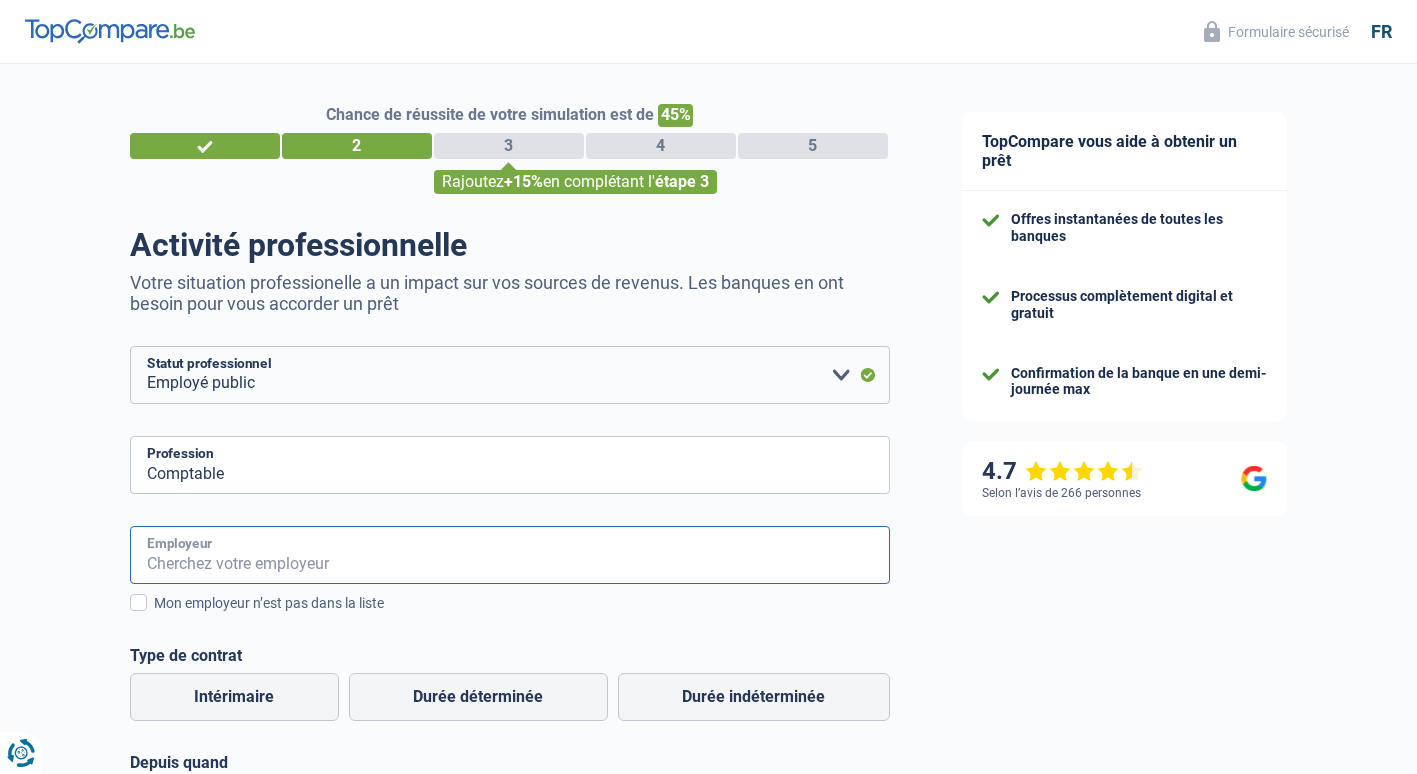 click on "Employeur" at bounding box center [510, 555] 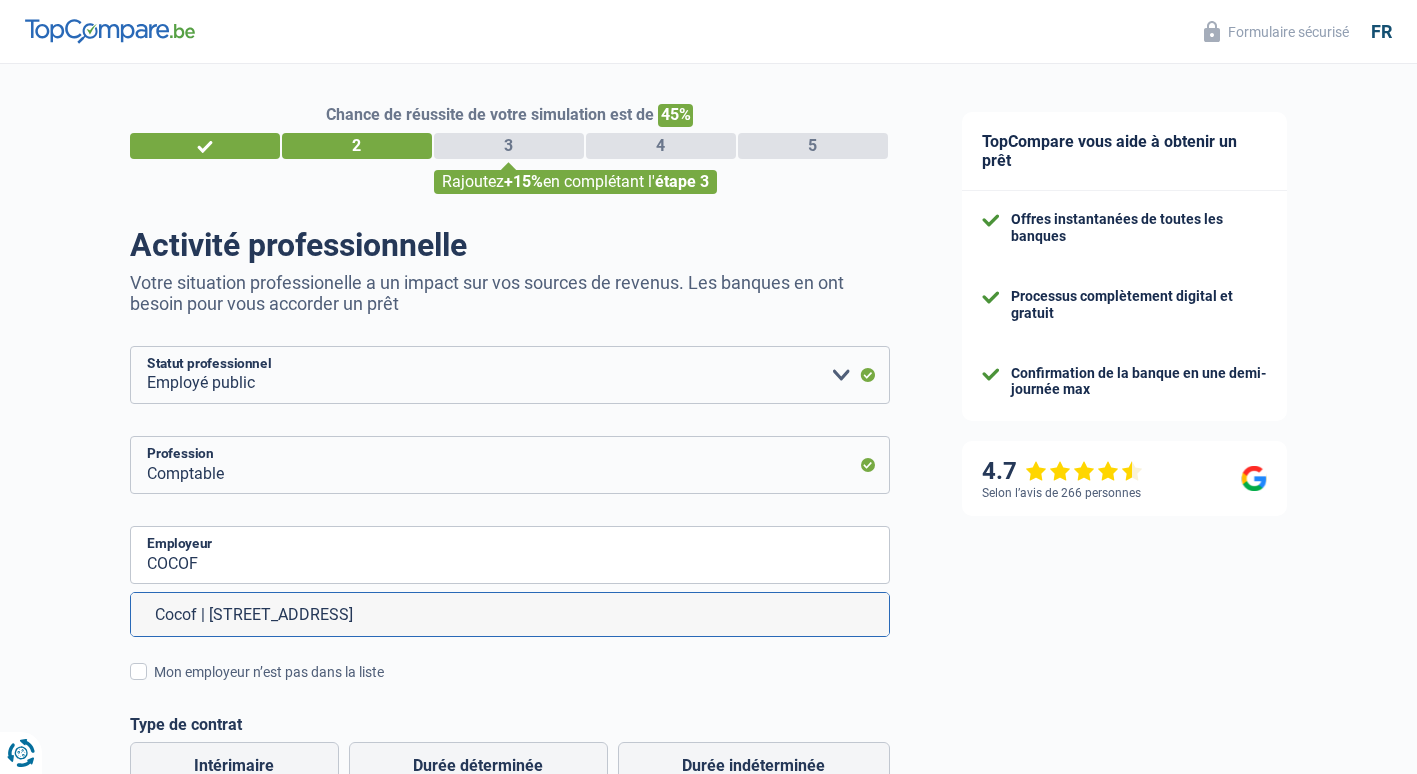 click on "Cocof | Rue des Palais, 42 | 1030 - Schaerbeek" at bounding box center (510, 614) 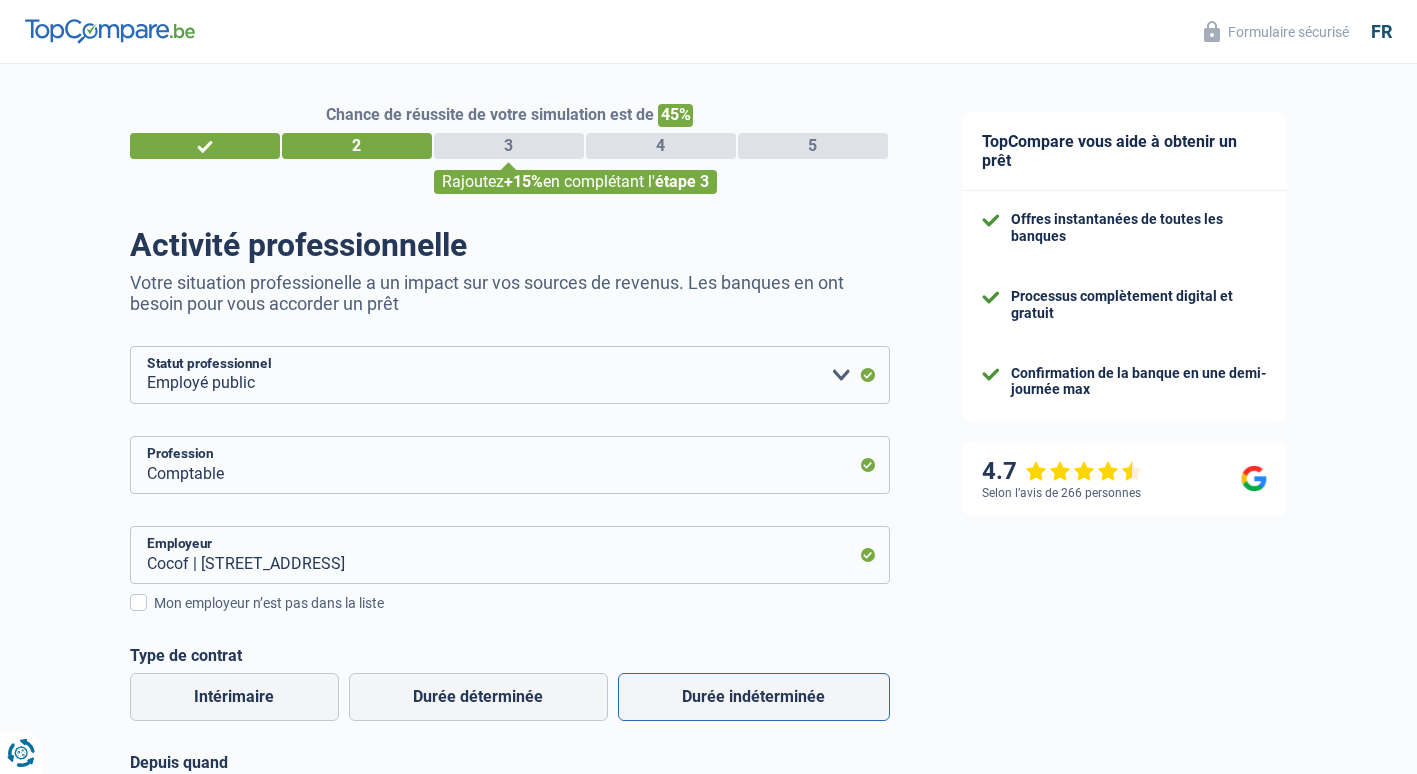 click on "Durée indéterminée" at bounding box center (754, 697) 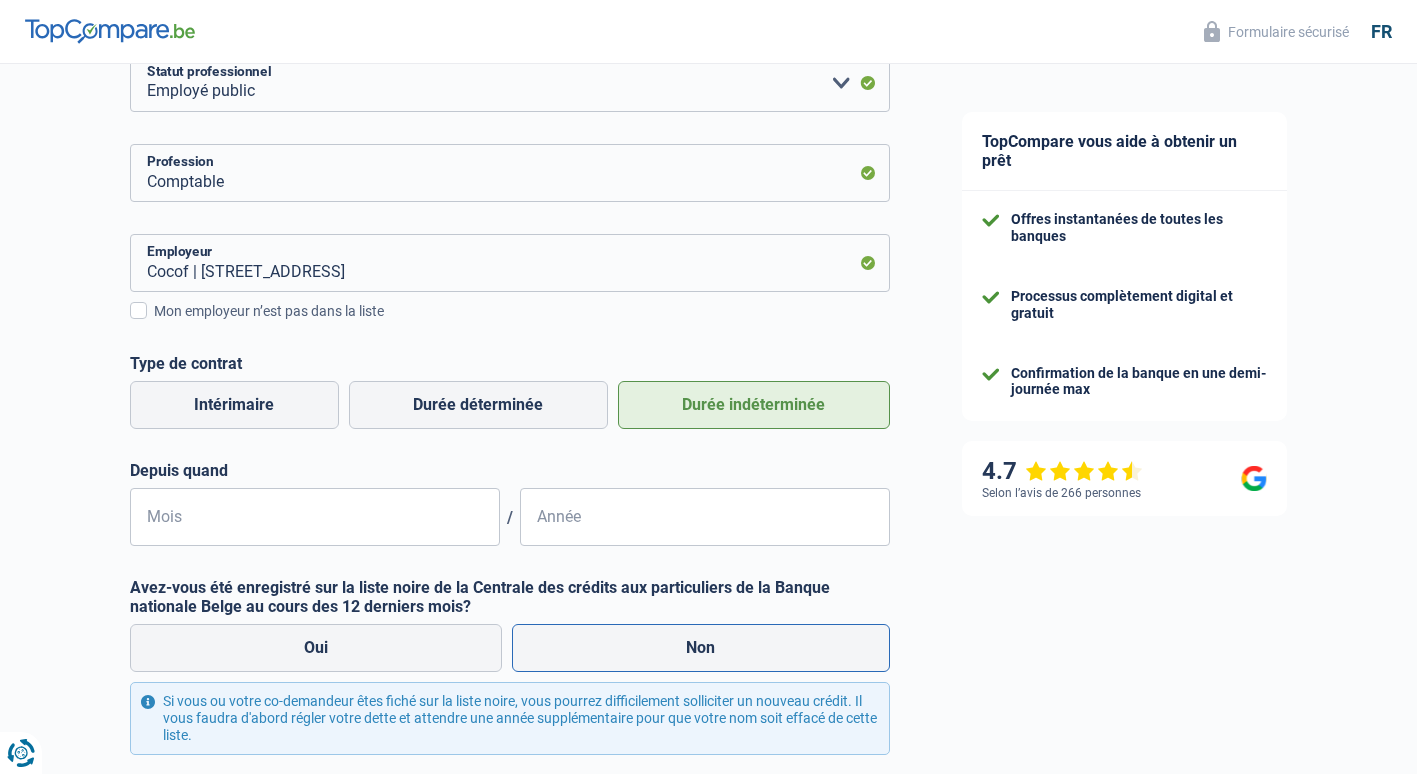 scroll, scrollTop: 300, scrollLeft: 0, axis: vertical 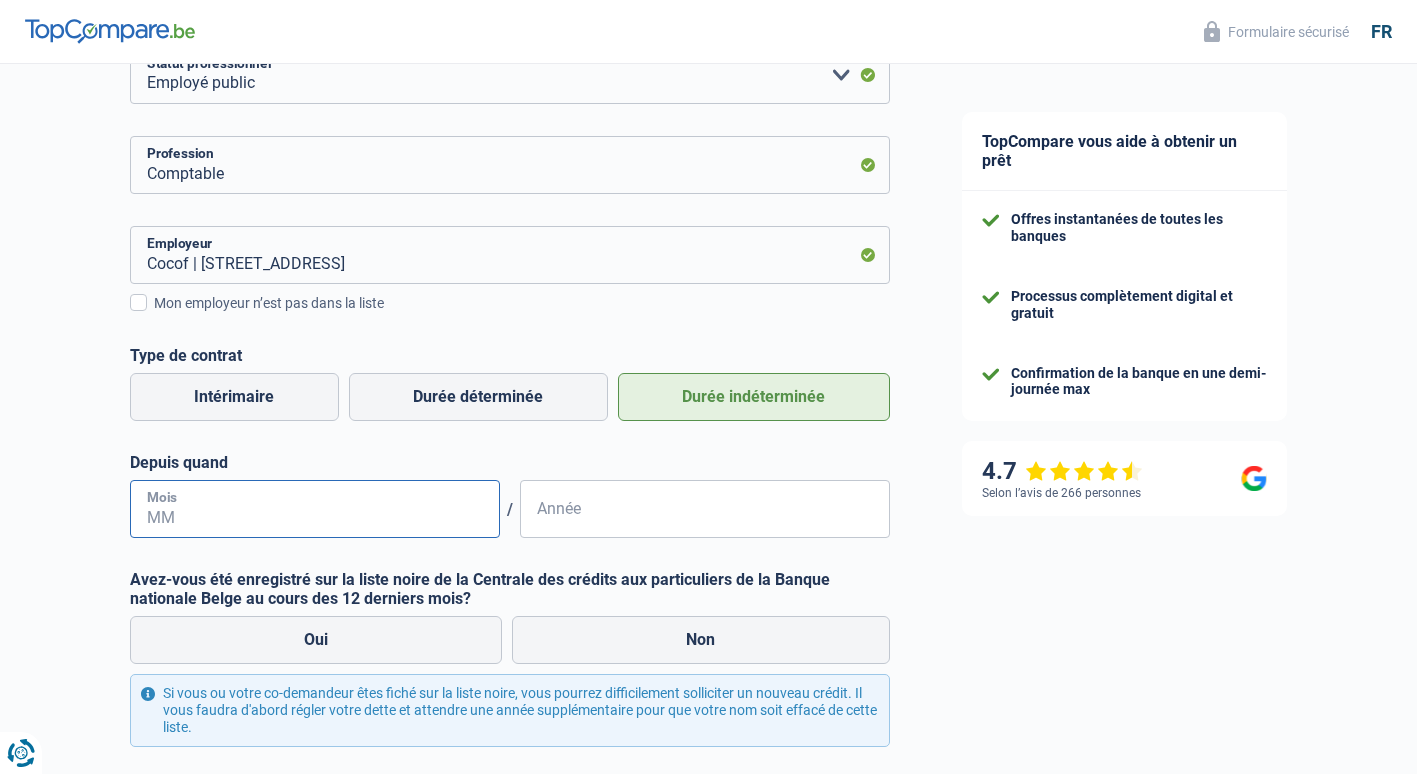 click on "Mois" at bounding box center (315, 509) 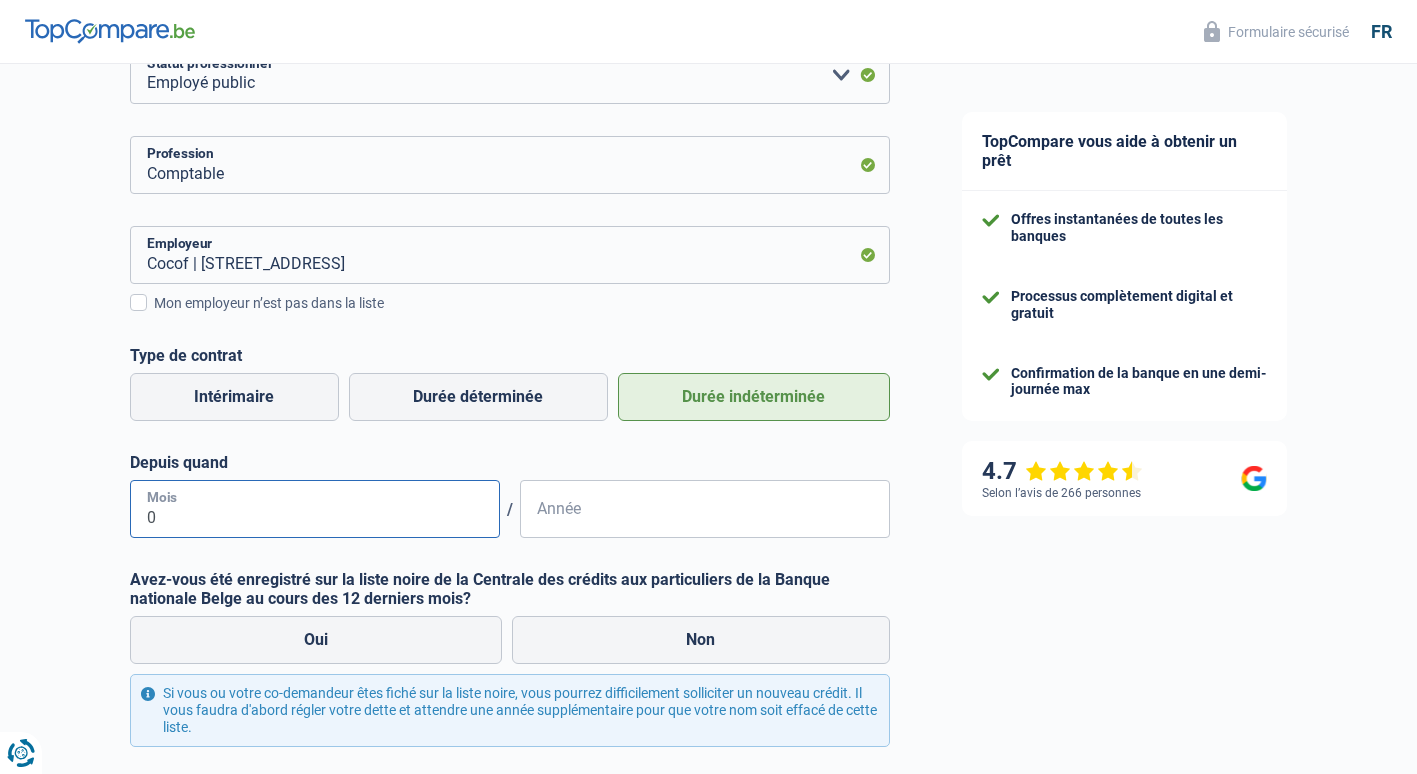 type on "02" 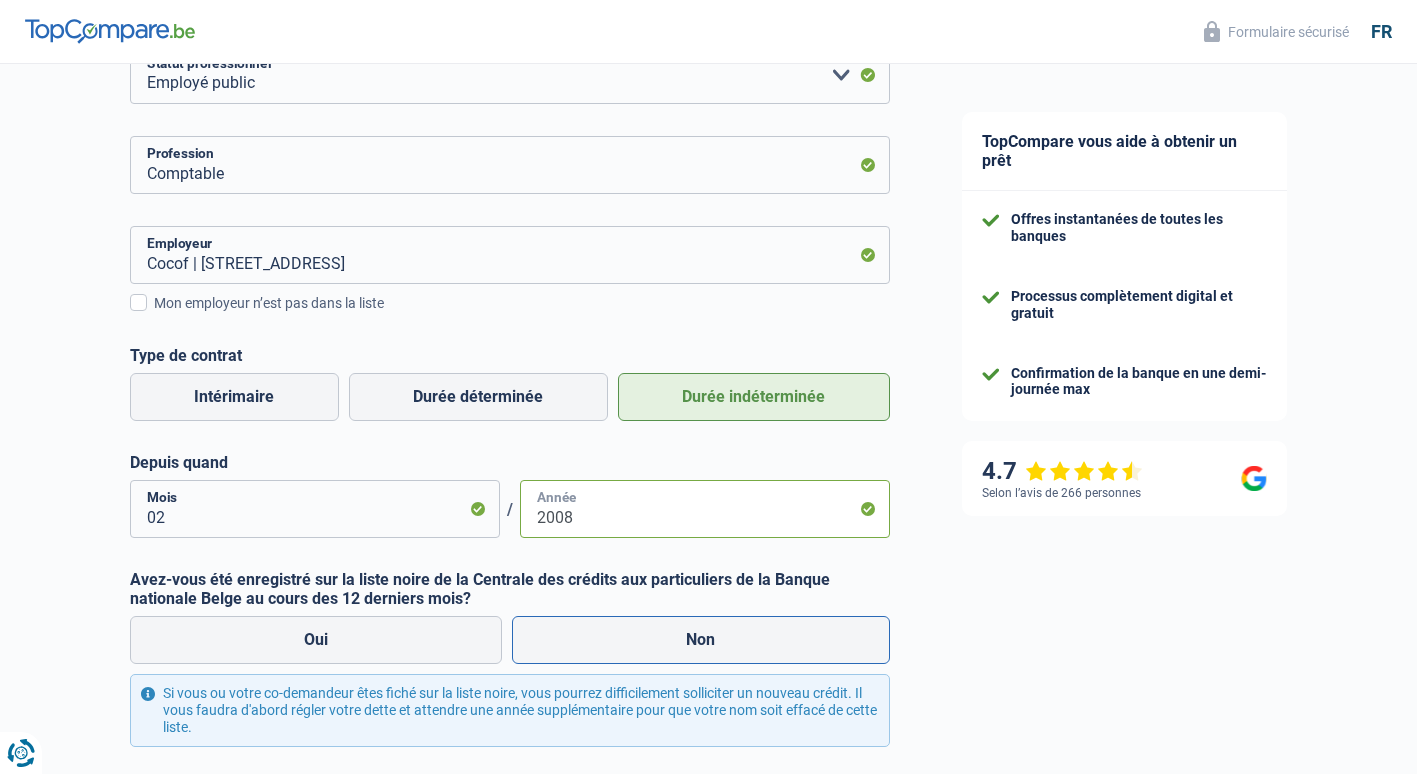 type on "2008" 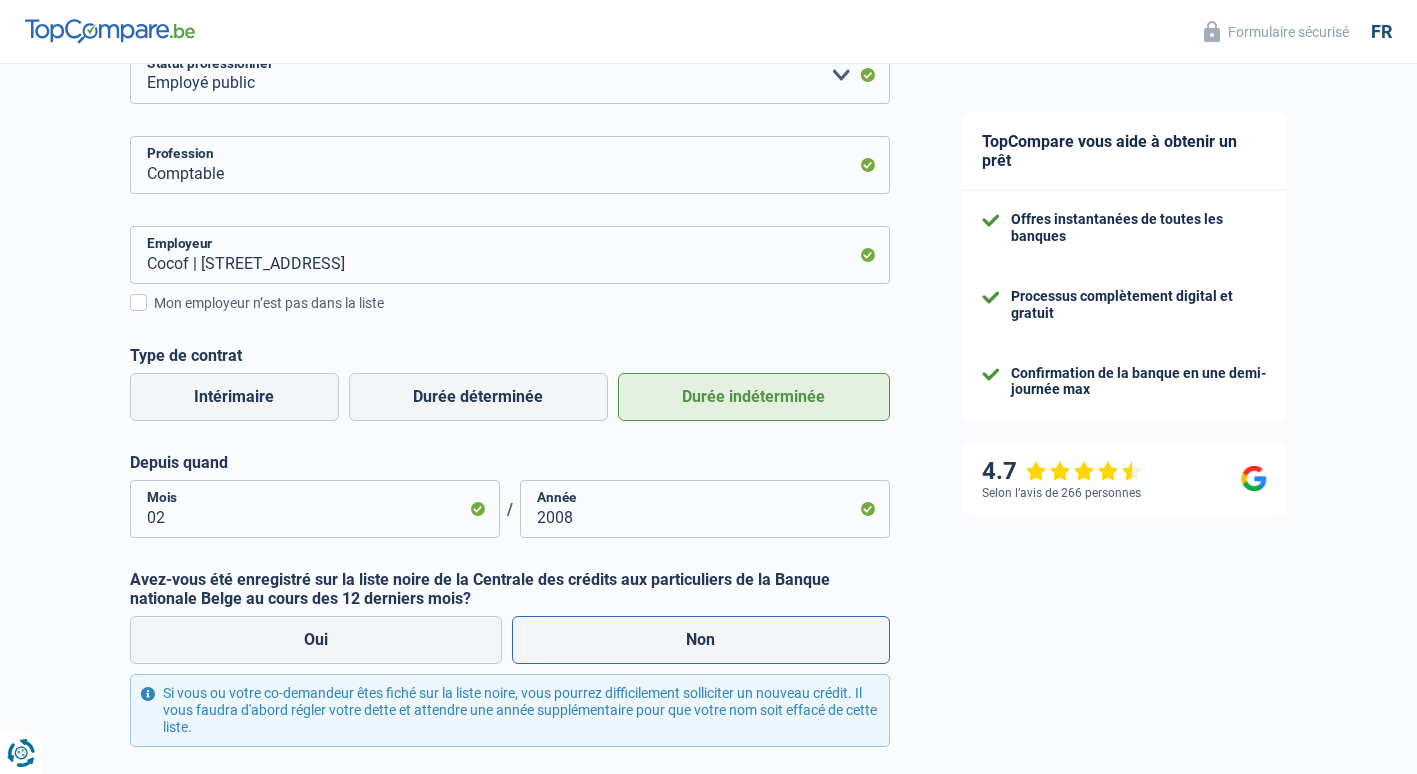 click on "Non" at bounding box center [701, 640] 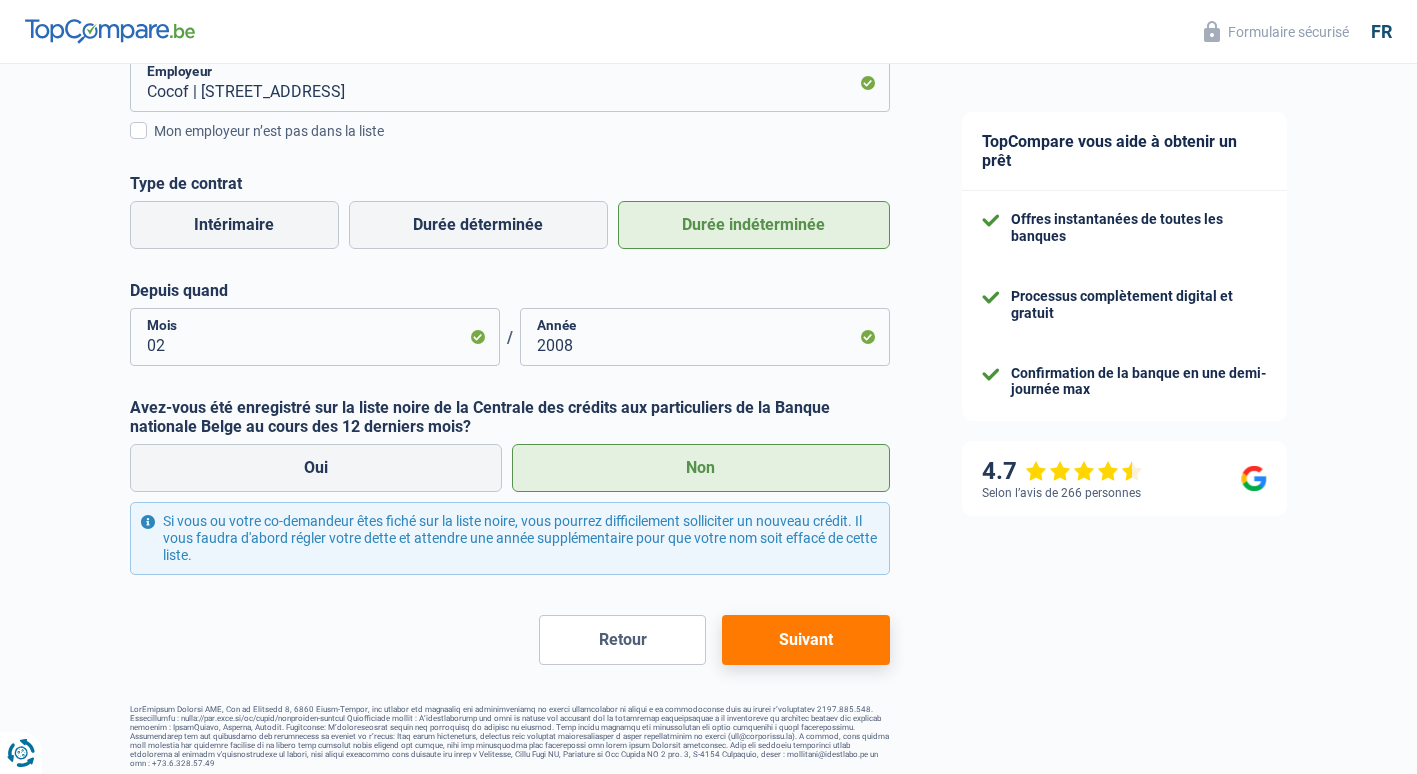 scroll, scrollTop: 481, scrollLeft: 0, axis: vertical 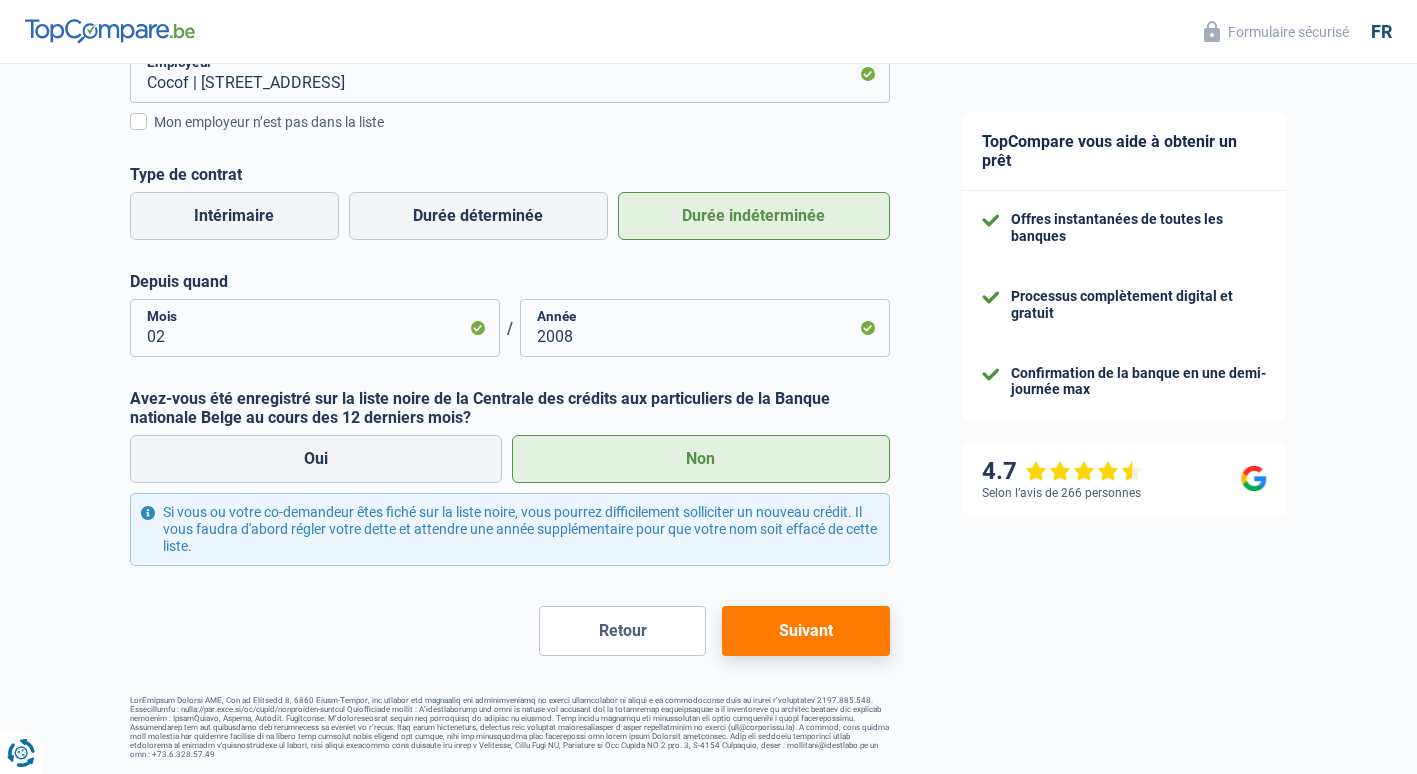 click on "Suivant" at bounding box center [805, 631] 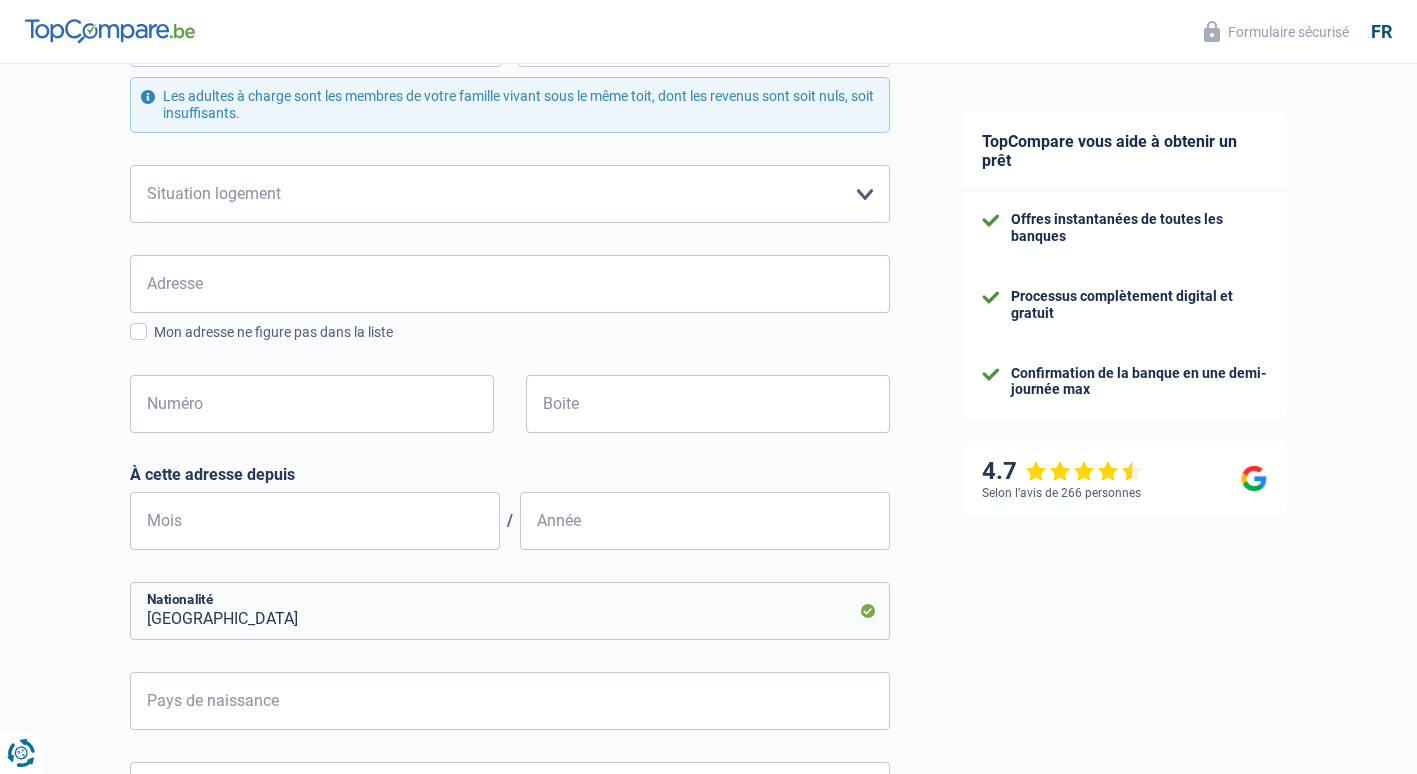 scroll, scrollTop: 0, scrollLeft: 0, axis: both 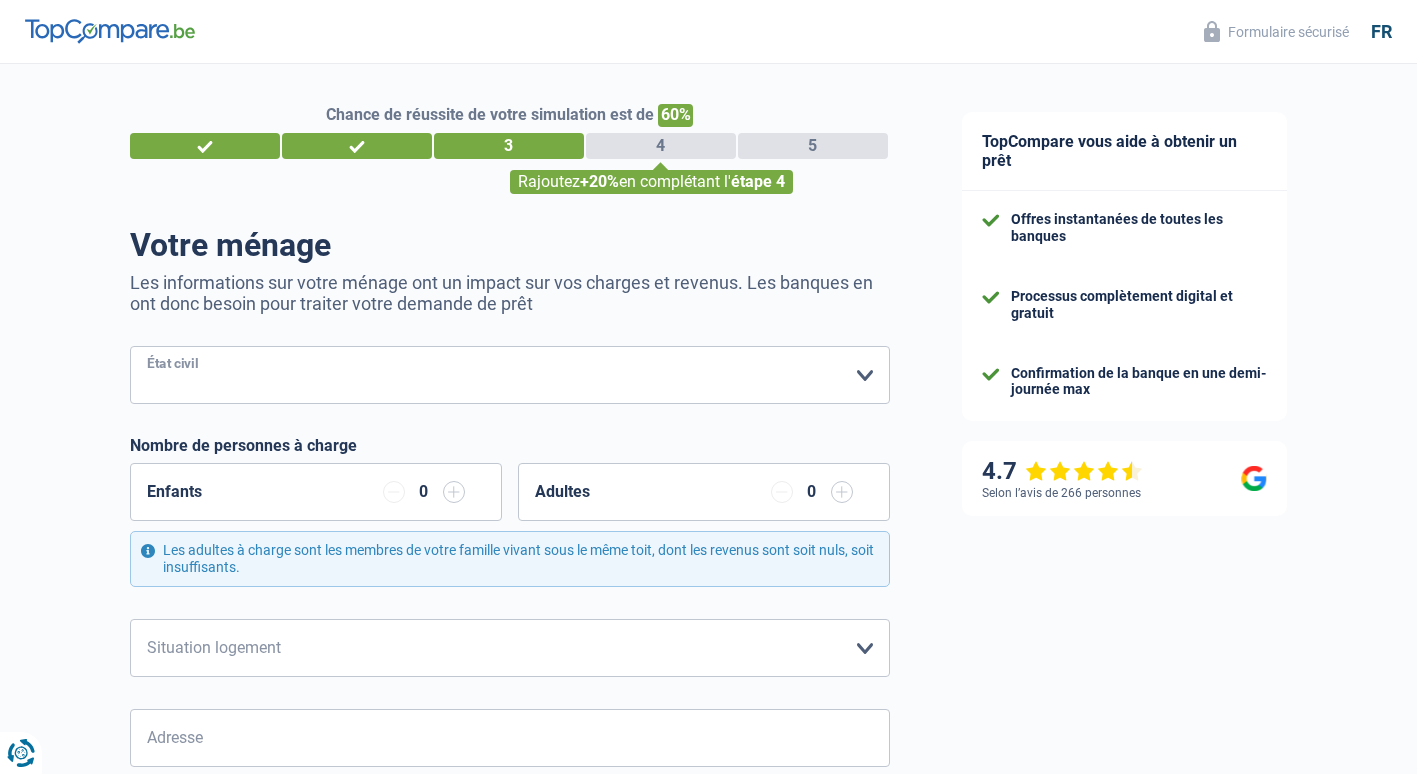 click on "Célibataire Marié(e) Cohabitant(e) légal(e) Divorcé(e) Veuf(ve) Séparé (de fait)
Veuillez sélectionner une option" at bounding box center [510, 375] 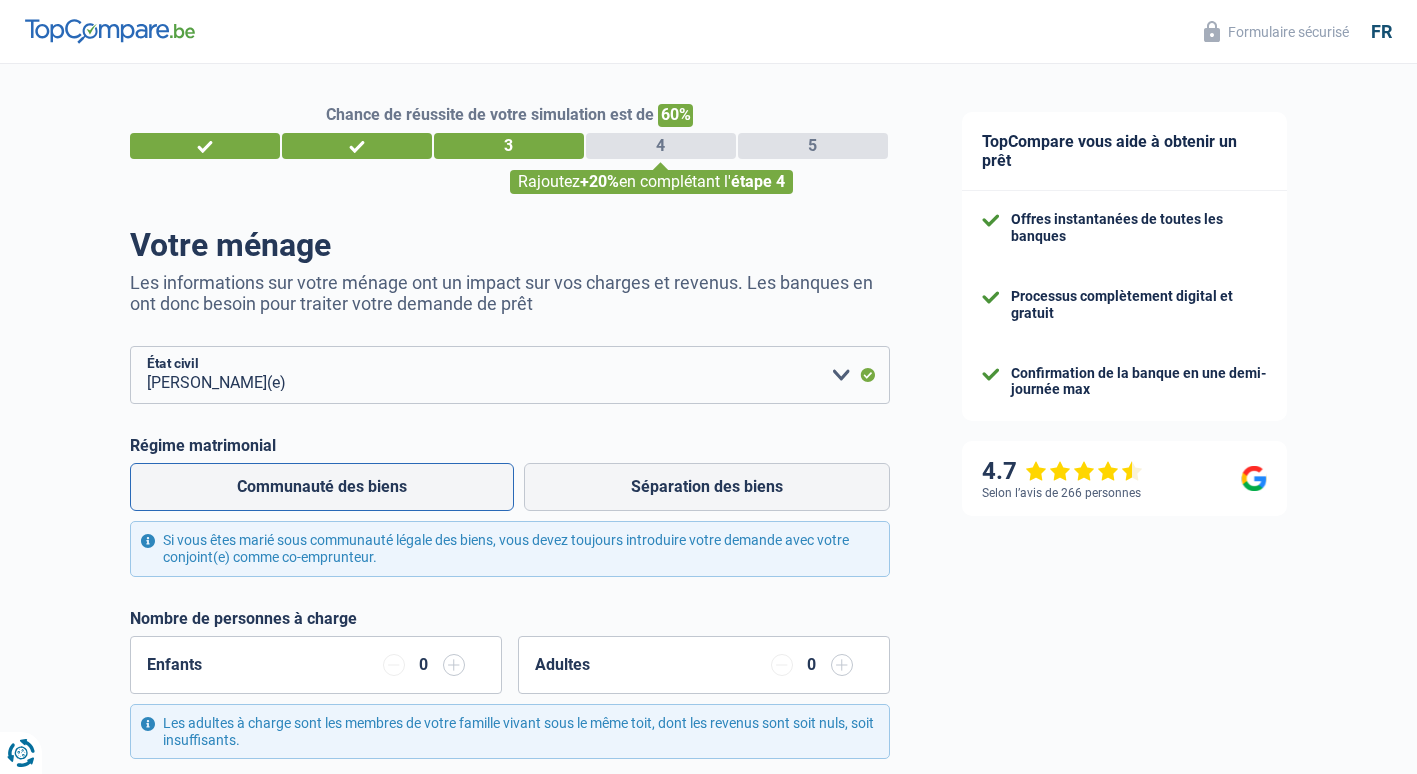 click on "Communauté des biens" at bounding box center [322, 487] 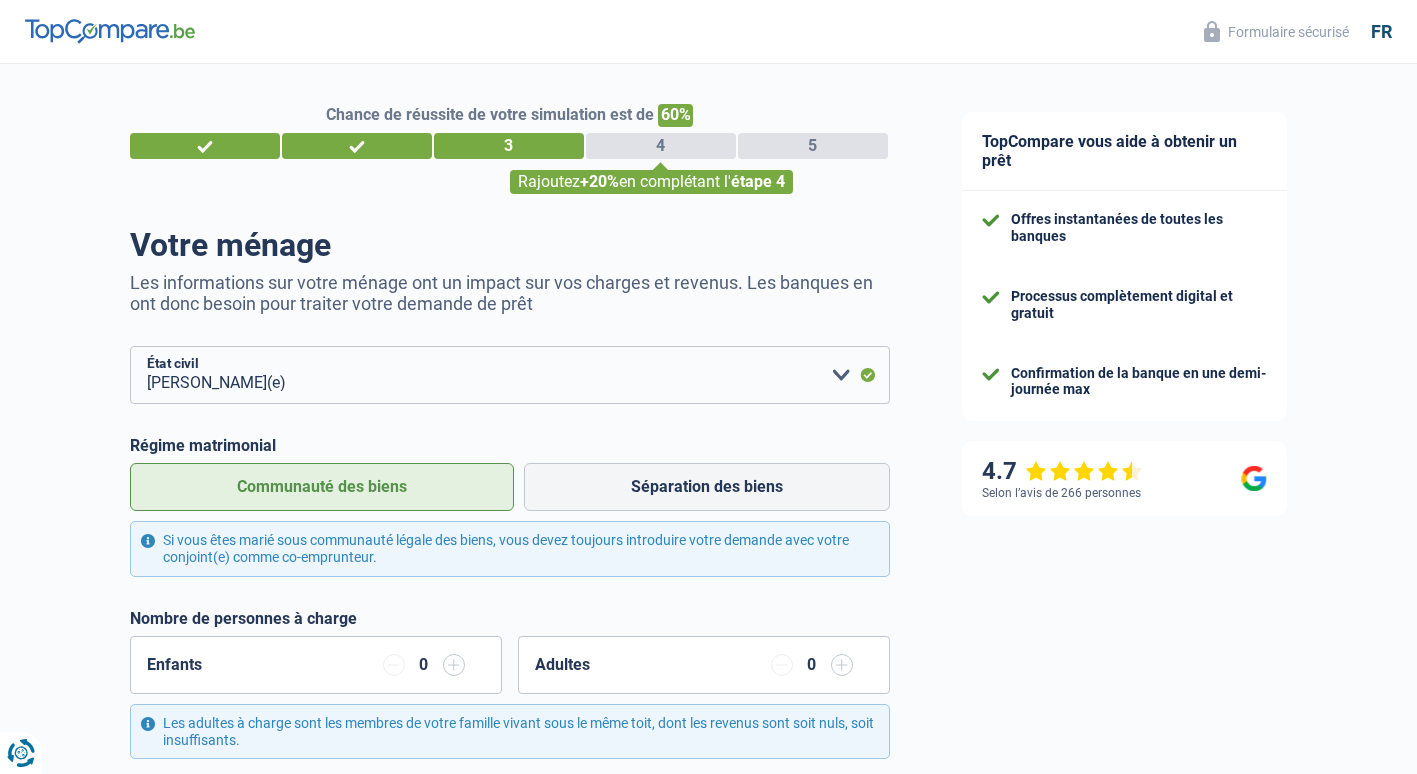 click at bounding box center [454, 665] 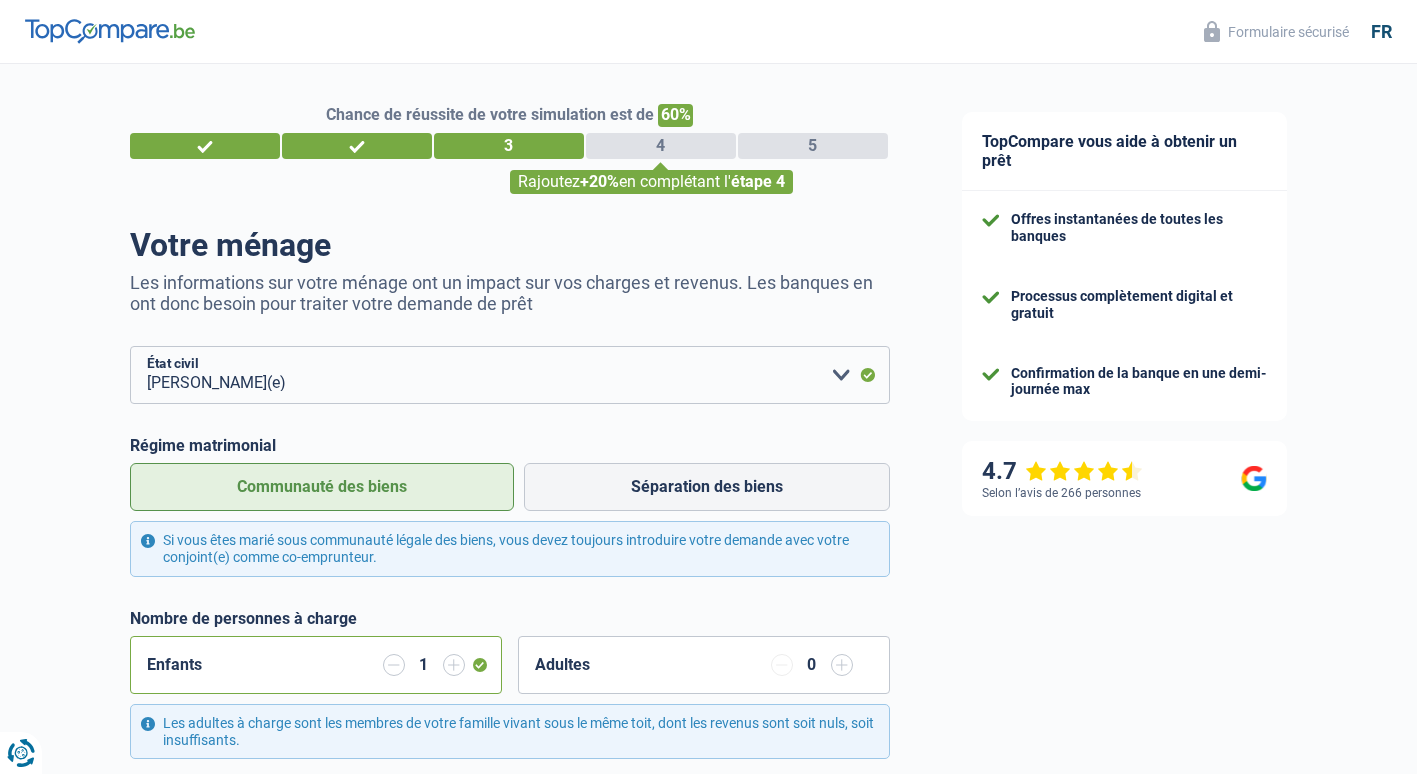 click at bounding box center [454, 665] 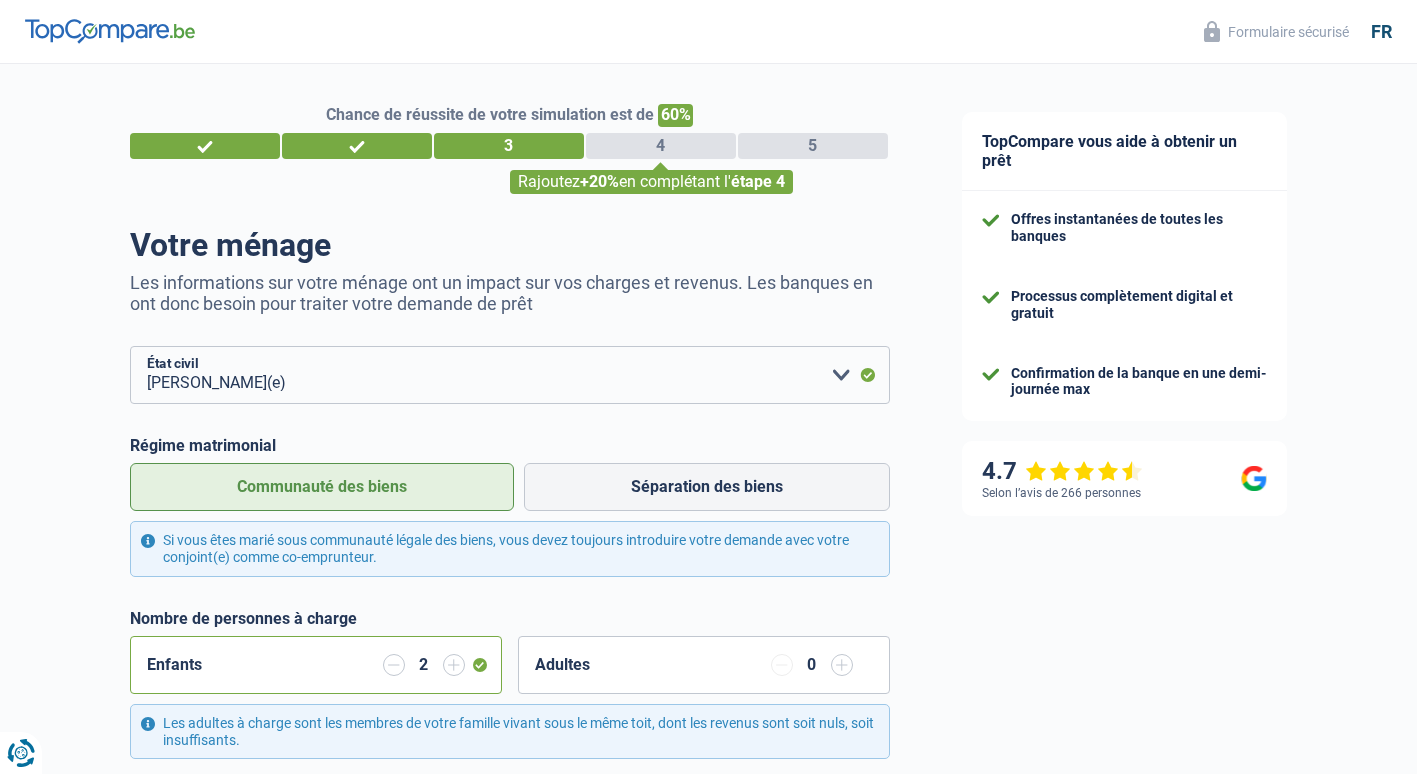 click at bounding box center (454, 665) 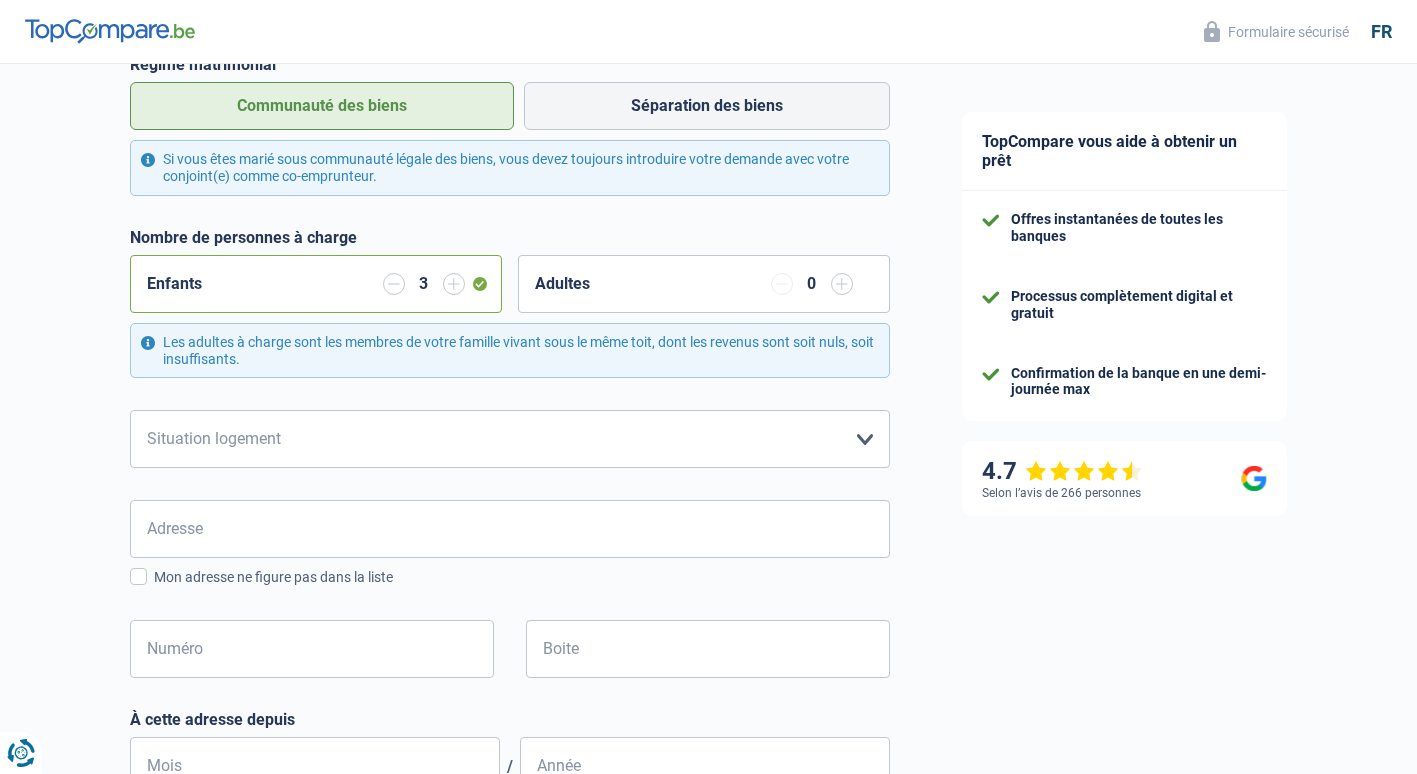 scroll, scrollTop: 400, scrollLeft: 0, axis: vertical 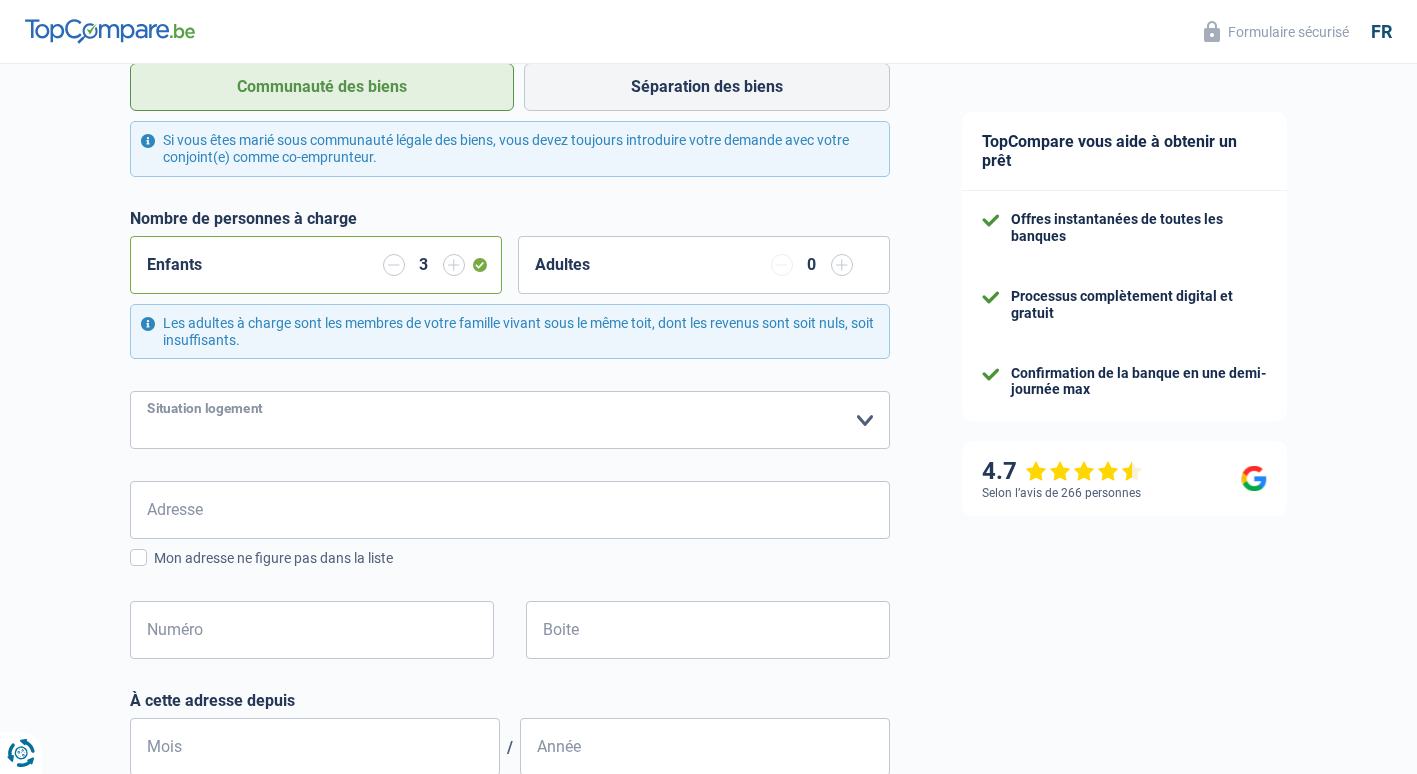 click on "Locataire Propriétaire avec prêt hypothécaire Propriétaire sans prêt hypothécaire Logé(e) par la famille Concierge
Veuillez sélectionner une option" at bounding box center [510, 420] 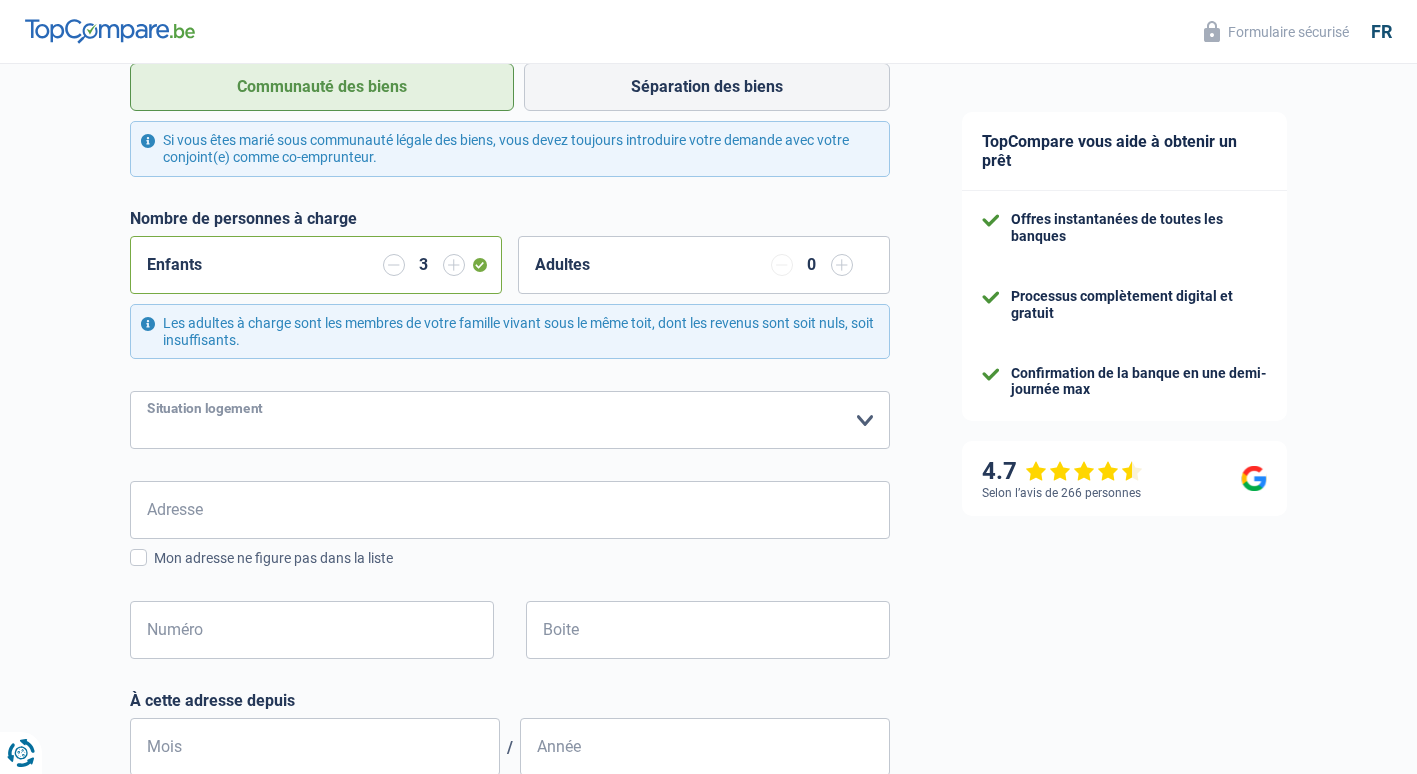 select on "ownerWithMortgage" 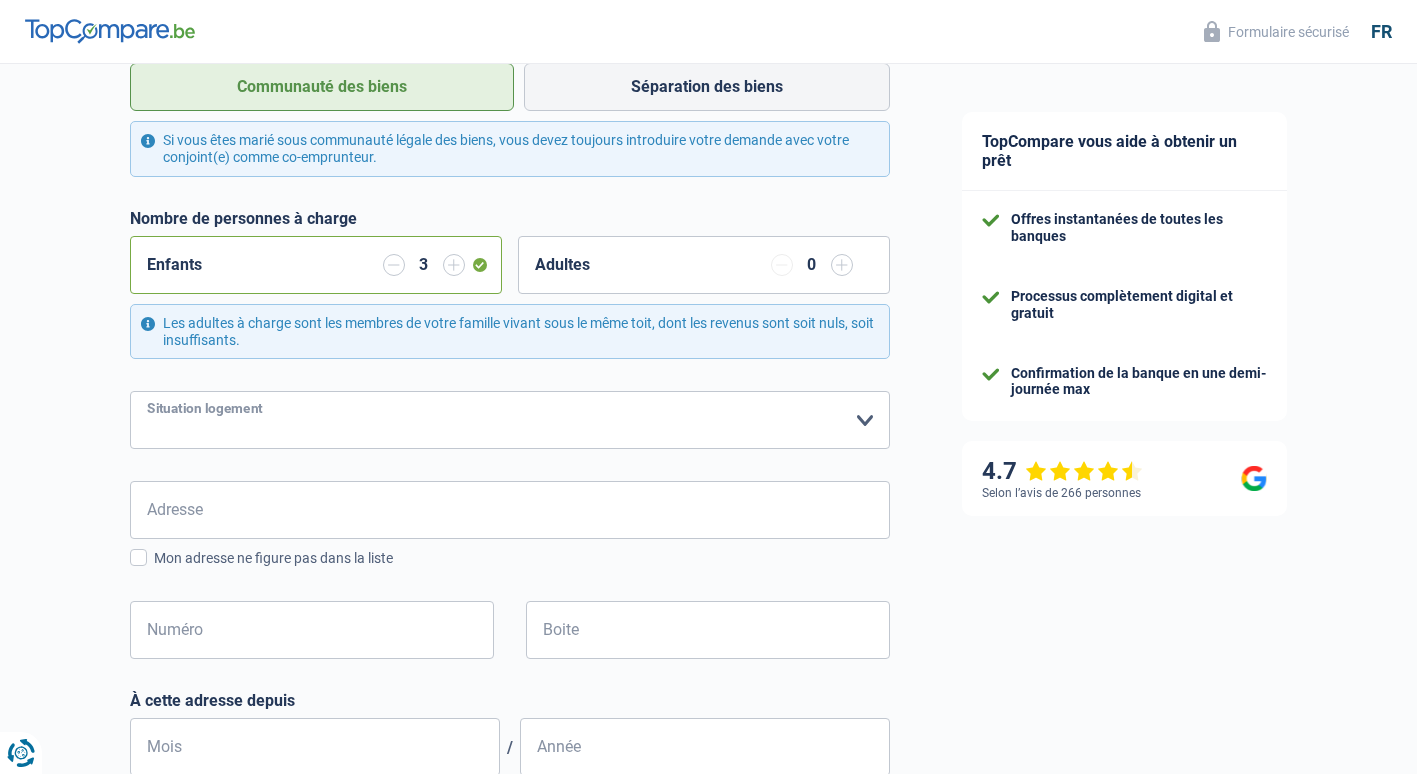 click on "Locataire Propriétaire avec prêt hypothécaire Propriétaire sans prêt hypothécaire Logé(e) par la famille Concierge
Veuillez sélectionner une option" at bounding box center [510, 420] 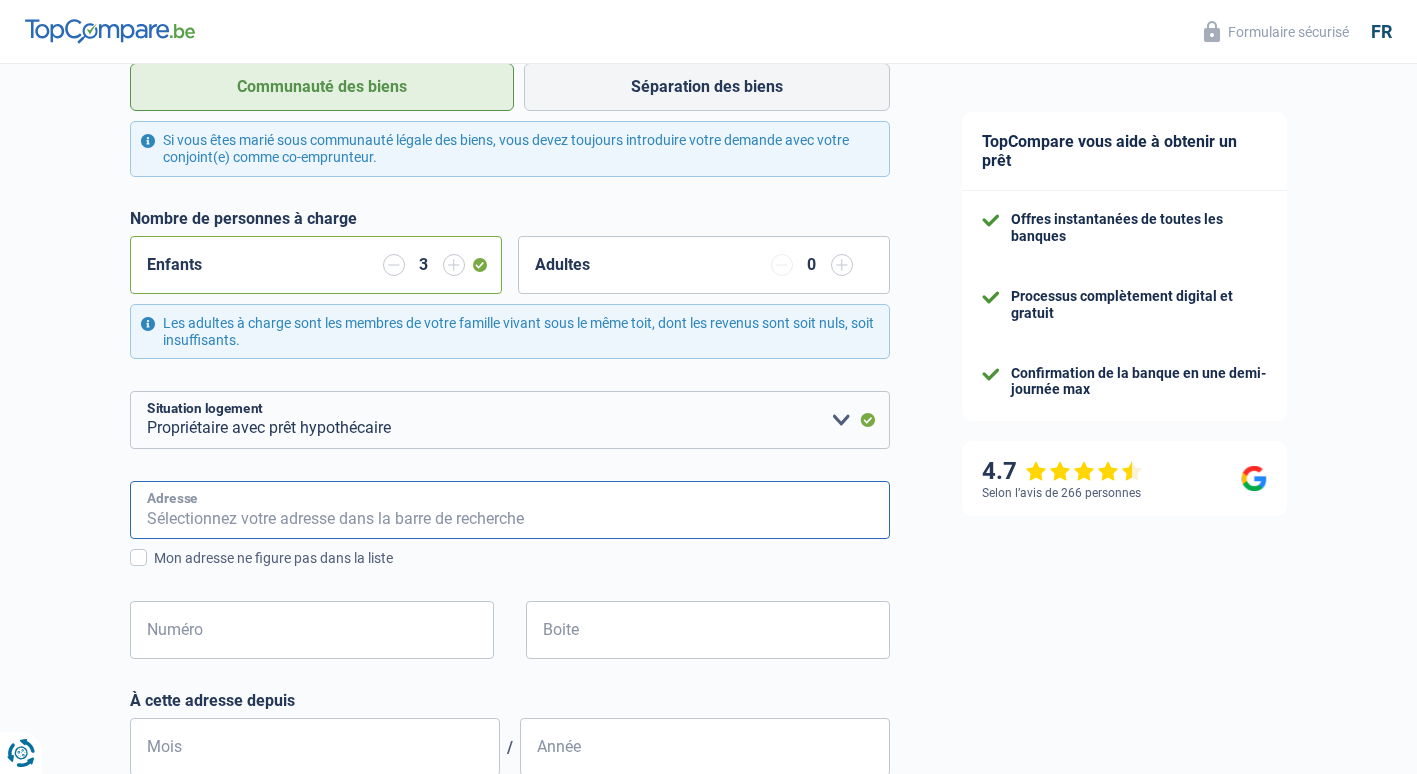 click on "Adresse" at bounding box center [510, 510] 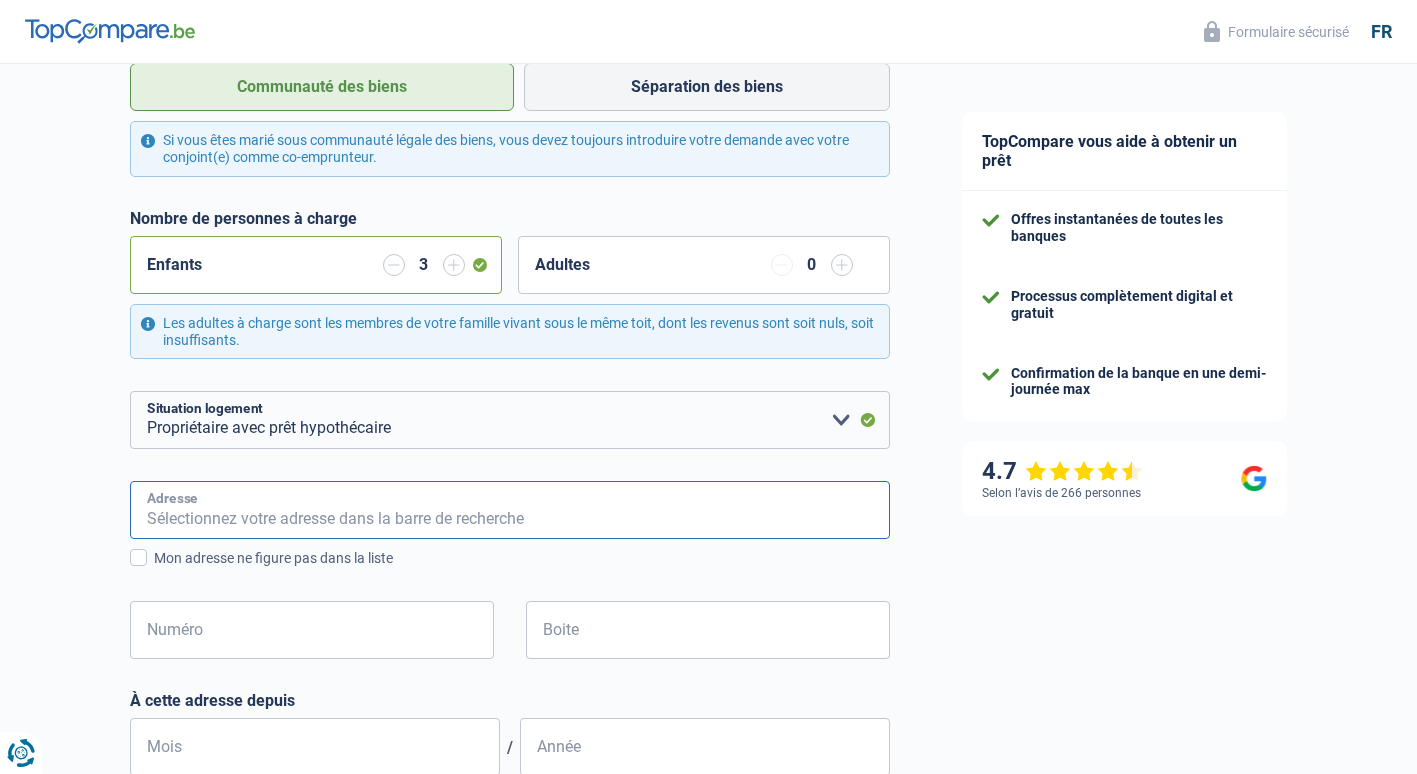 type on "16 rue des trois hurées 7012 MONS" 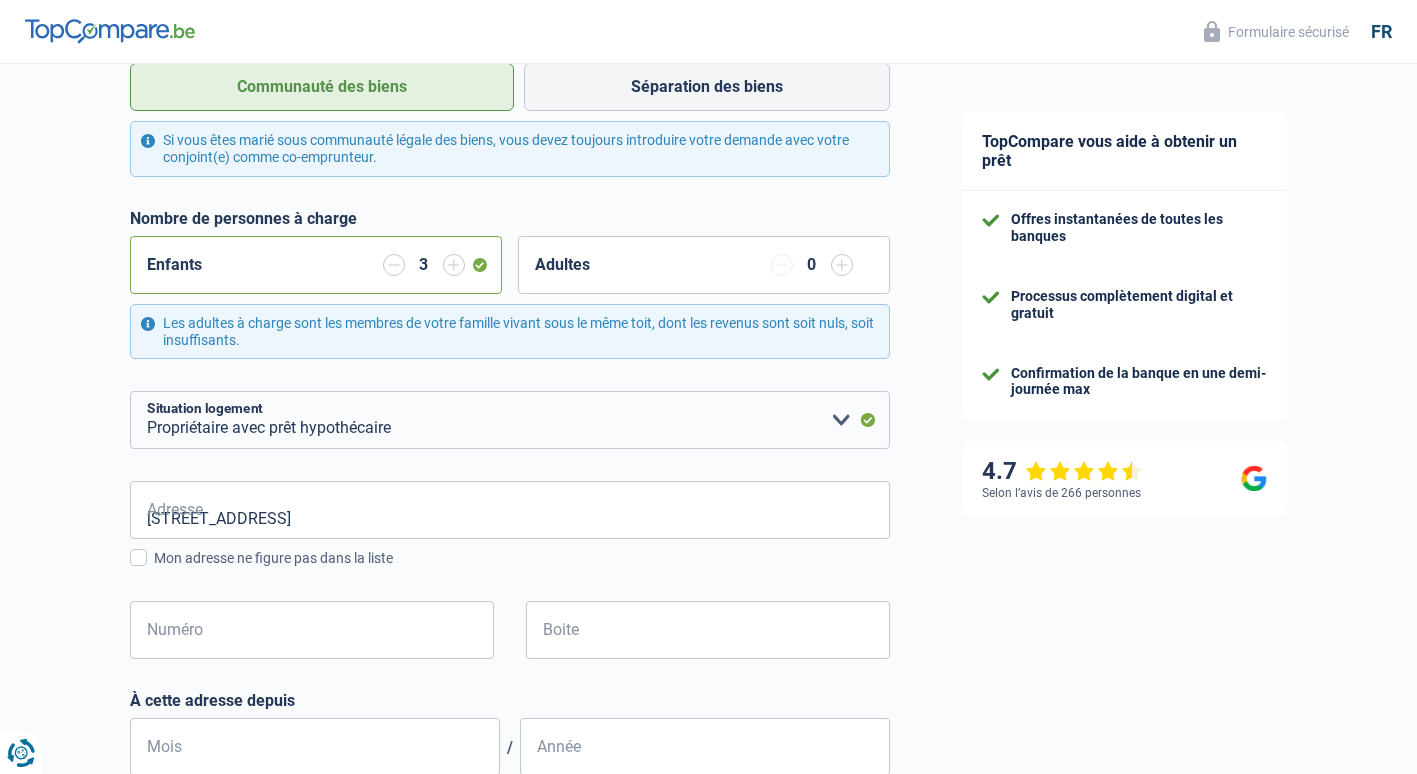 type on "Belgique" 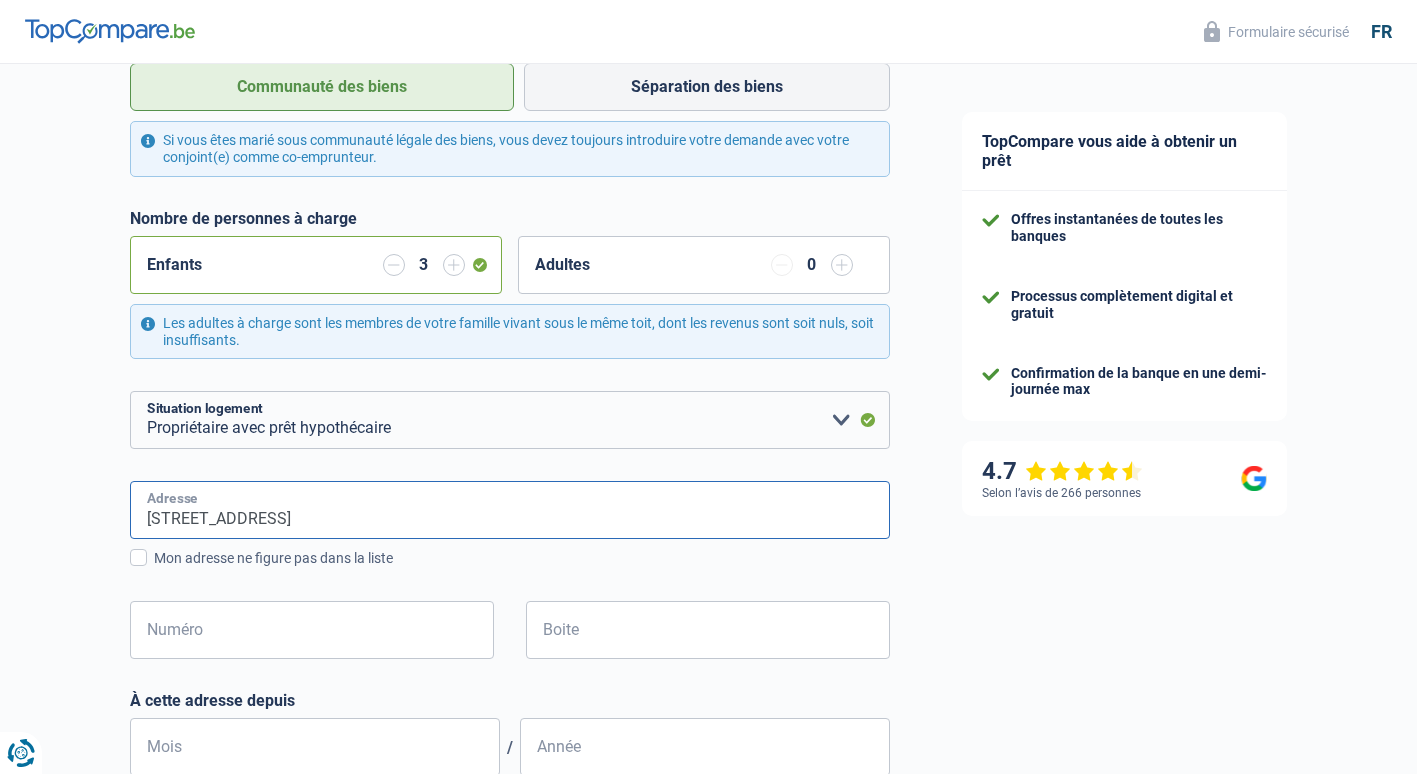 type 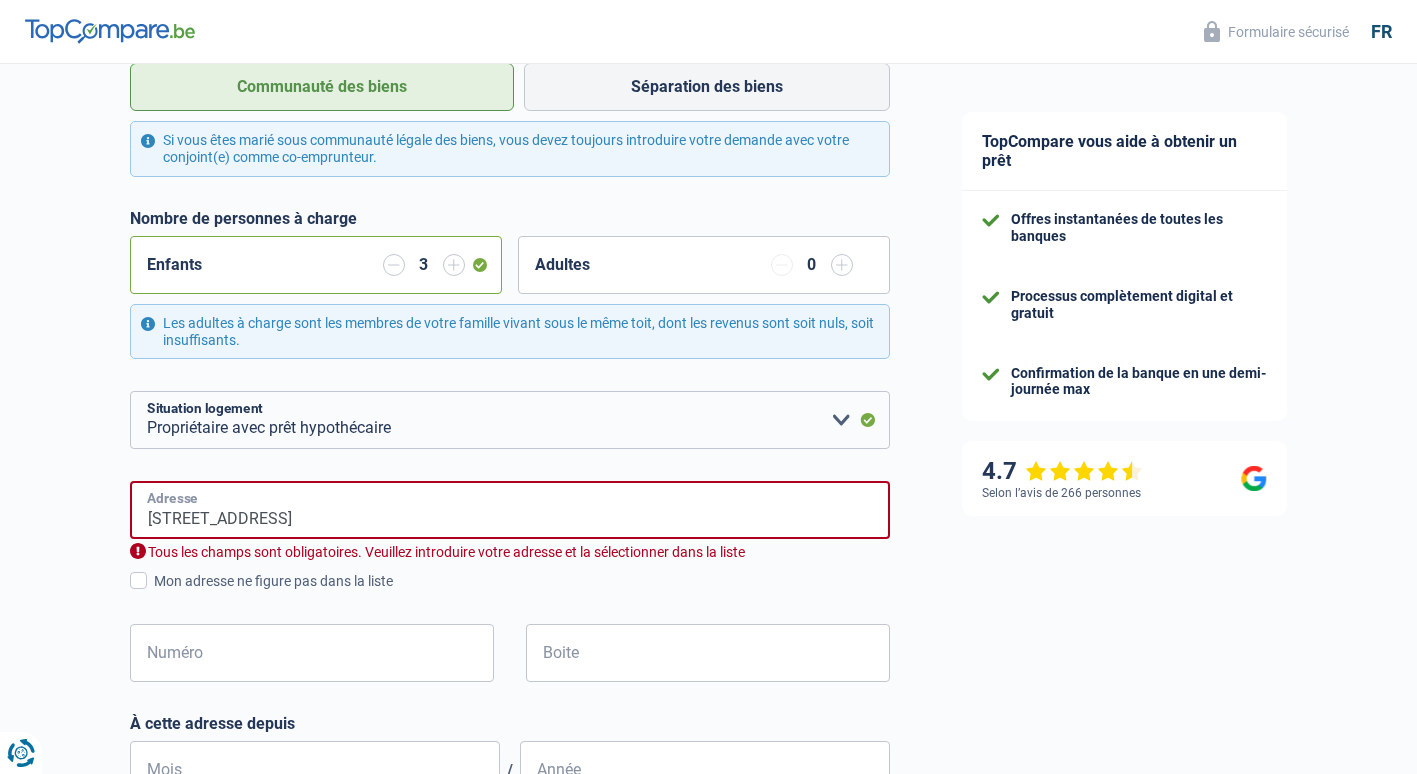 type on "AJMAN FREE ZONE" 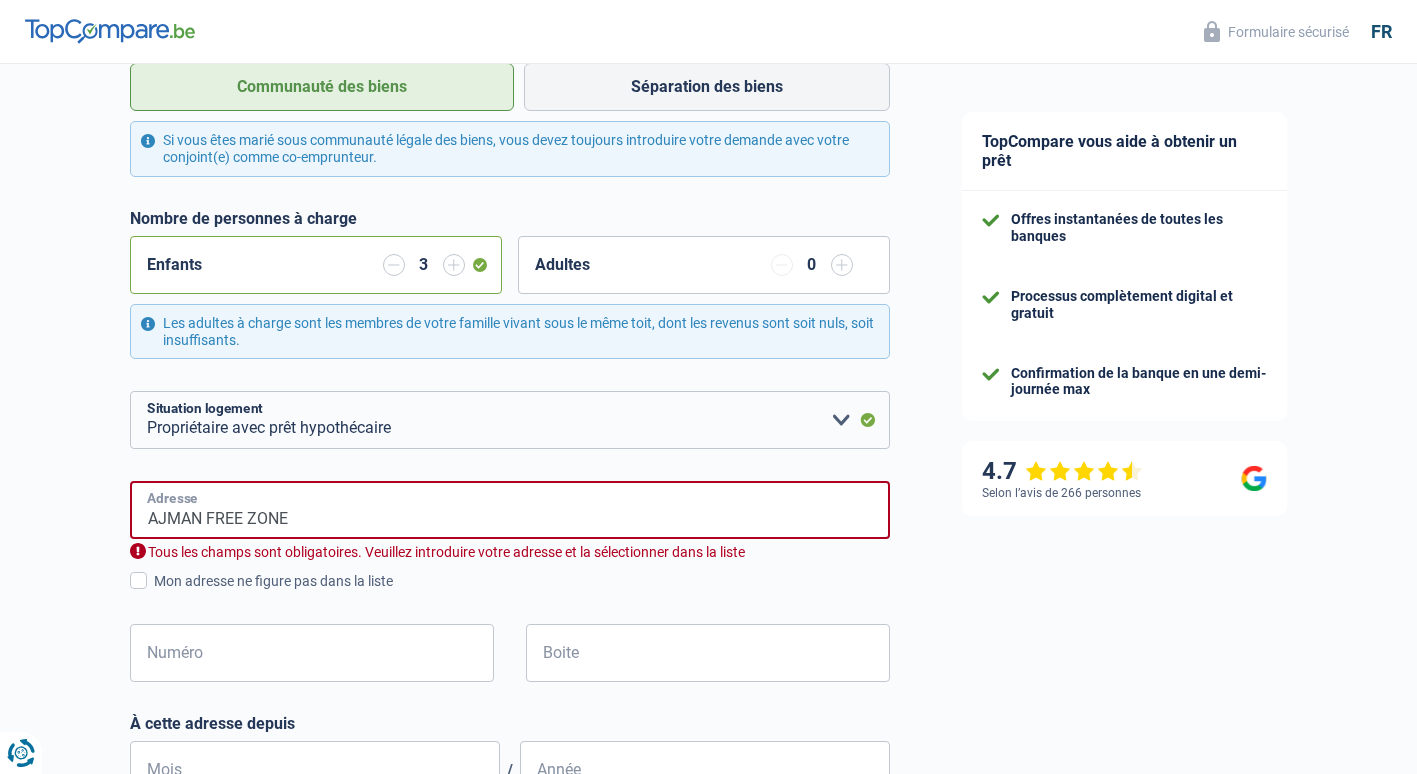 type on "Belgique" 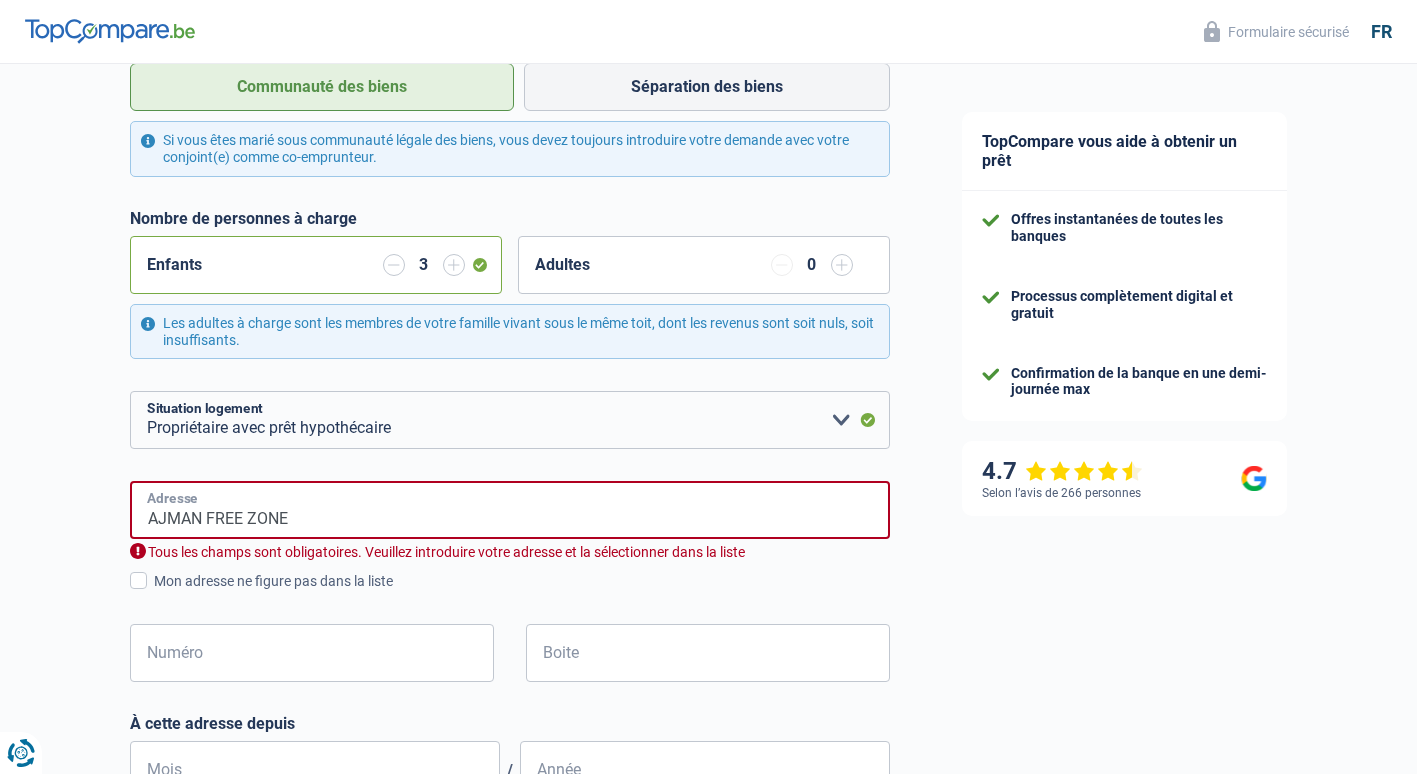 drag, startPoint x: 299, startPoint y: 525, endPoint x: 152, endPoint y: 523, distance: 147.01361 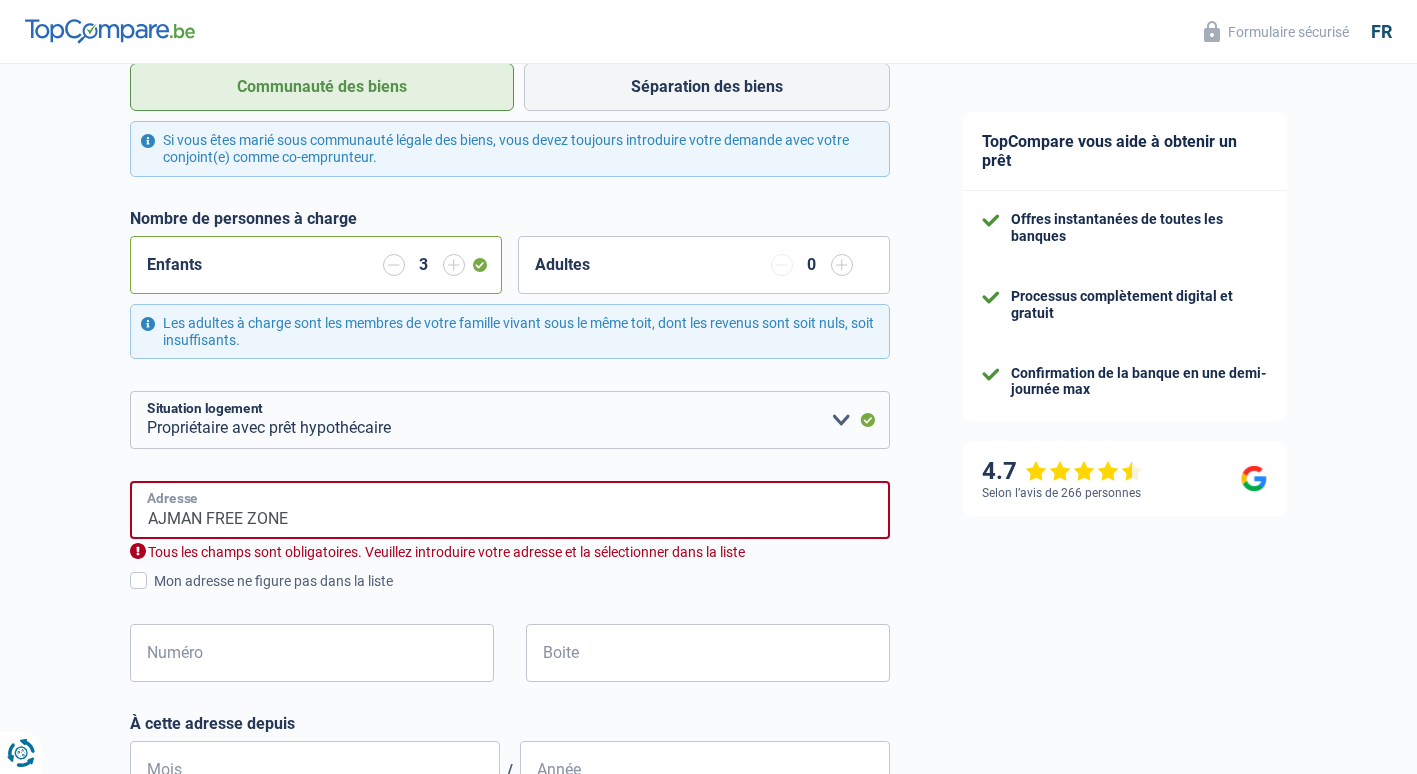 type 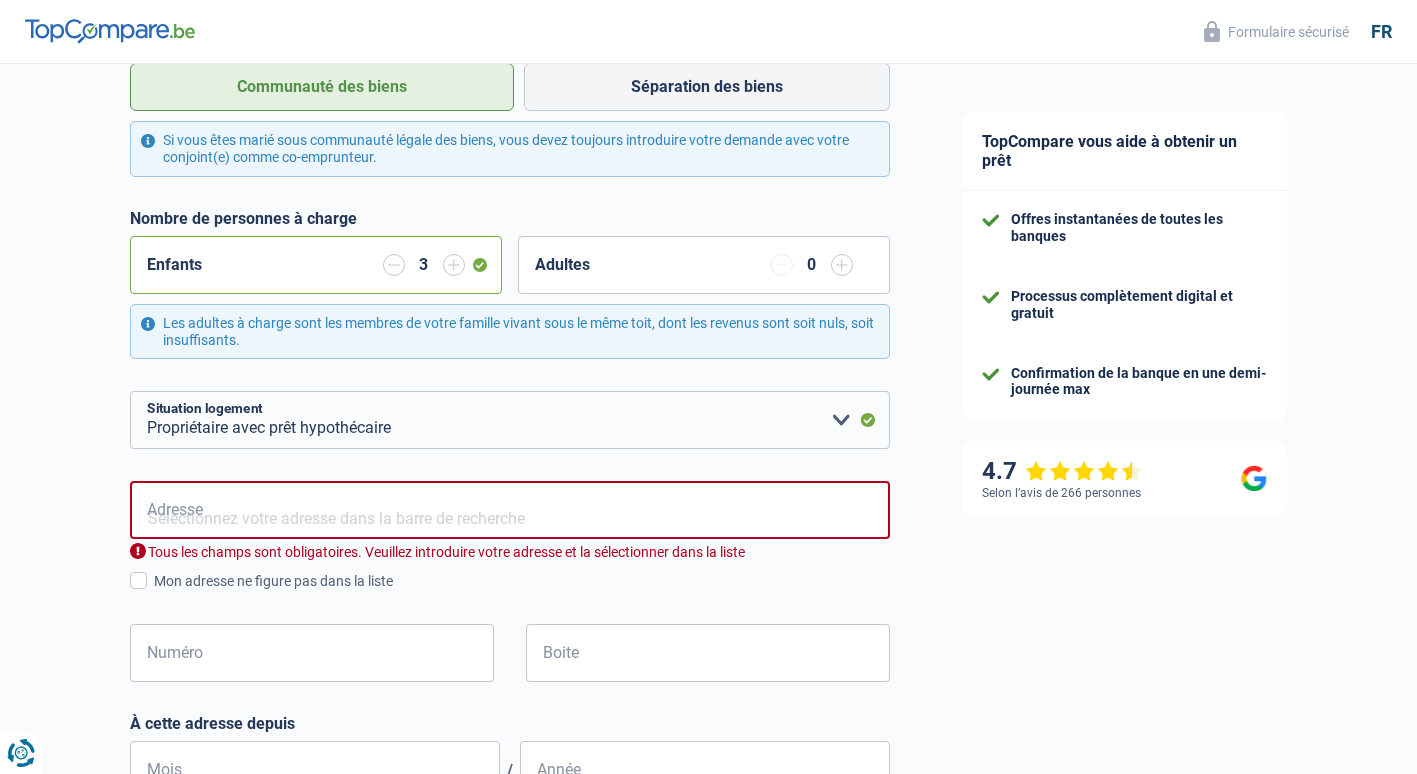 type 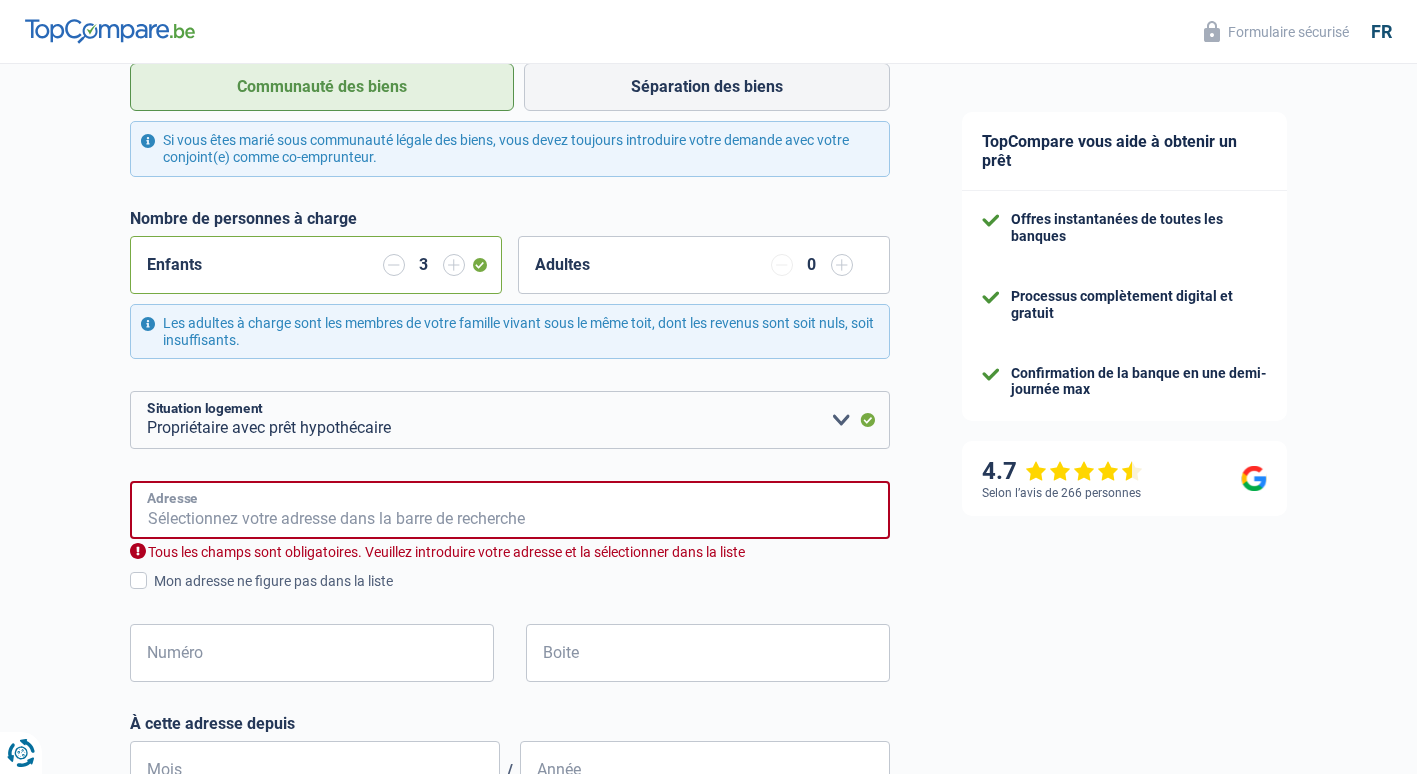 click on "Adresse" at bounding box center [510, 510] 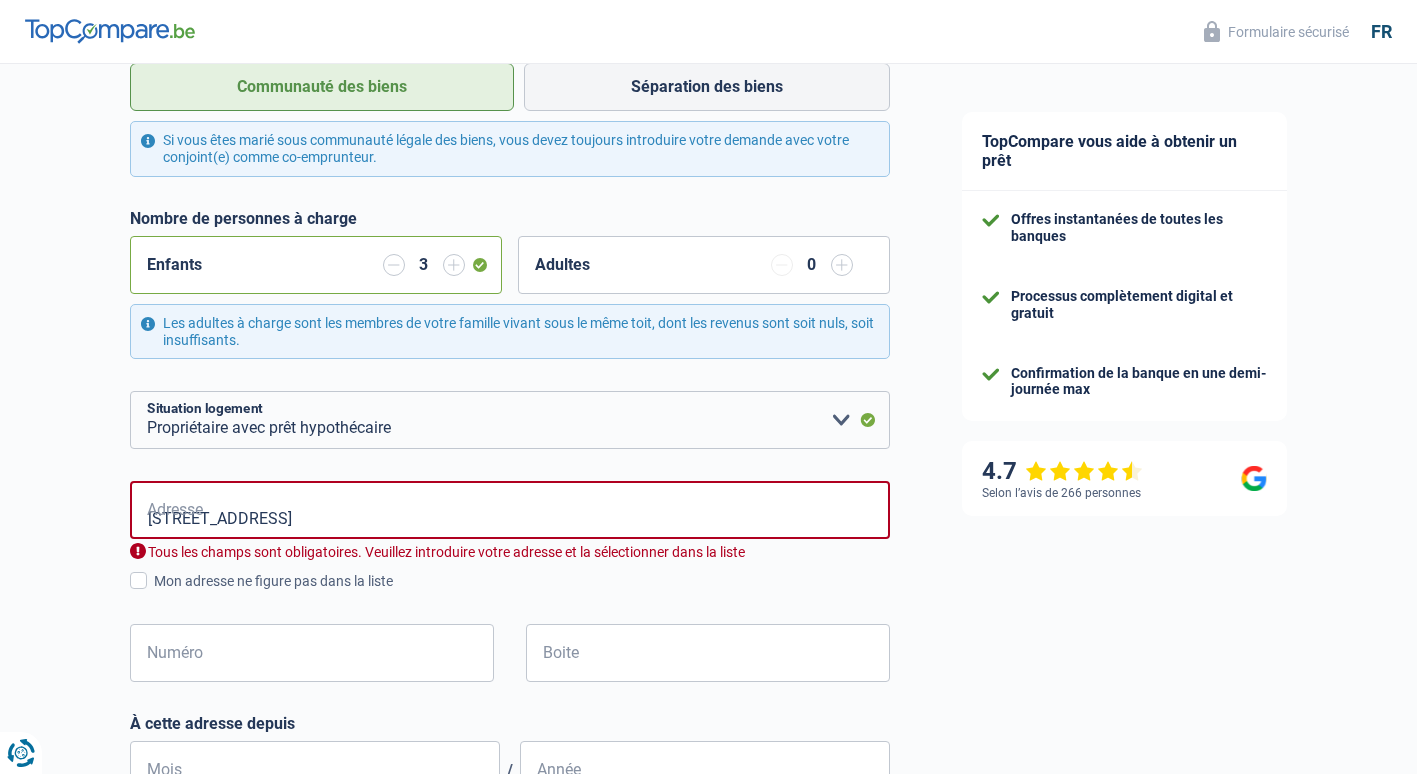 type on "Belgique" 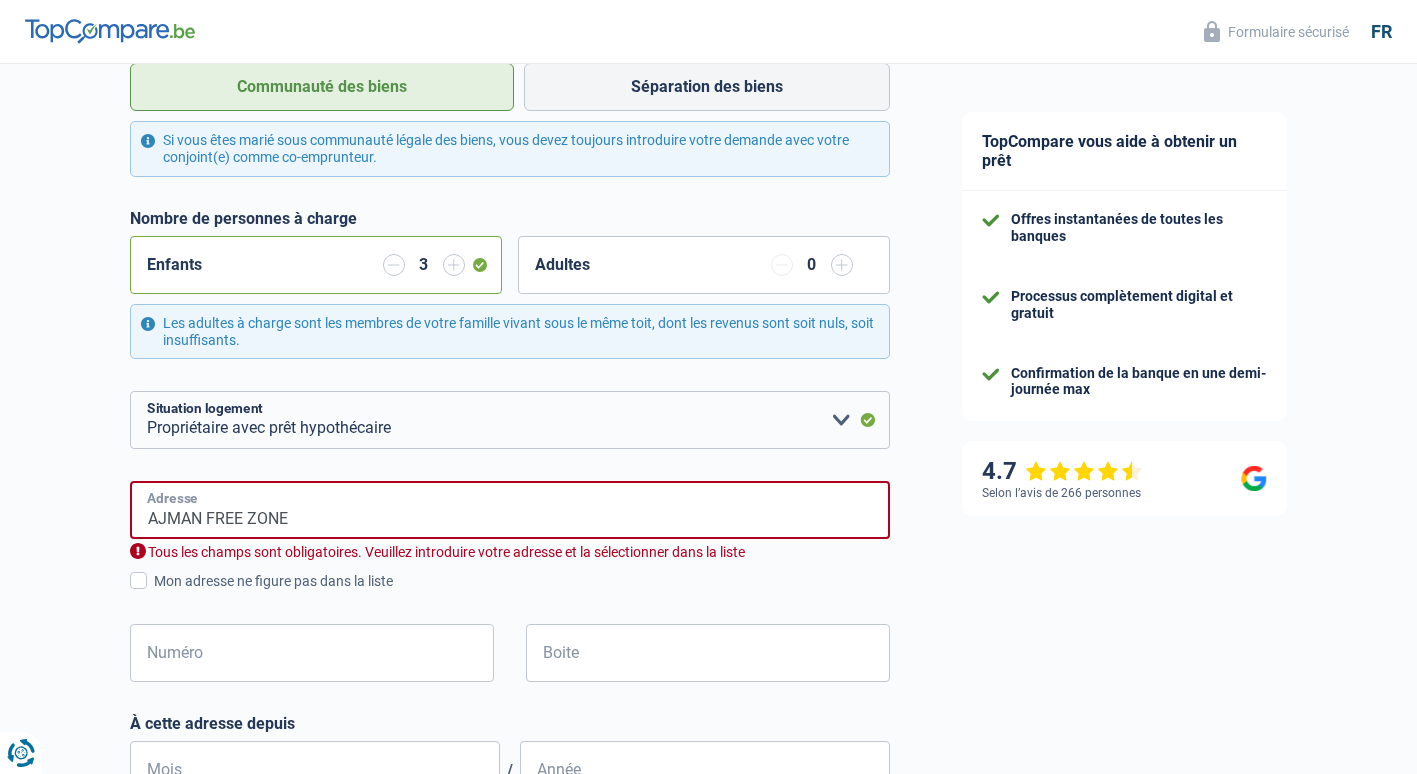 drag, startPoint x: 301, startPoint y: 521, endPoint x: 147, endPoint y: 515, distance: 154.11684 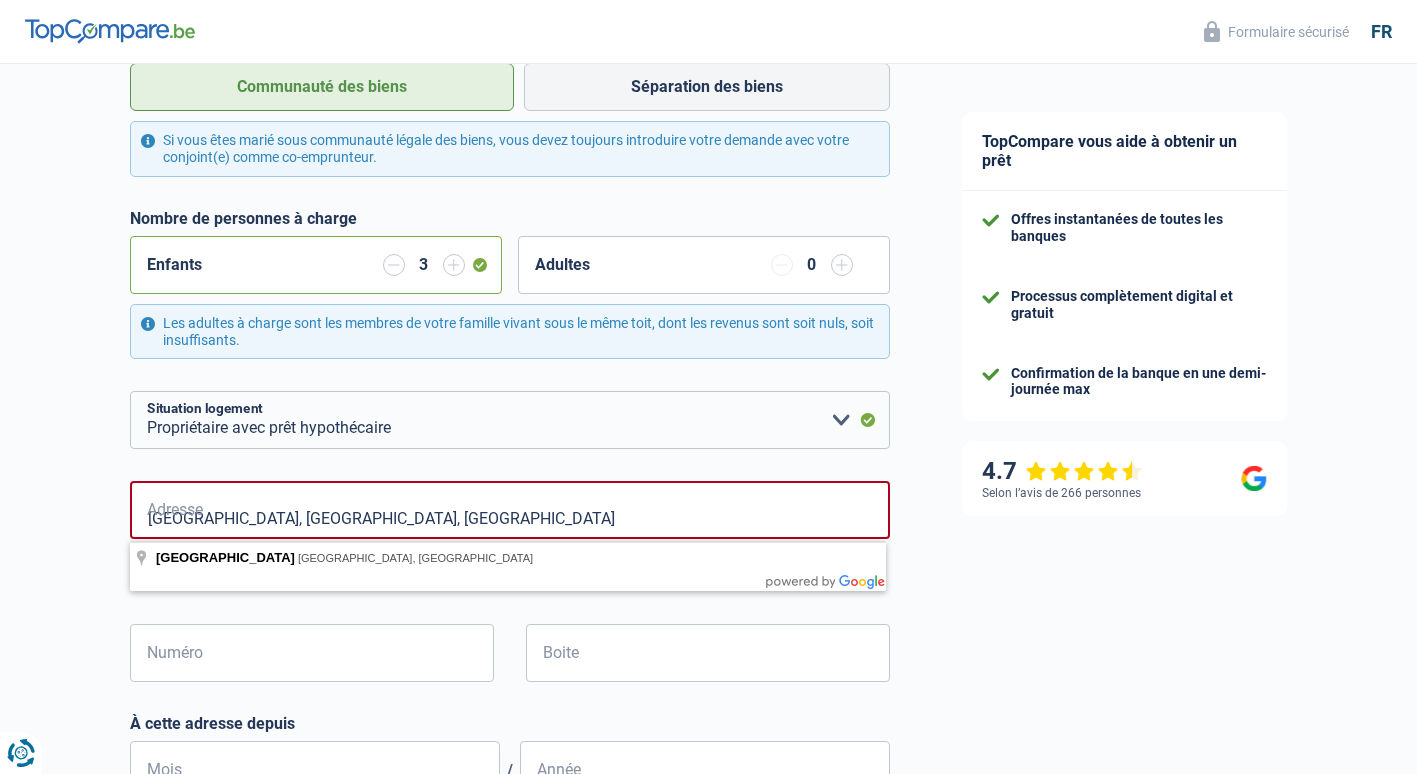 type on "Rue des Trois Hurées, 7012, Mons, BE" 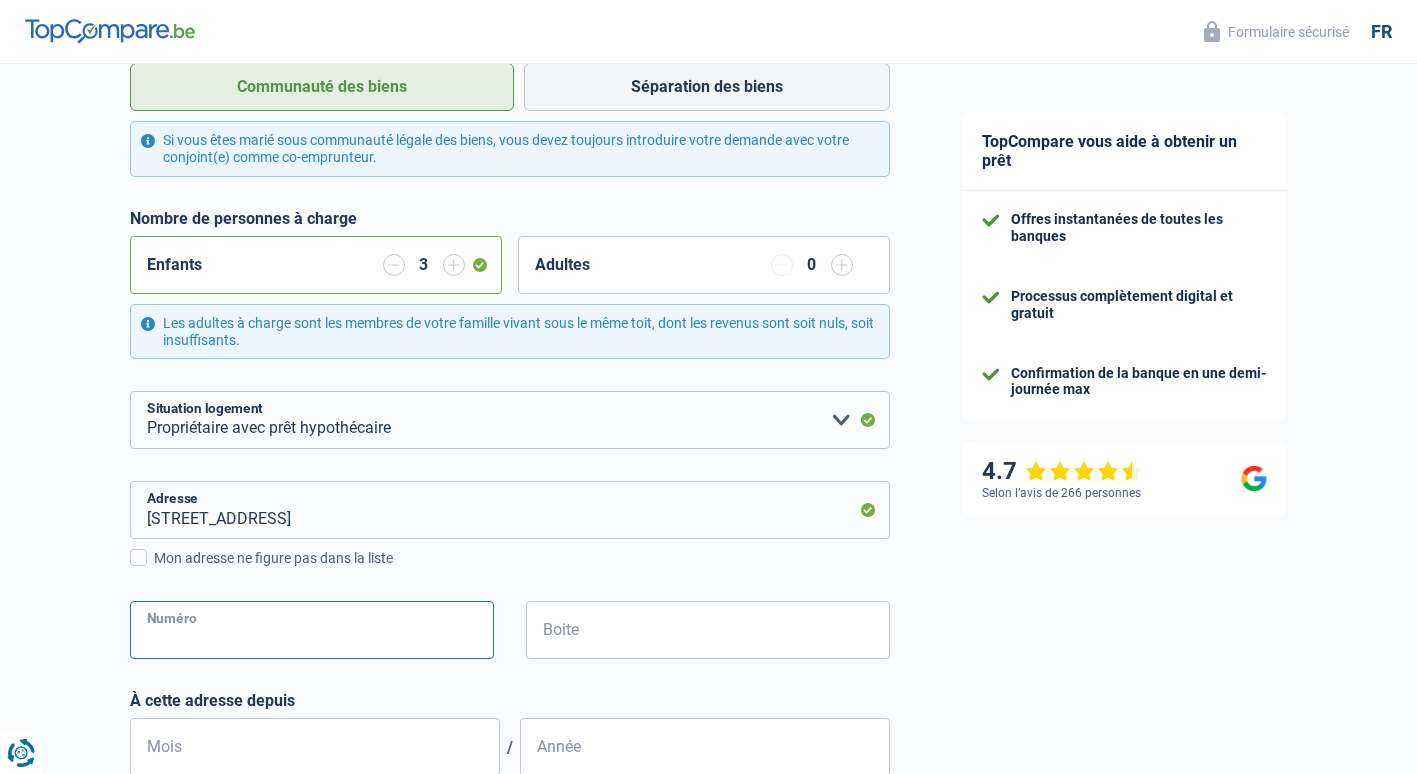 click on "Numéro" at bounding box center [312, 630] 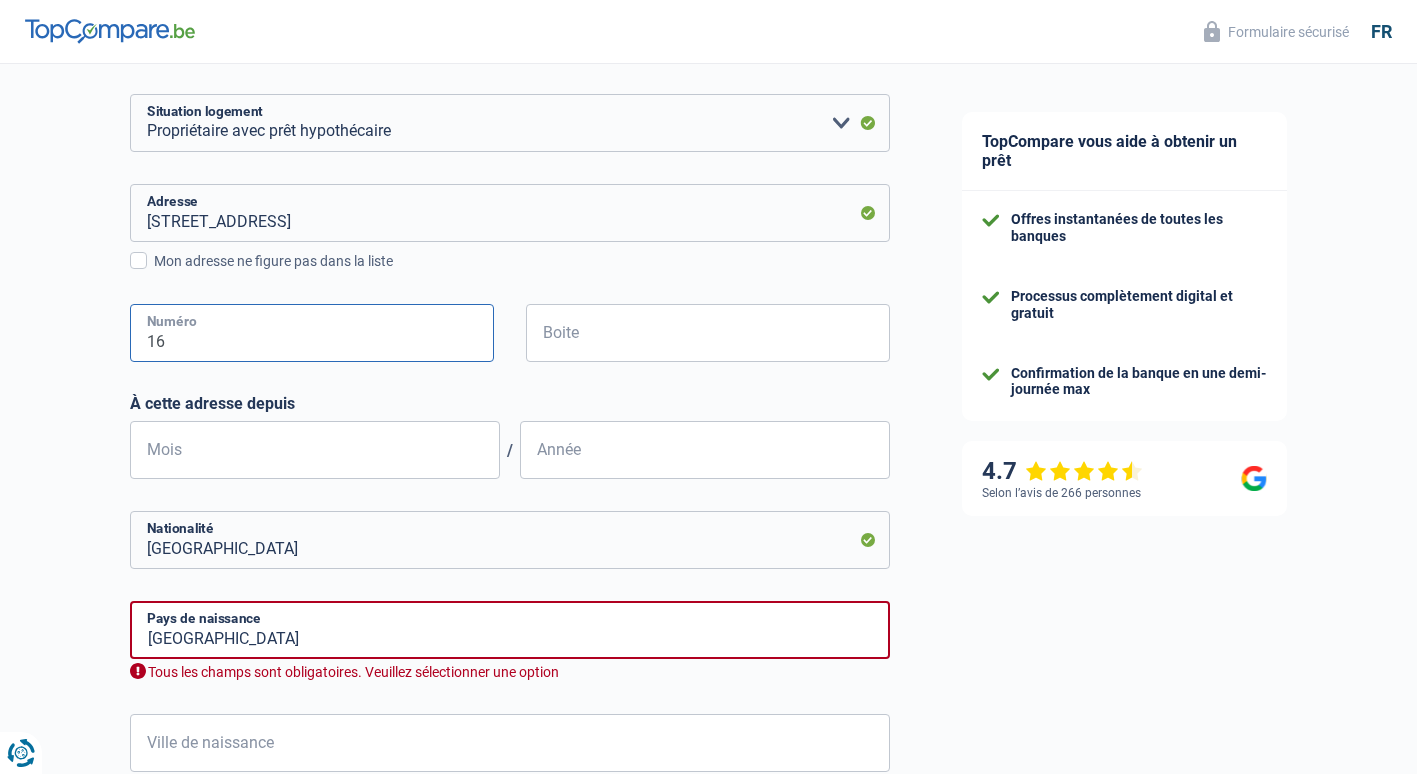 scroll, scrollTop: 700, scrollLeft: 0, axis: vertical 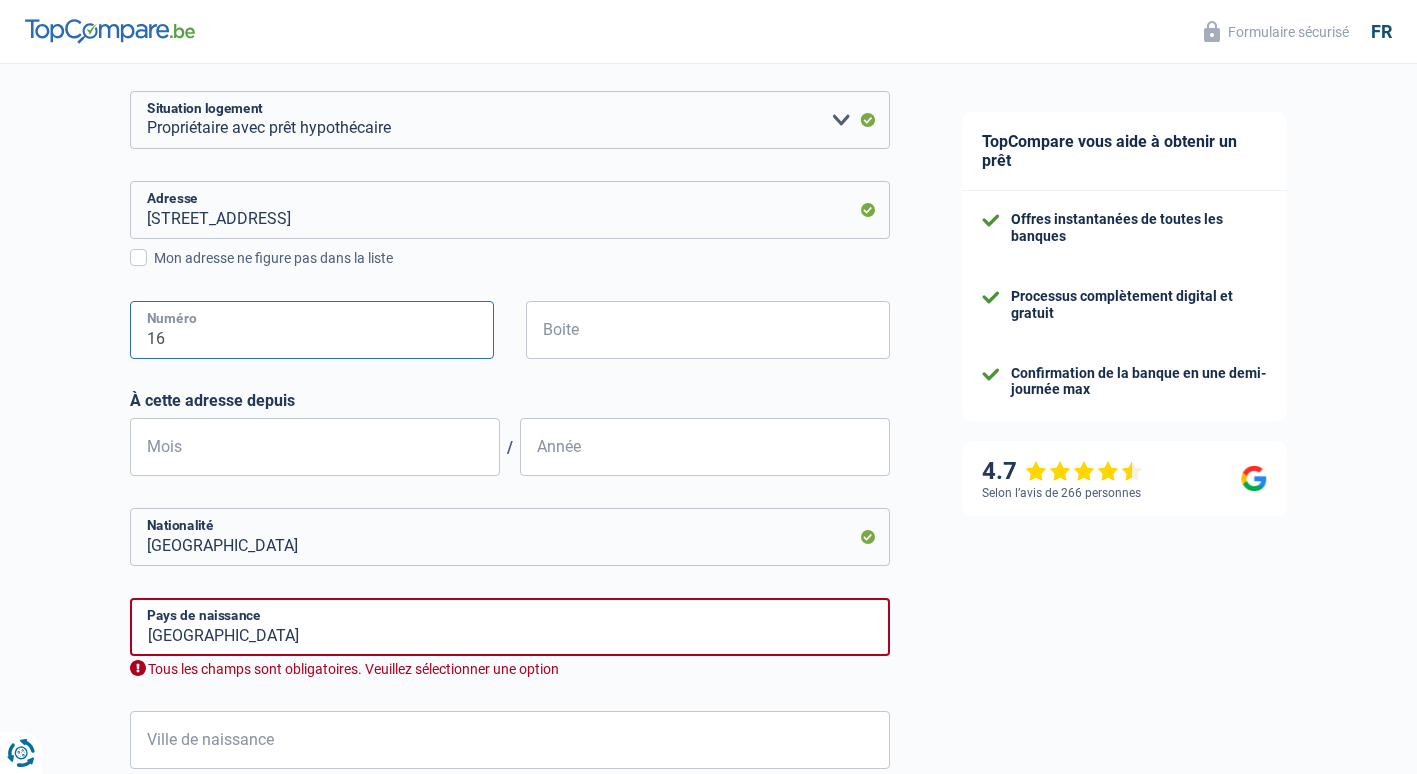 type on "16" 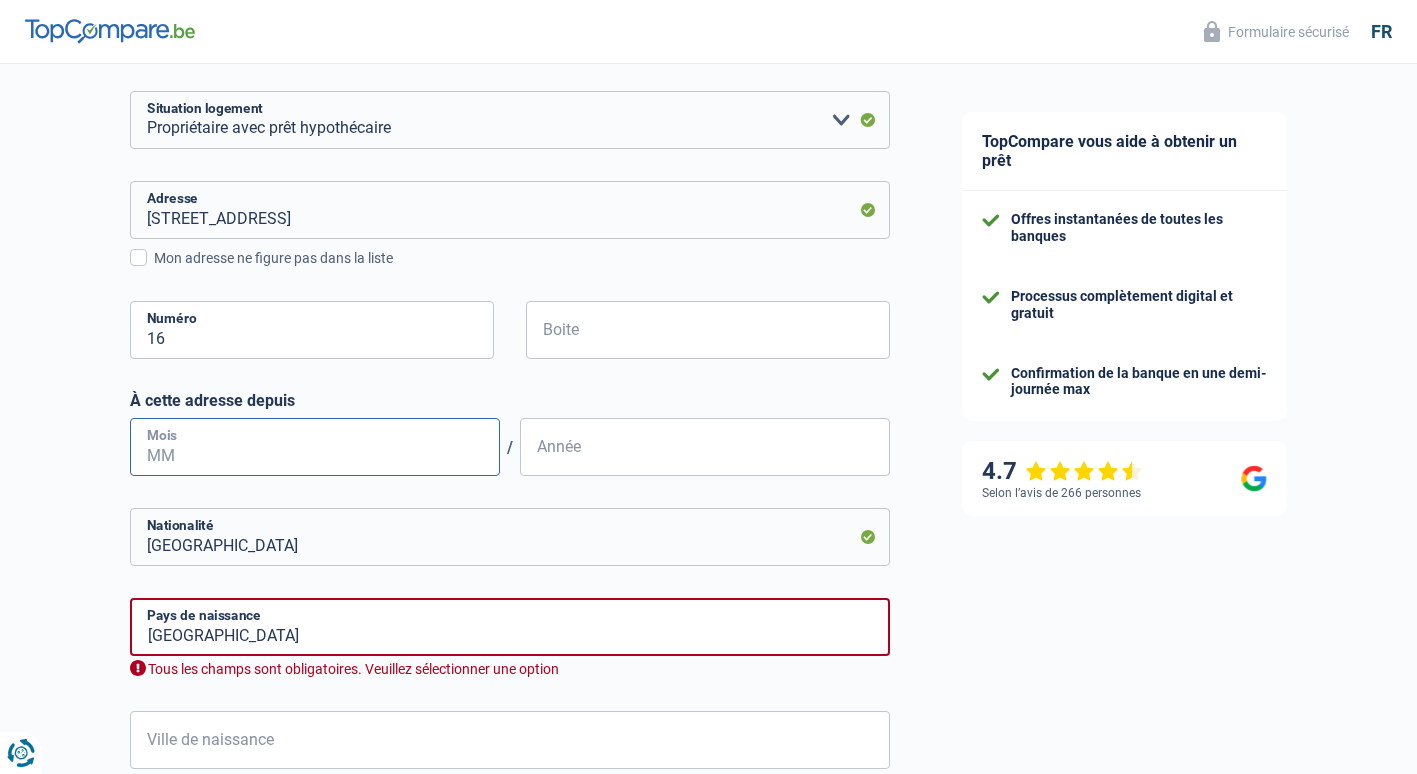 click on "Mois" at bounding box center [315, 447] 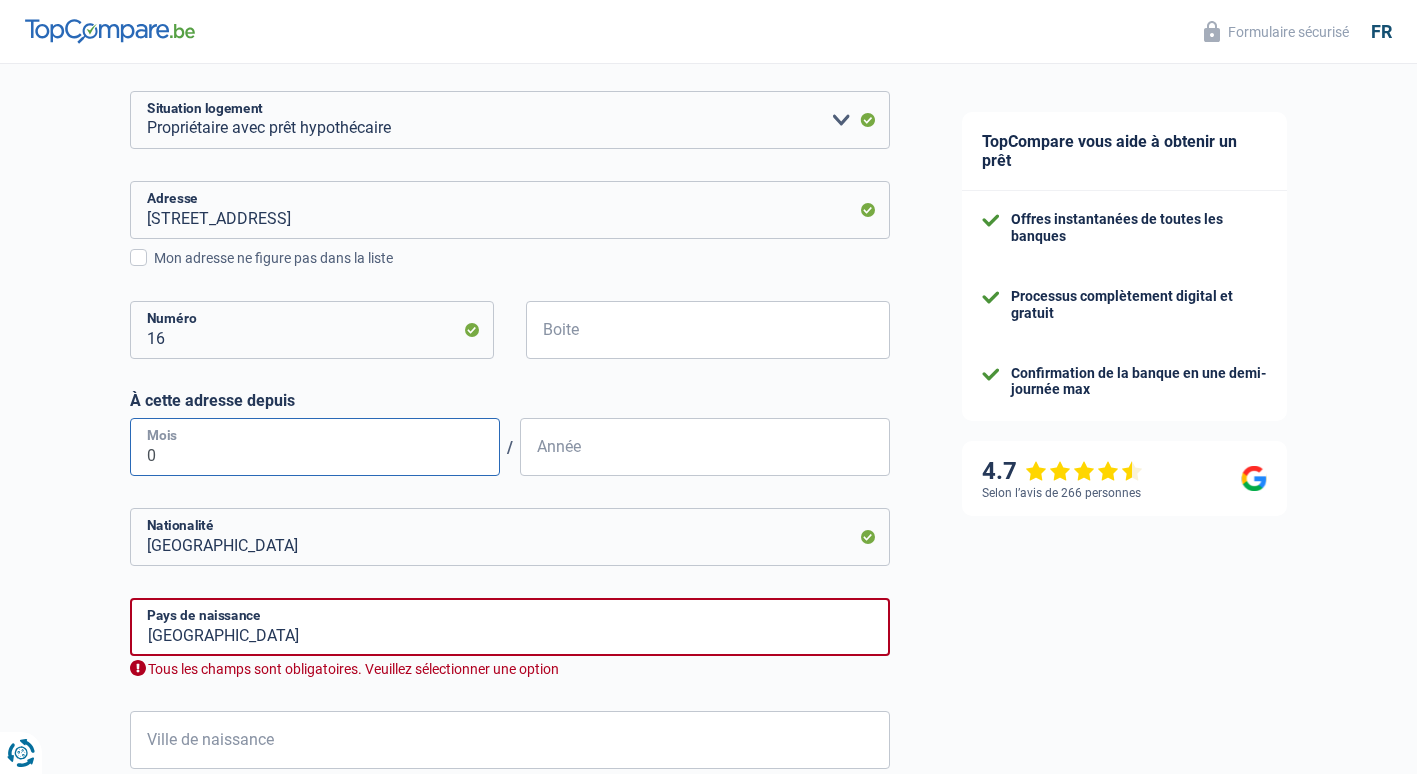 type on "09" 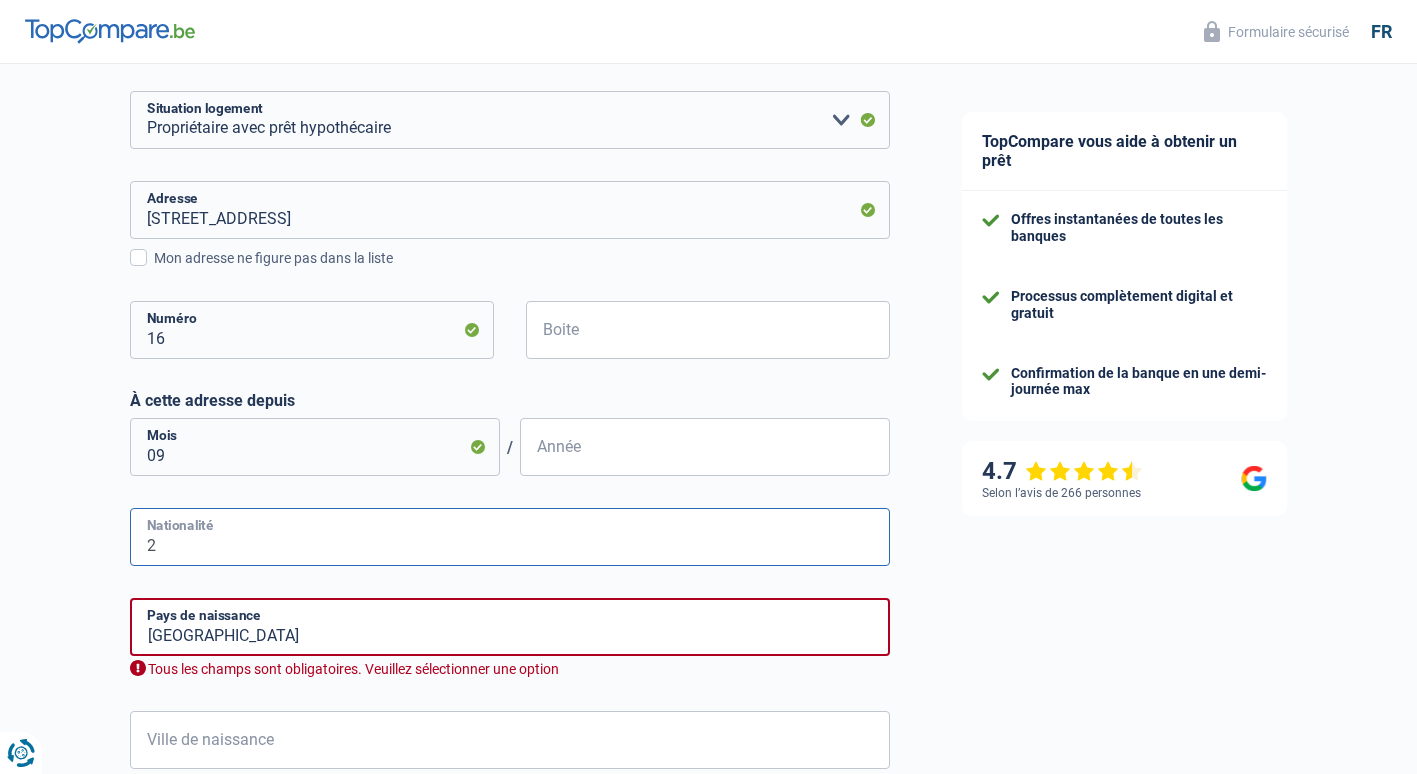 type on "2" 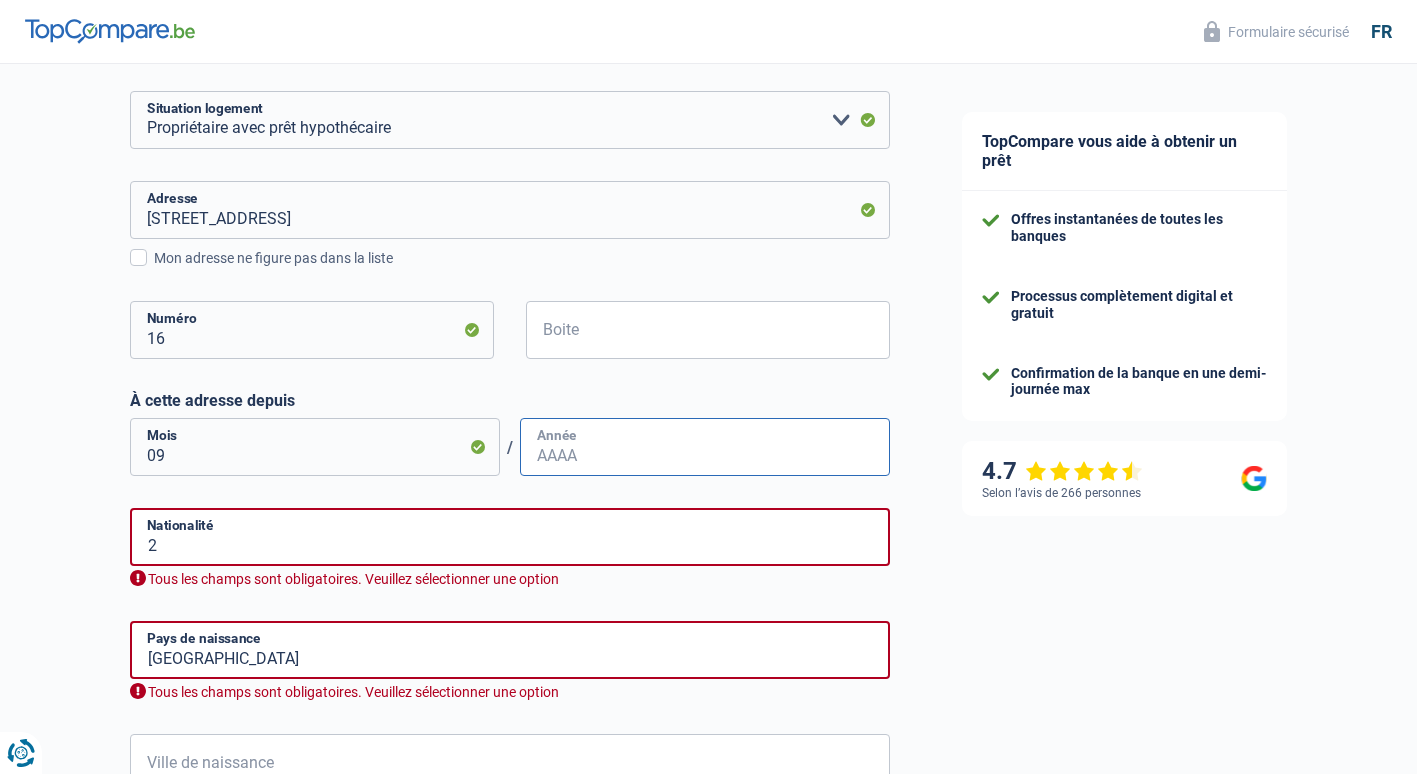 click on "Année" at bounding box center (705, 447) 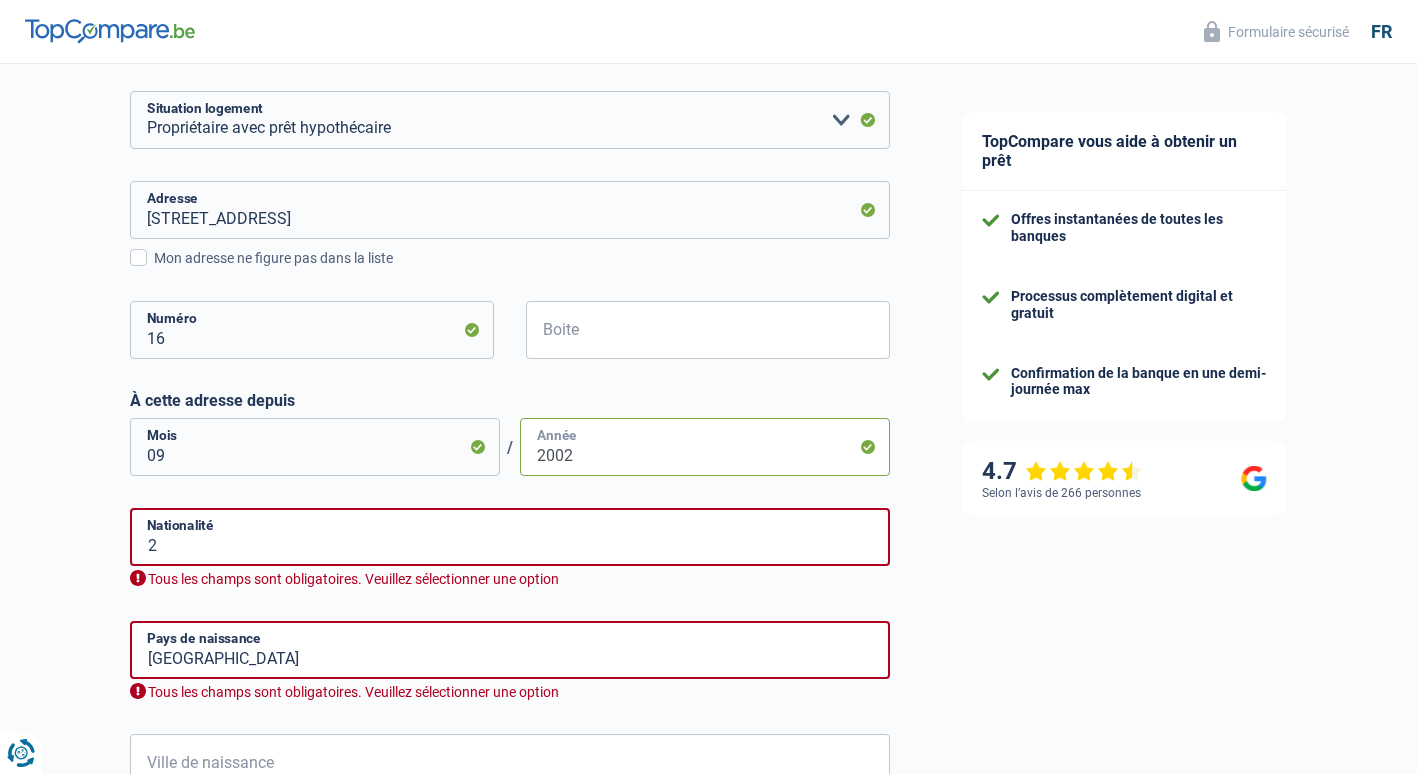 type on "2002" 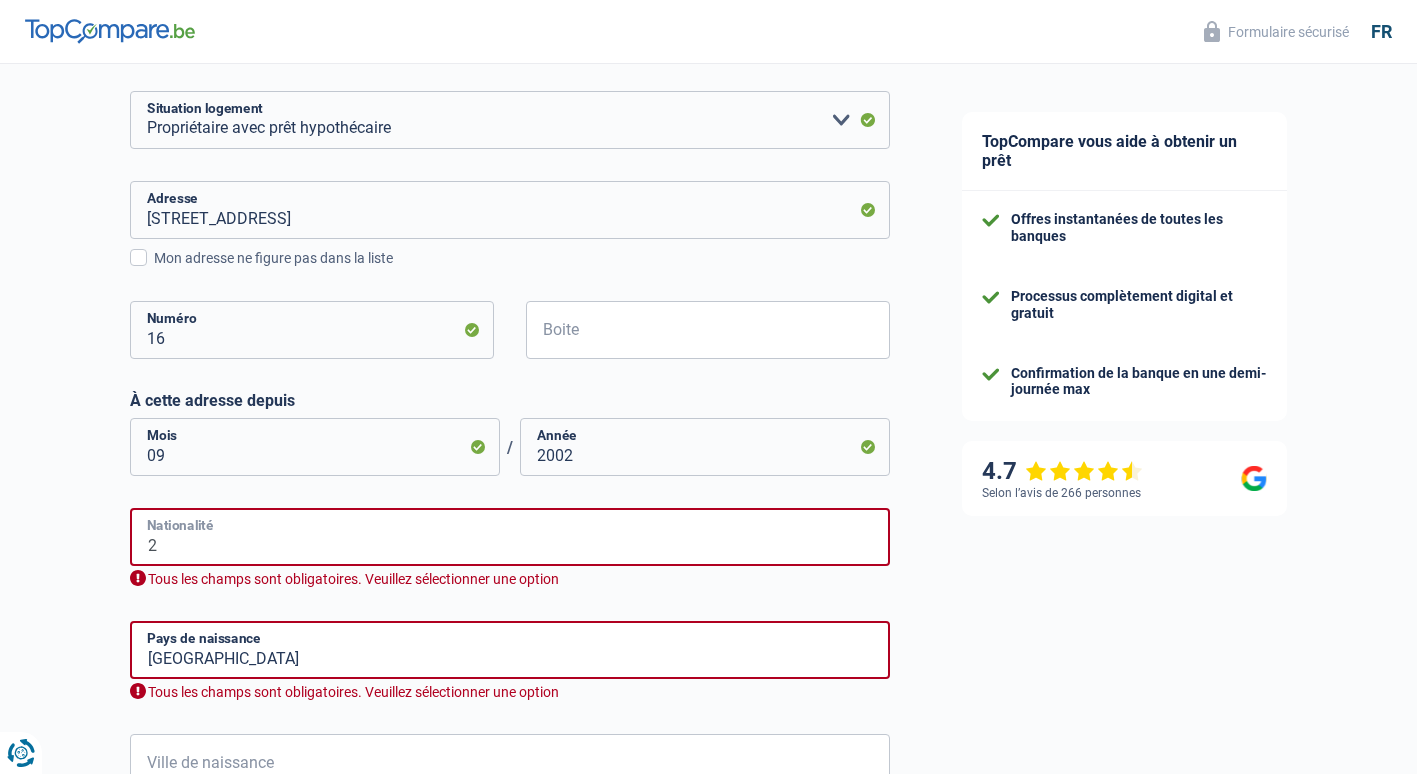 click on "2" at bounding box center (510, 537) 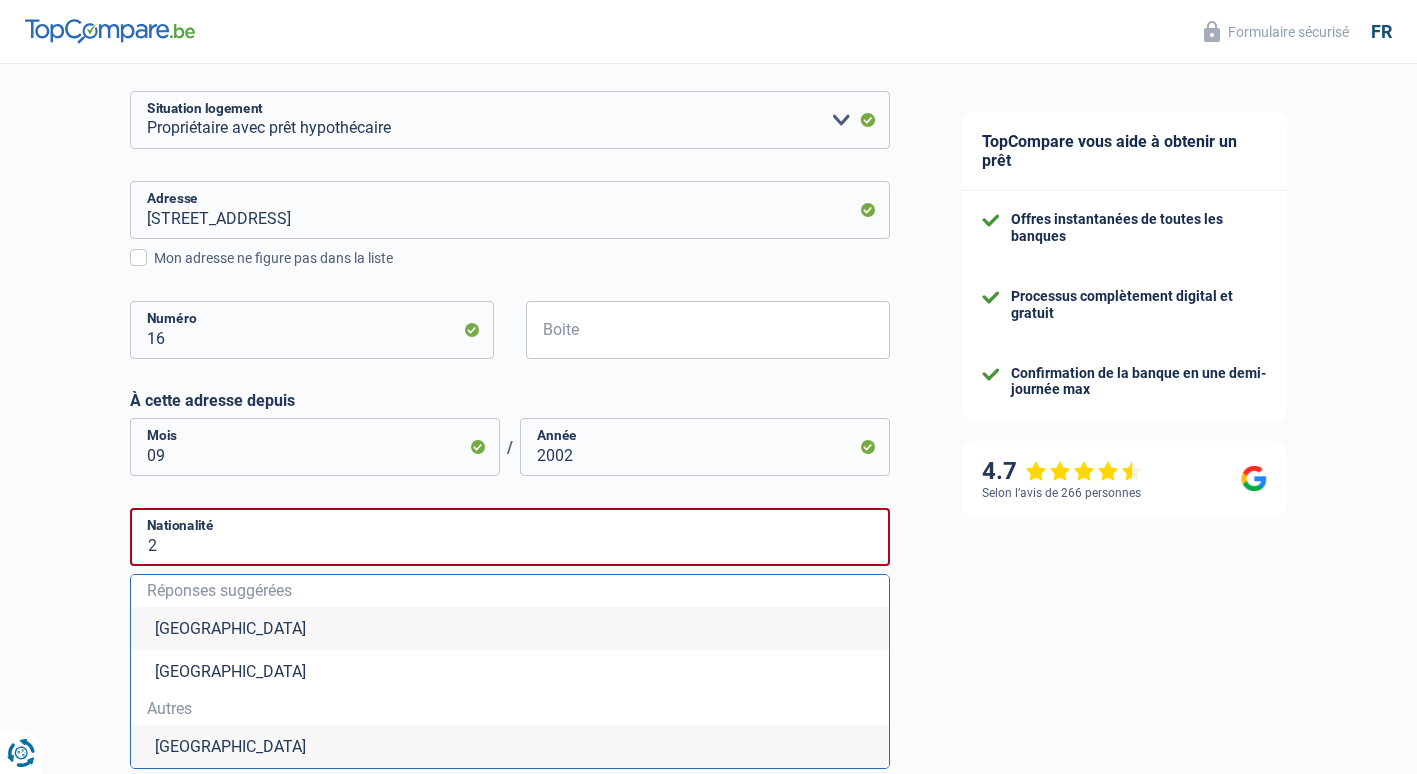 click on "Belgique" at bounding box center (510, 628) 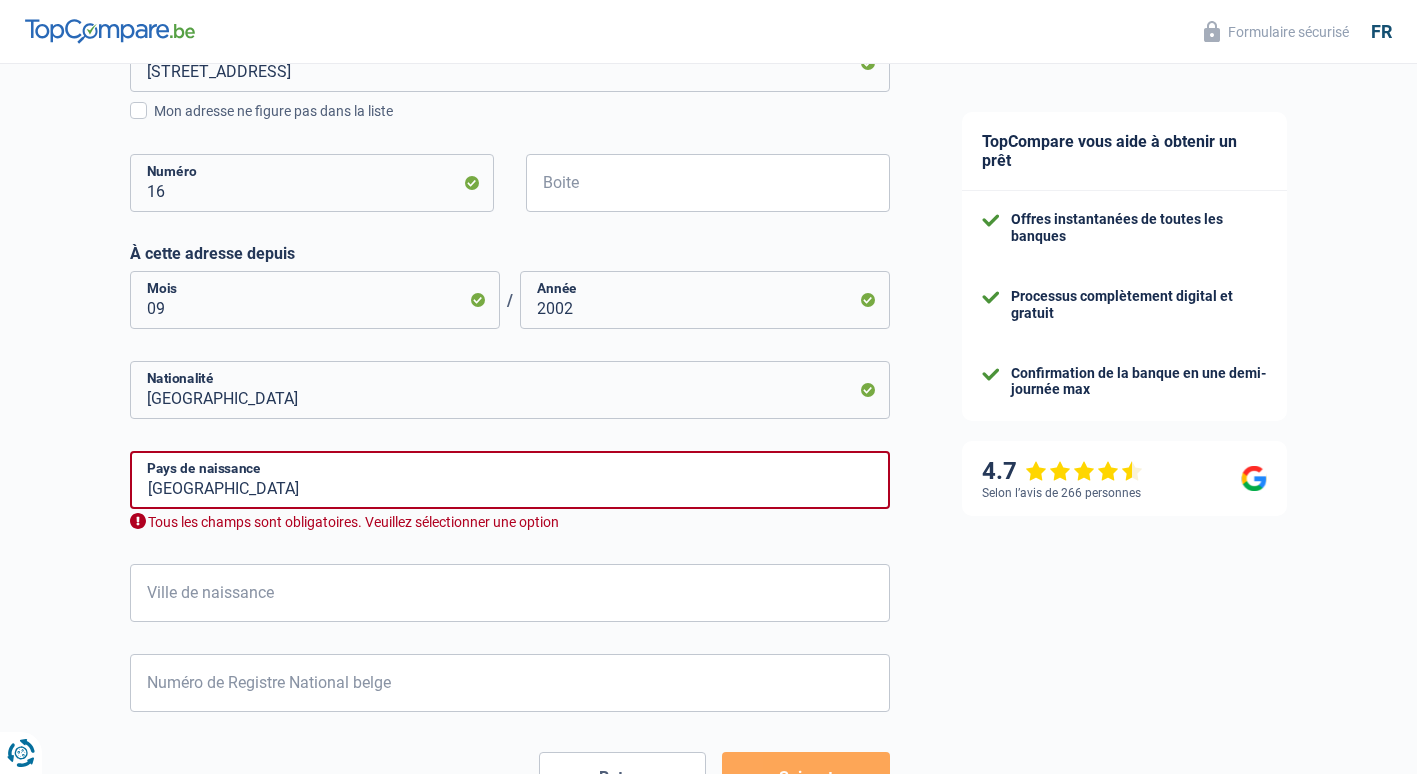 scroll, scrollTop: 900, scrollLeft: 0, axis: vertical 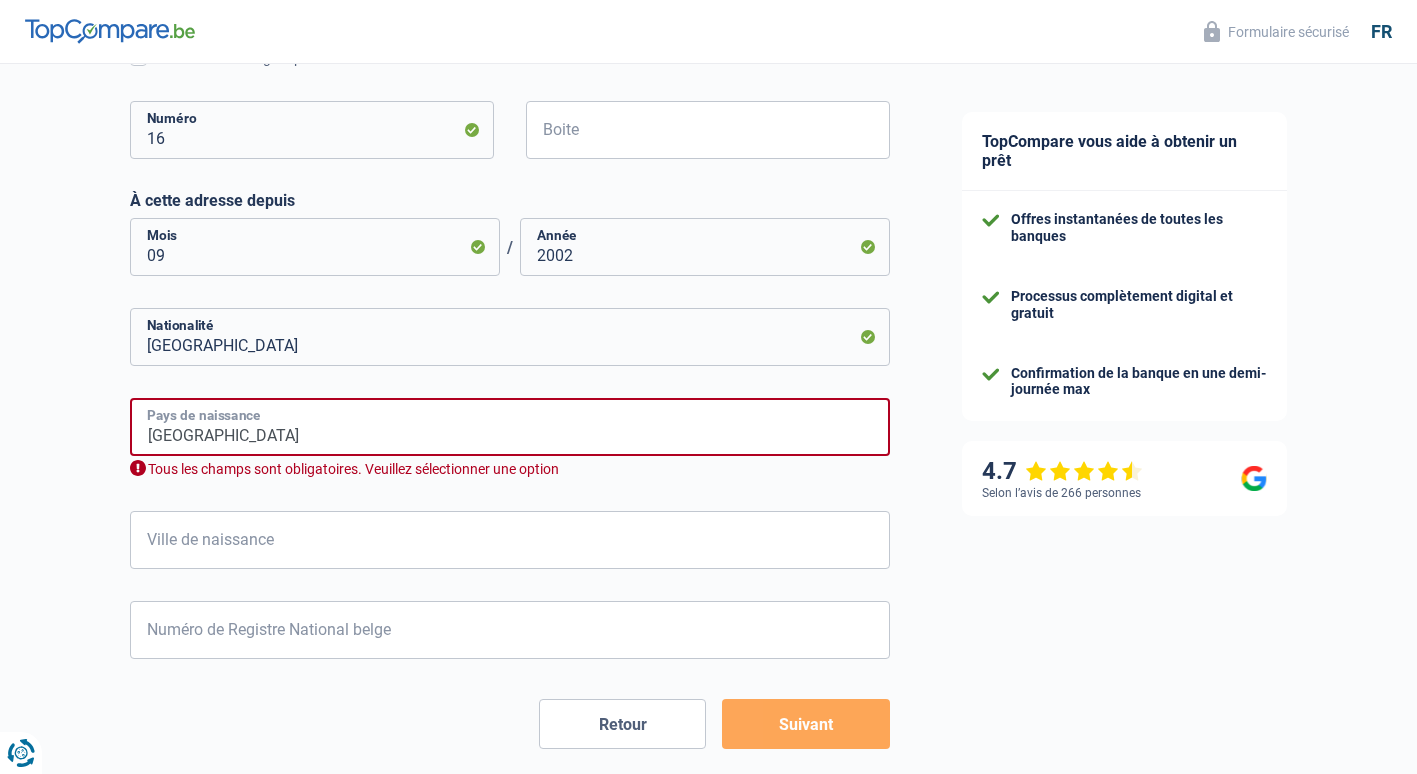click on "Belgique" at bounding box center [510, 427] 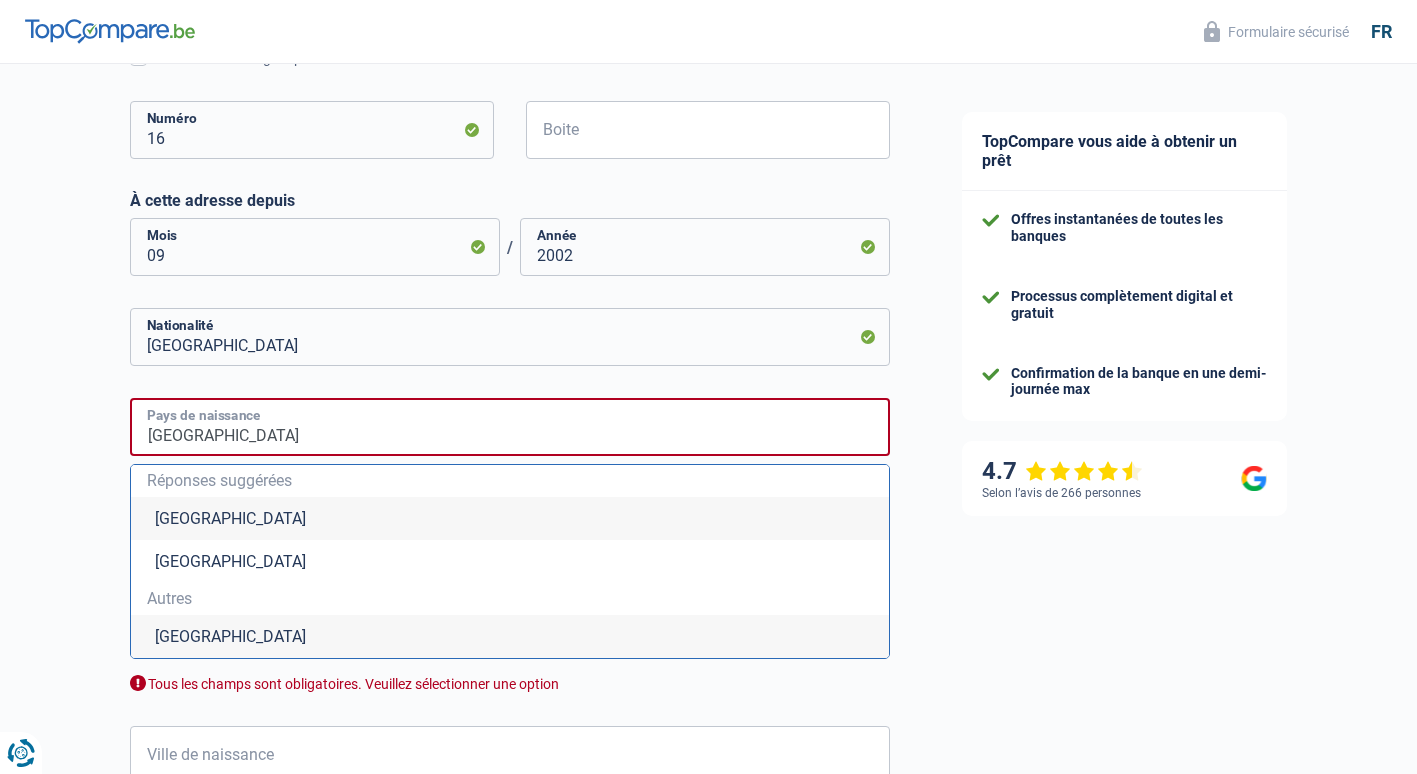 drag, startPoint x: 230, startPoint y: 434, endPoint x: 142, endPoint y: 440, distance: 88.20431 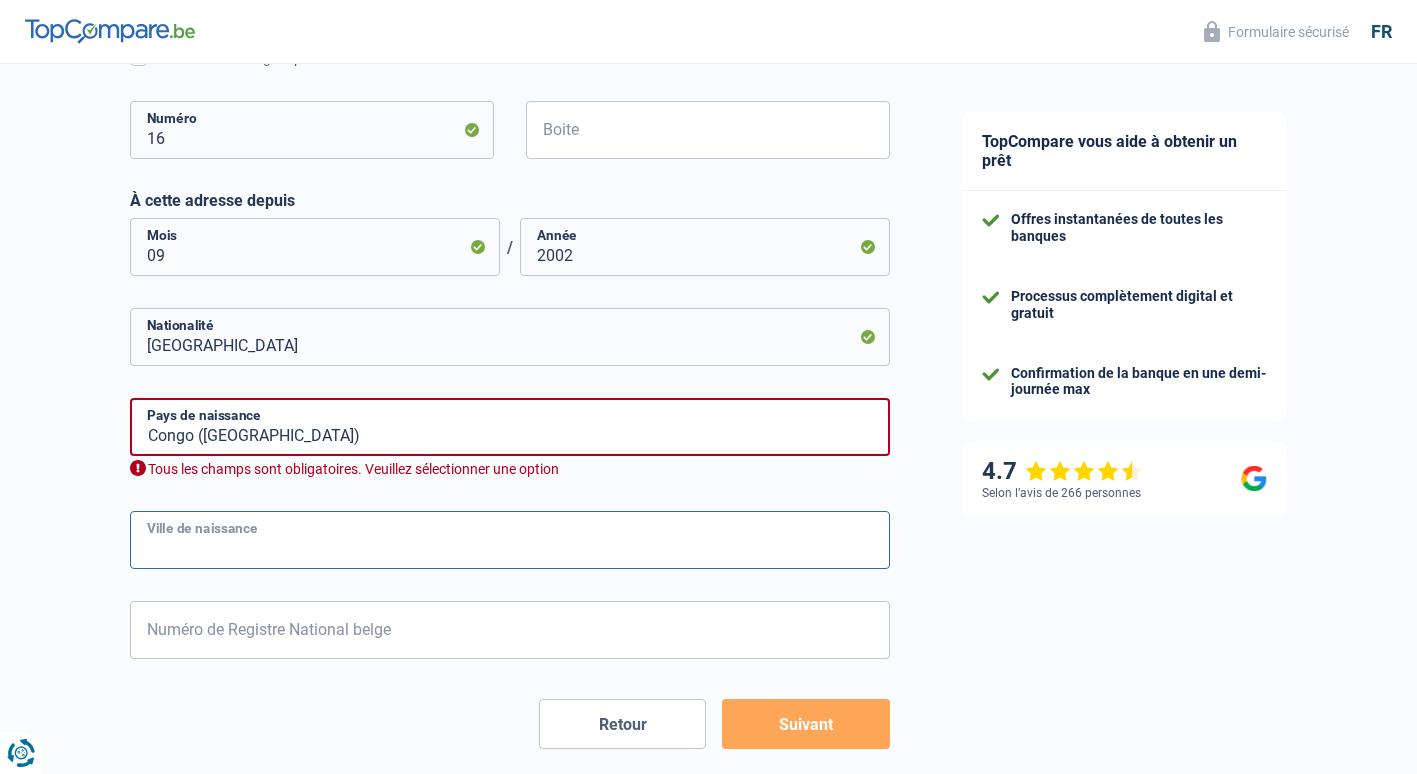click on "Ville de naissance" at bounding box center (510, 540) 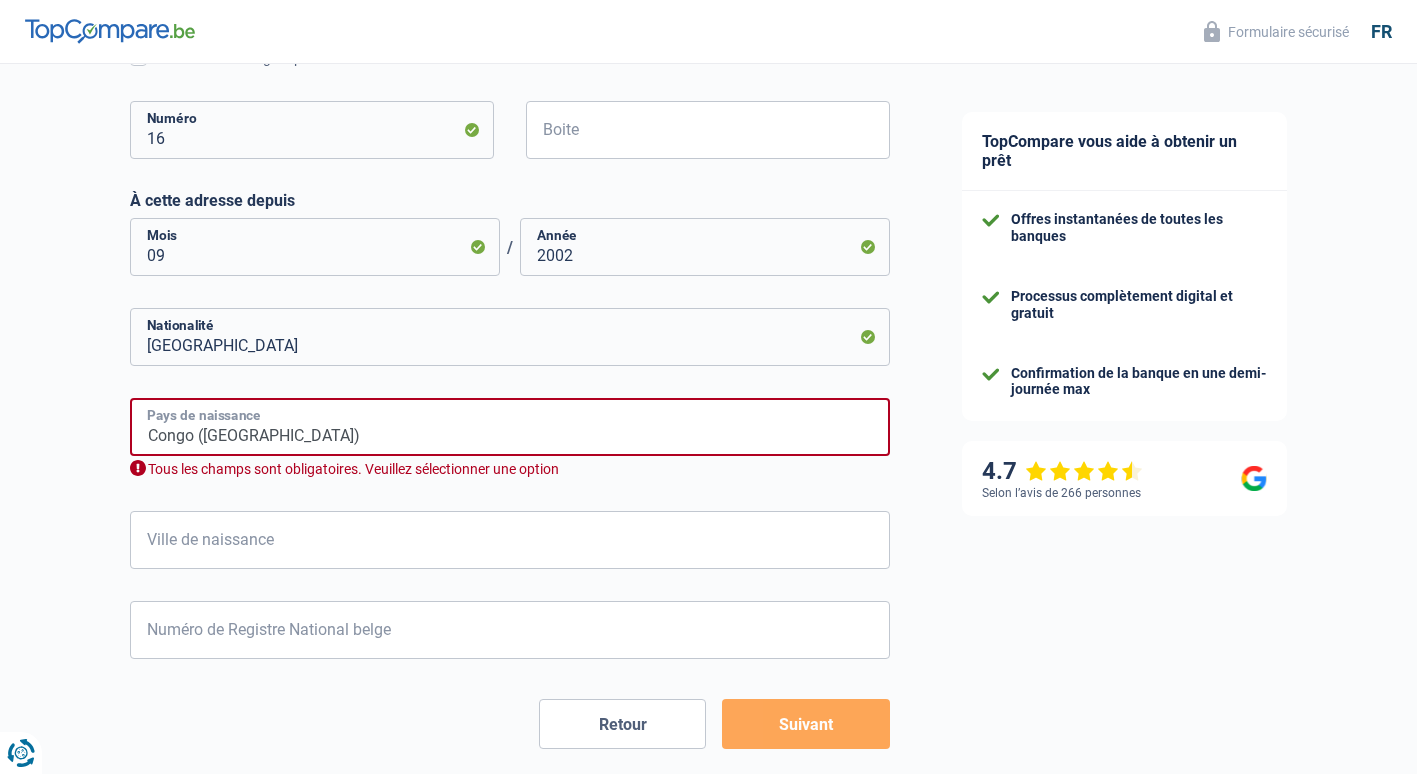 click on "Congo (République démocratique du)" at bounding box center [510, 427] 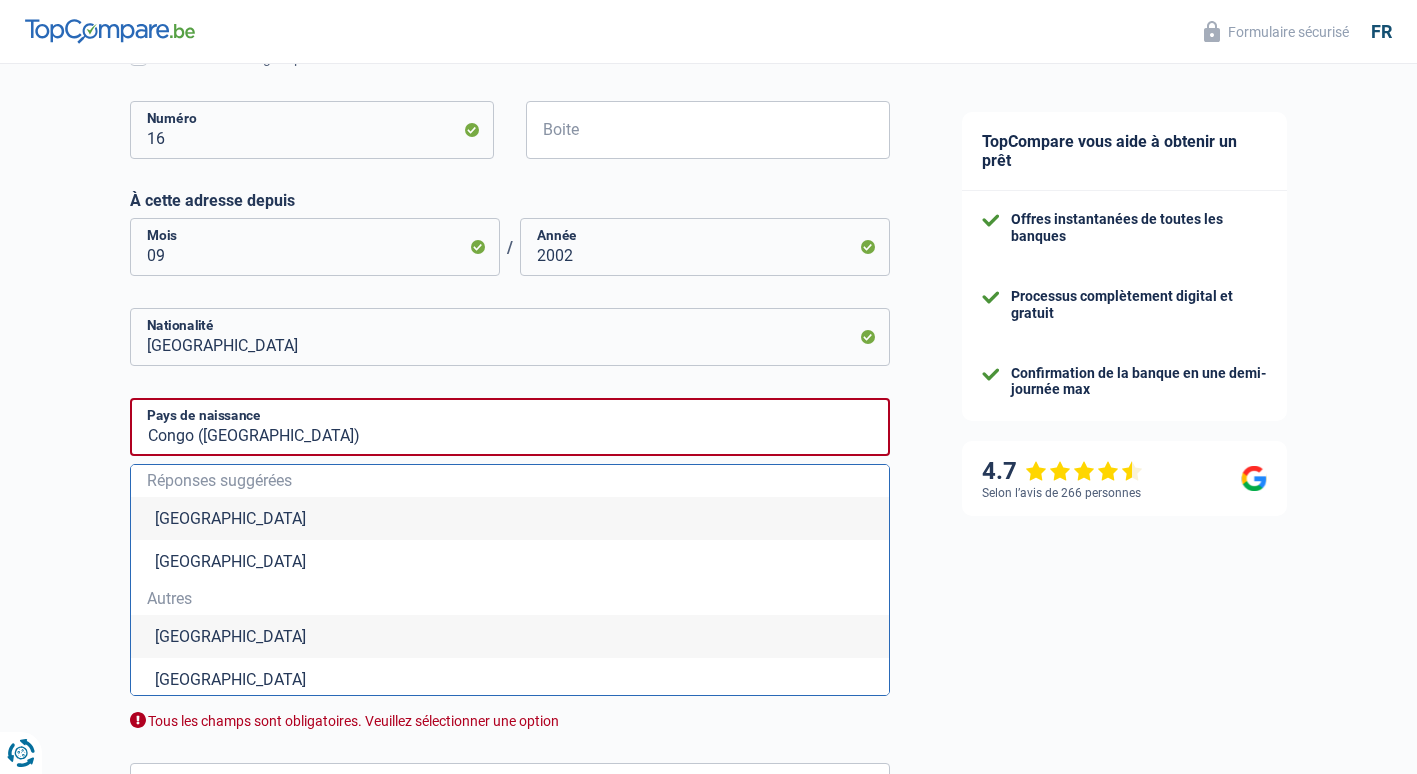 drag, startPoint x: 183, startPoint y: 521, endPoint x: 344, endPoint y: 639, distance: 199.61212 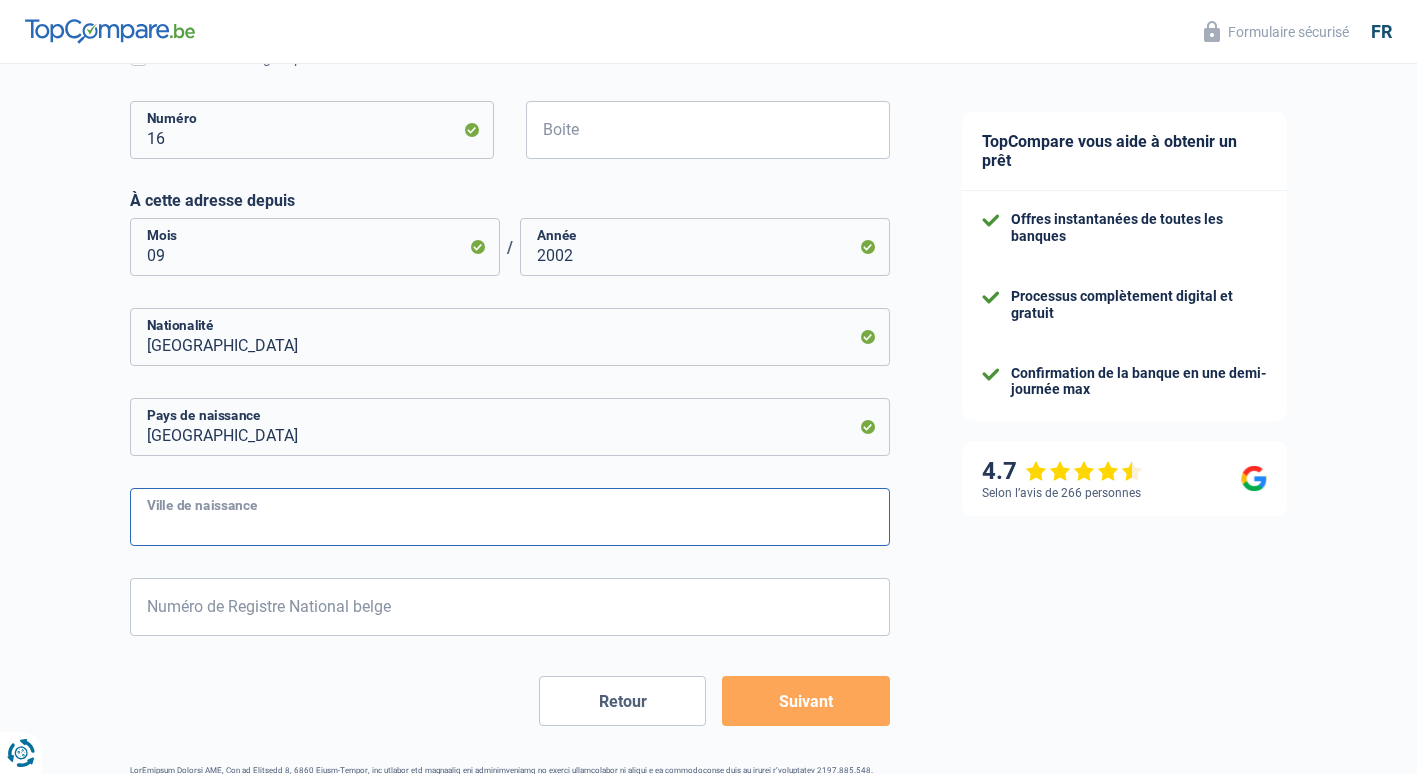 click on "Ville de naissance" at bounding box center [510, 517] 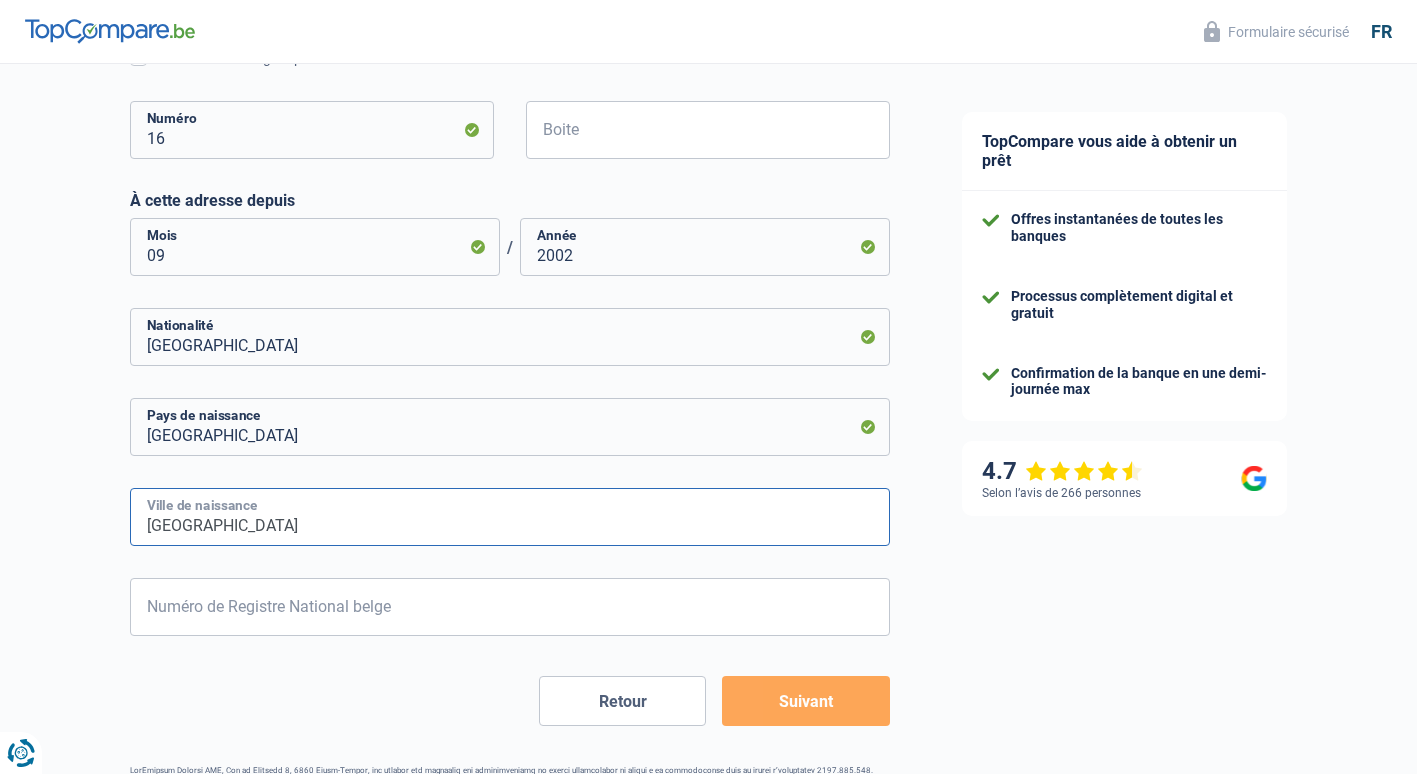 type on "KINSHASA" 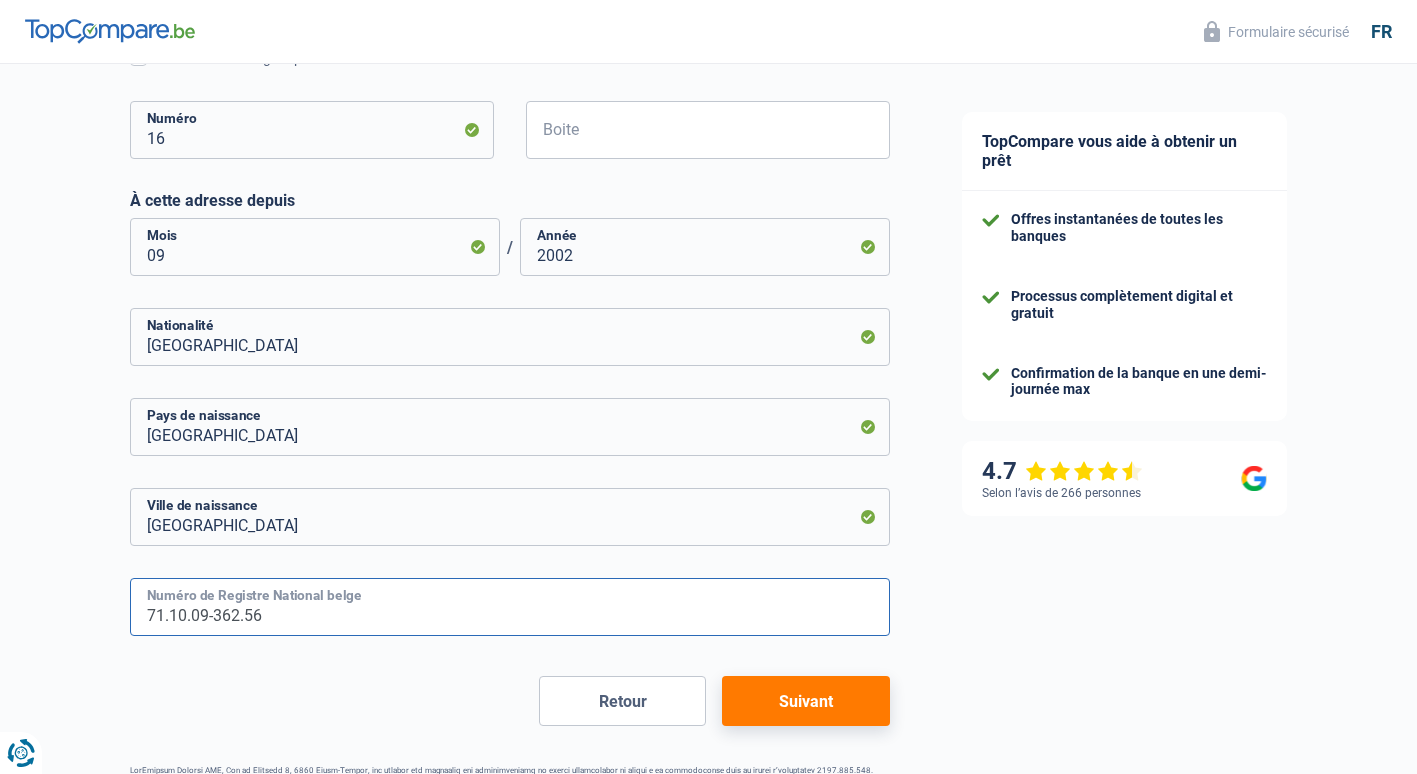 type on "71.10.09-362.56" 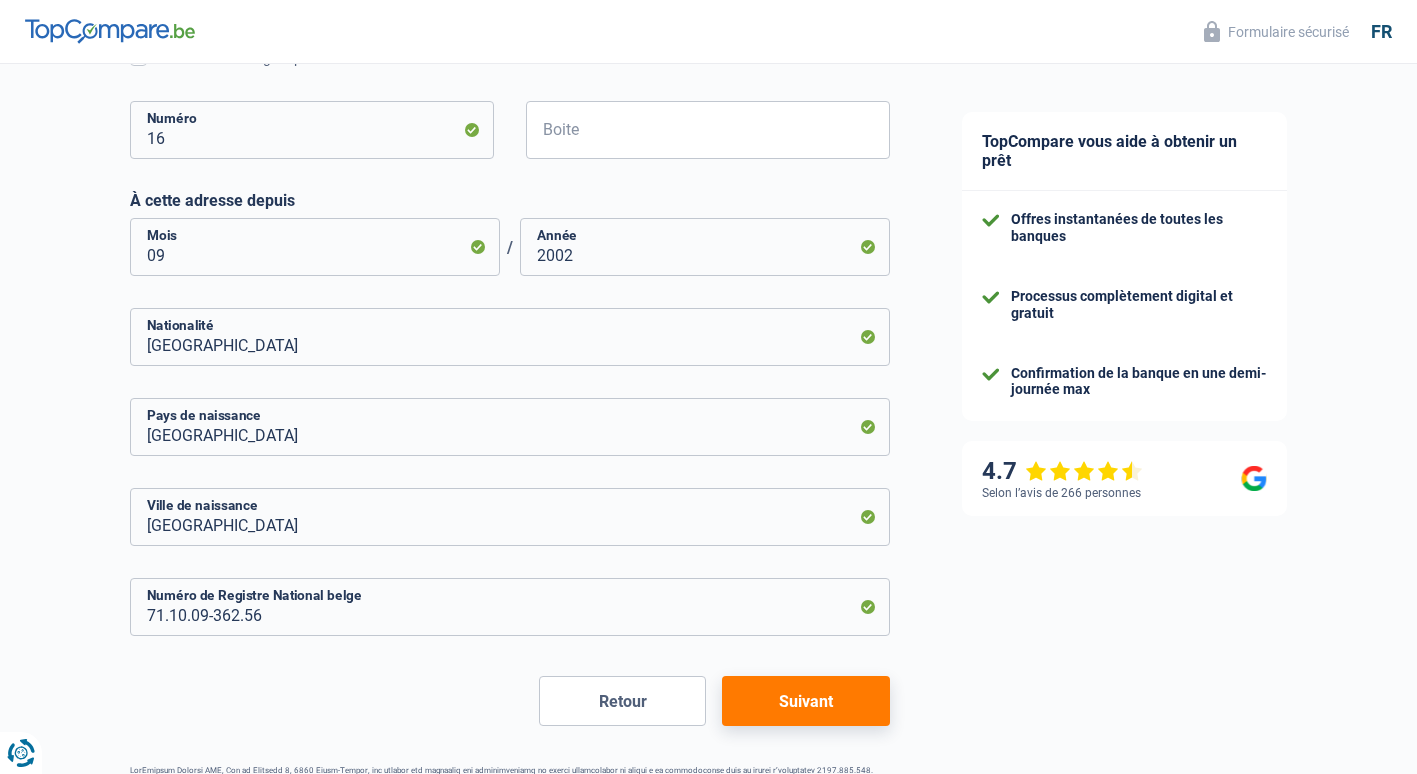 click on "Suivant" at bounding box center (805, 701) 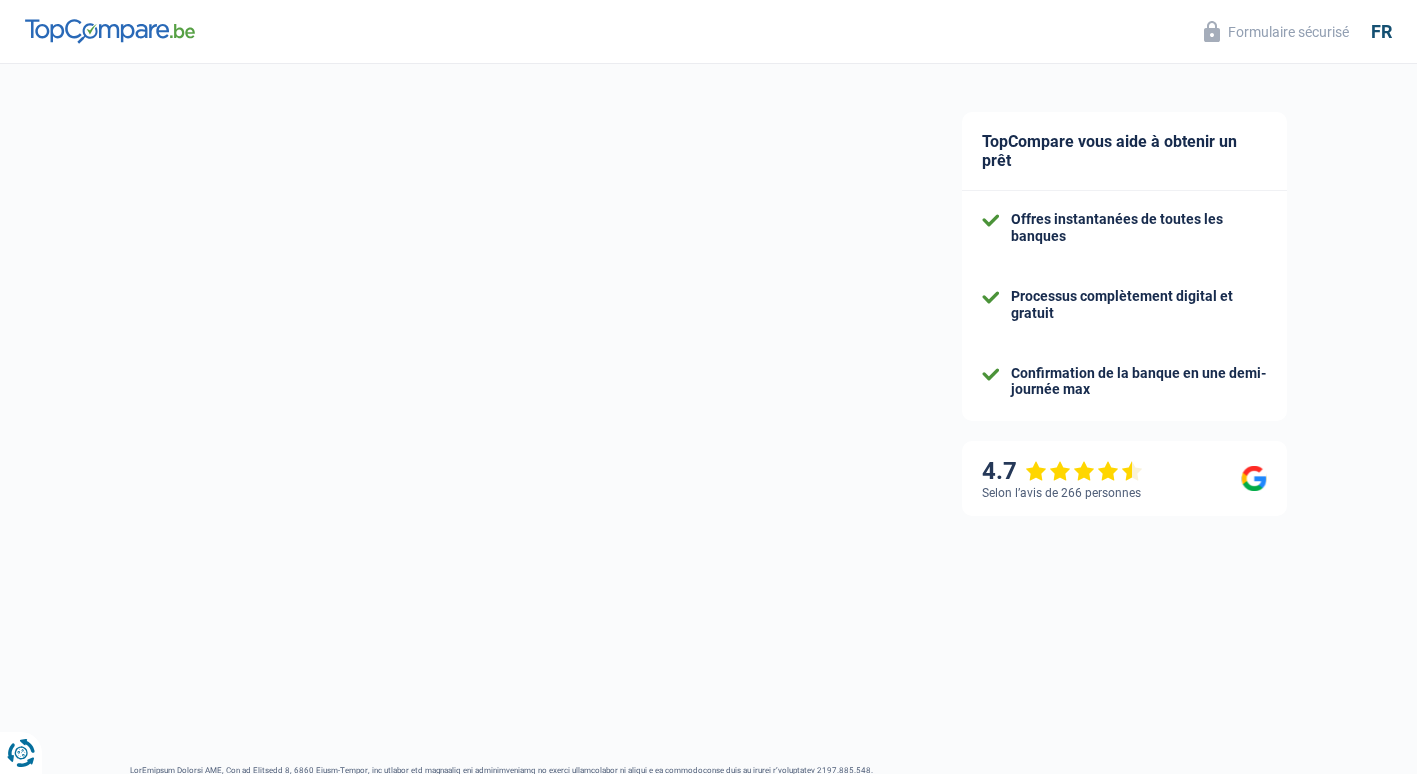 select on "familyAllowances" 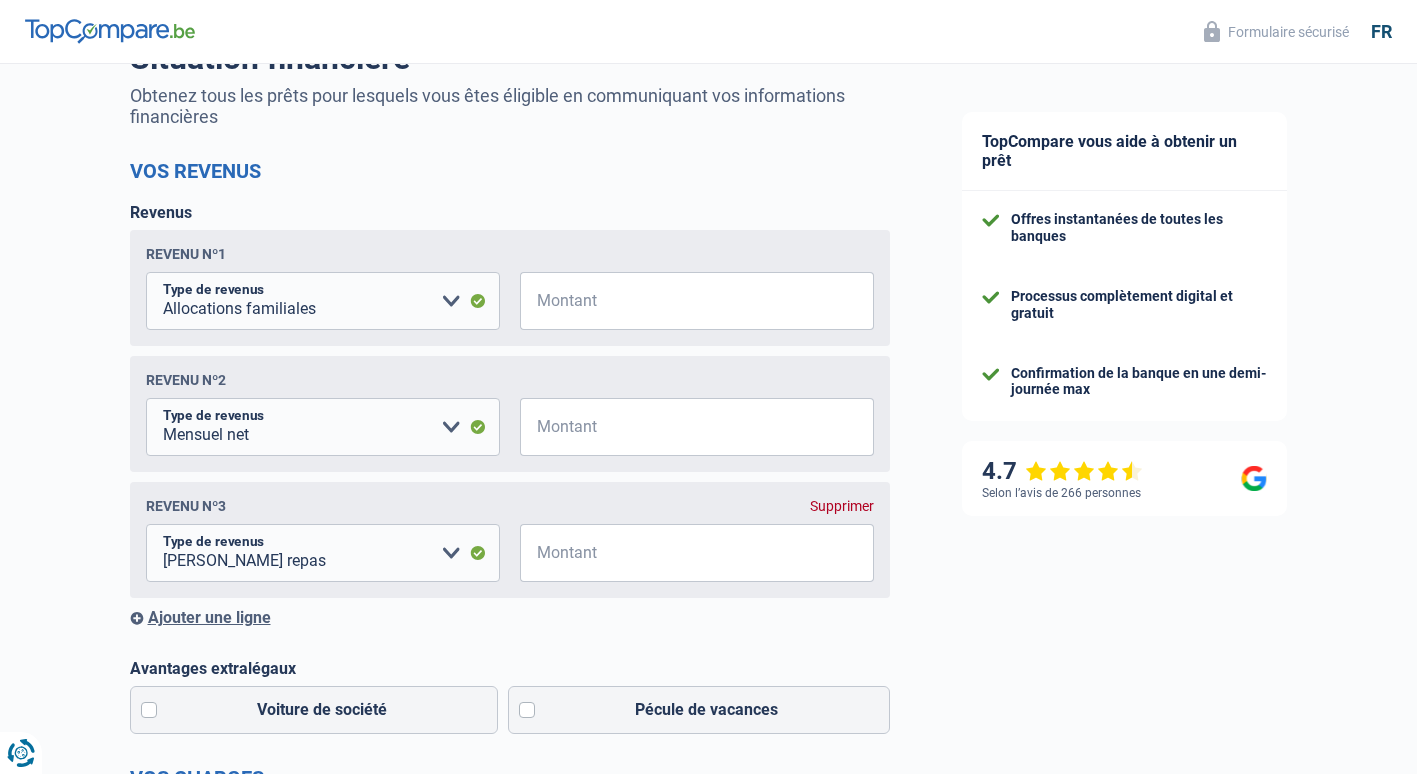 scroll, scrollTop: 0, scrollLeft: 0, axis: both 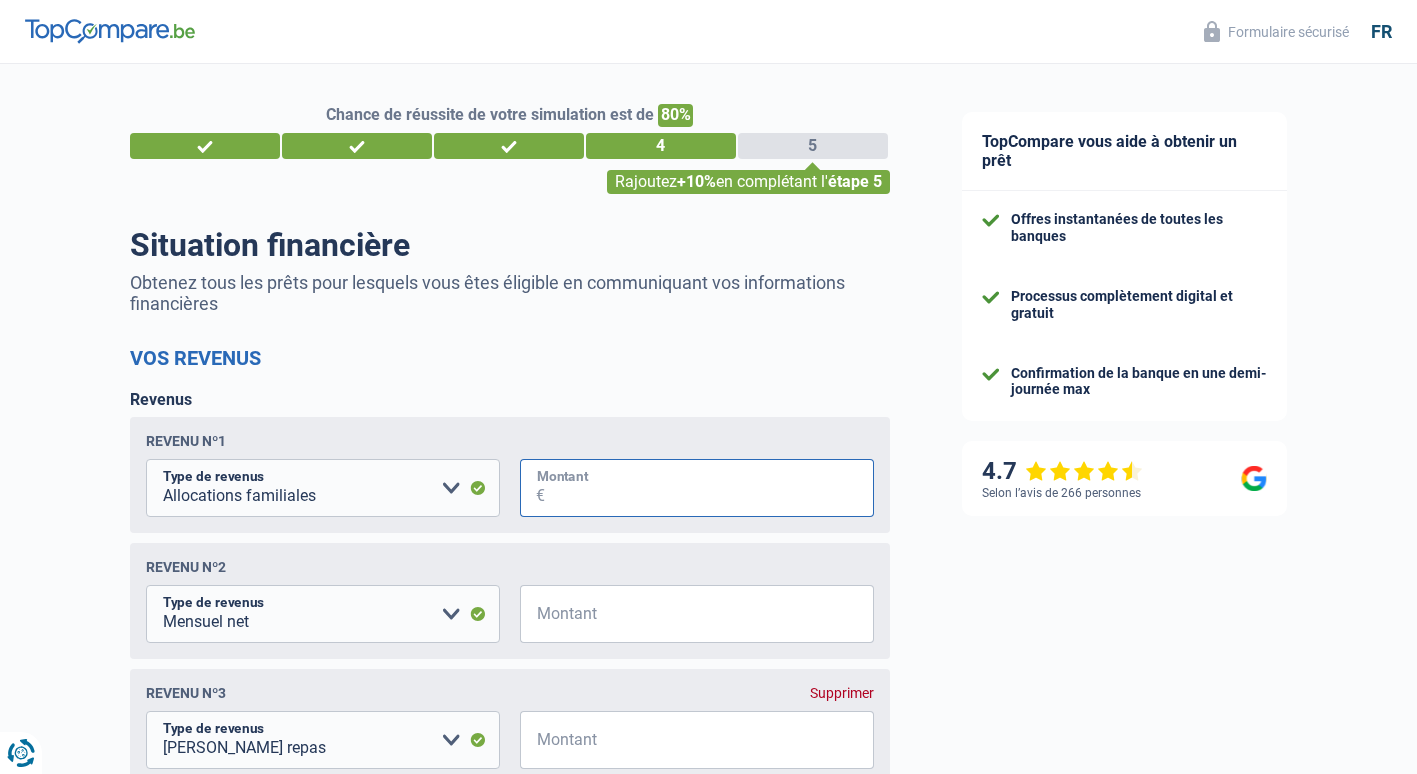 click on "Montant" at bounding box center (709, 488) 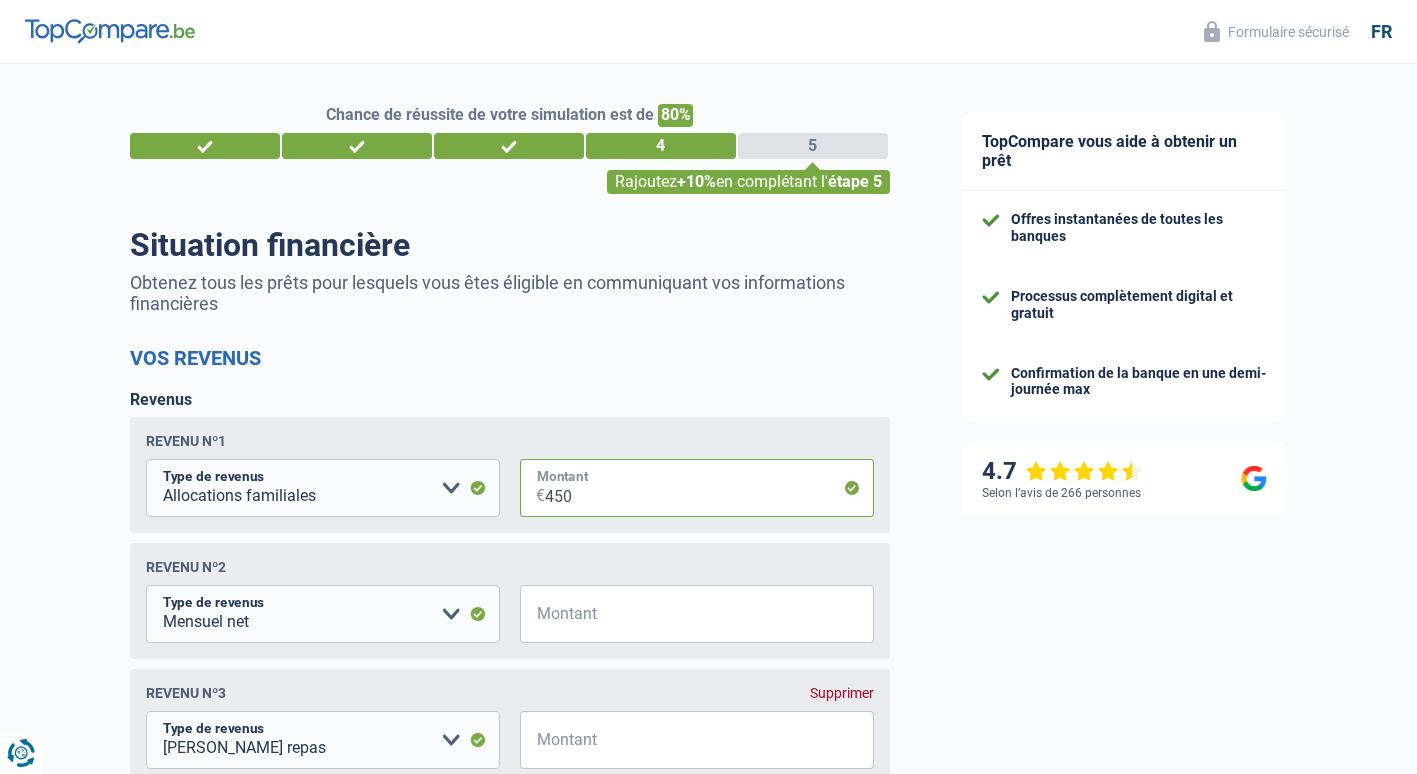 type on "450" 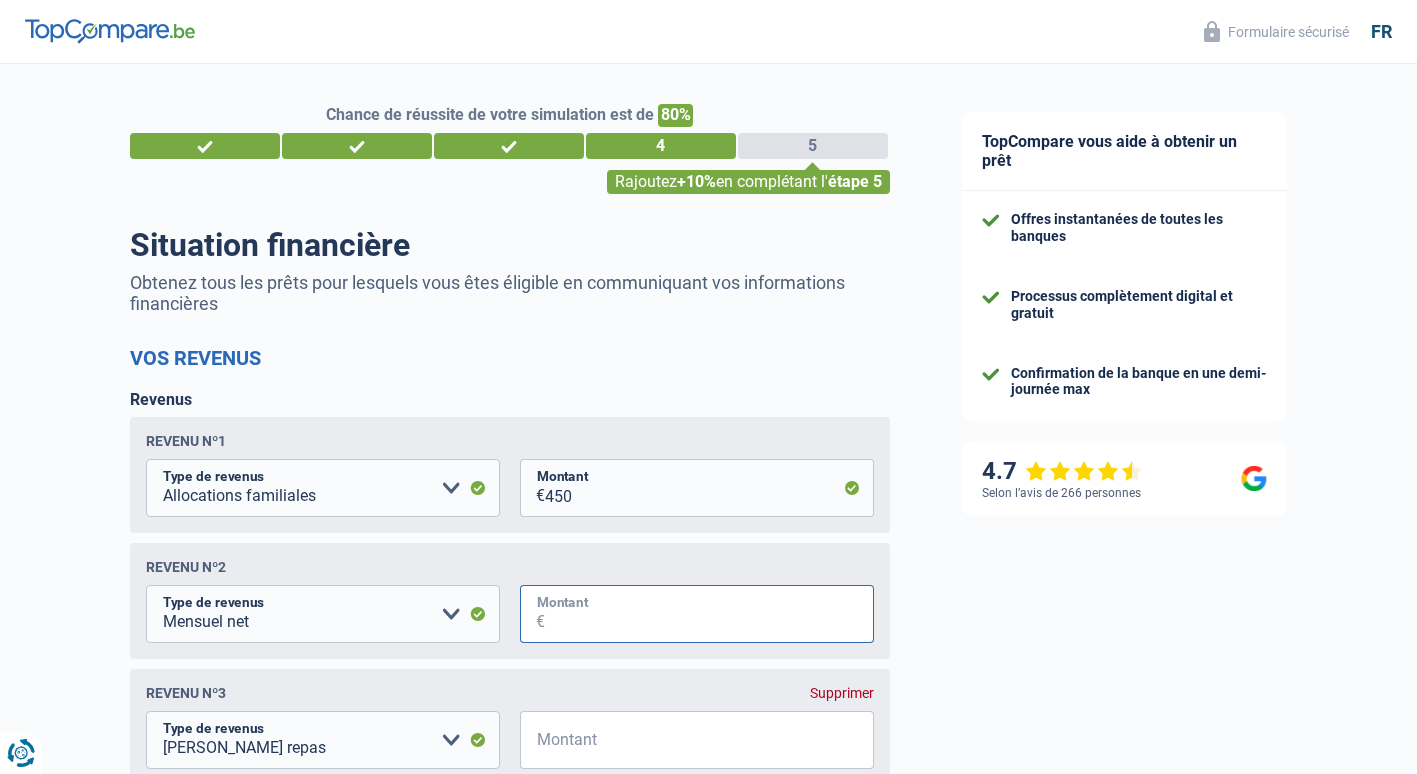 click on "Montant" at bounding box center [709, 614] 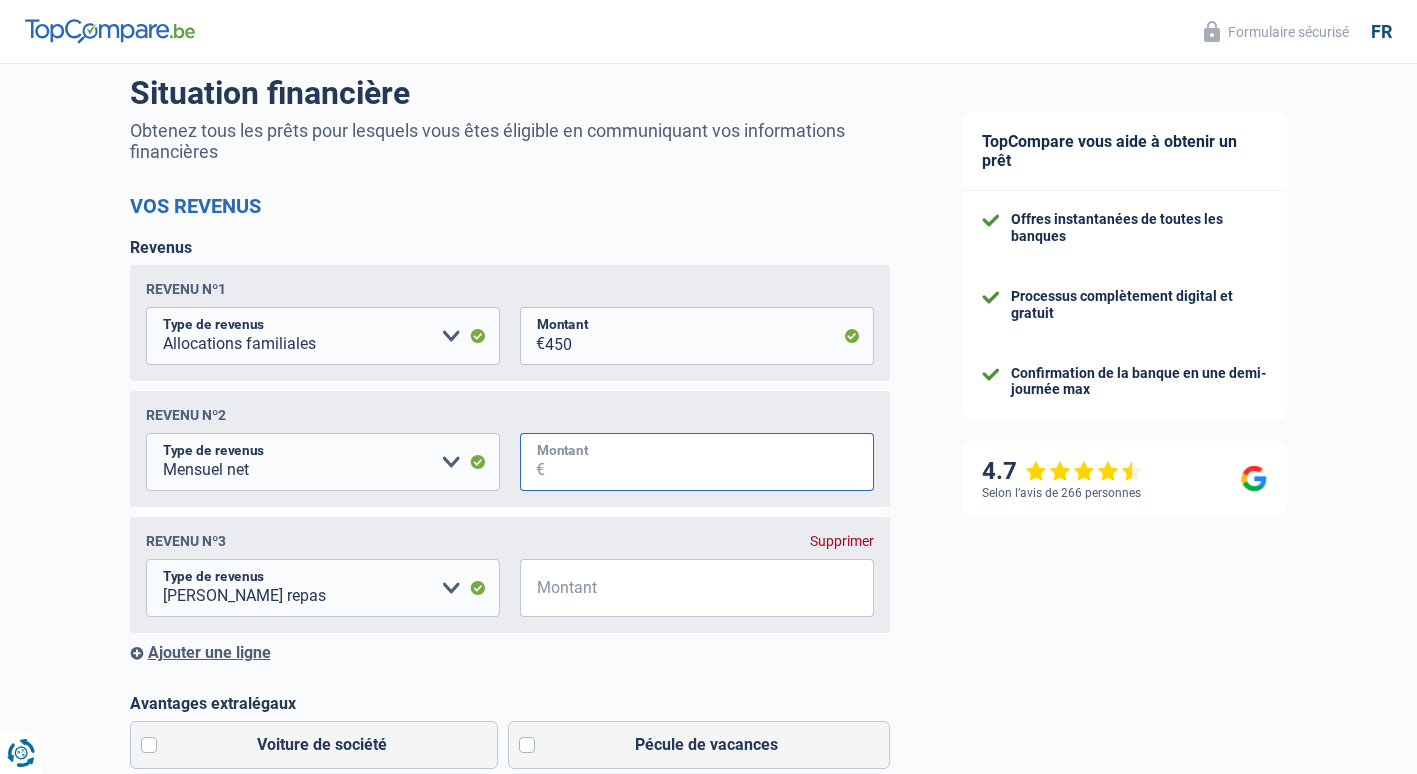 scroll, scrollTop: 200, scrollLeft: 0, axis: vertical 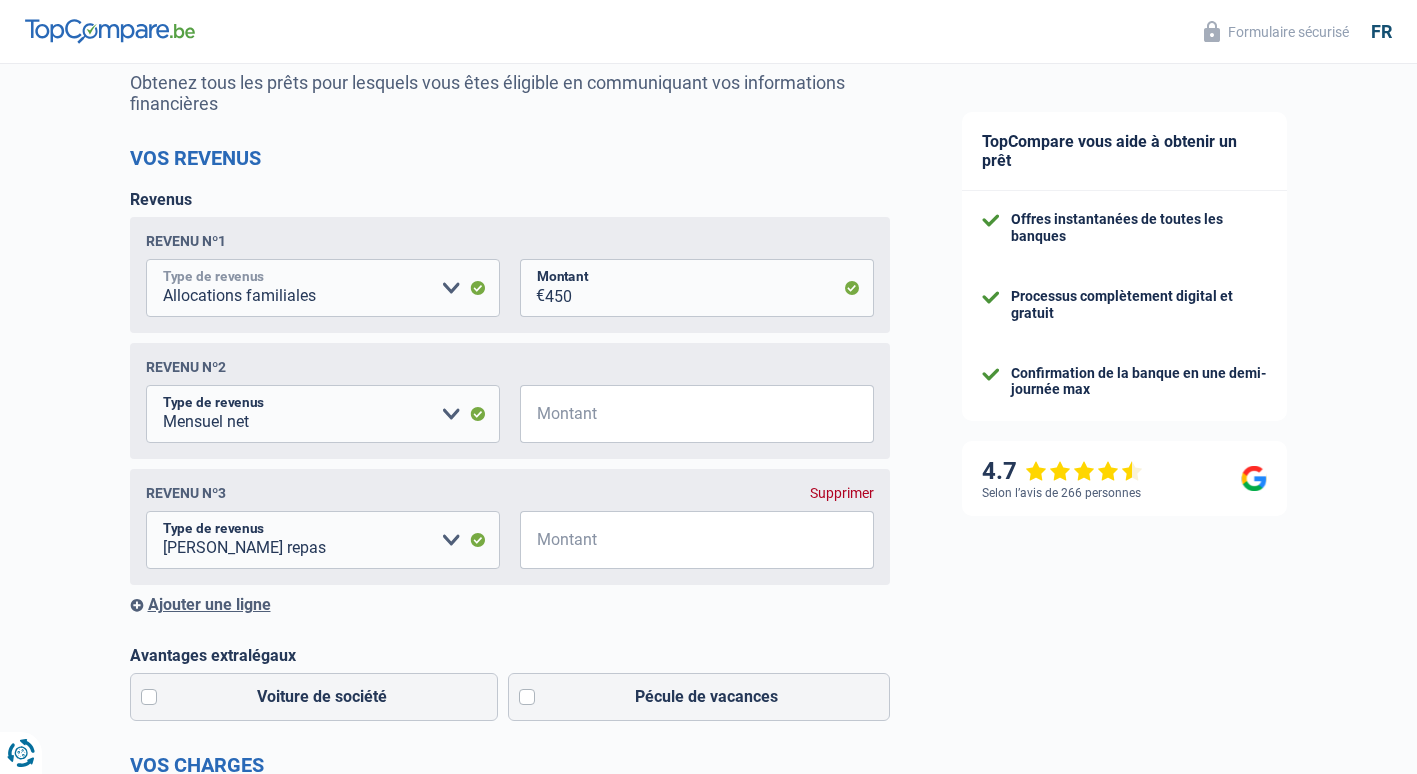 click on "Allocation d'handicap Allocations chômage Allocations familiales Chèques repas Complément d'entreprise Indemnité mutuelle Indépendant complémentaire Mensuel net Pension Pension alimentaire Pension d'invalidité Revenu d'intégration sociale Revenus locatifs Autres revenus
Veuillez sélectionner une option" at bounding box center [323, 288] 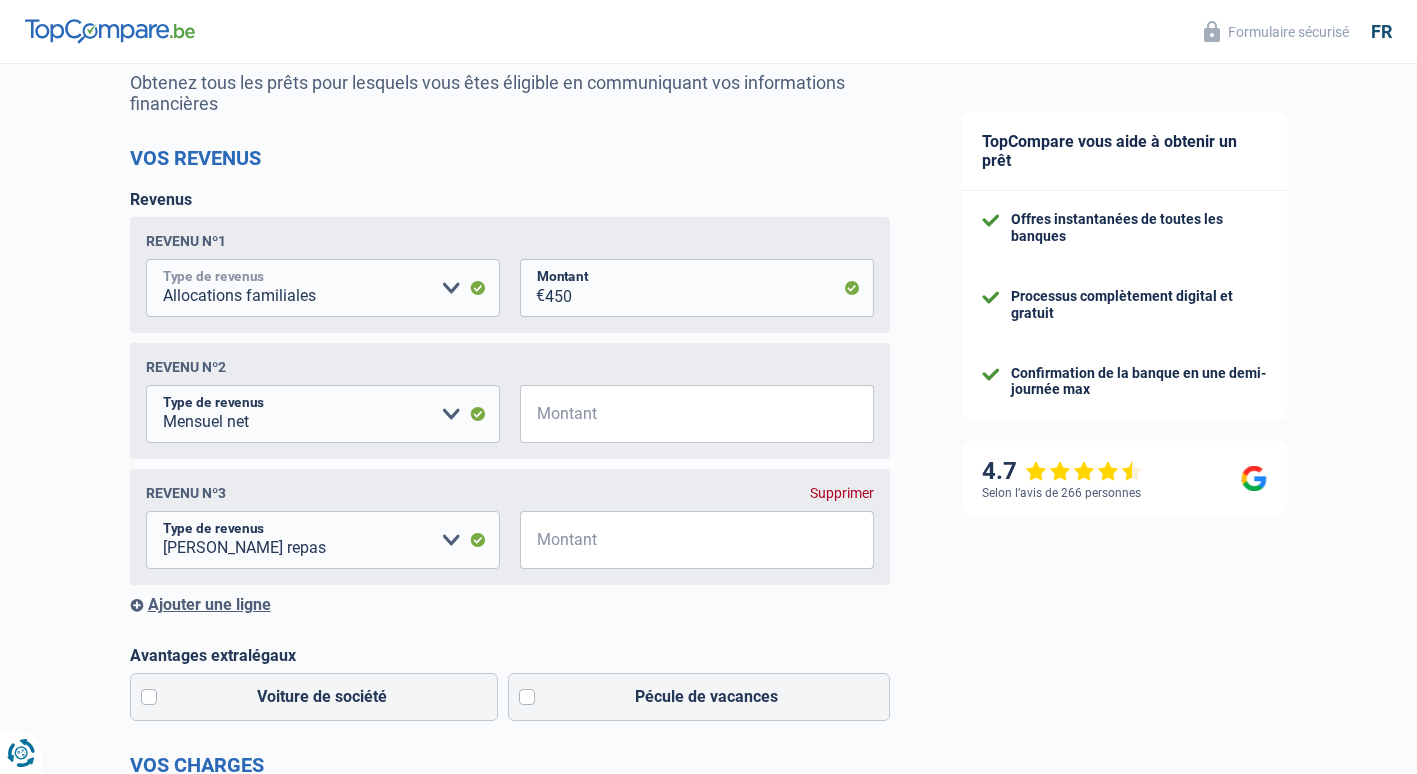 click on "Allocation d'handicap Allocations chômage Allocations familiales Chèques repas Complément d'entreprise Indemnité mutuelle Indépendant complémentaire Mensuel net Pension Pension alimentaire Pension d'invalidité Revenu d'intégration sociale Revenus locatifs Autres revenus
Veuillez sélectionner une option" at bounding box center (323, 288) 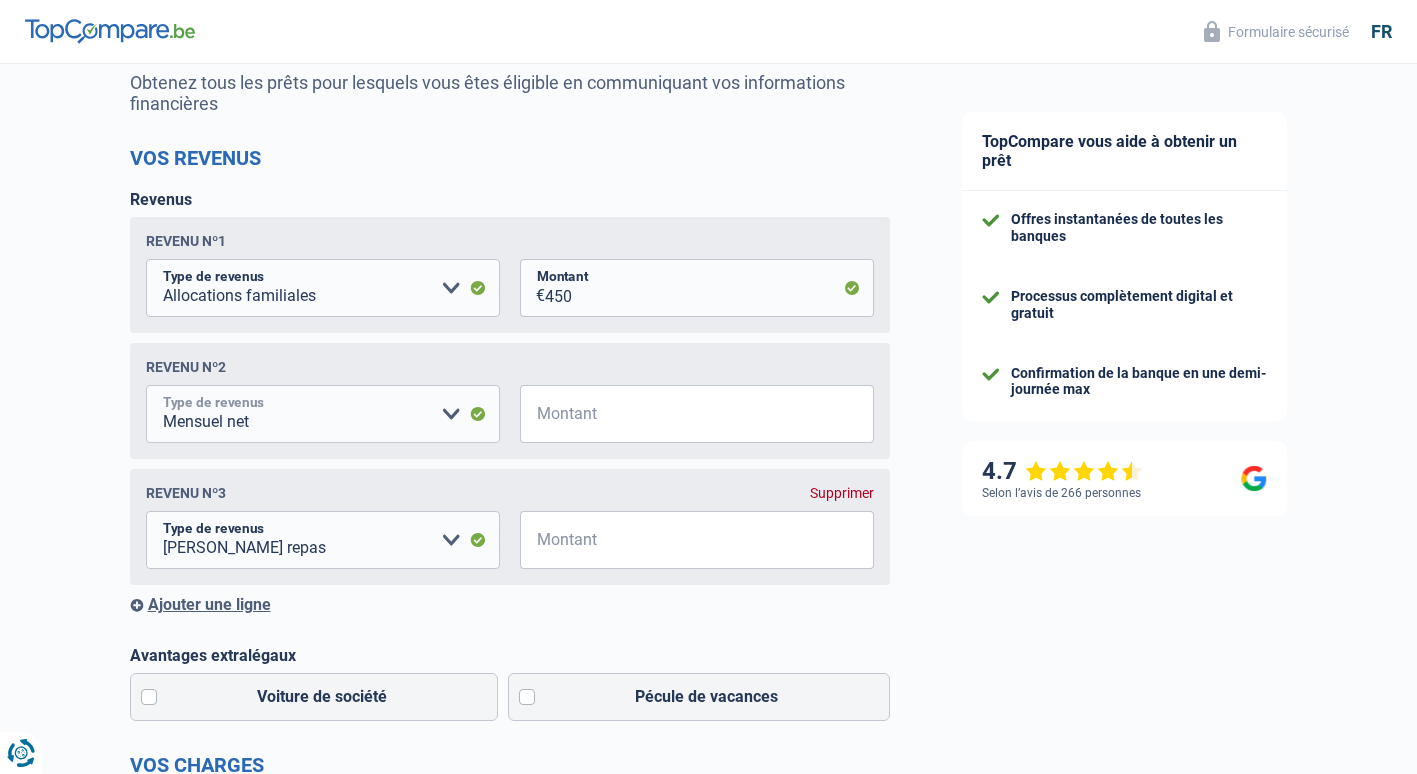 click on "Allocation d'handicap Allocations chômage Allocations familiales Chèques repas Complément d'entreprise Indemnité mutuelle Indépendant complémentaire Mensuel net Pension Pension alimentaire Pension d'invalidité Revenu d'intégration sociale Revenus locatifs Autres revenus
Veuillez sélectionner une option" at bounding box center (323, 414) 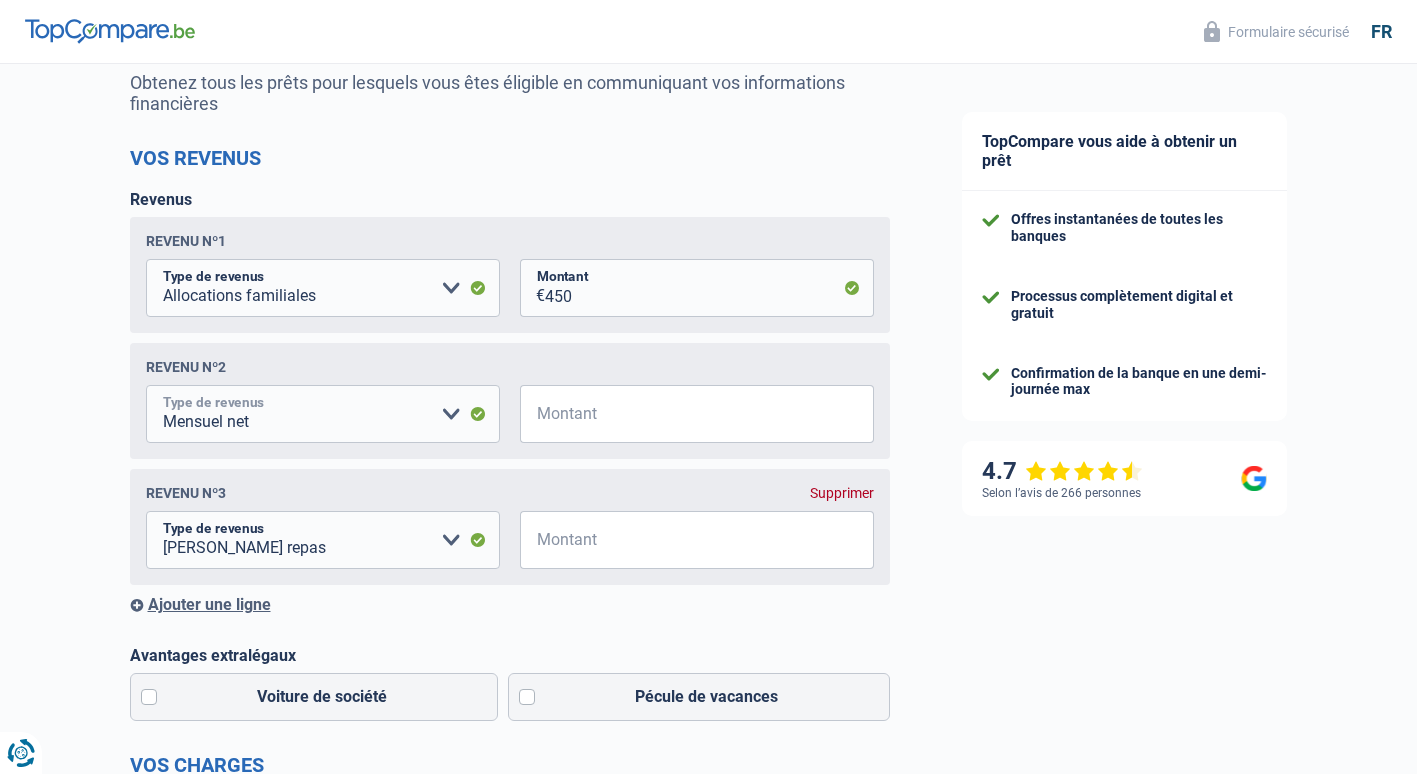 click on "Allocation d'handicap Allocations chômage Allocations familiales Chèques repas Complément d'entreprise Indemnité mutuelle Indépendant complémentaire Mensuel net Pension Pension alimentaire Pension d'invalidité Revenu d'intégration sociale Revenus locatifs Autres revenus
Veuillez sélectionner une option" at bounding box center (323, 414) 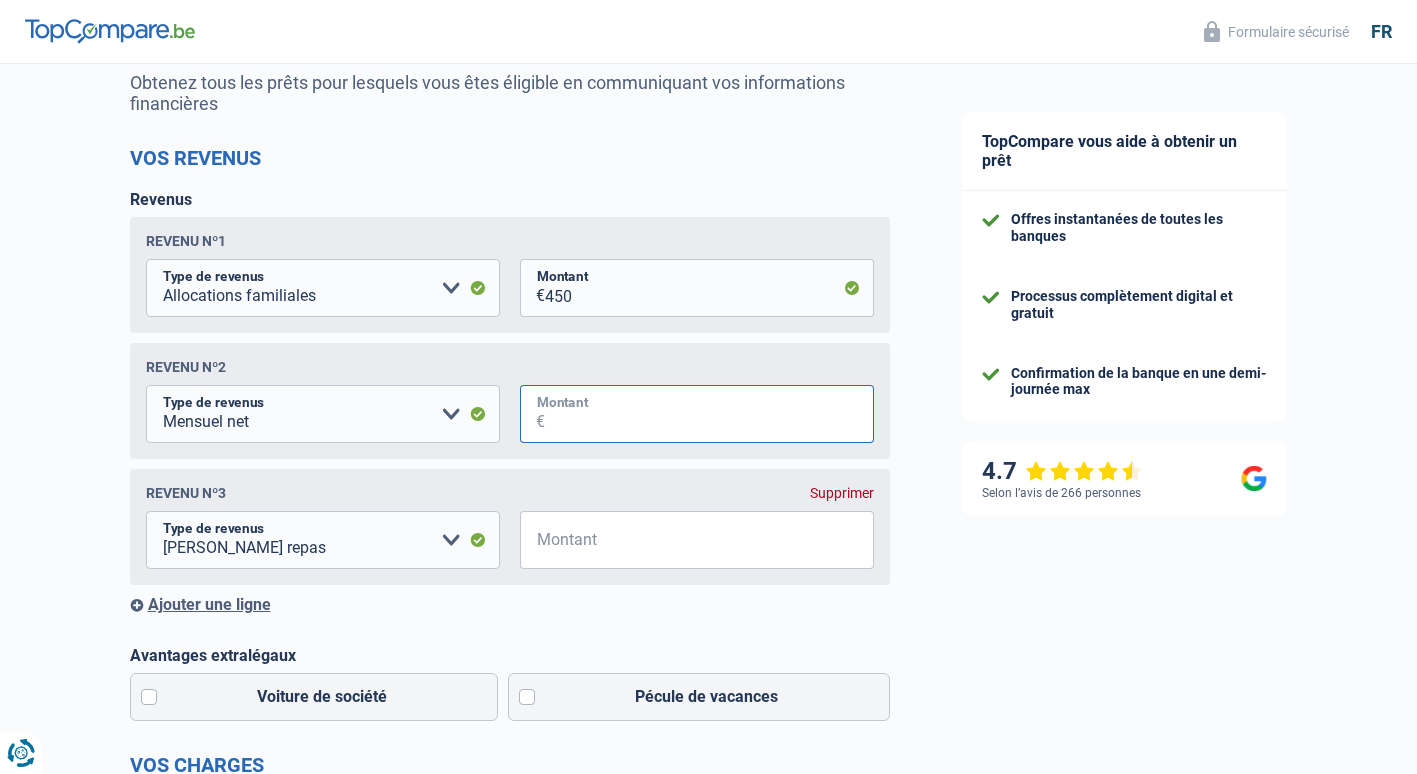 click on "Montant" at bounding box center (709, 414) 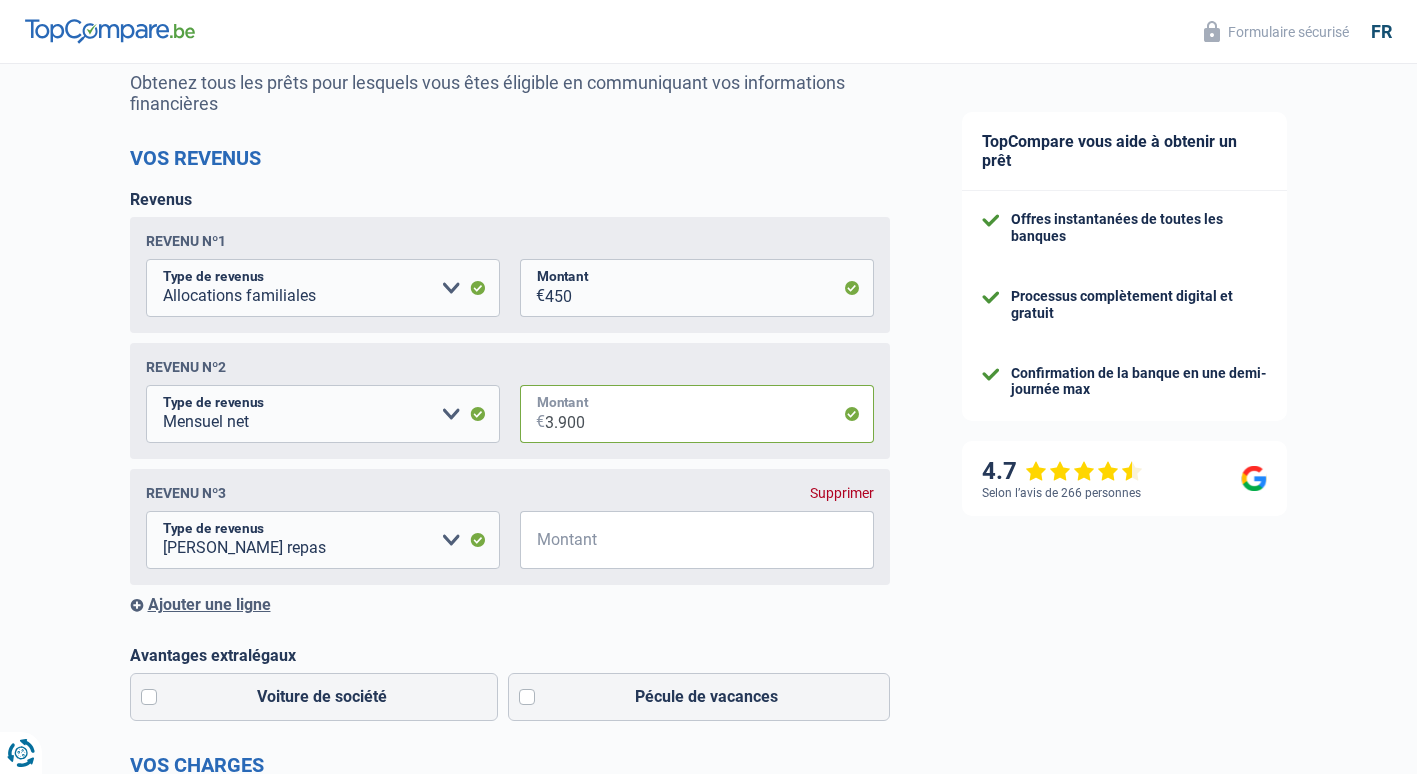 type on "3.900" 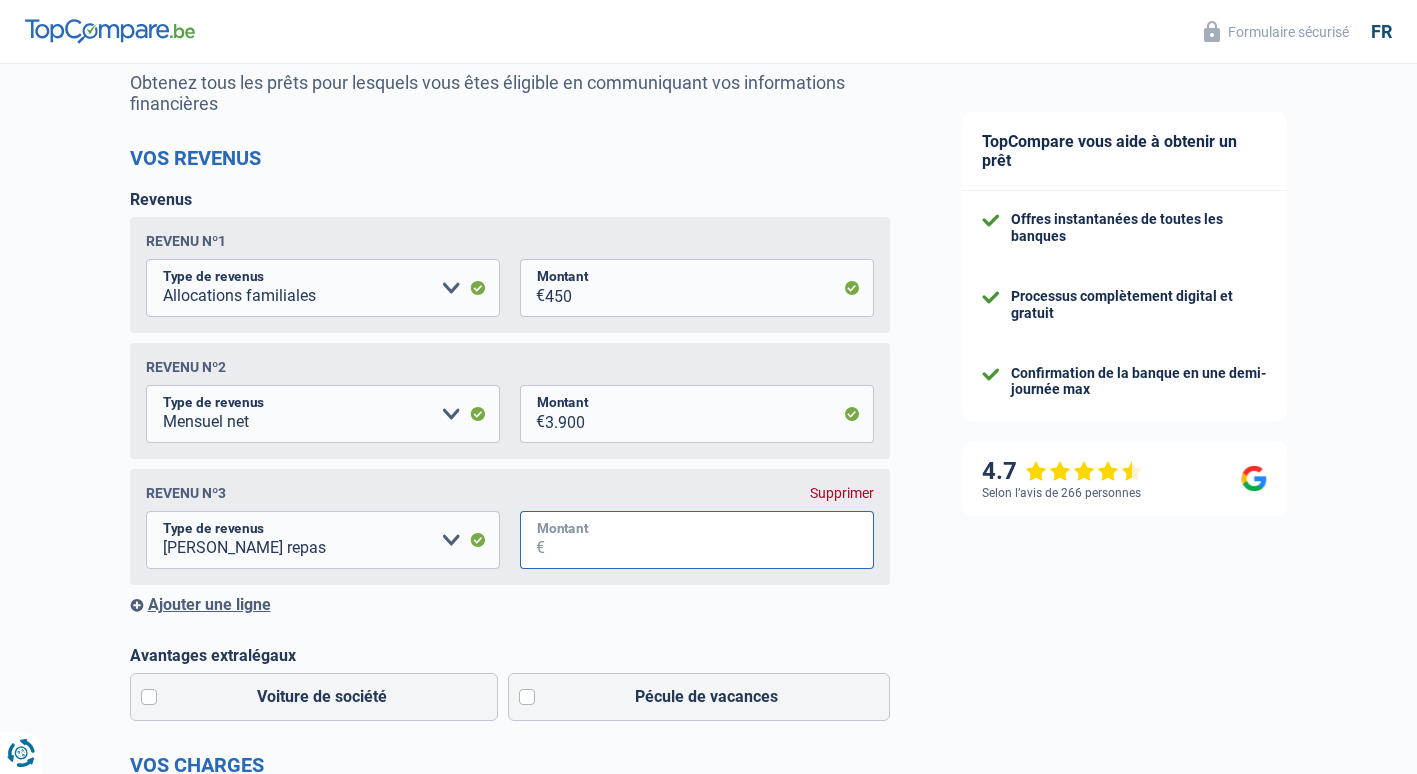 click on "Montant" at bounding box center [709, 540] 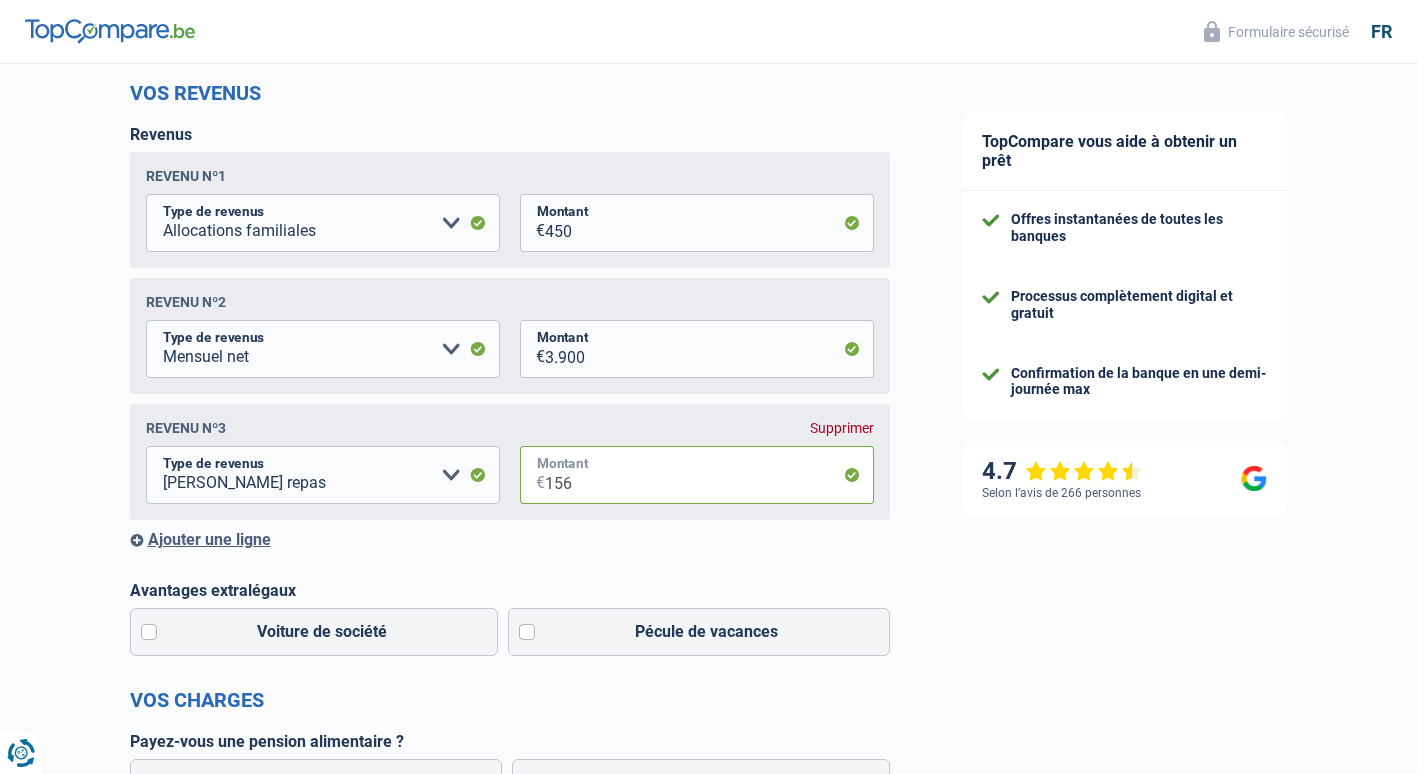scroll, scrollTop: 300, scrollLeft: 0, axis: vertical 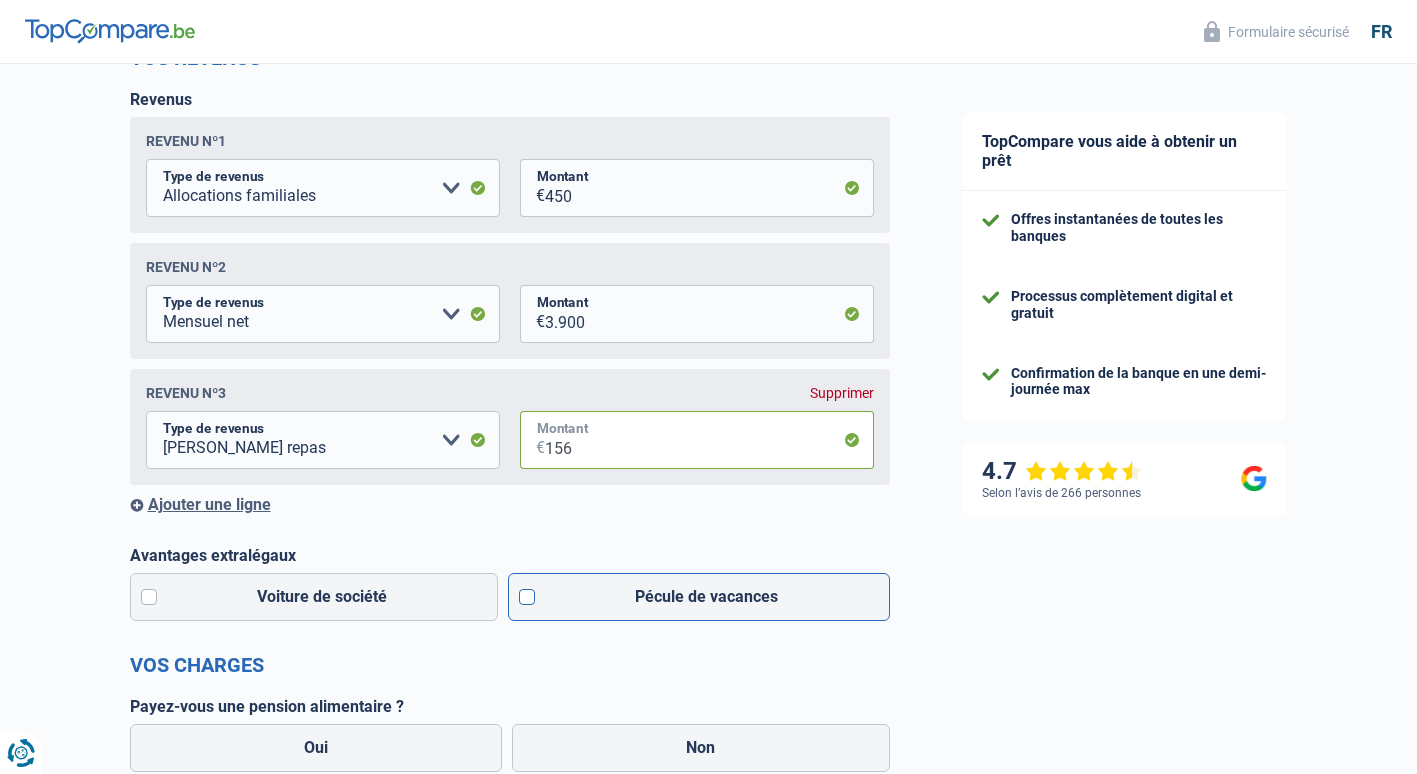 type on "156" 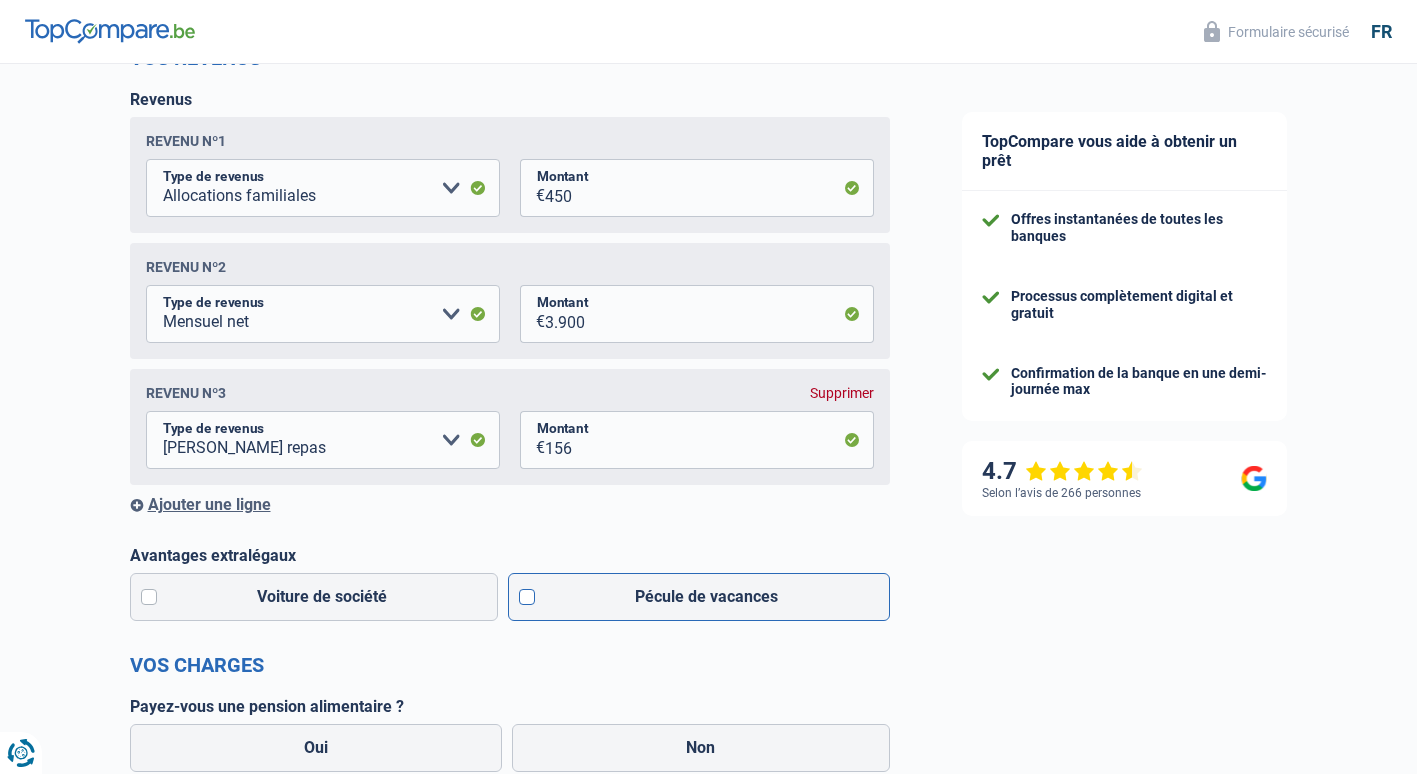 click on "Pécule de vacances" at bounding box center (699, 597) 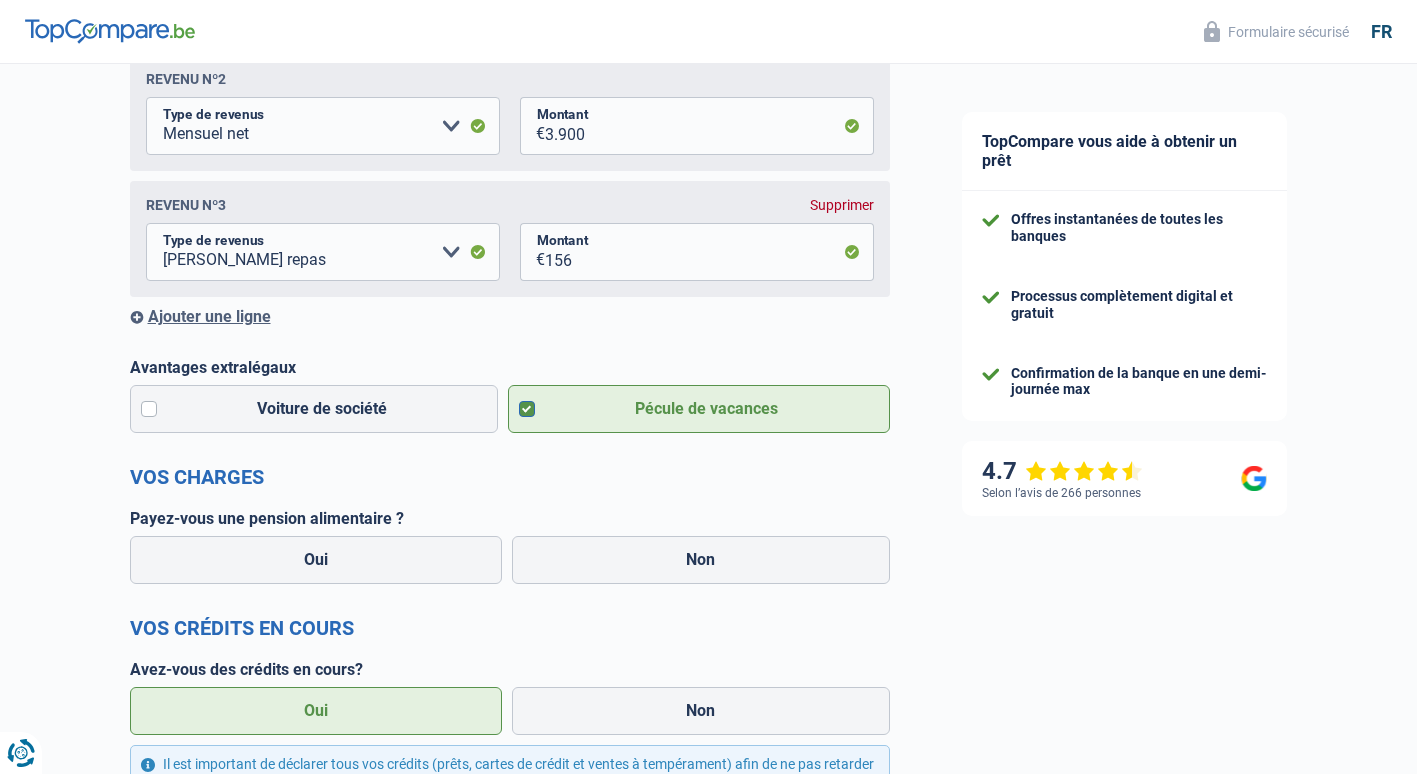 scroll, scrollTop: 500, scrollLeft: 0, axis: vertical 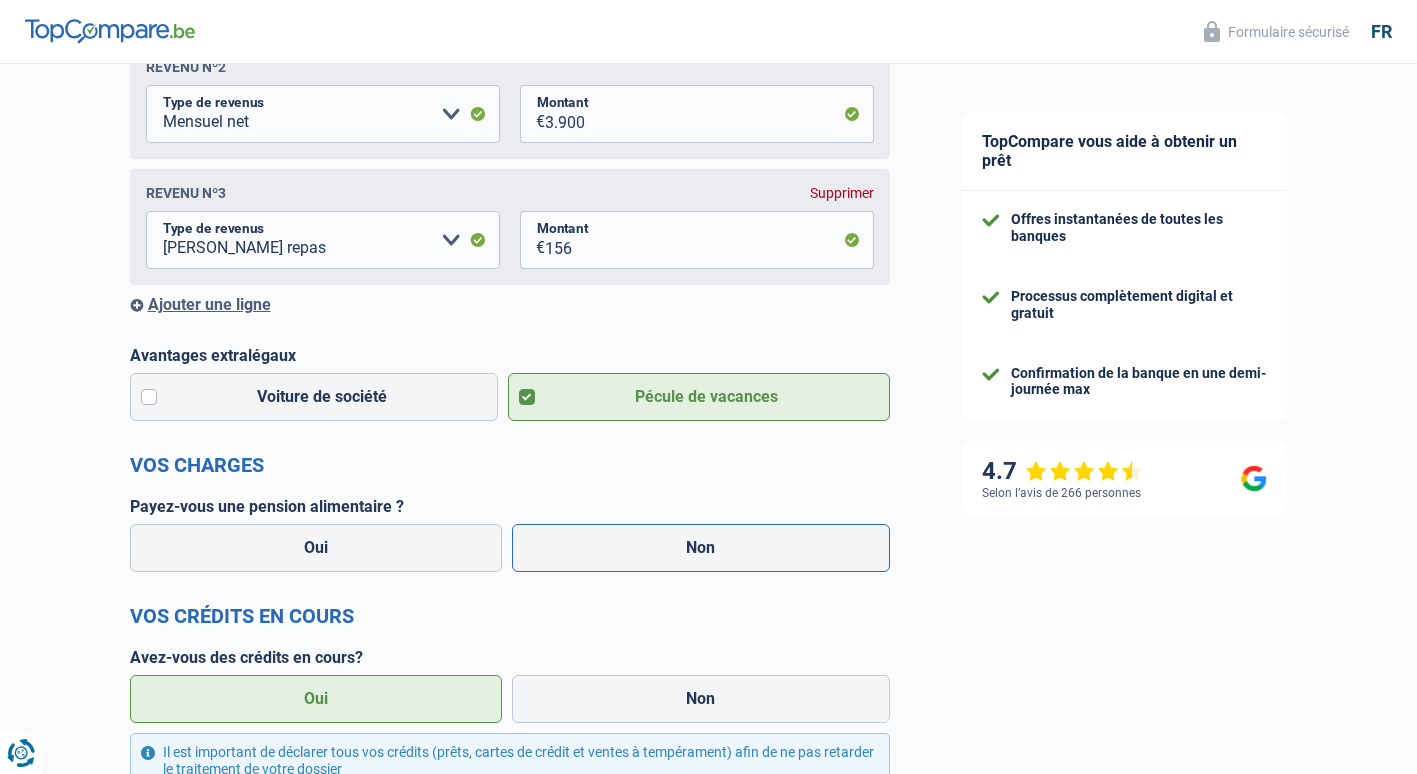 click on "Non" at bounding box center [701, 548] 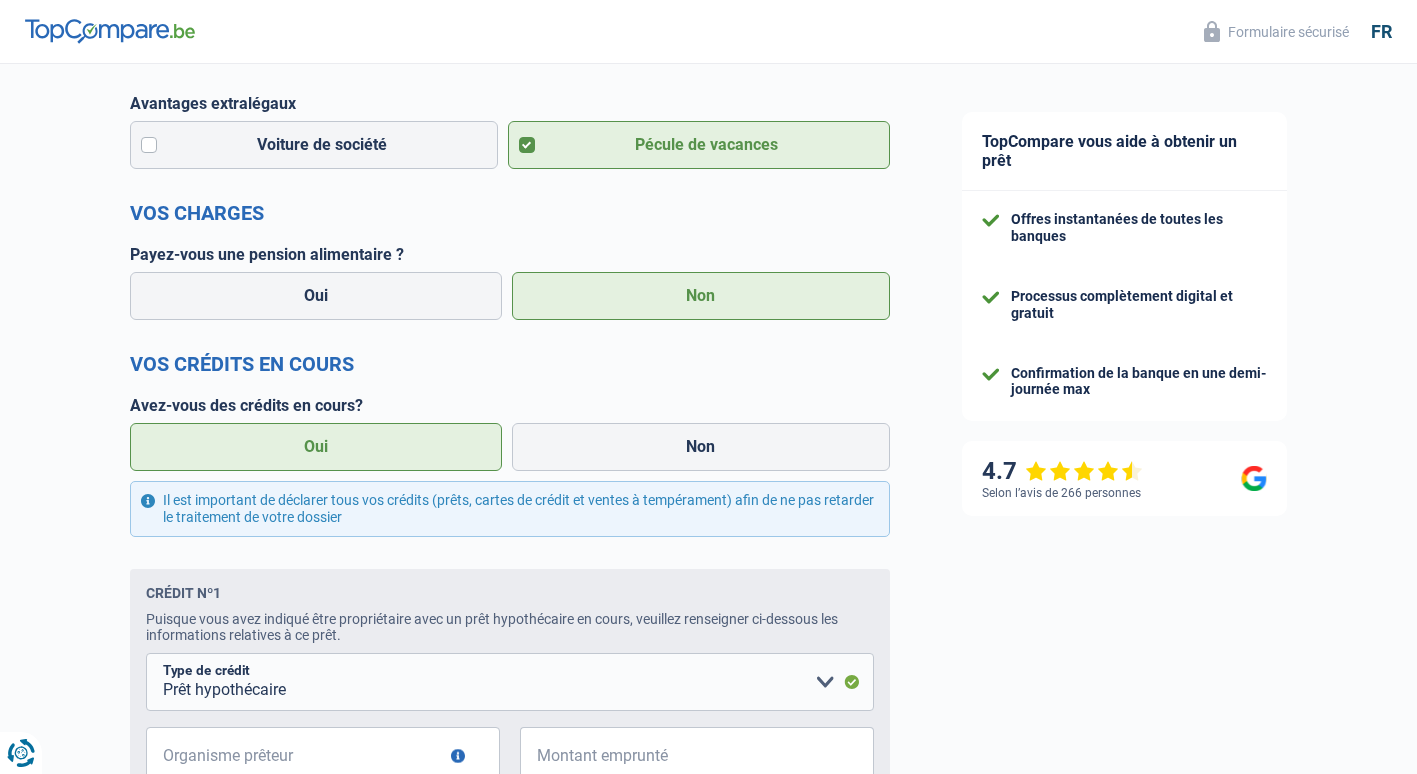 scroll, scrollTop: 900, scrollLeft: 0, axis: vertical 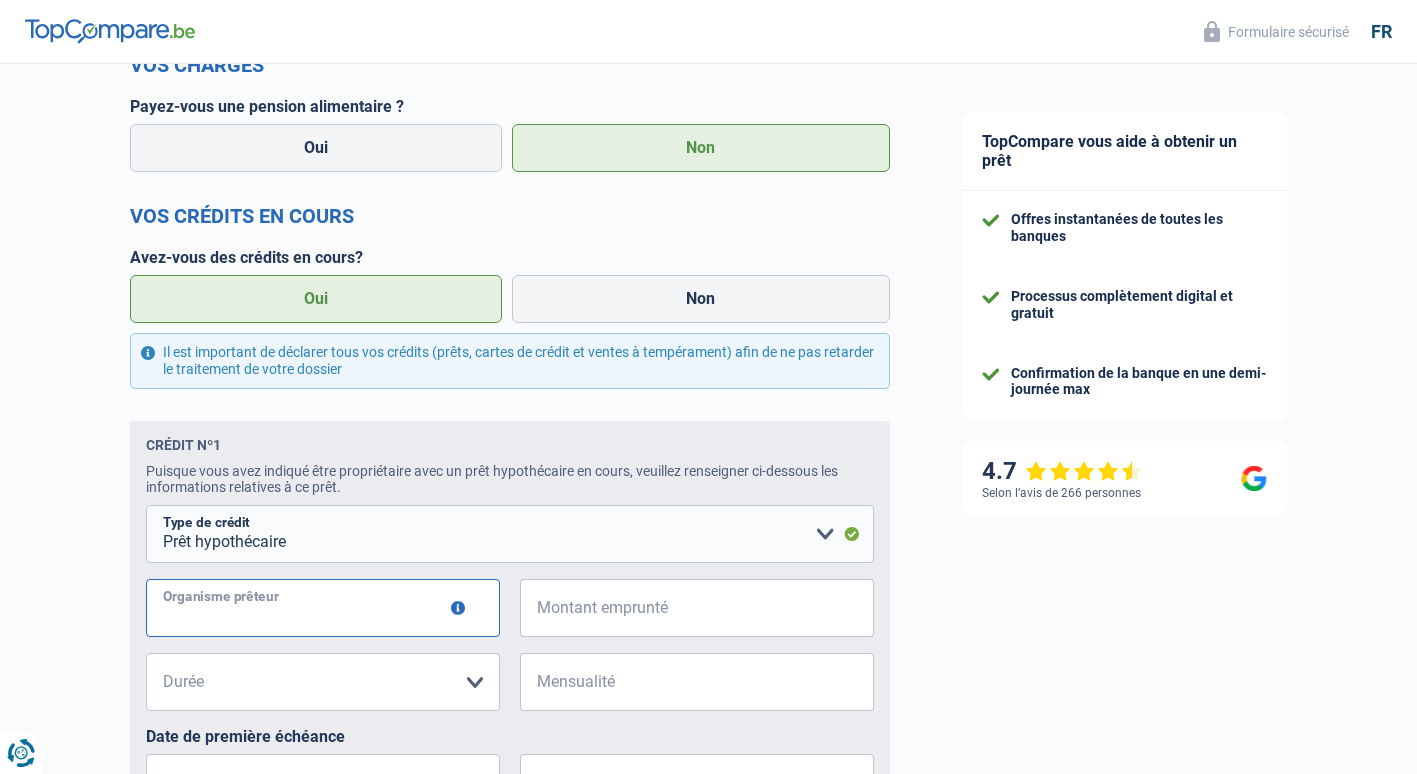 click on "Organisme prêteur" at bounding box center [323, 608] 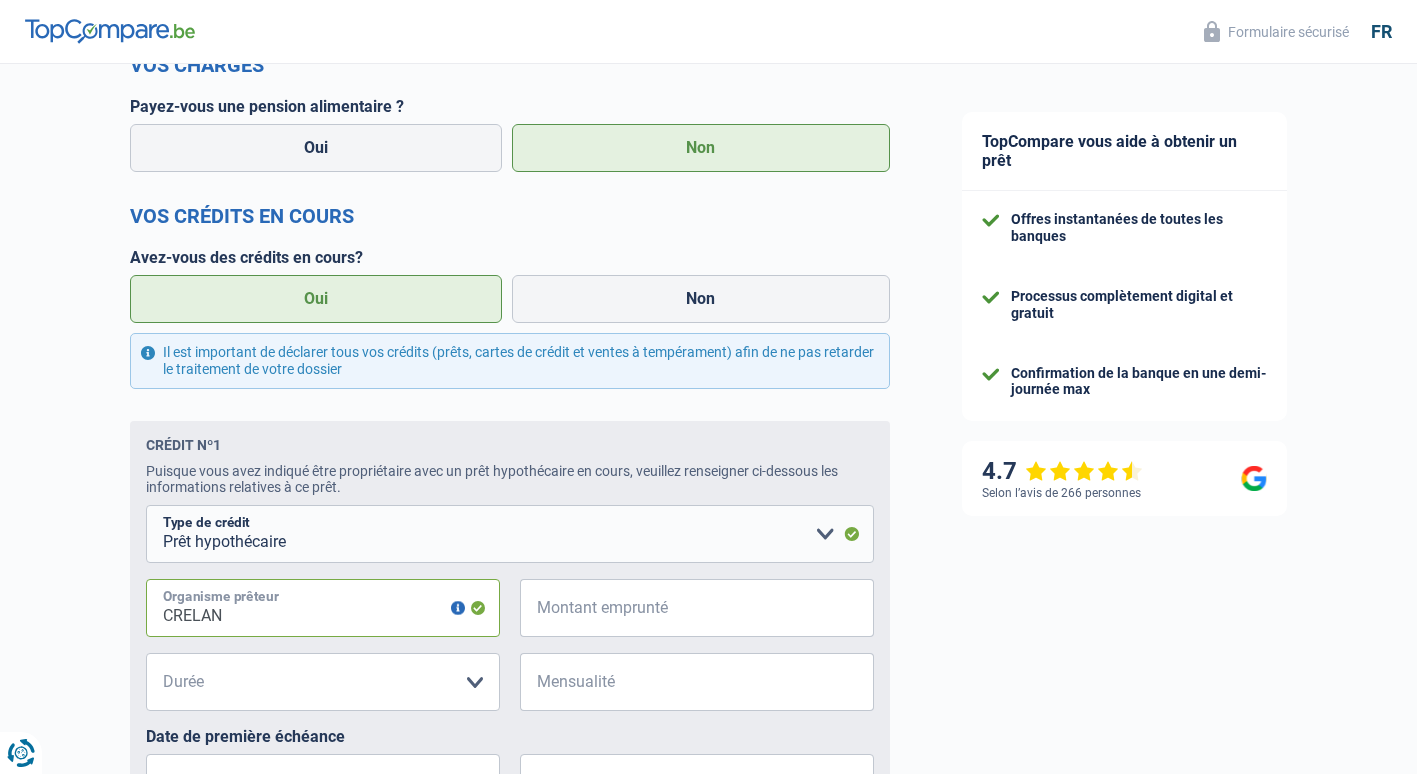 type on "CRELAN" 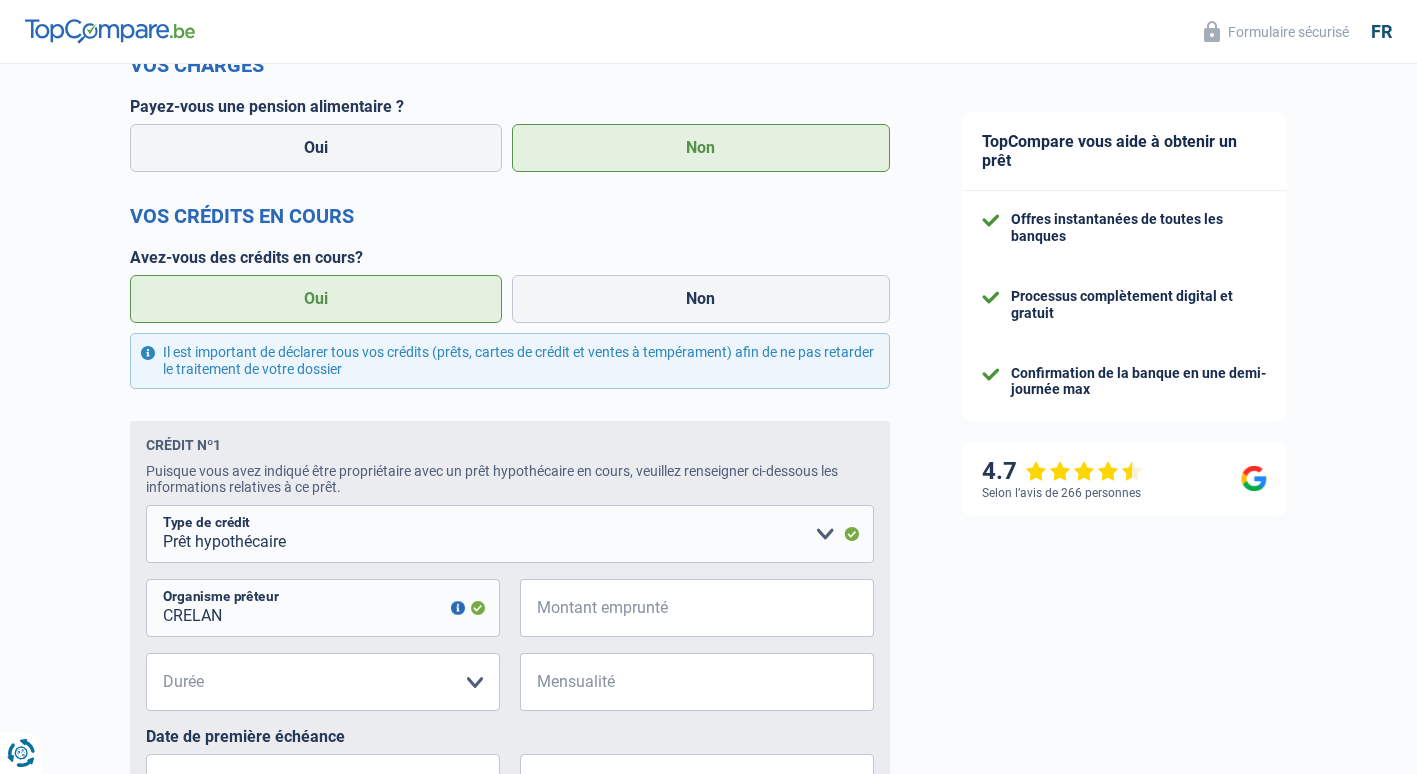type 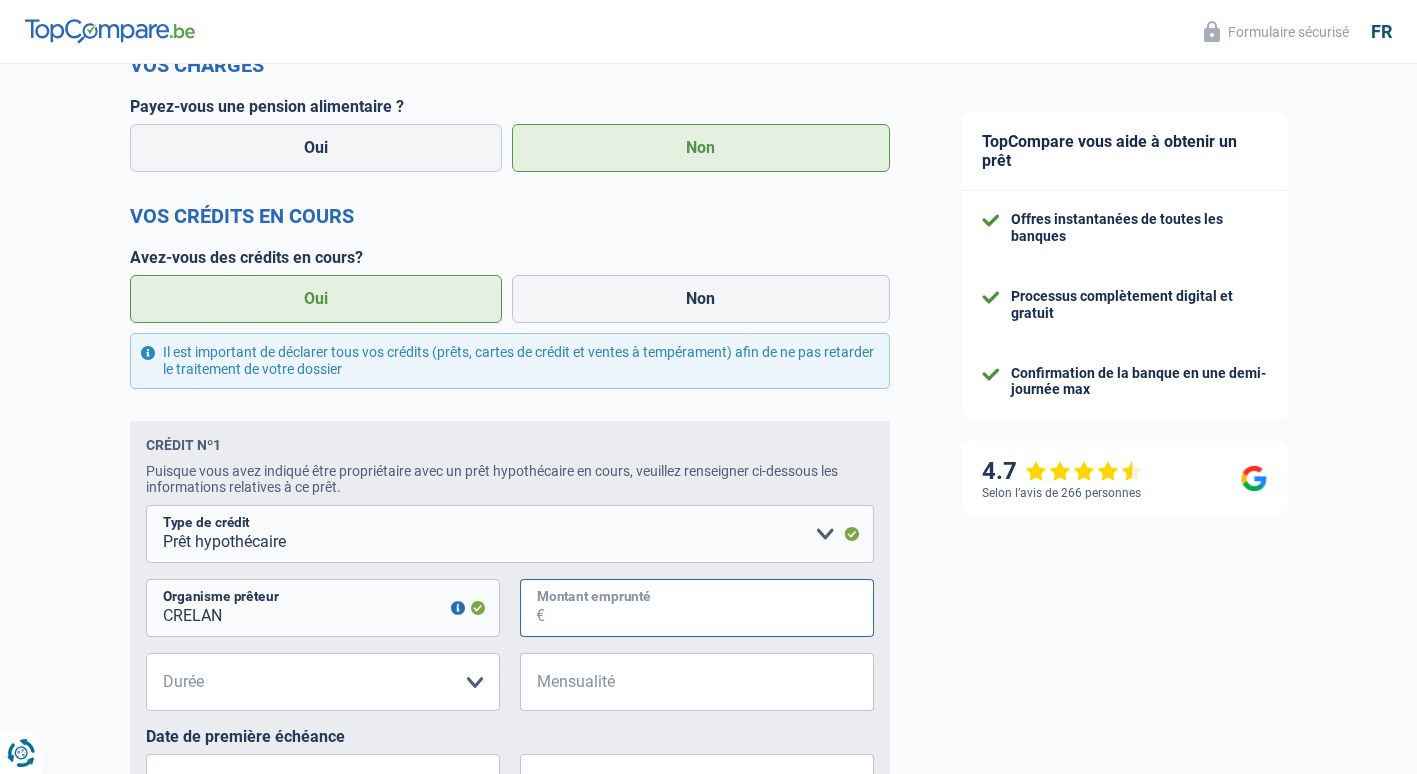click on "Montant emprunté" at bounding box center [709, 608] 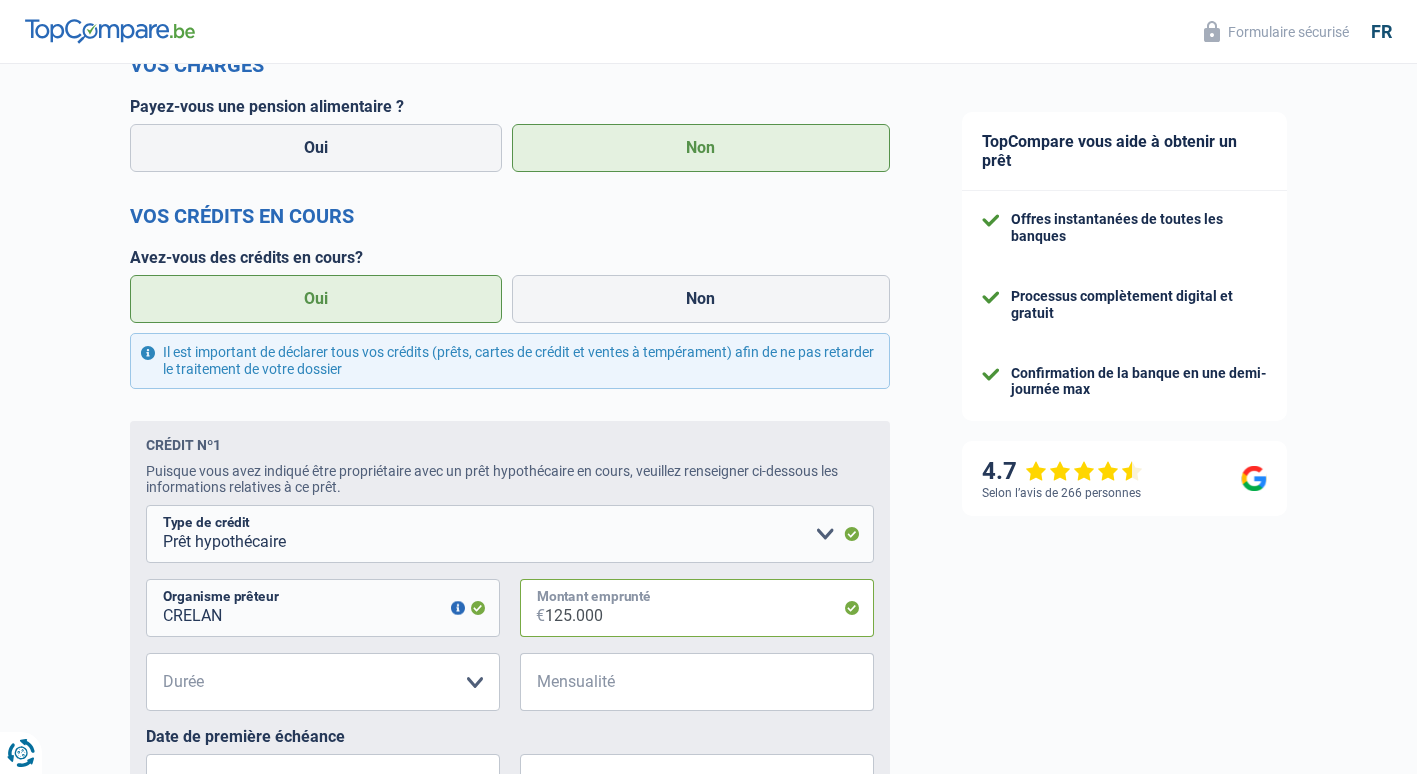 type on "125.000" 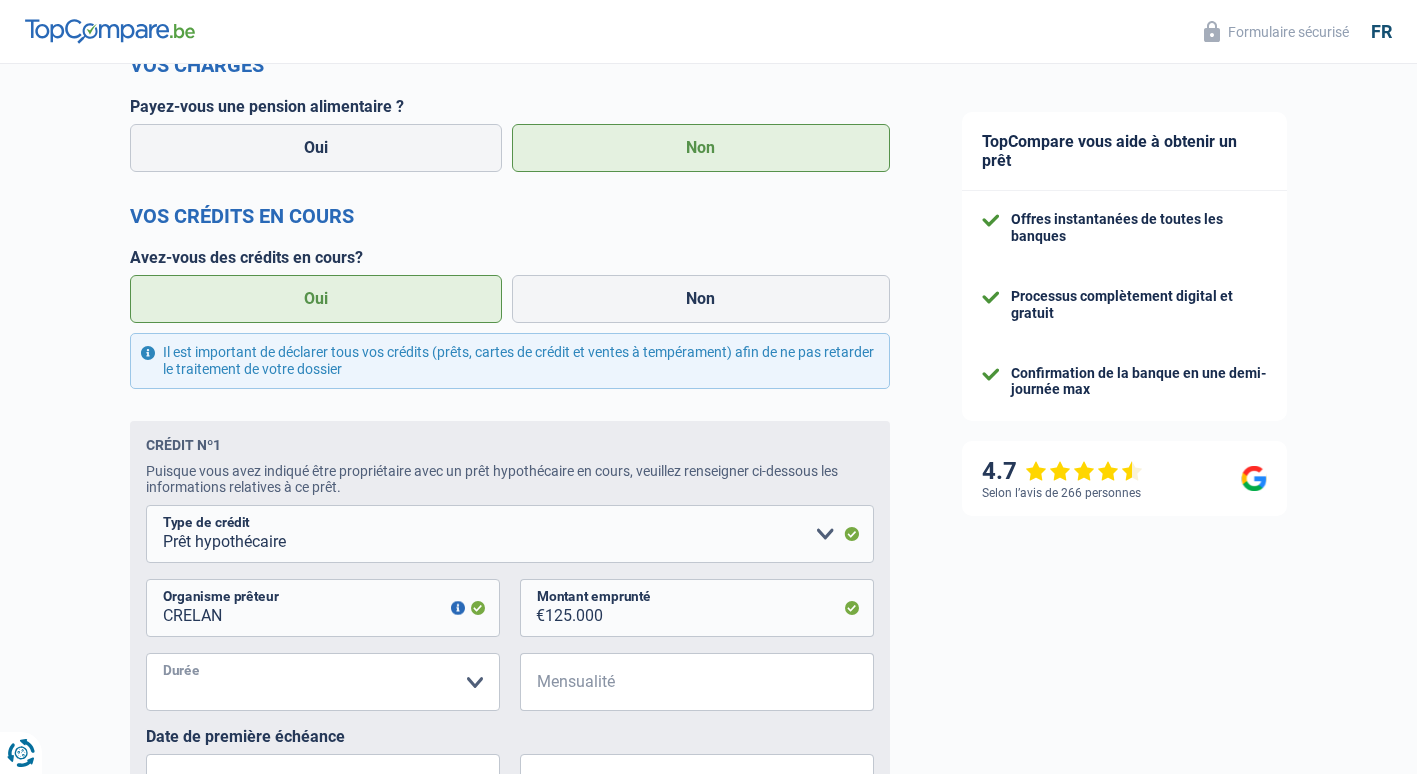 click on "120 mois 180 mois 240 mois 300 mois 360 mois 420 mois
Veuillez sélectionner une option" at bounding box center [323, 682] 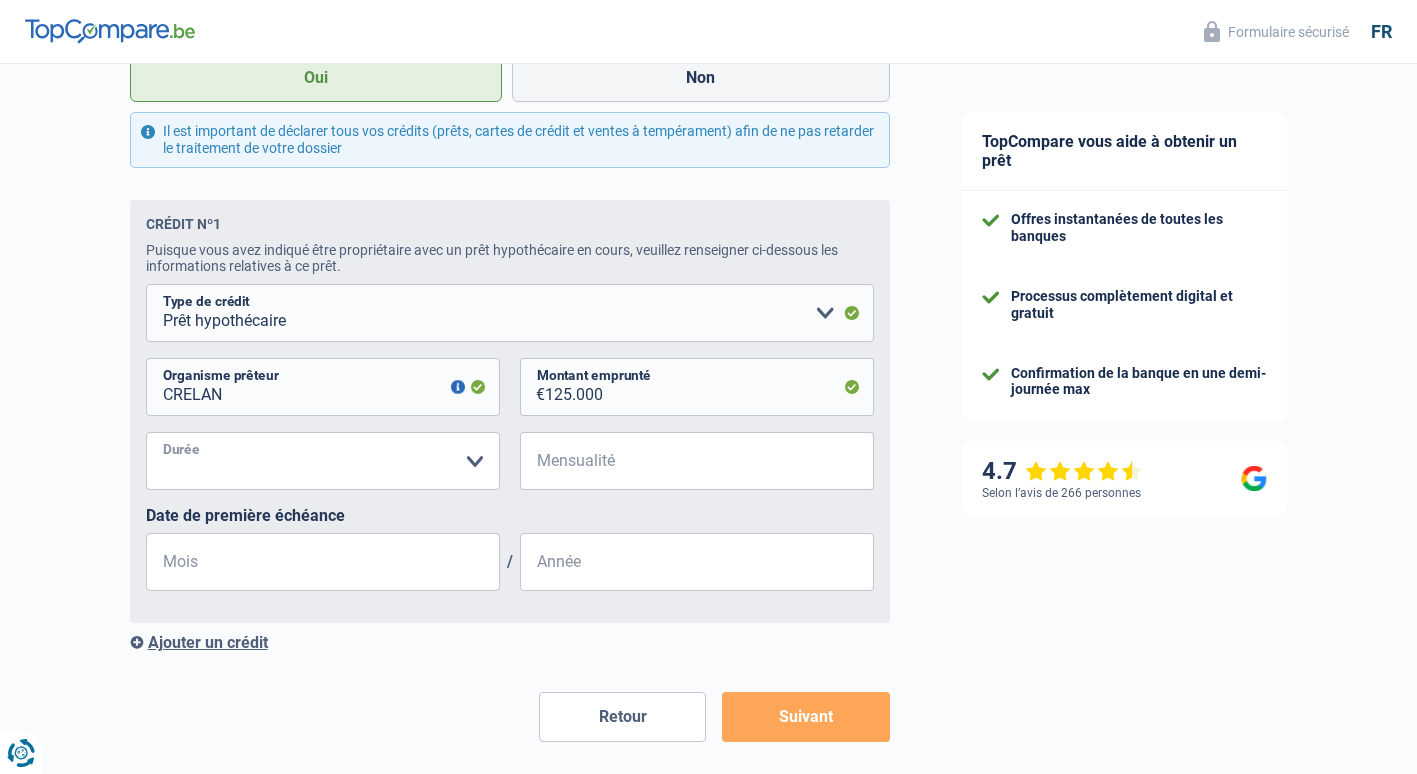 scroll, scrollTop: 1113, scrollLeft: 0, axis: vertical 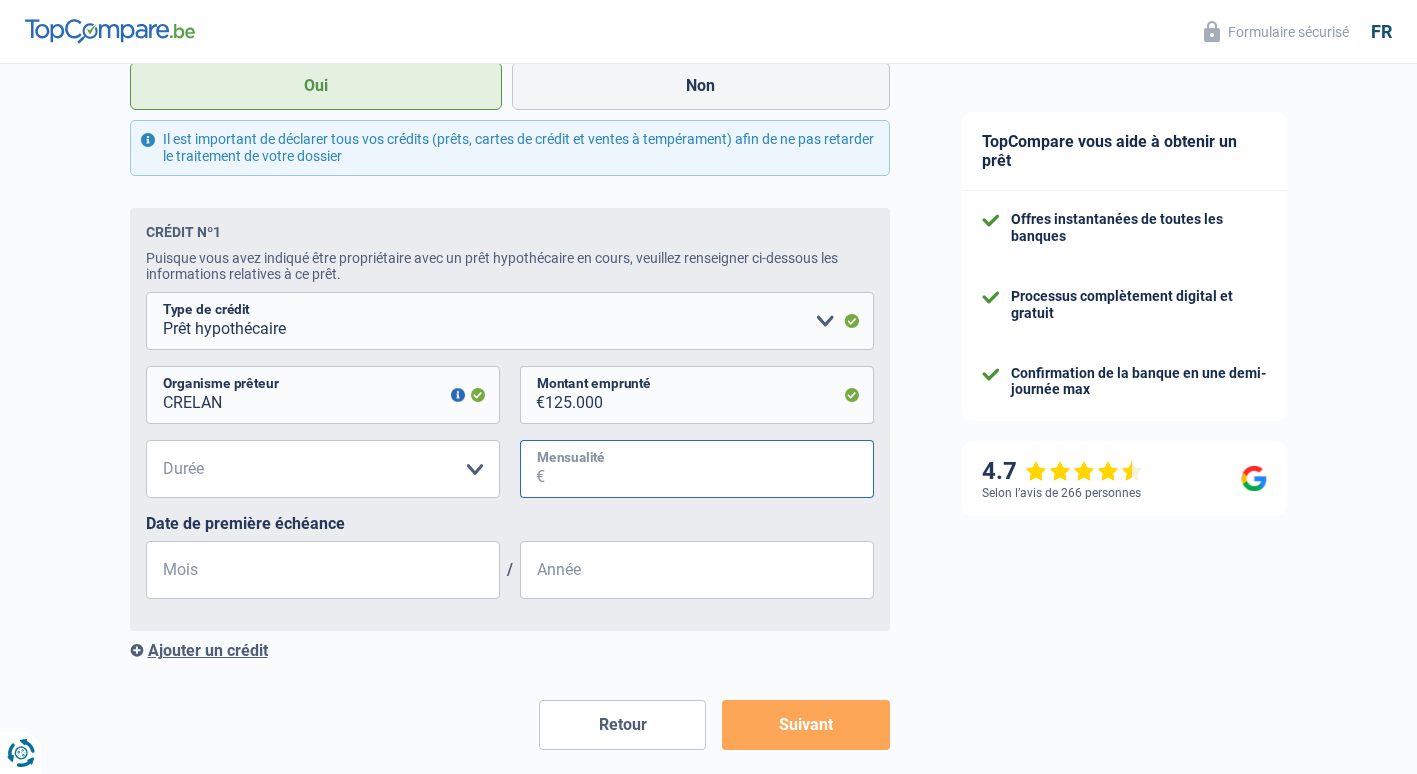 click on "Mensualité" at bounding box center [709, 469] 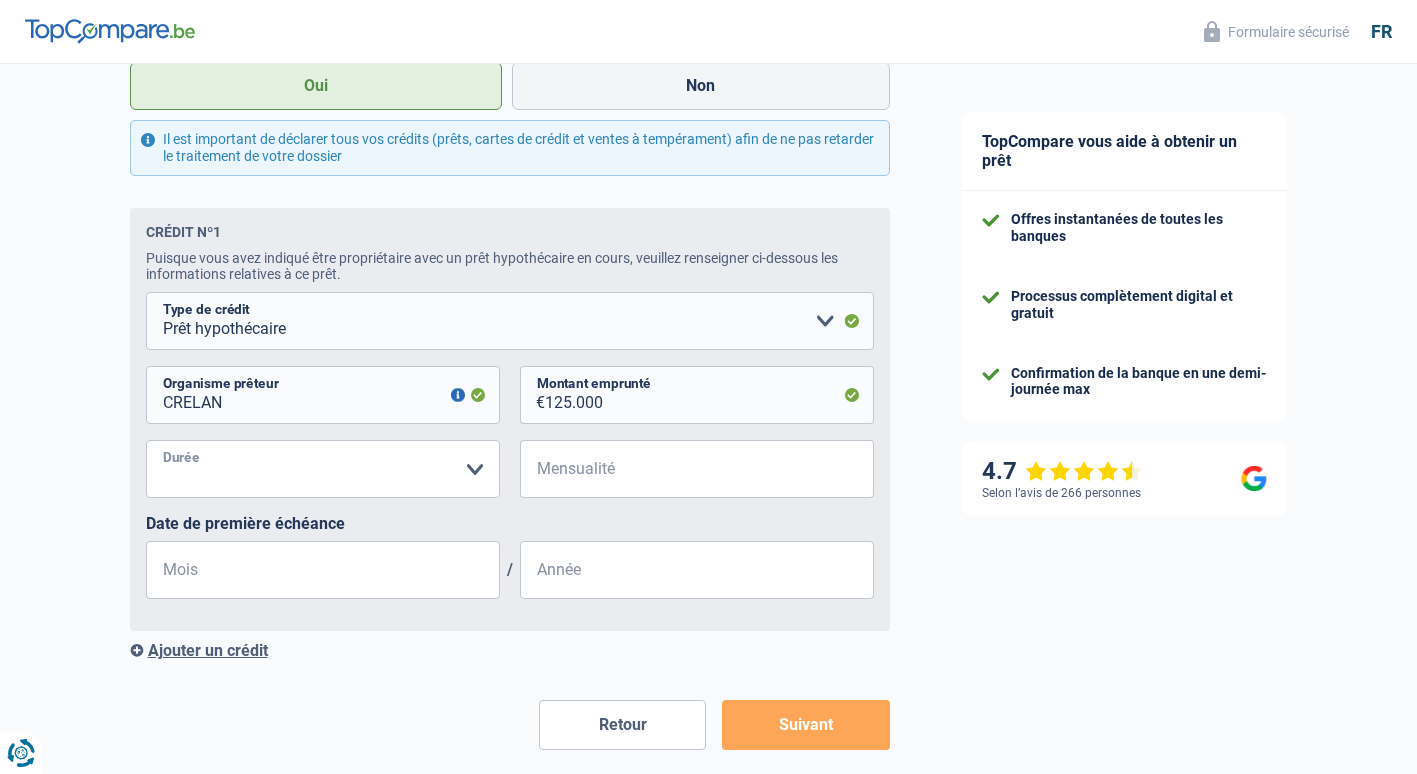 click on "120 mois 180 mois 240 mois 300 mois 360 mois 420 mois
Veuillez sélectionner une option" at bounding box center [323, 469] 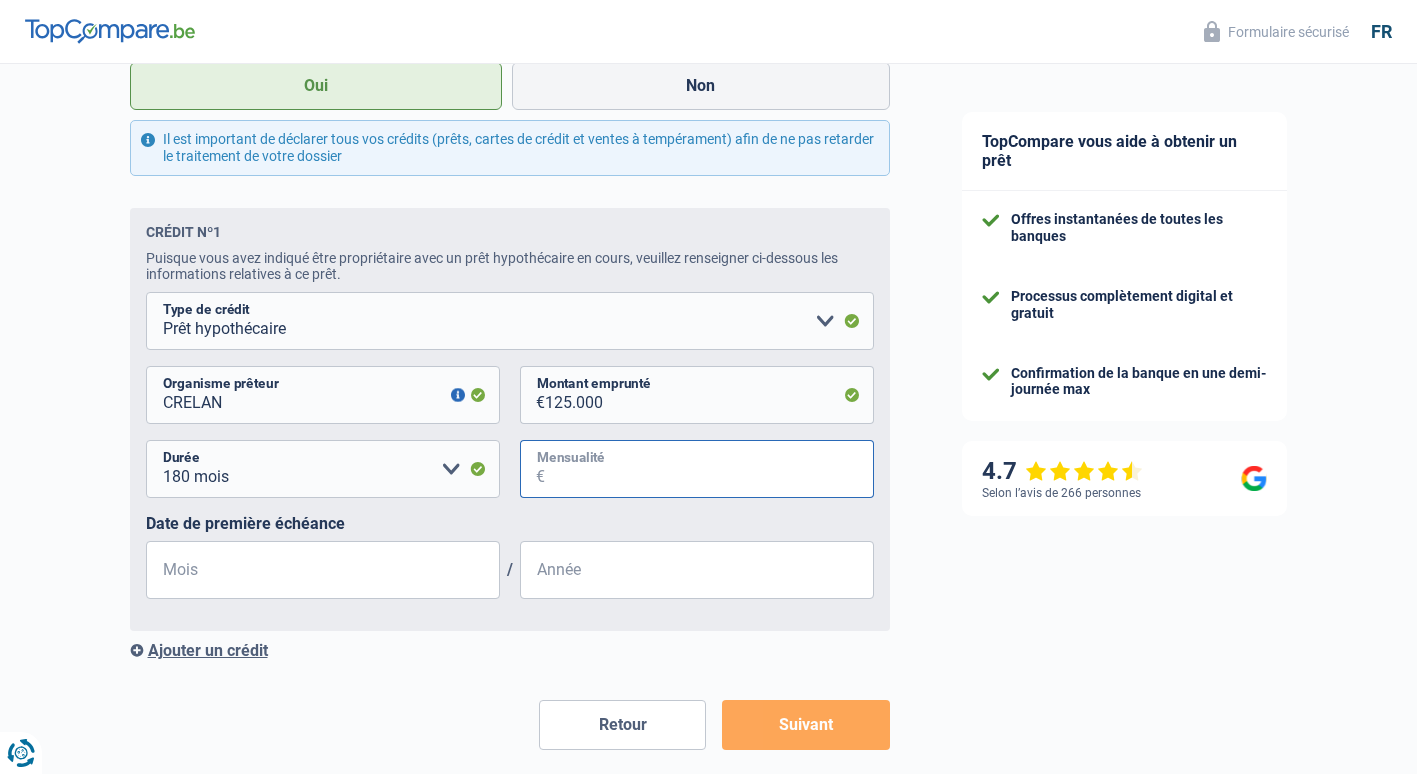click on "Mensualité" at bounding box center [709, 469] 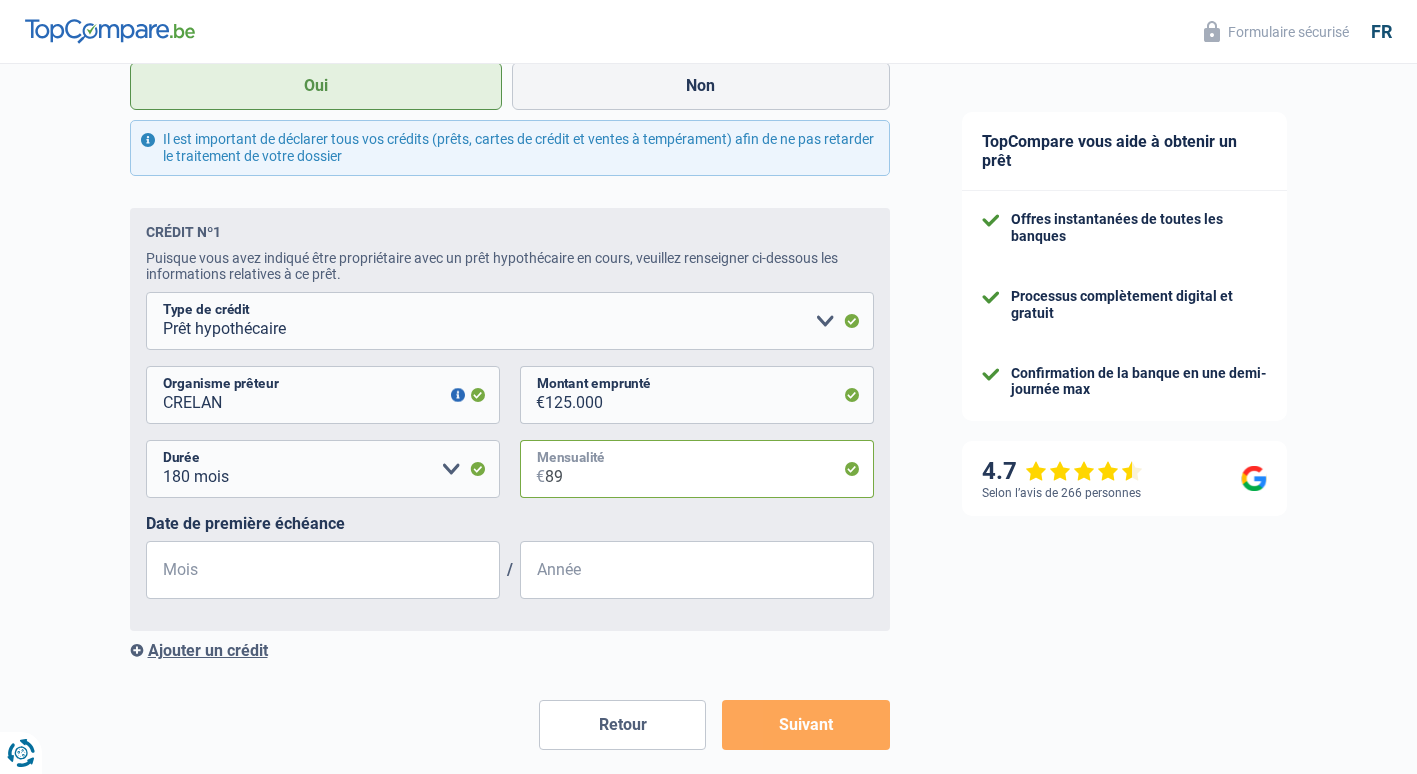 type on "8" 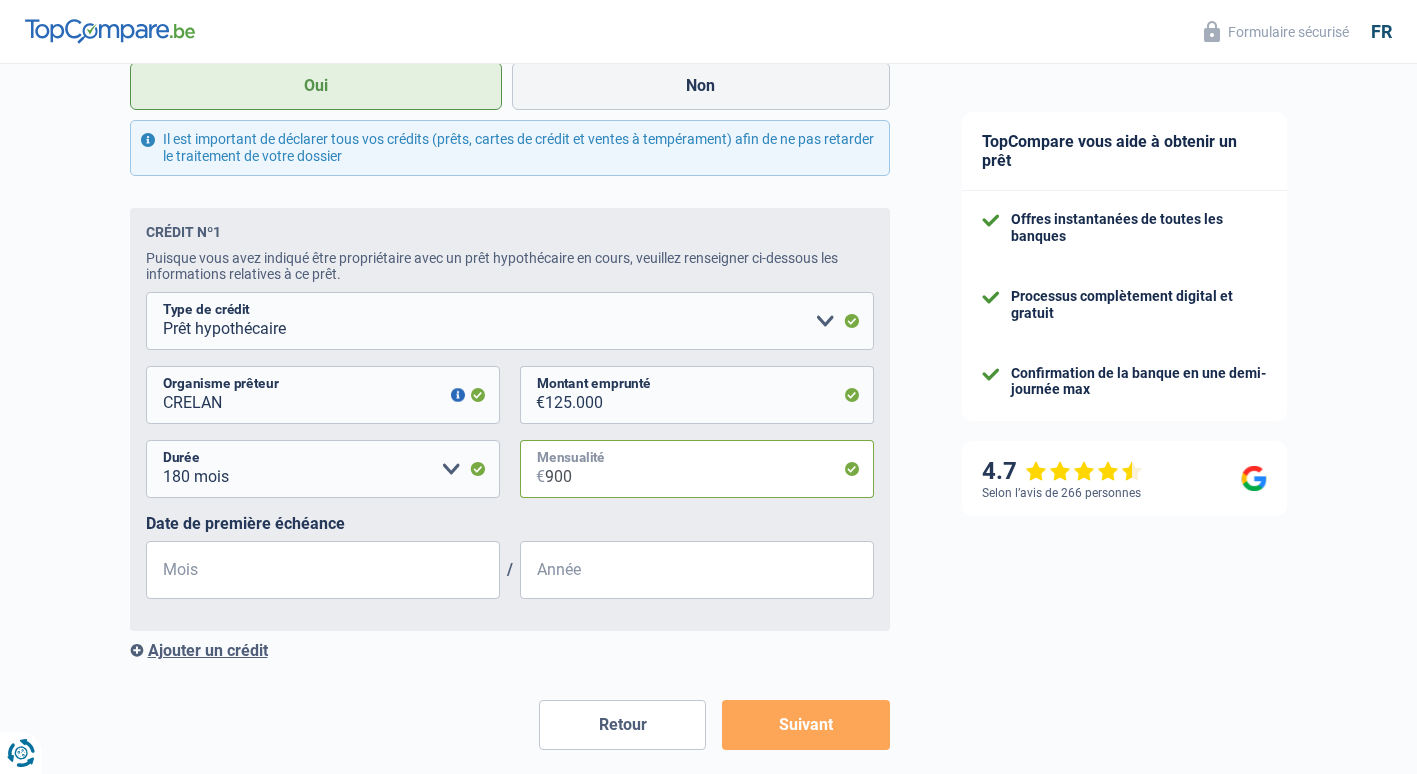 type on "900" 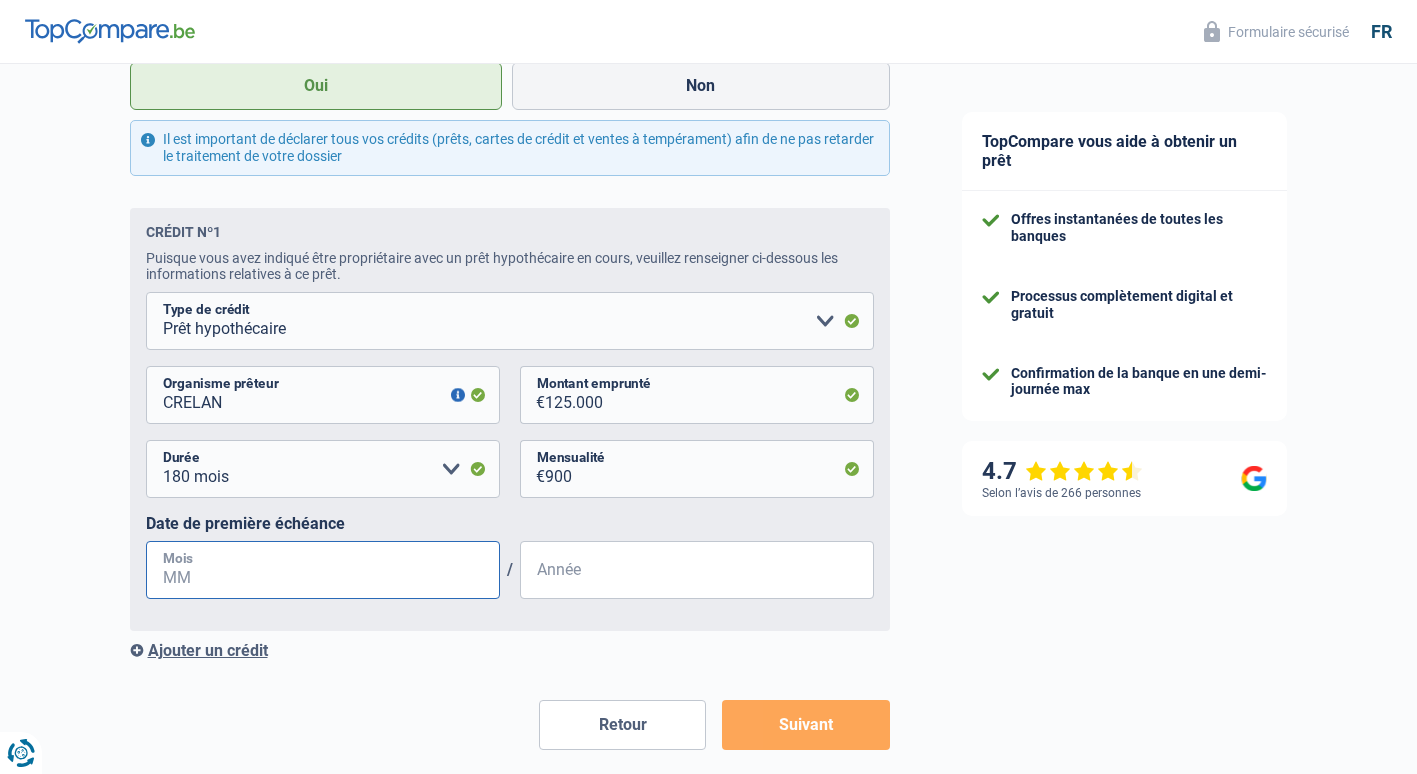 click on "Mois" at bounding box center (323, 570) 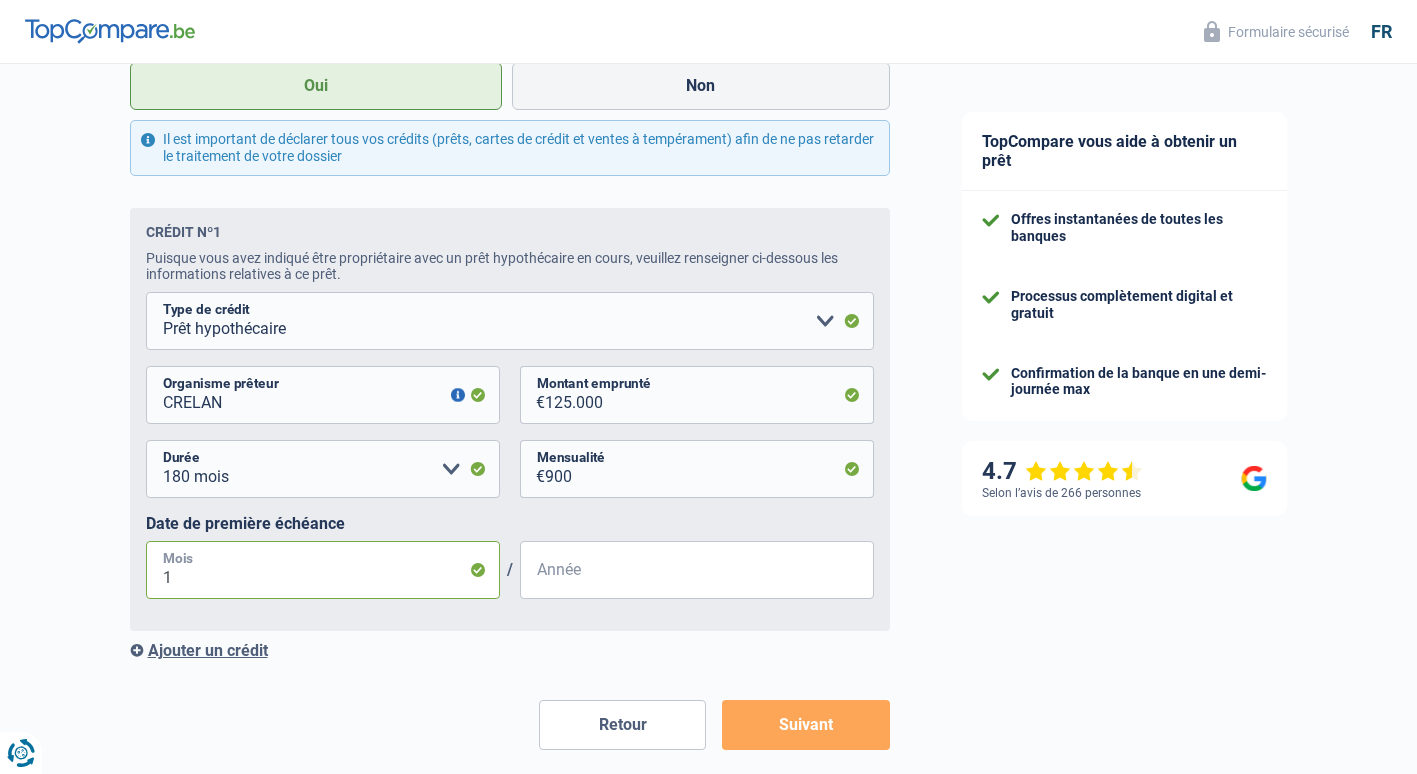 type on "12" 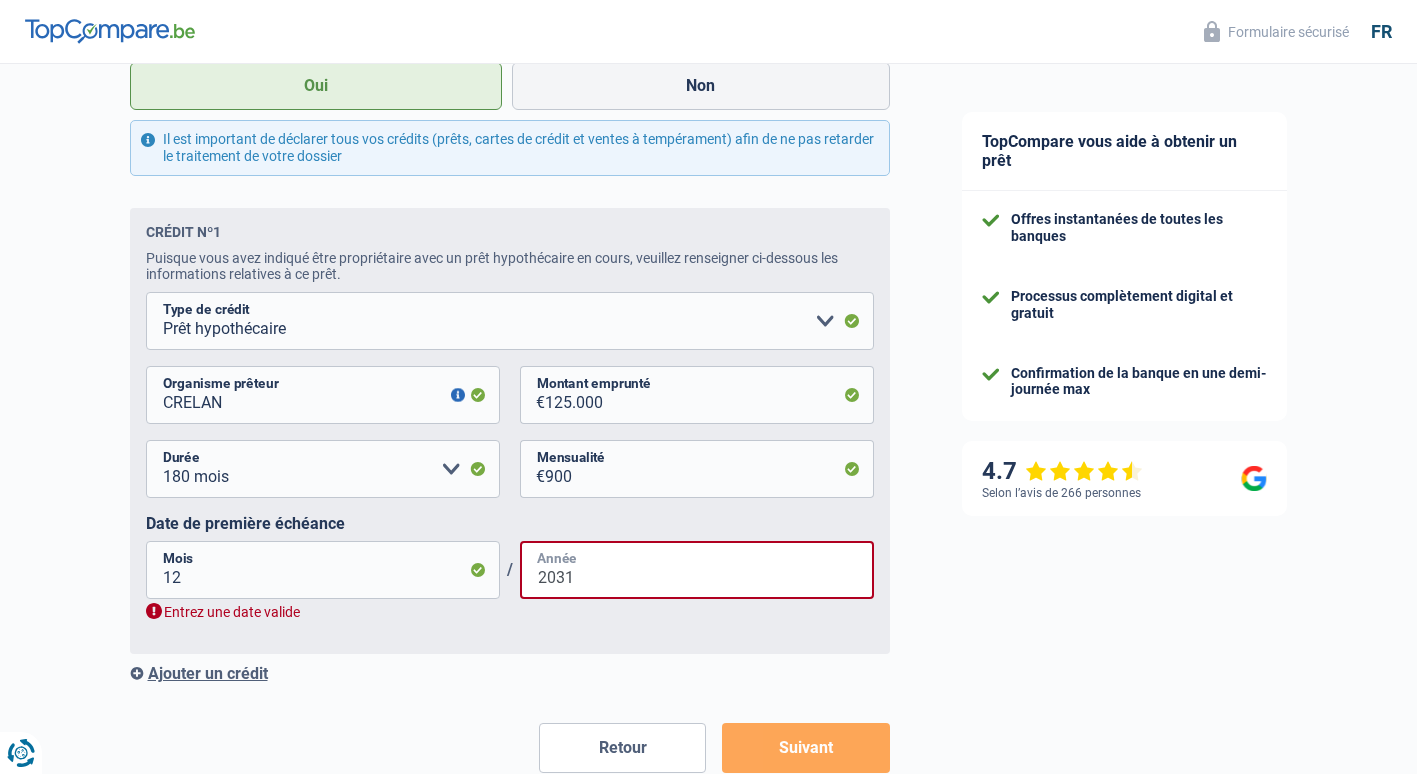 click on "2031" at bounding box center [697, 570] 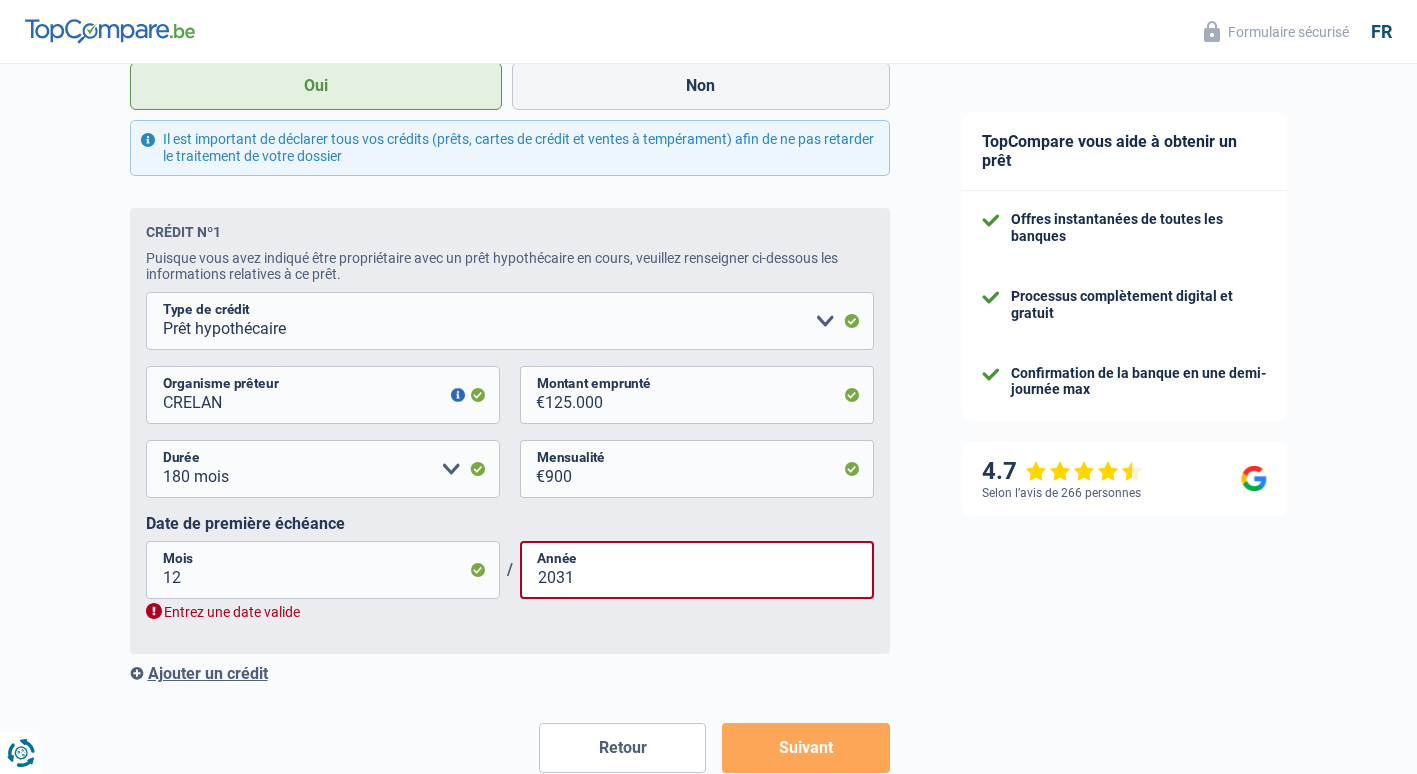 drag, startPoint x: 516, startPoint y: 628, endPoint x: 507, endPoint y: 635, distance: 11.401754 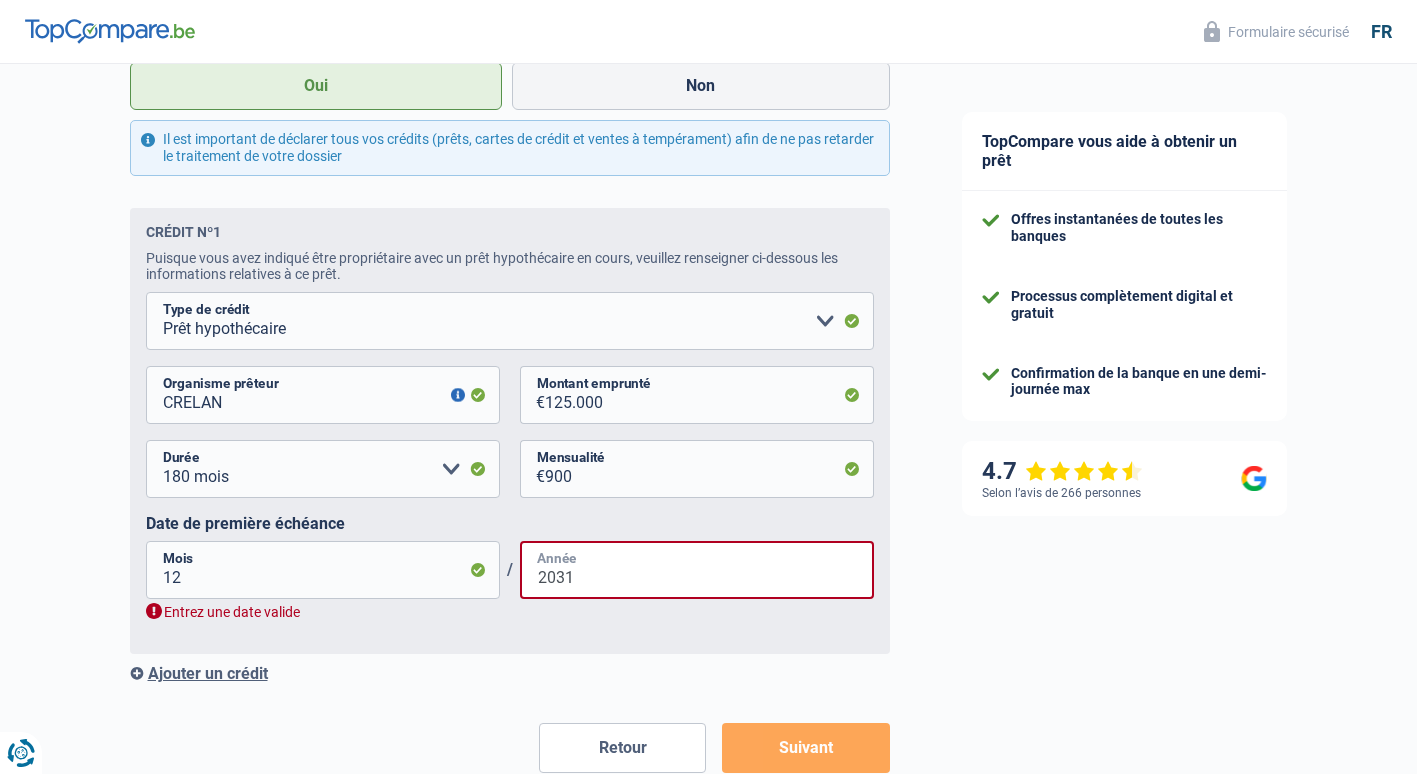 click on "2031" at bounding box center [697, 570] 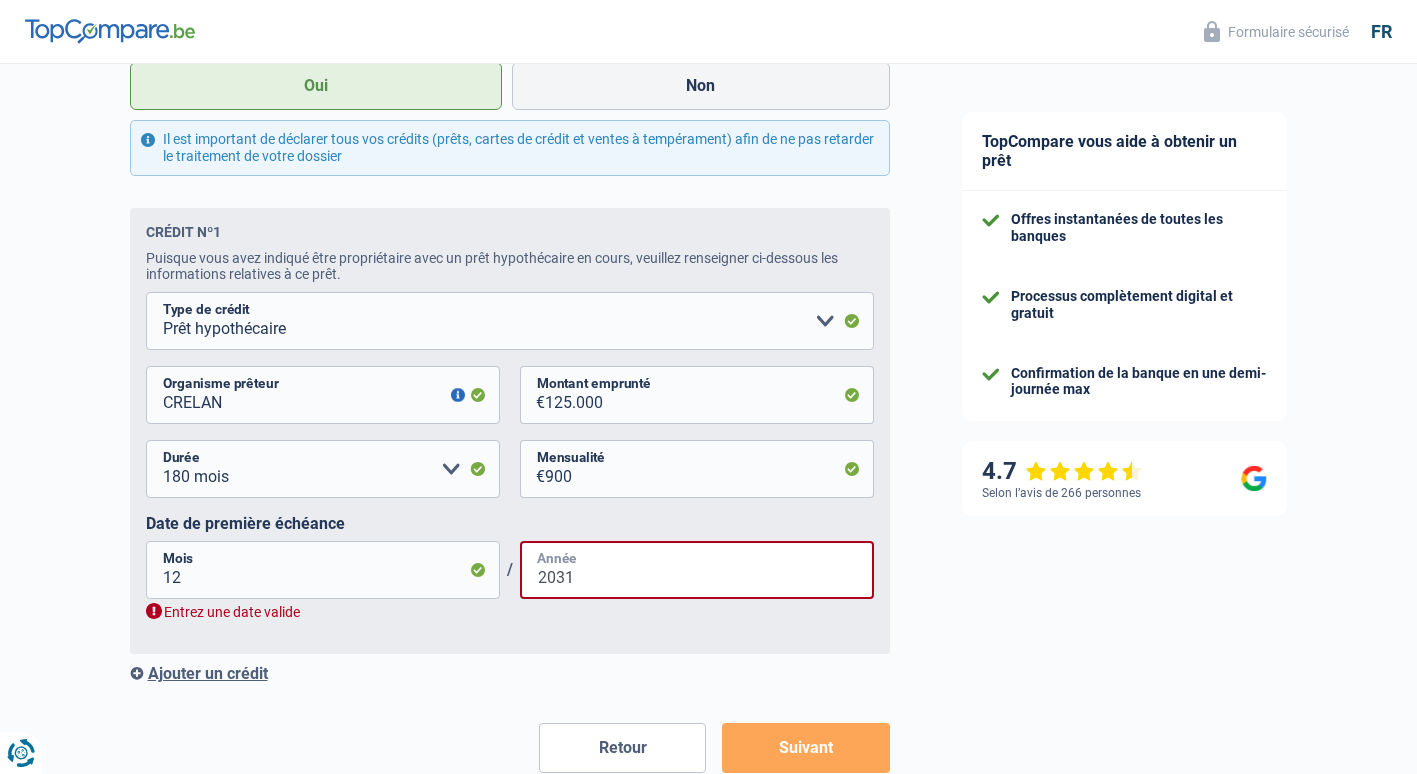 drag, startPoint x: 599, startPoint y: 579, endPoint x: 500, endPoint y: 592, distance: 99.849884 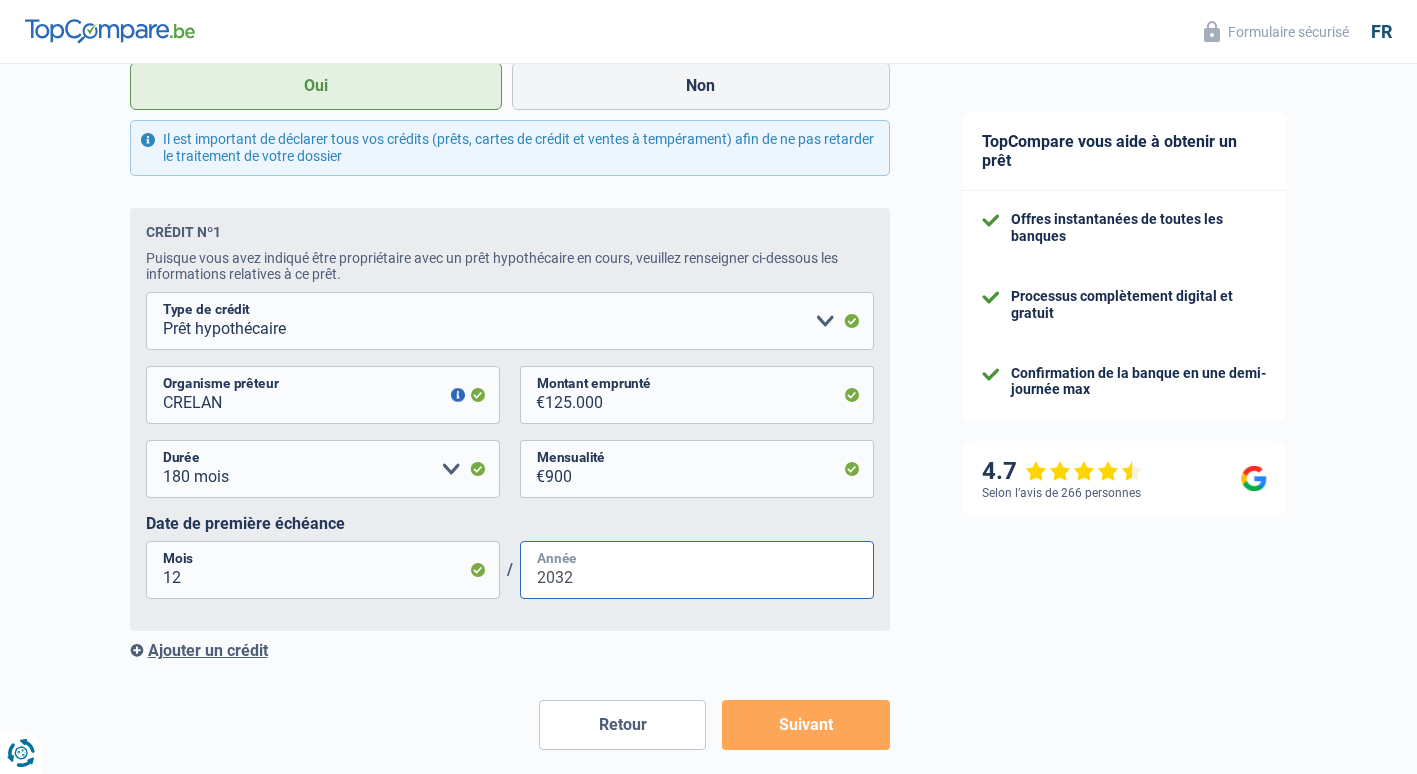type on "2032" 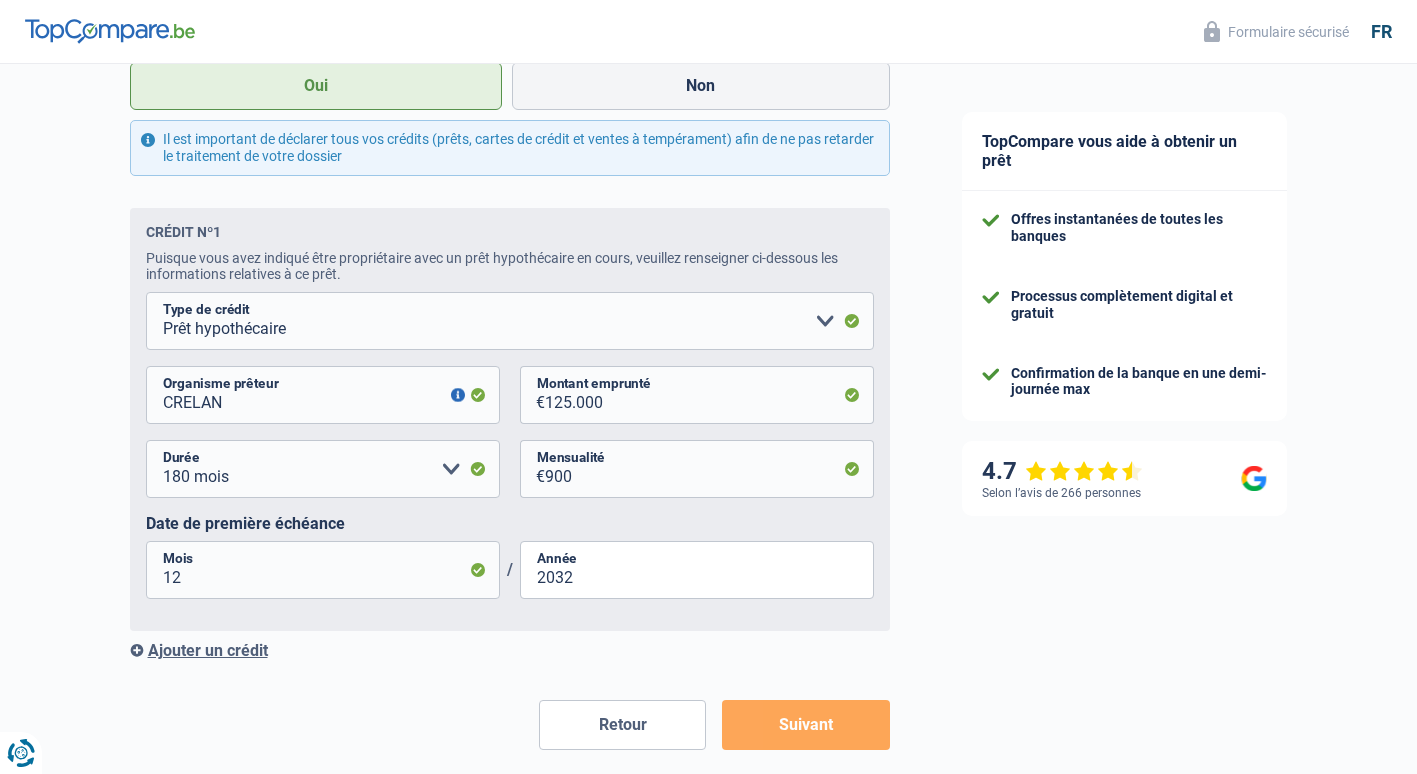 drag, startPoint x: 544, startPoint y: 717, endPoint x: 490, endPoint y: 670, distance: 71.5891 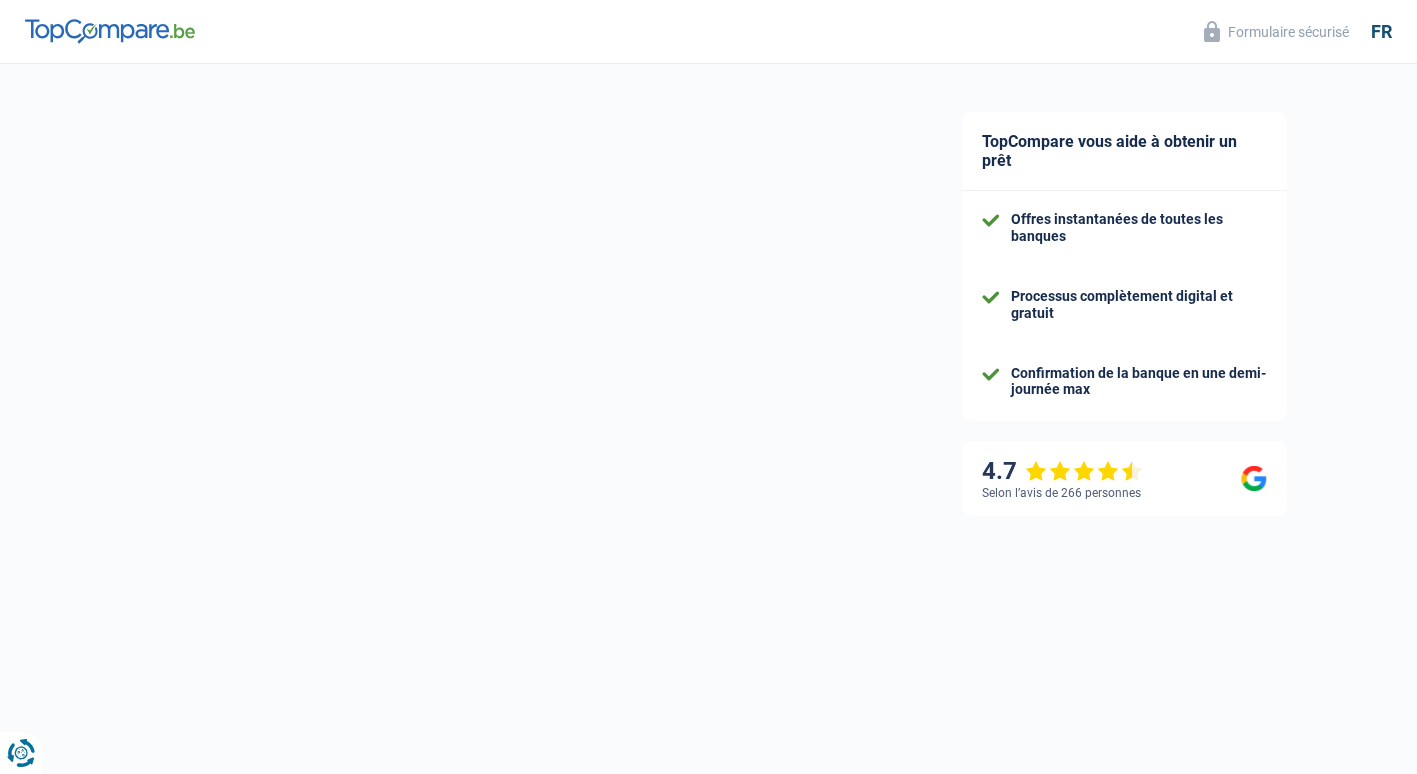 select on "married" 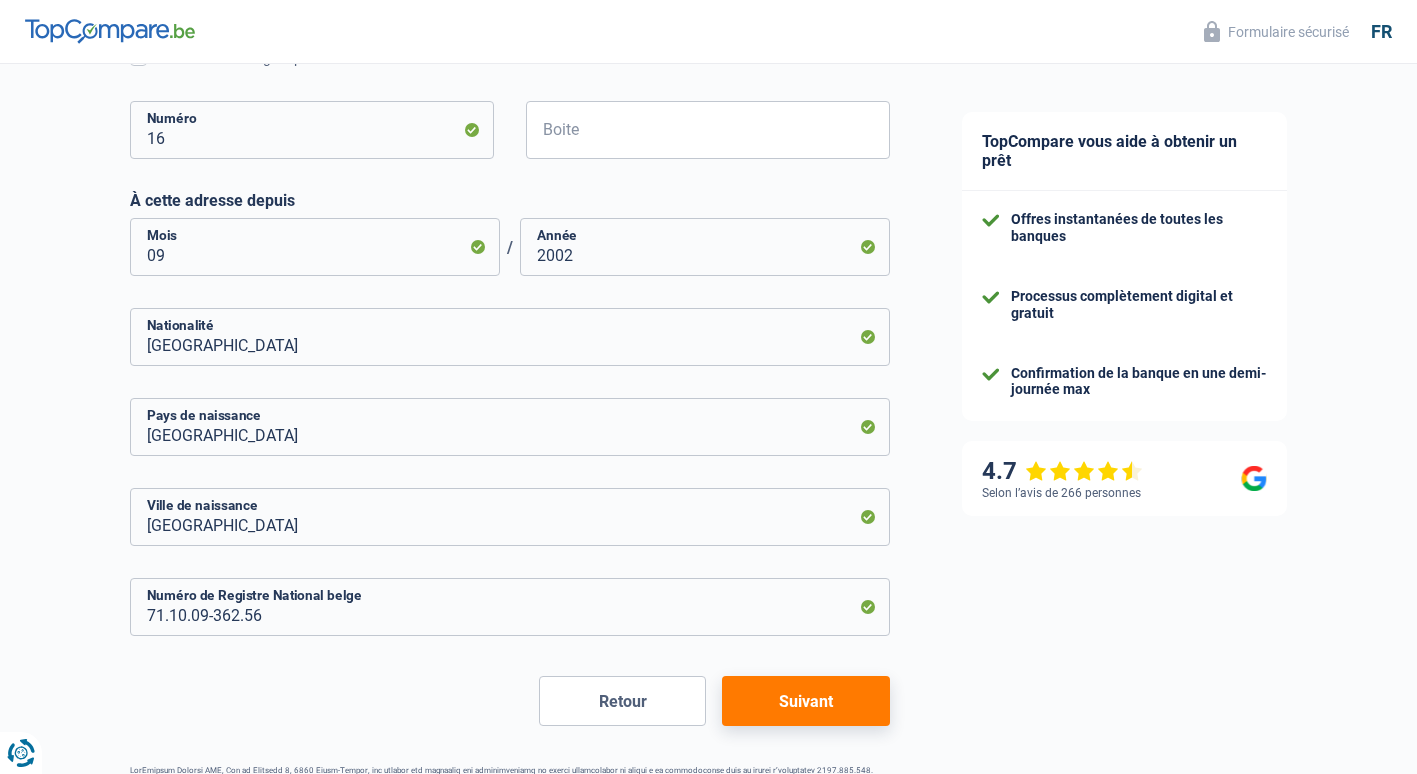 scroll, scrollTop: 970, scrollLeft: 0, axis: vertical 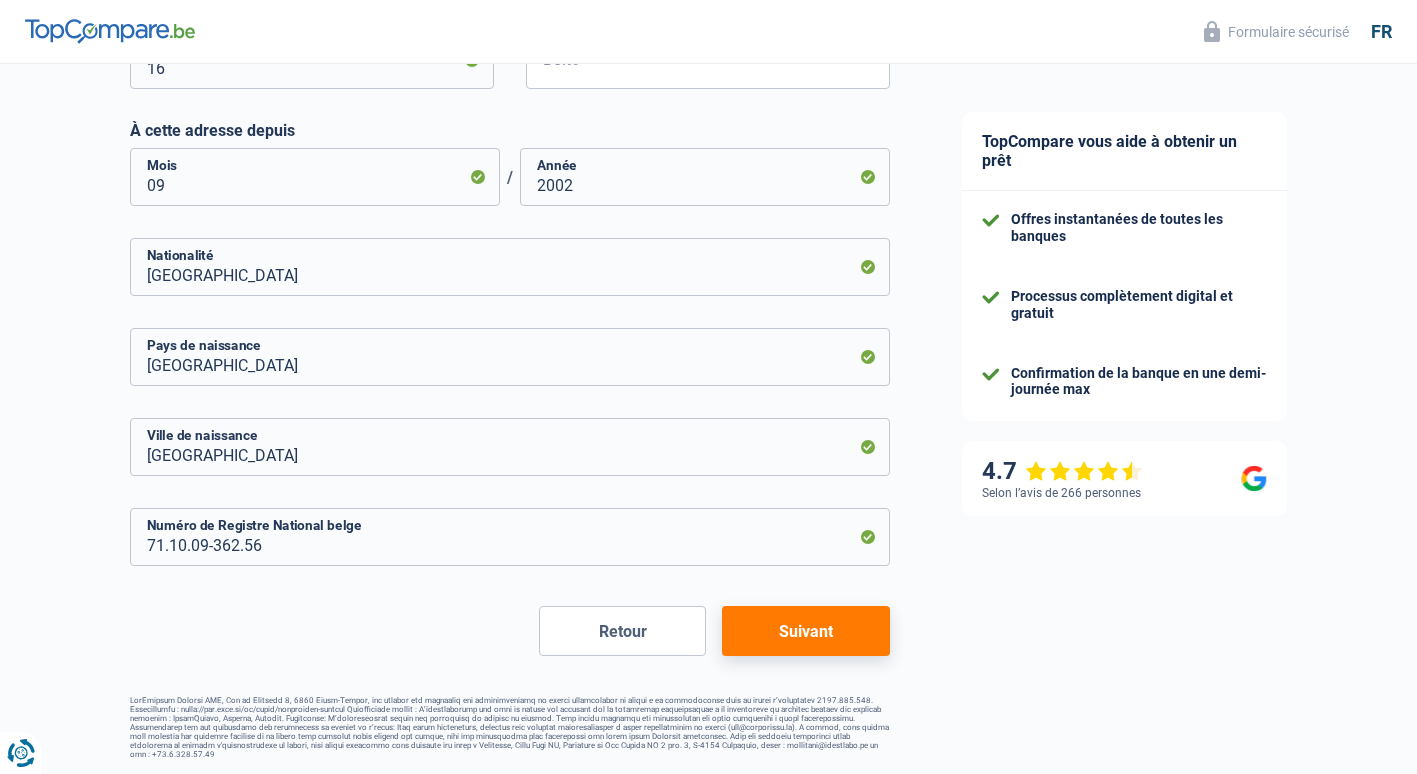 click on "Suivant" at bounding box center [805, 631] 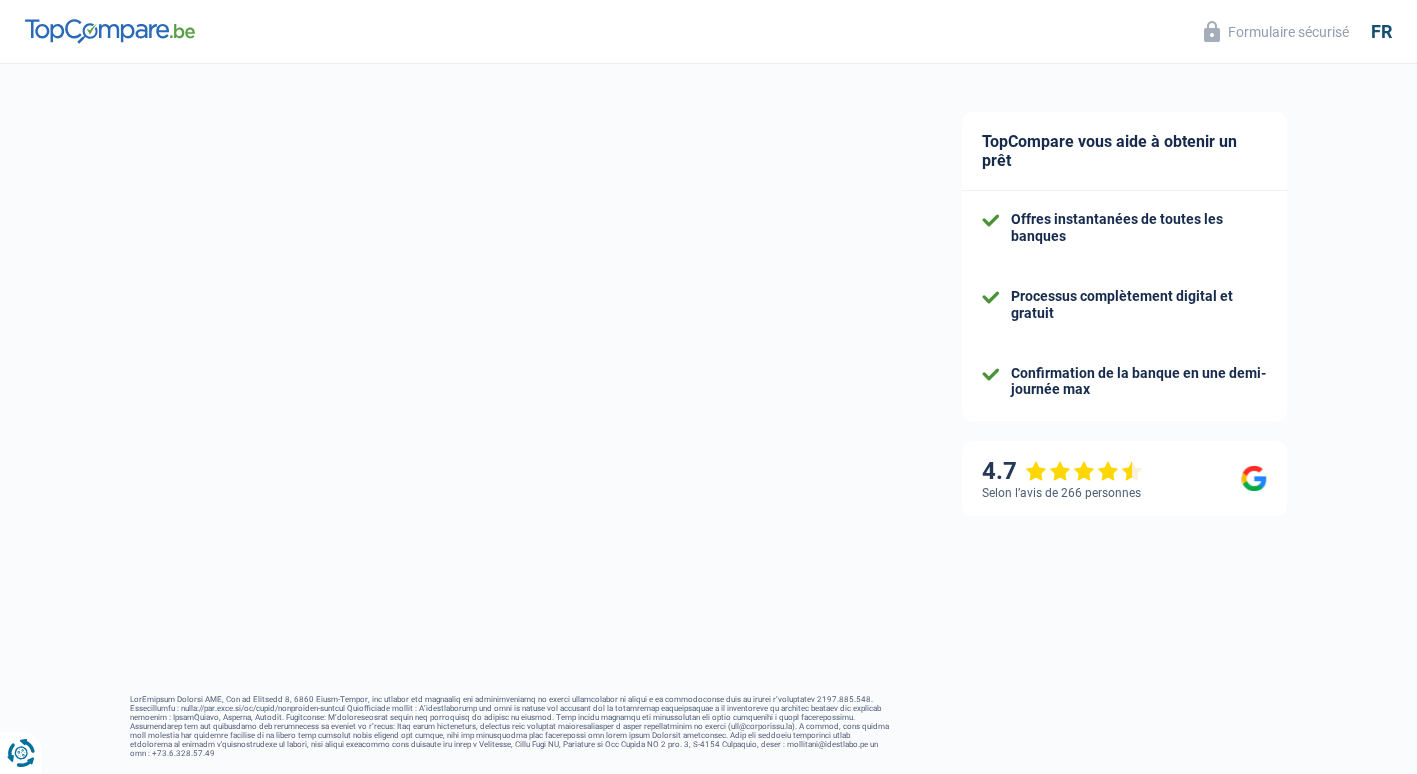 select on "familyAllowances" 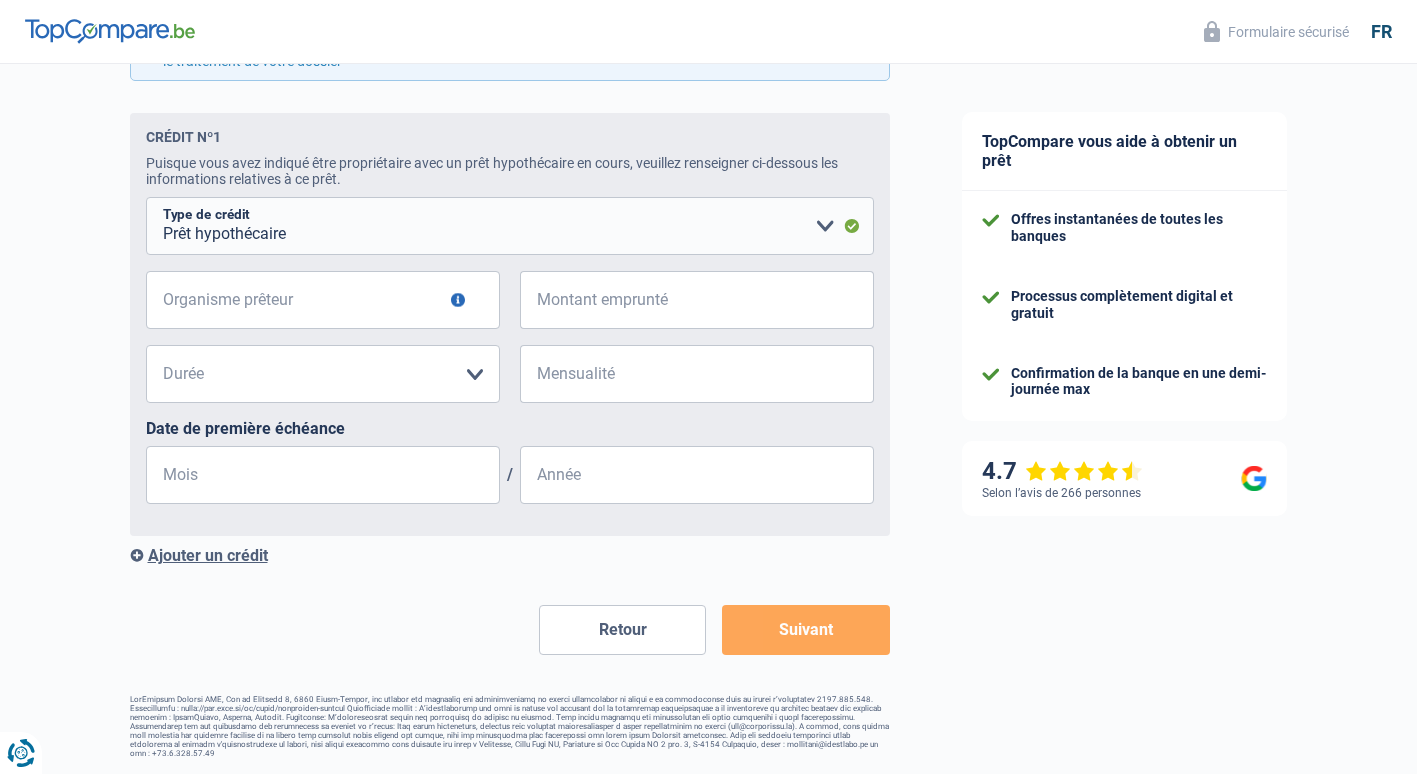 scroll, scrollTop: 1113, scrollLeft: 0, axis: vertical 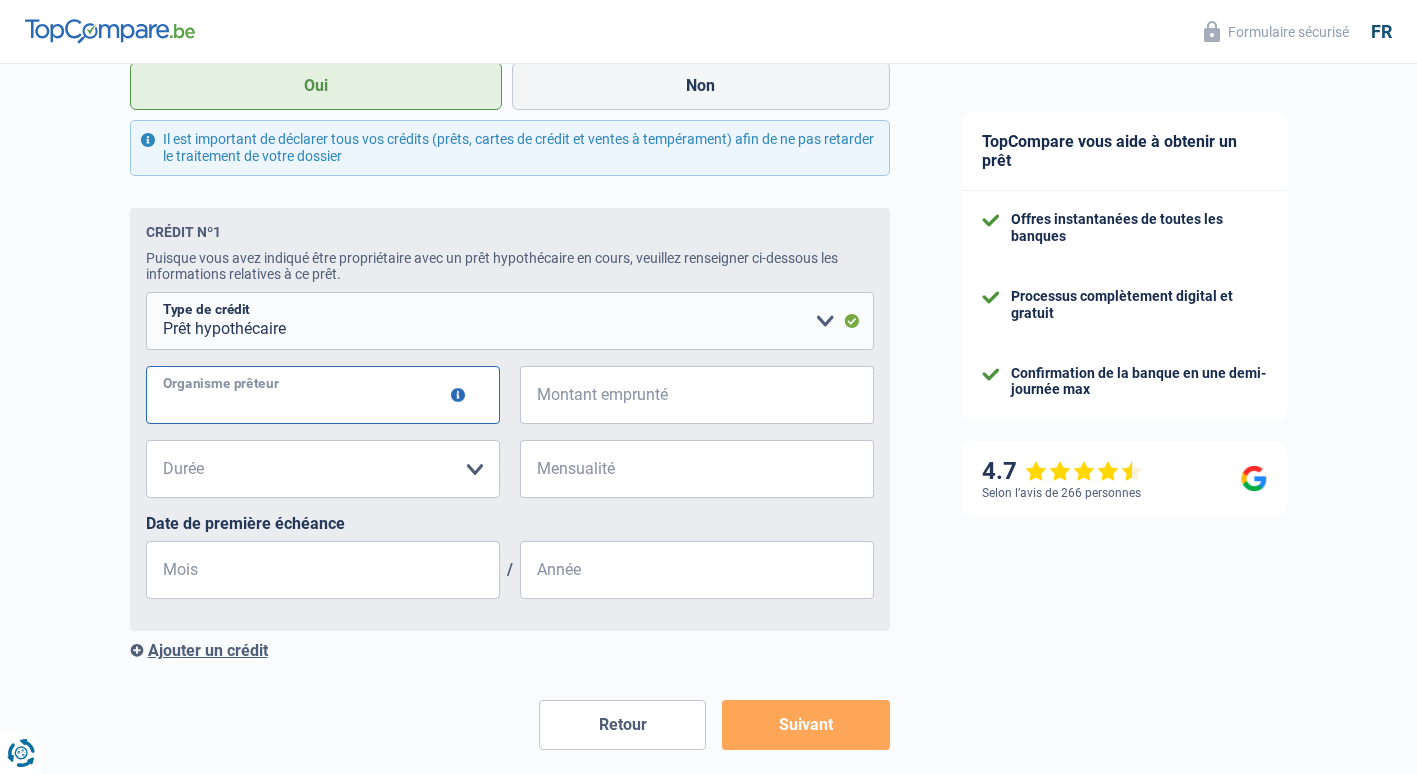 click on "Organisme prêteur" at bounding box center [323, 395] 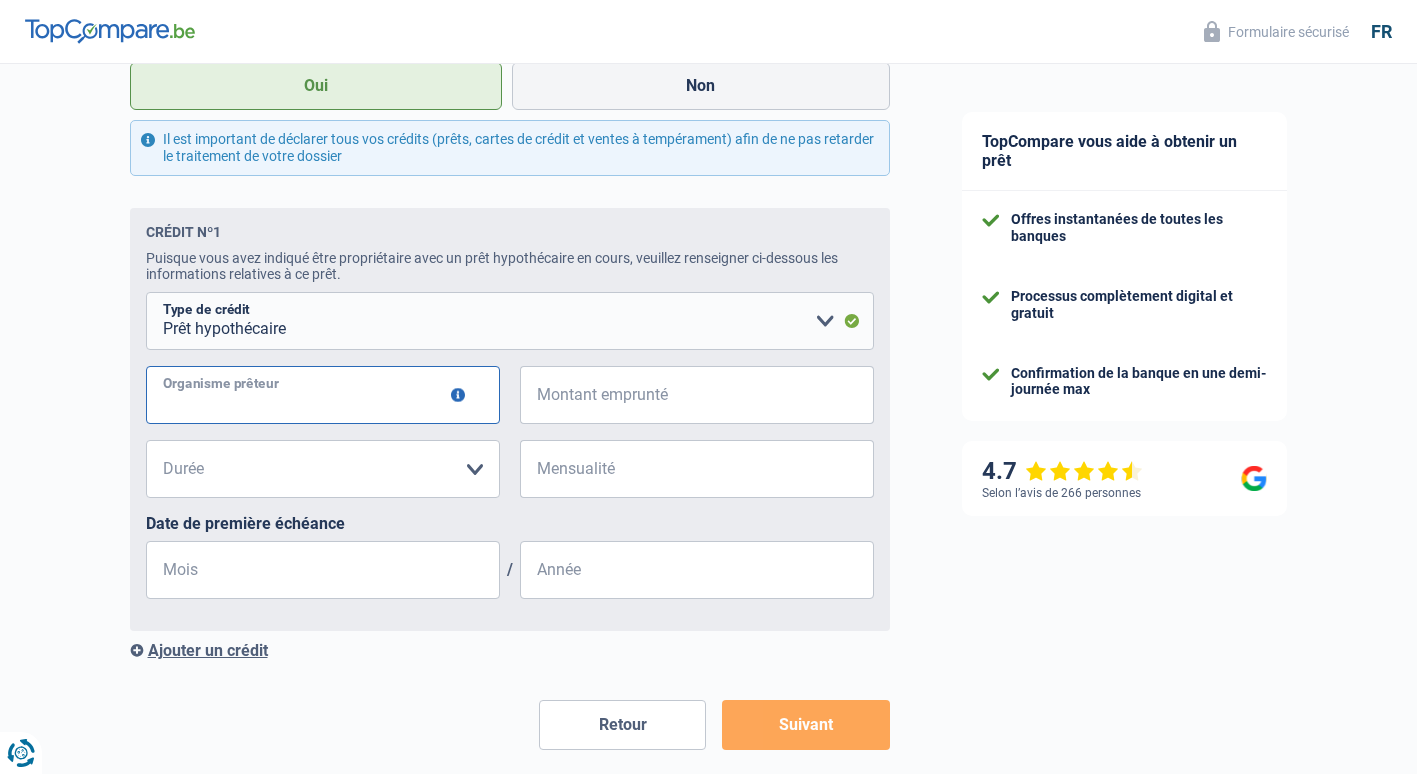 type on "CRELAN" 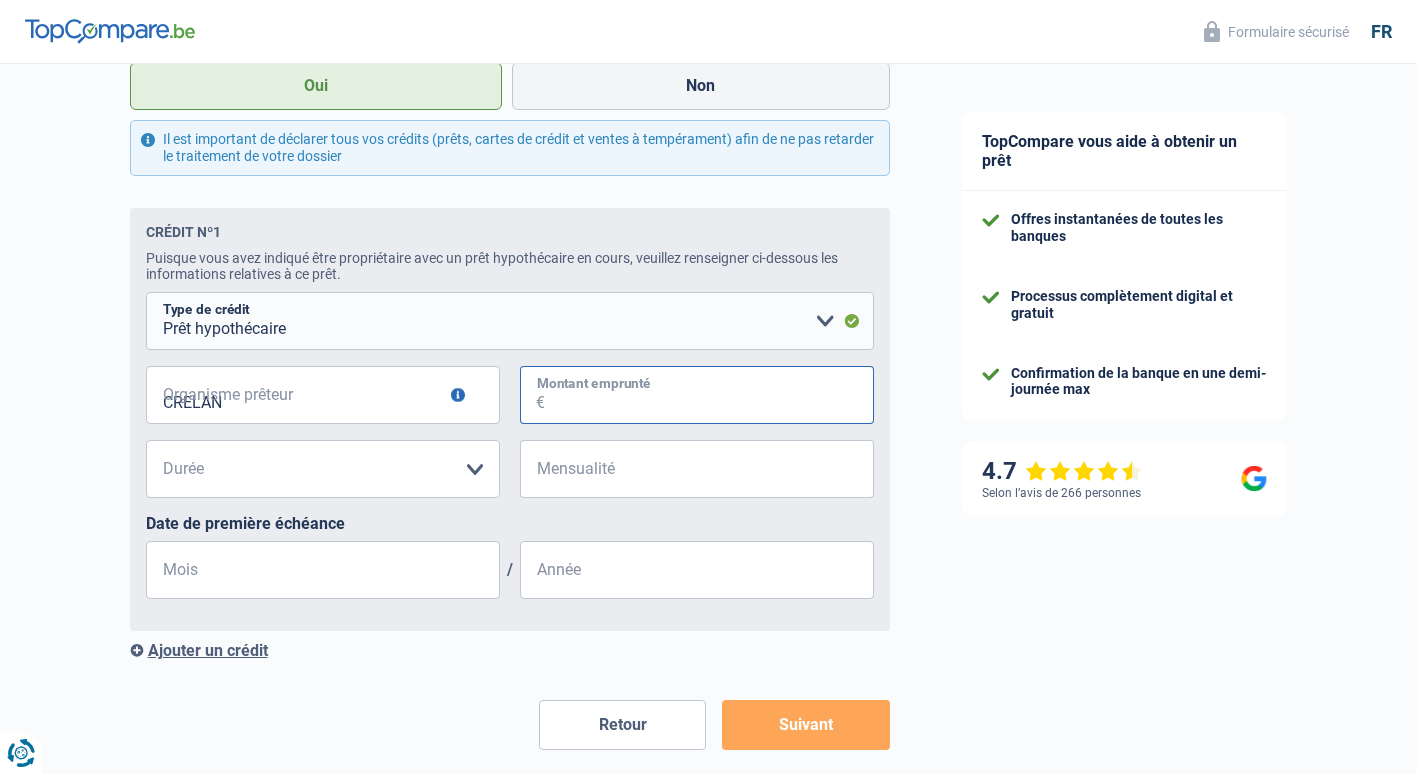 type on "125.000" 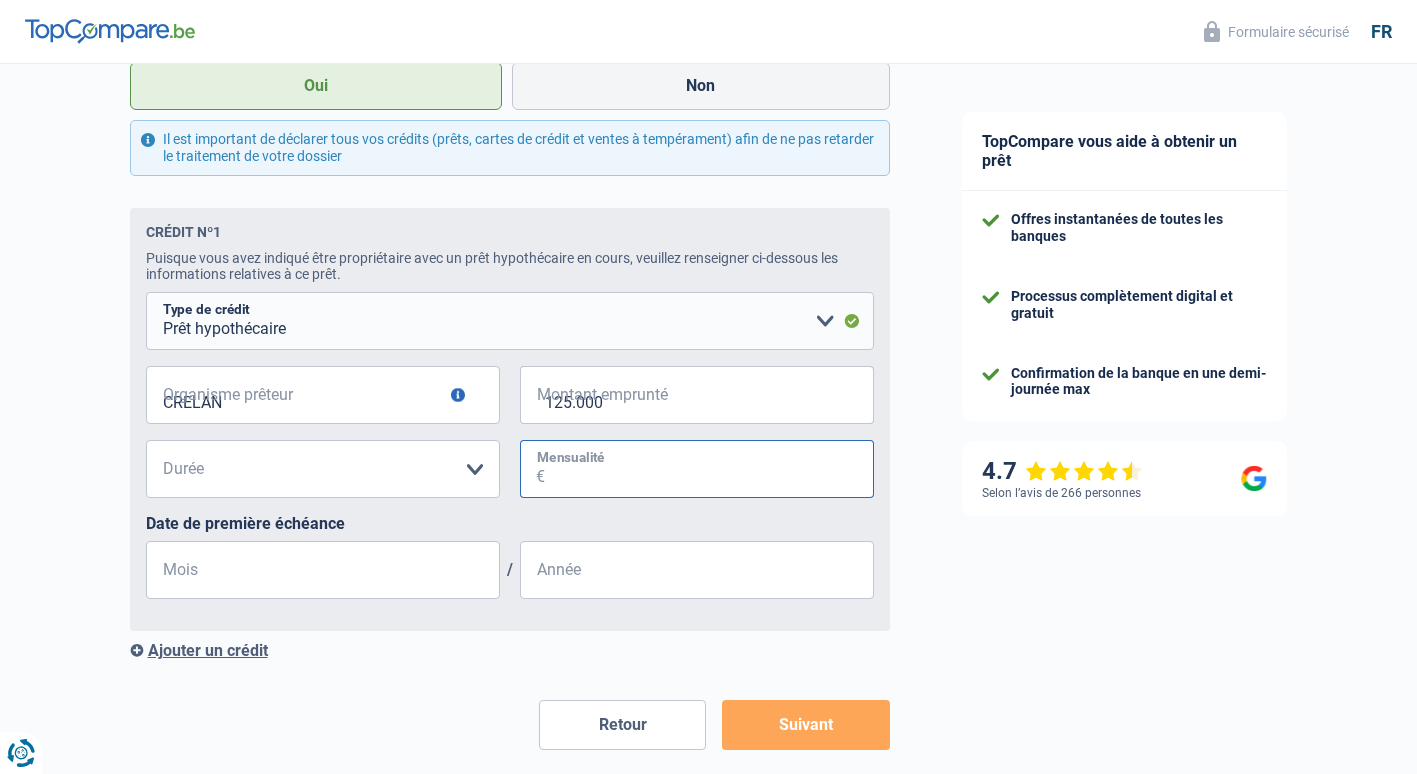 type on "900" 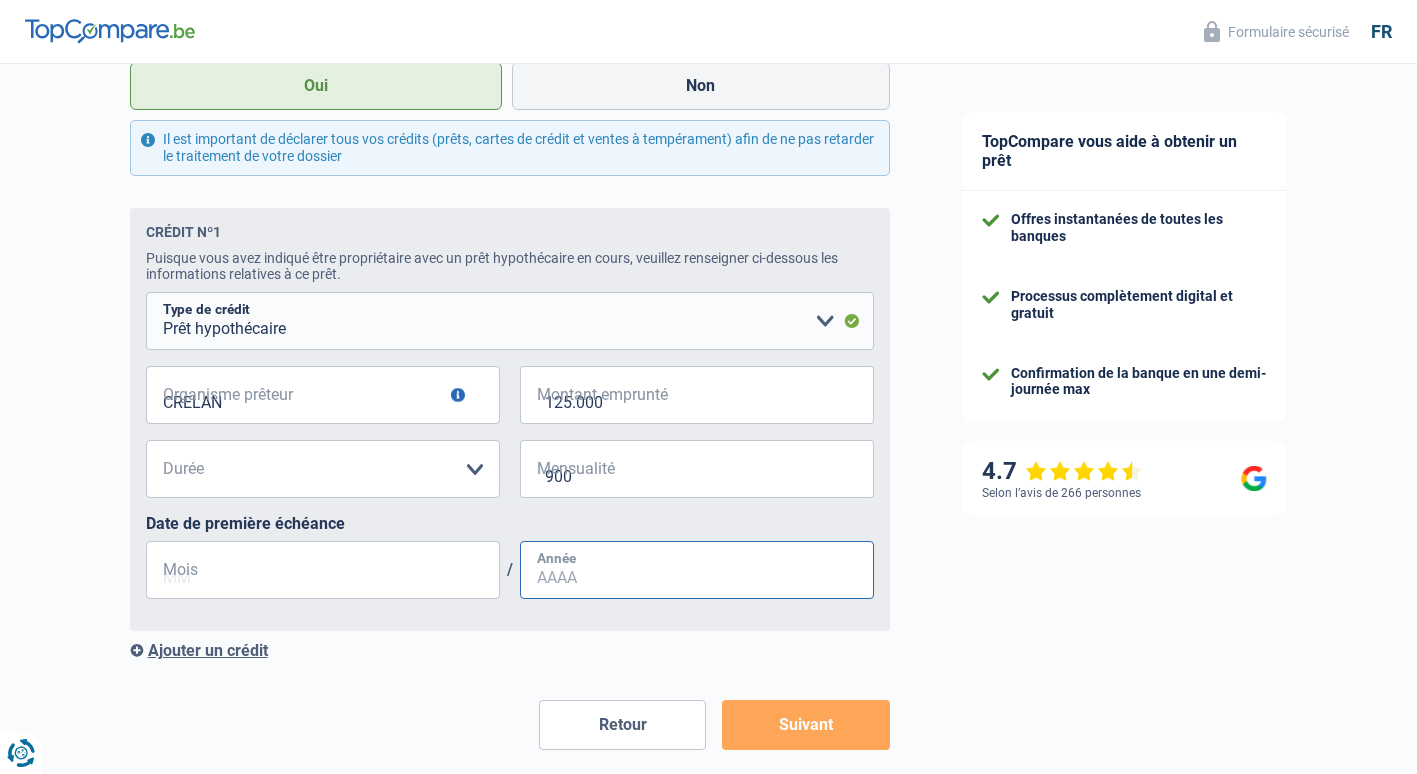 type on "12" 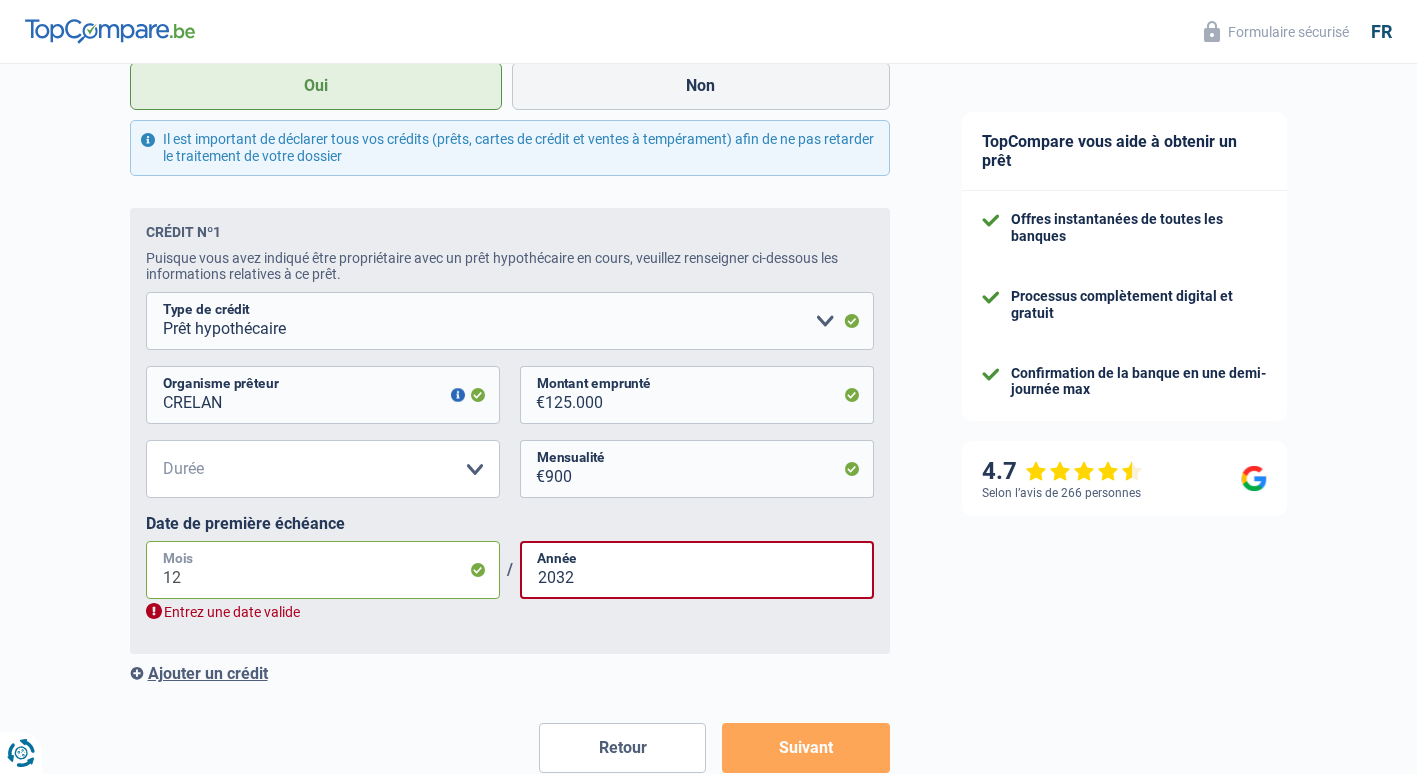 click on "12" at bounding box center (323, 570) 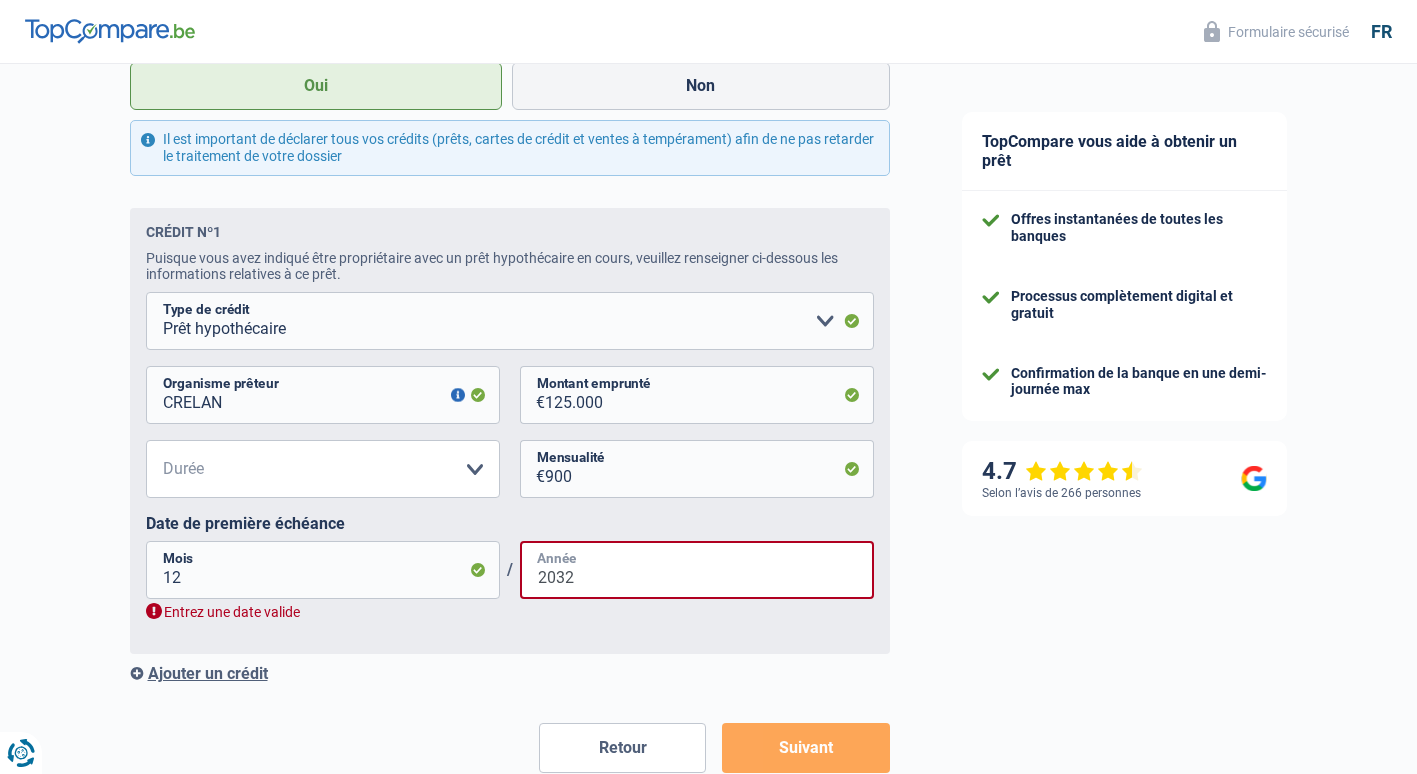 drag, startPoint x: 595, startPoint y: 589, endPoint x: 290, endPoint y: 642, distance: 309.57068 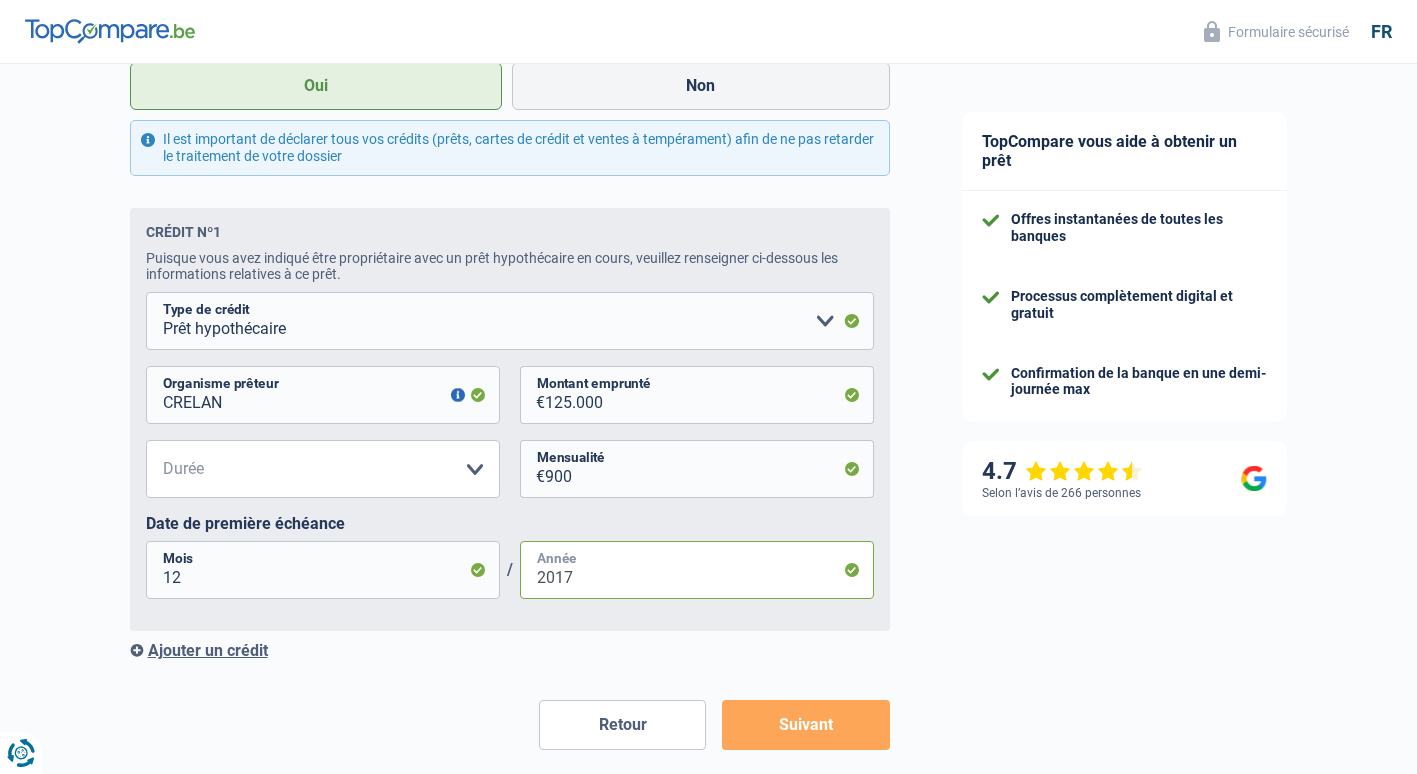 type on "2017" 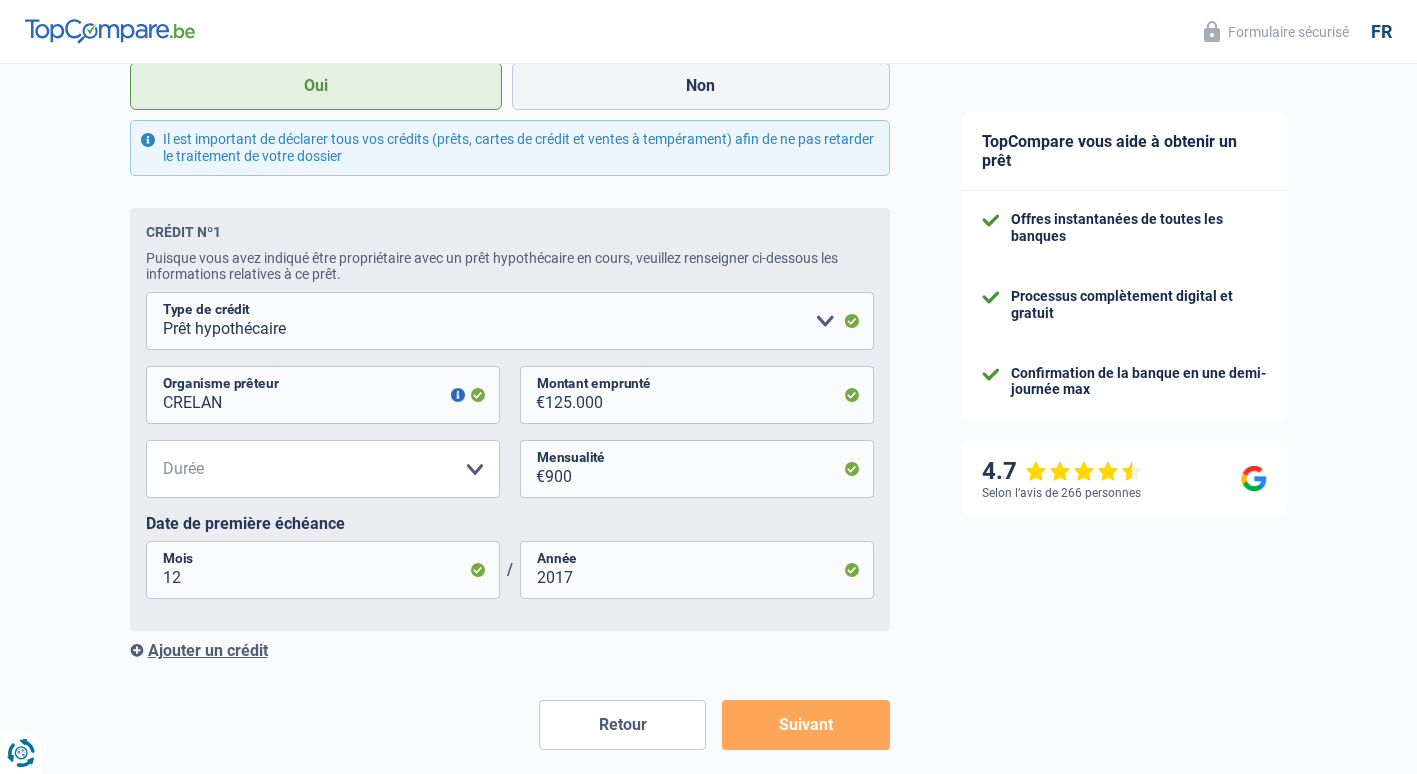 click on "Ajouter un crédit" at bounding box center (510, 650) 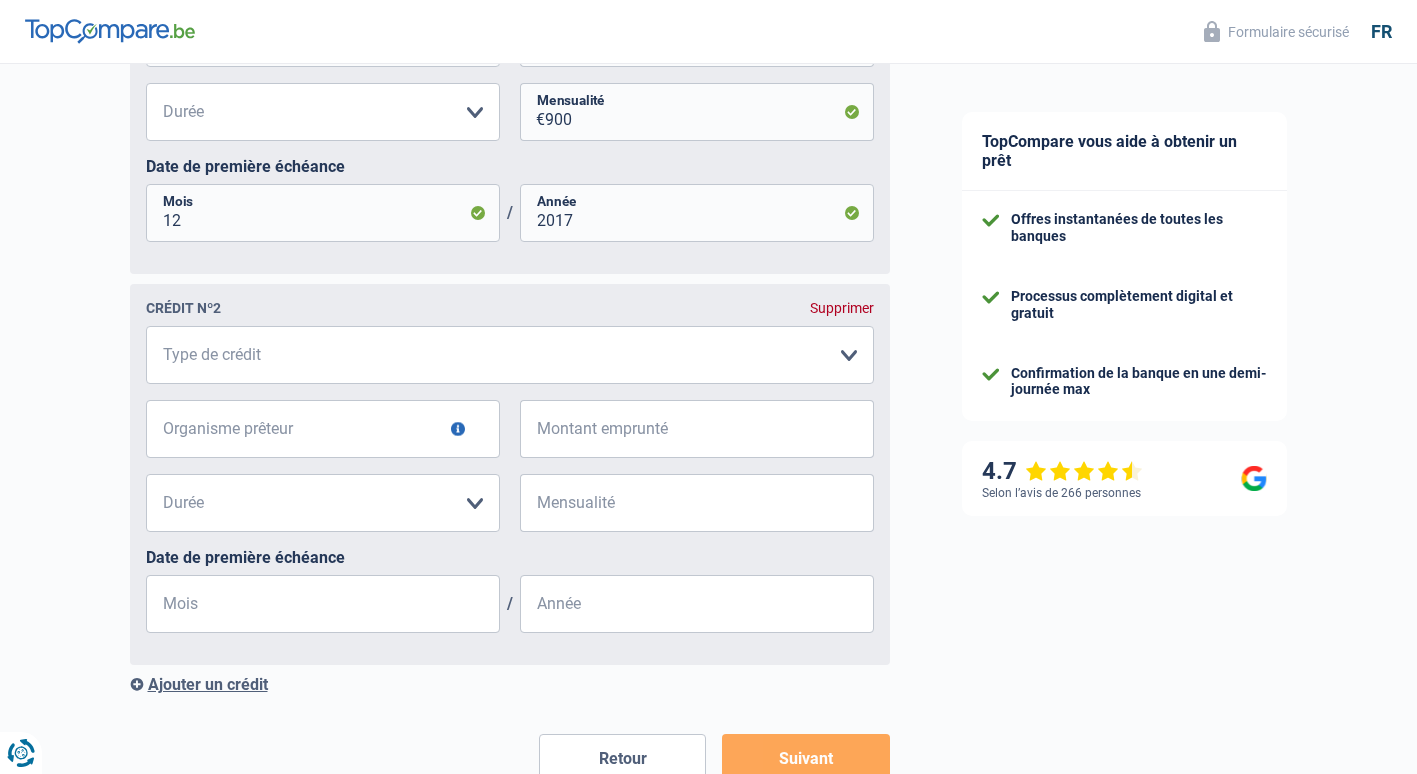 scroll, scrollTop: 1505, scrollLeft: 0, axis: vertical 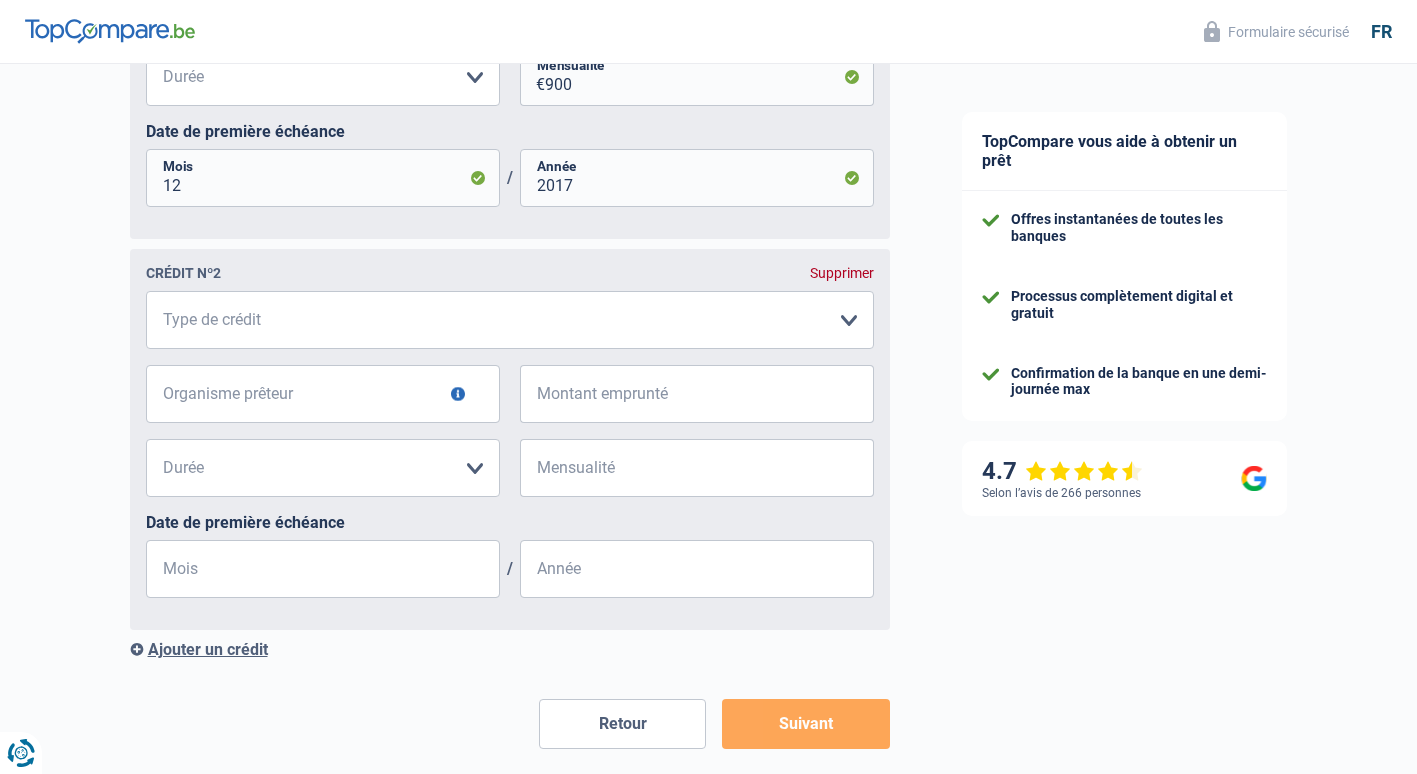 click on "Suivant" at bounding box center (805, 724) 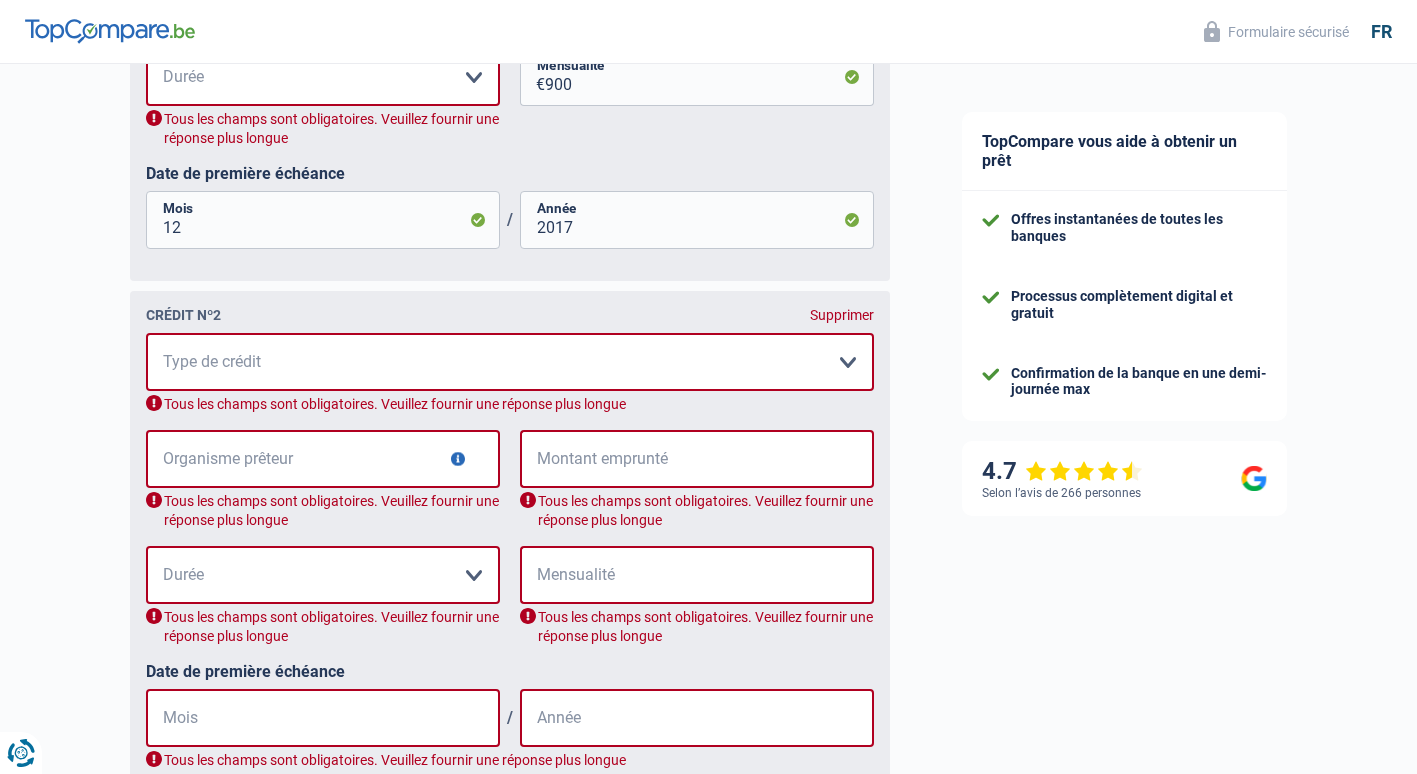 click on "Supprimer" at bounding box center (842, 315) 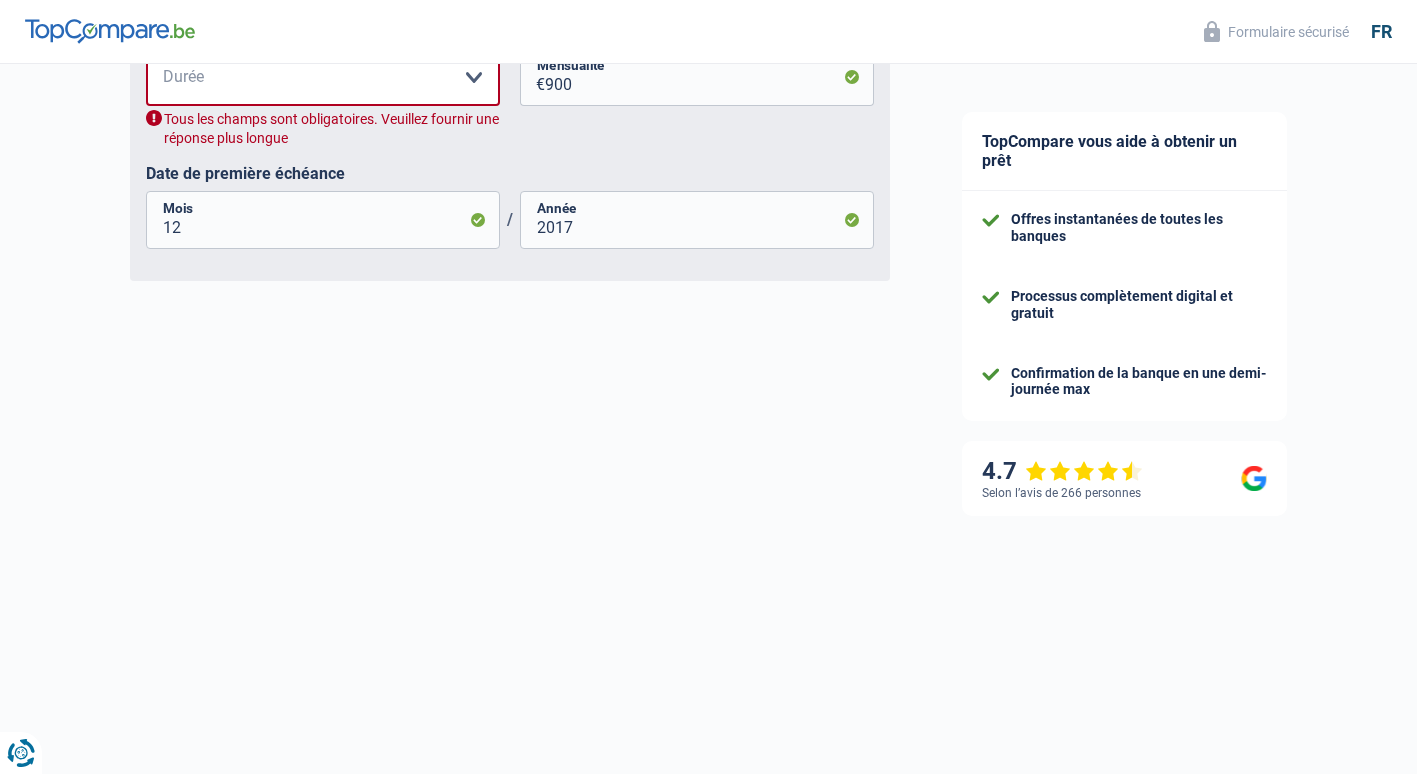 scroll, scrollTop: 1255, scrollLeft: 0, axis: vertical 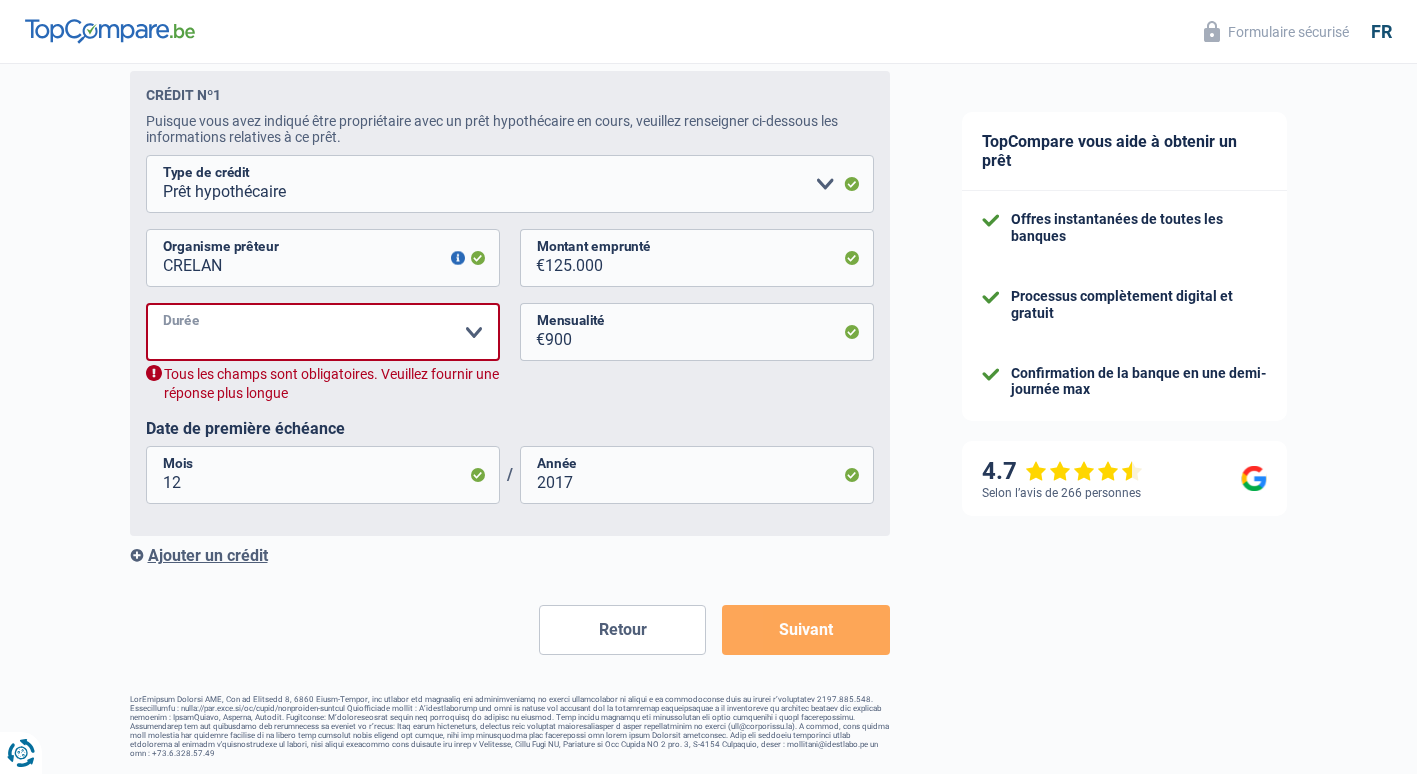 click on "120 mois 180 mois 240 mois 300 mois 360 mois 420 mois
Veuillez sélectionner une option" at bounding box center [323, 332] 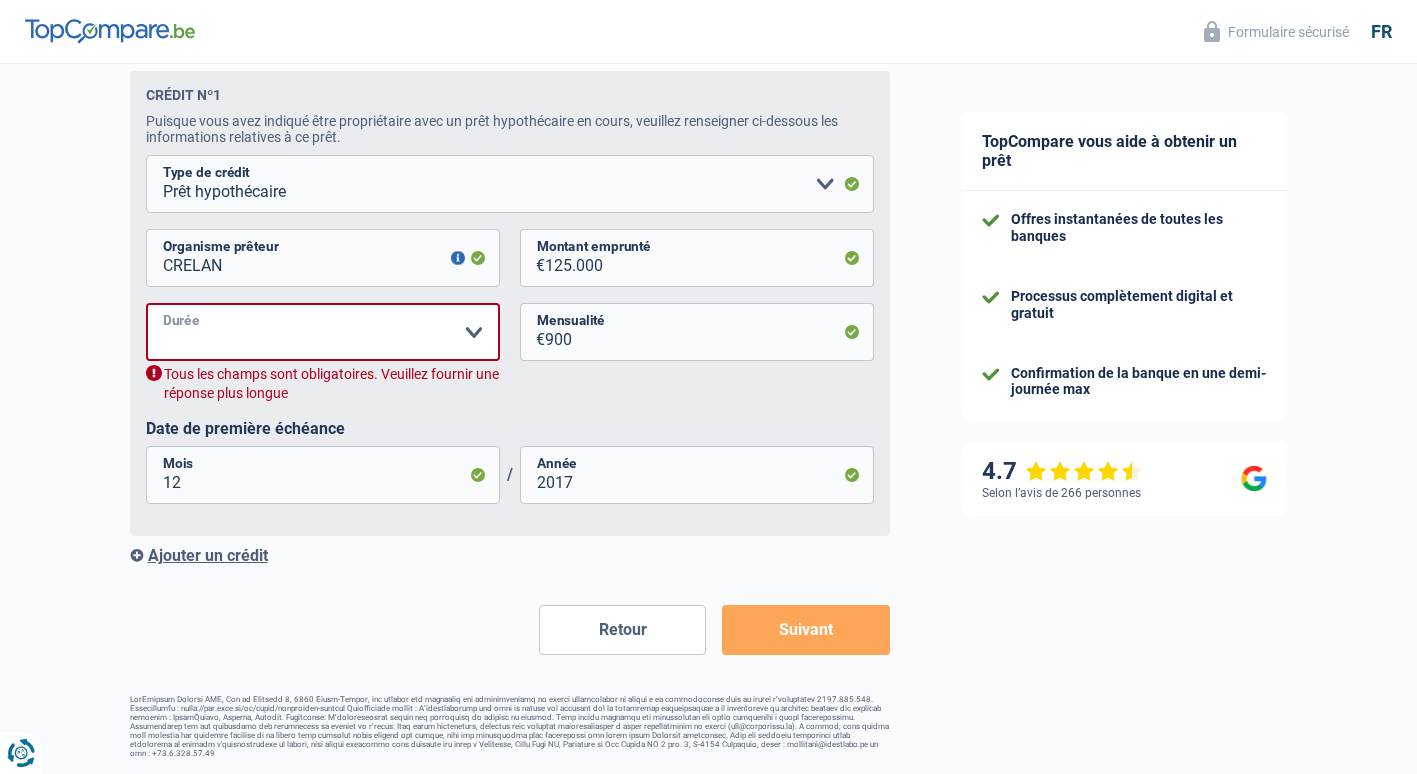 select on "120" 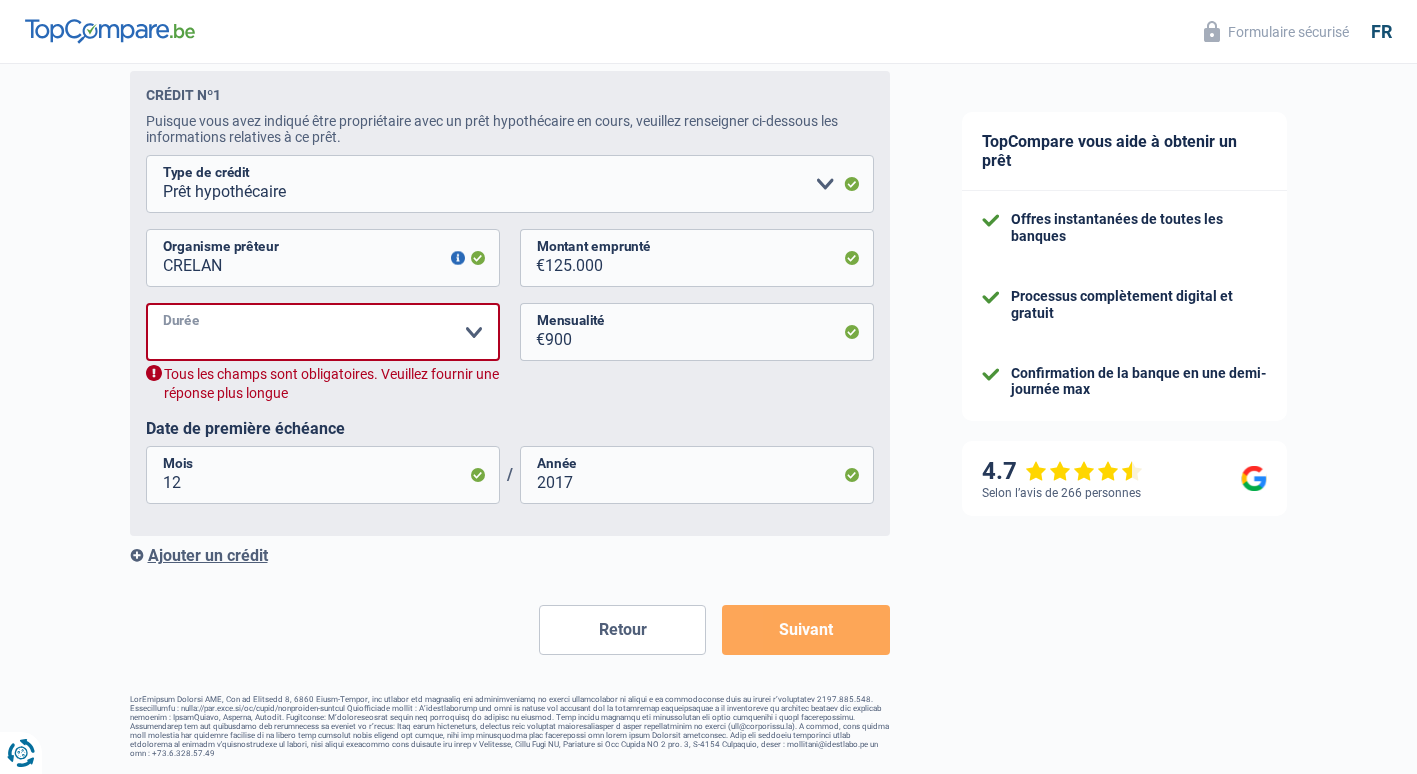 click on "120 mois 180 mois 240 mois 300 mois 360 mois 420 mois
Veuillez sélectionner une option" at bounding box center [323, 332] 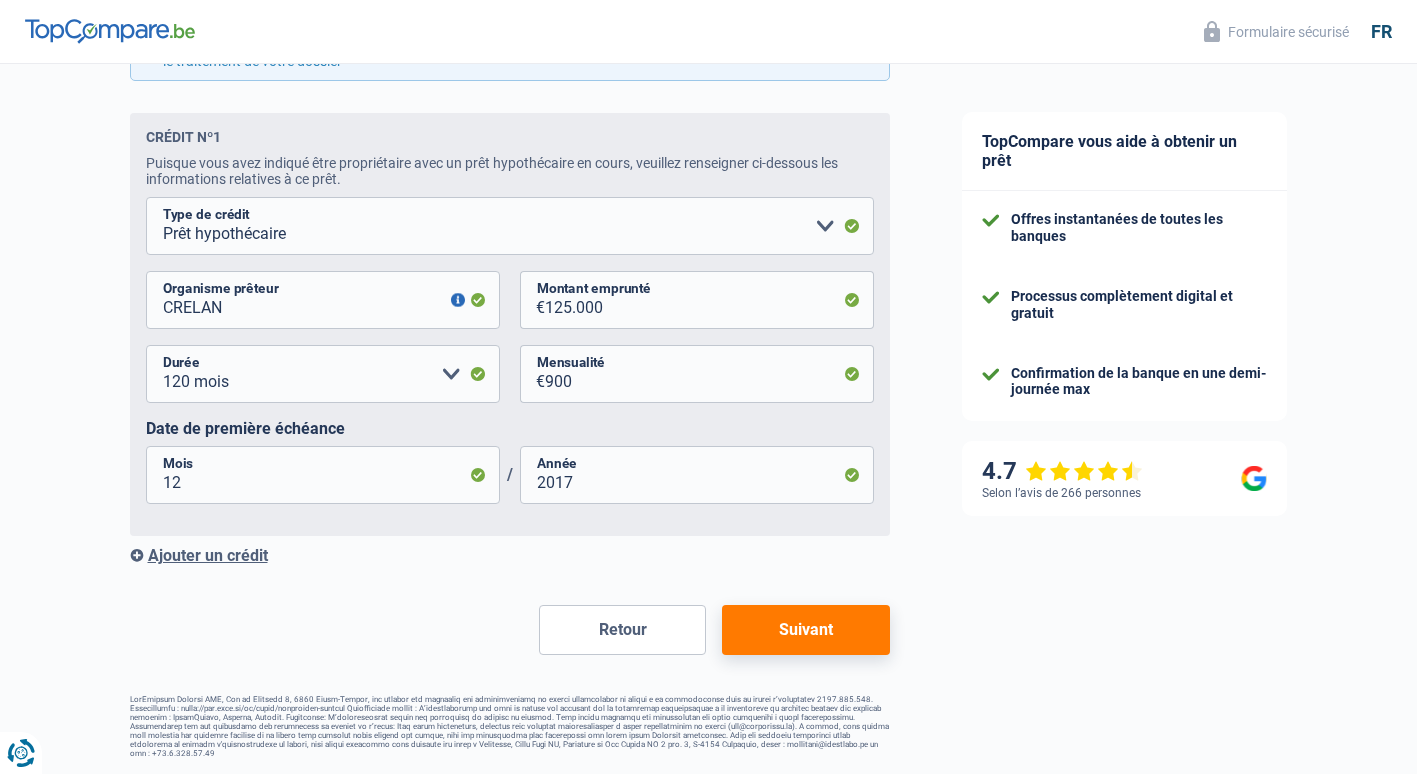 click on "Suivant" at bounding box center [805, 630] 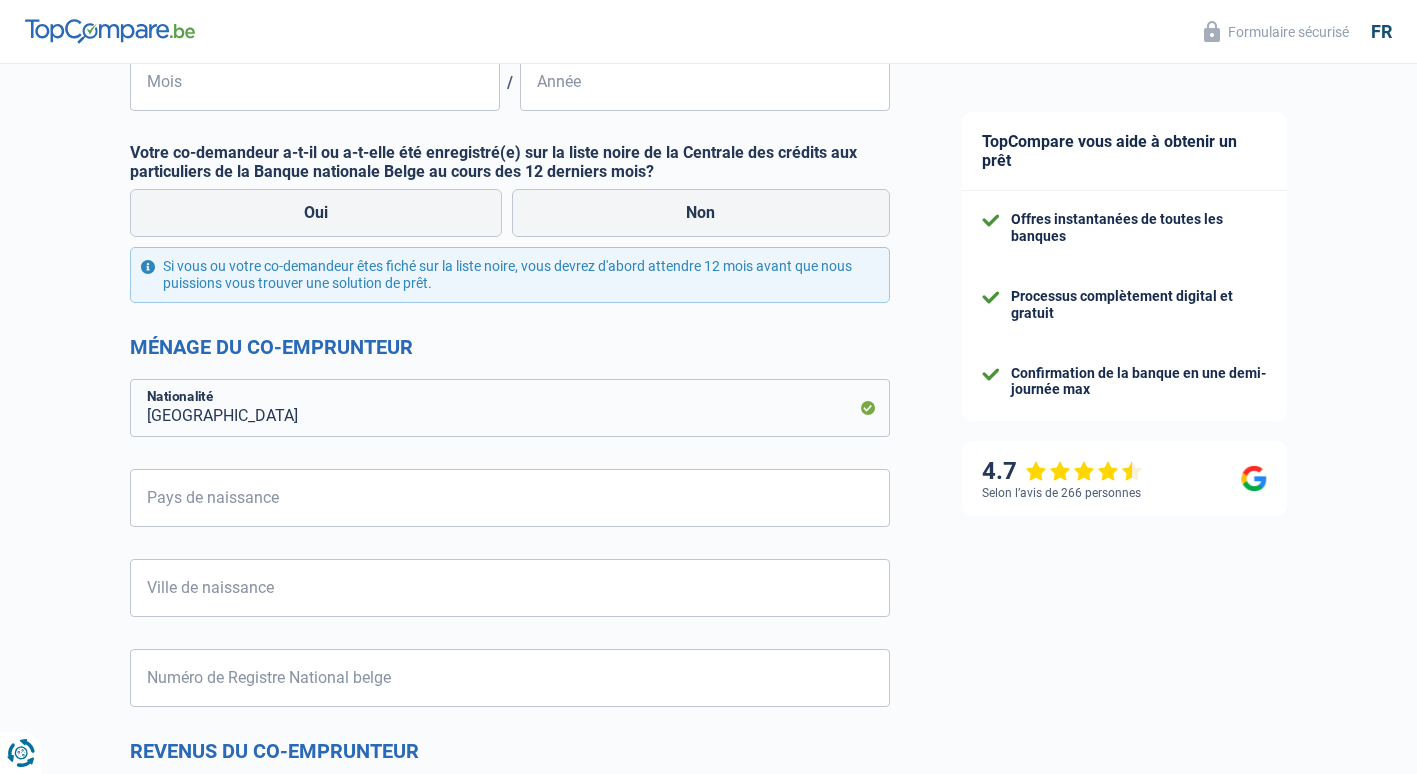 scroll, scrollTop: 569, scrollLeft: 0, axis: vertical 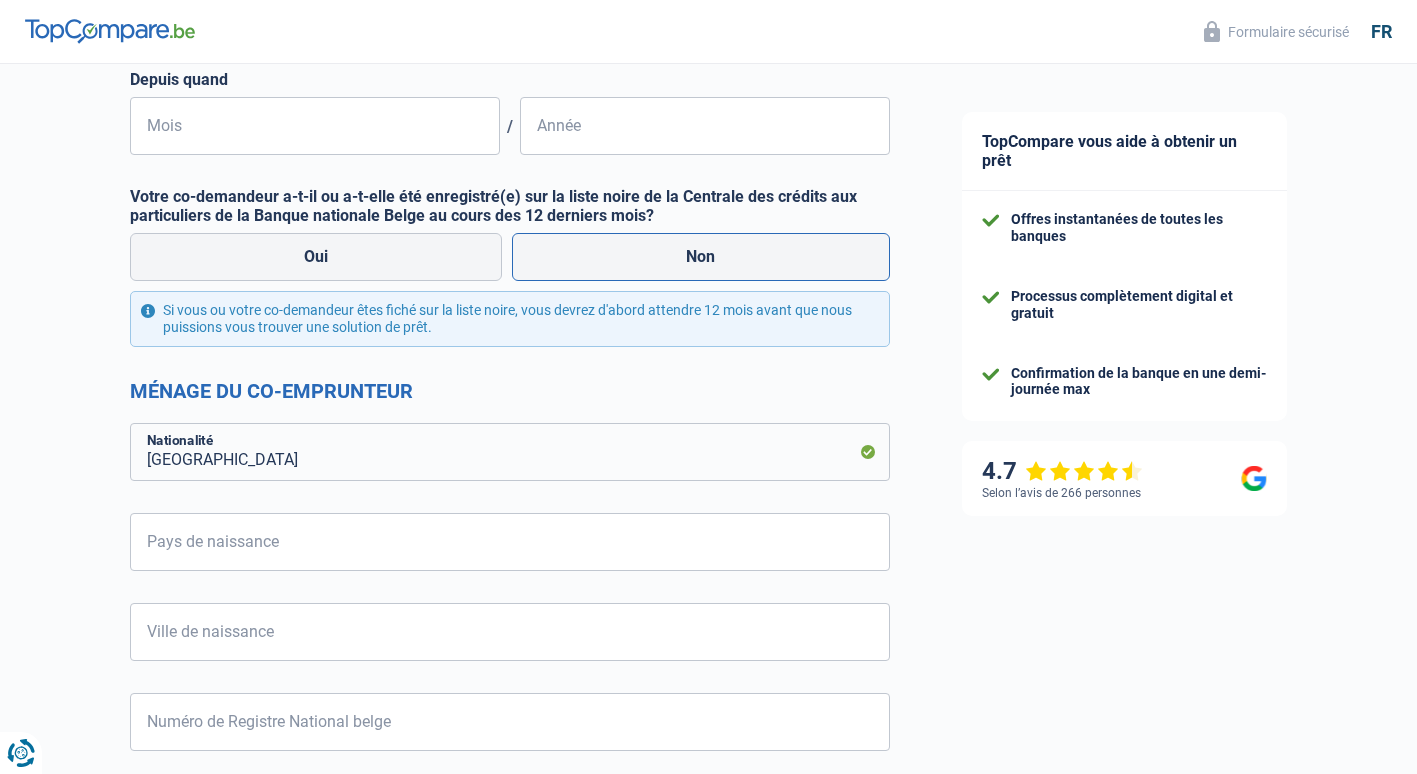 click on "Non" at bounding box center (701, 257) 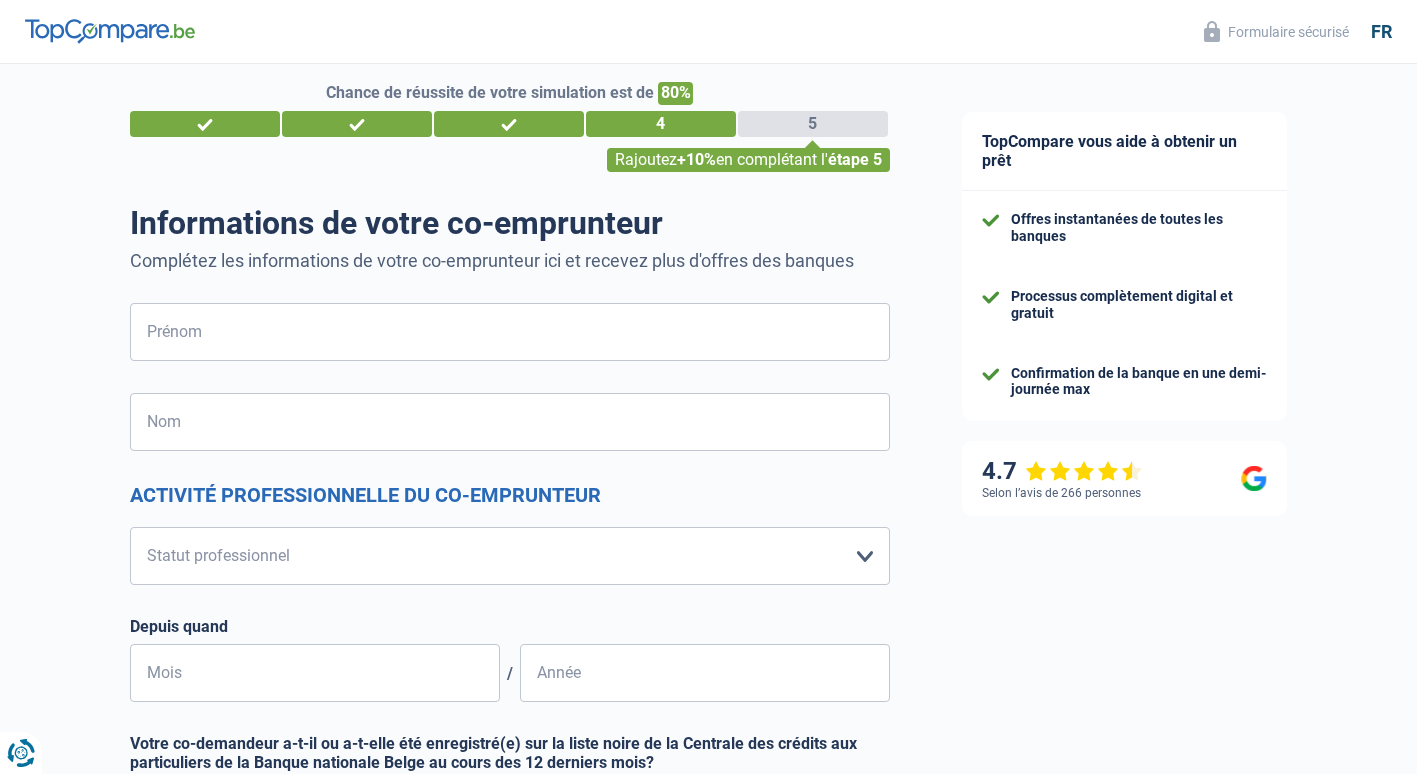 scroll, scrollTop: 0, scrollLeft: 0, axis: both 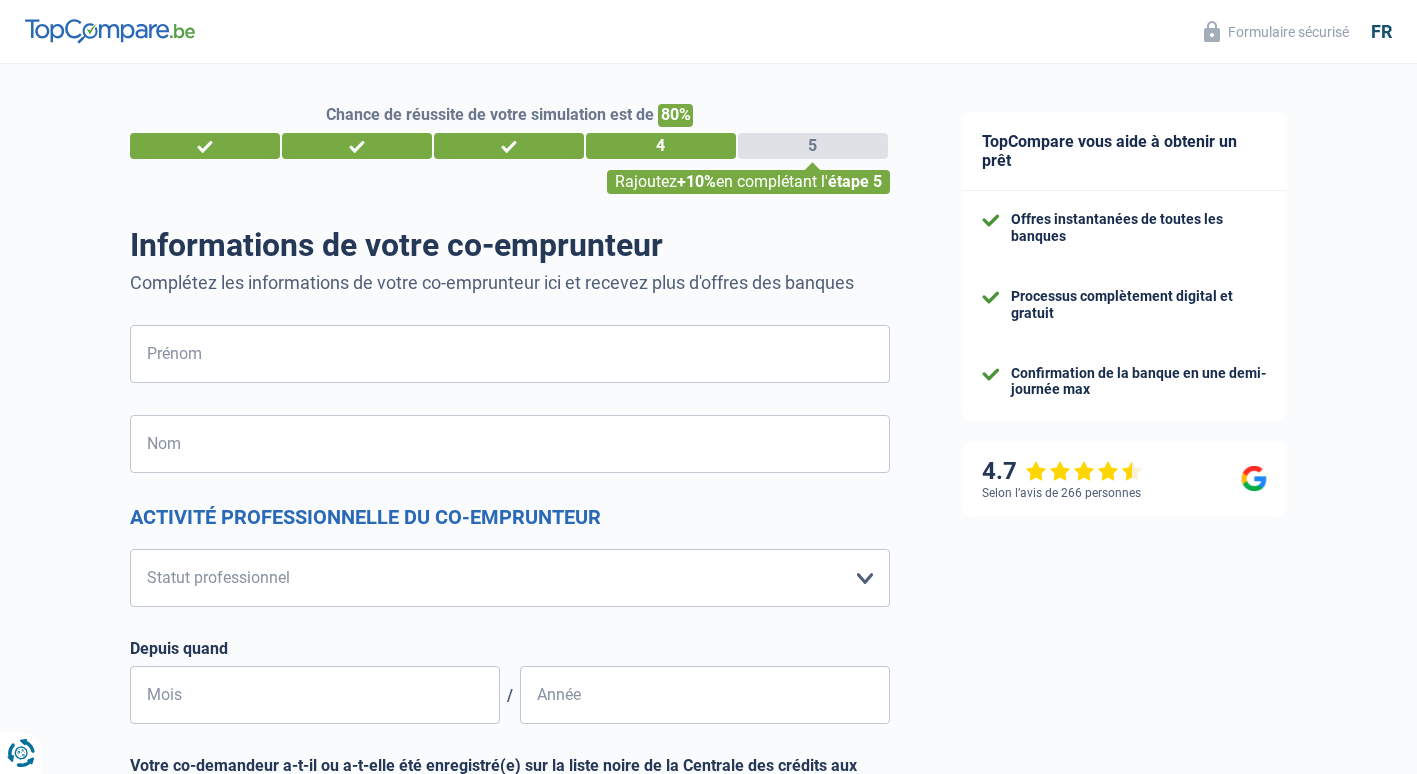 click on "2" at bounding box center [357, 146] 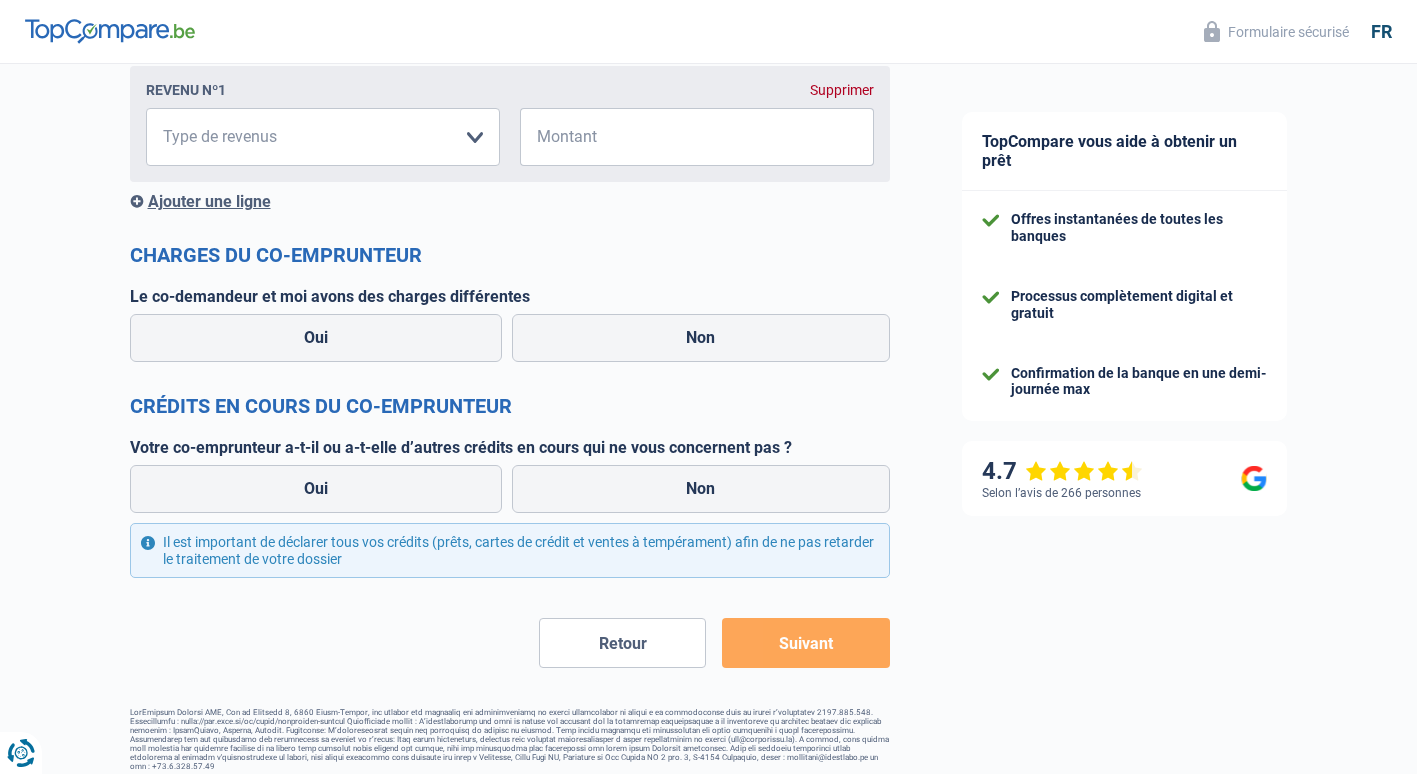 scroll, scrollTop: 1369, scrollLeft: 0, axis: vertical 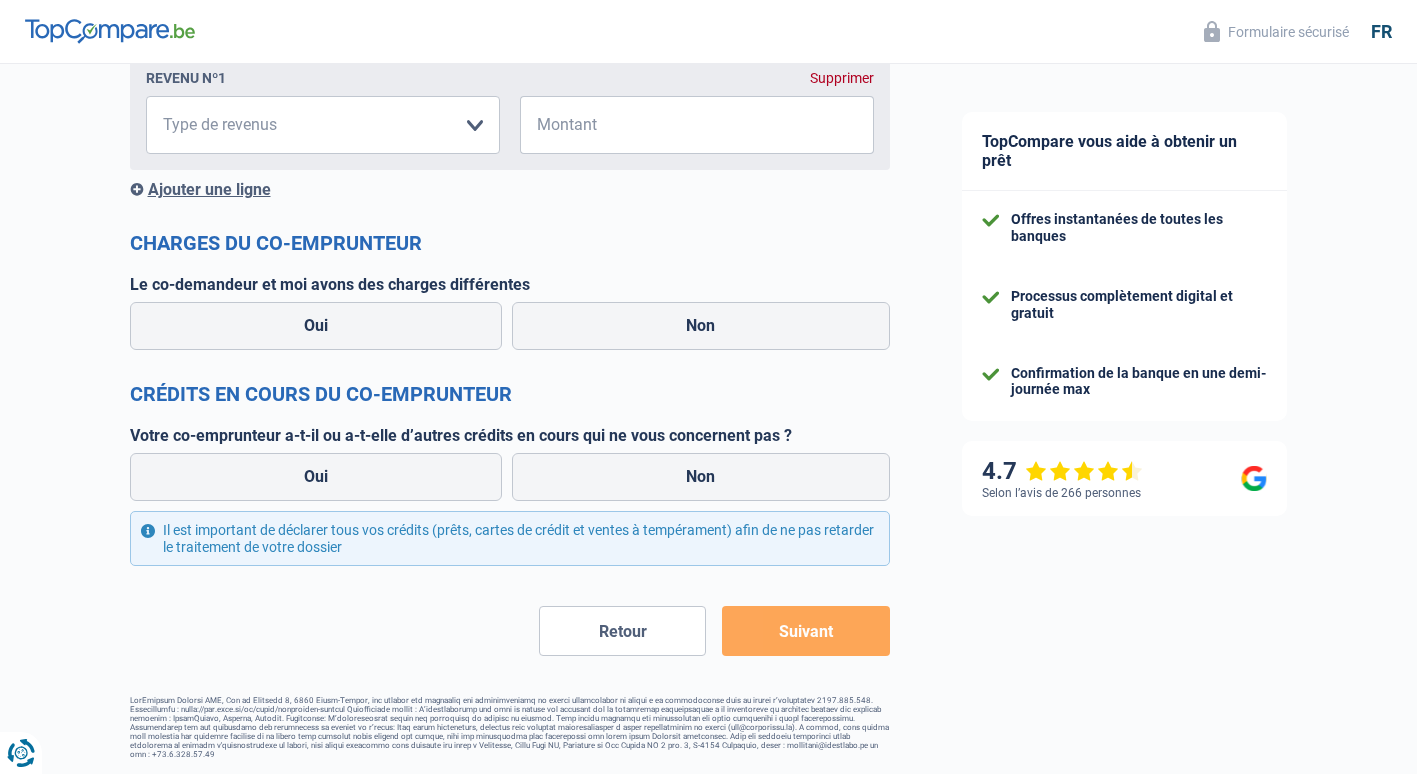 click on "Retour" at bounding box center (622, 631) 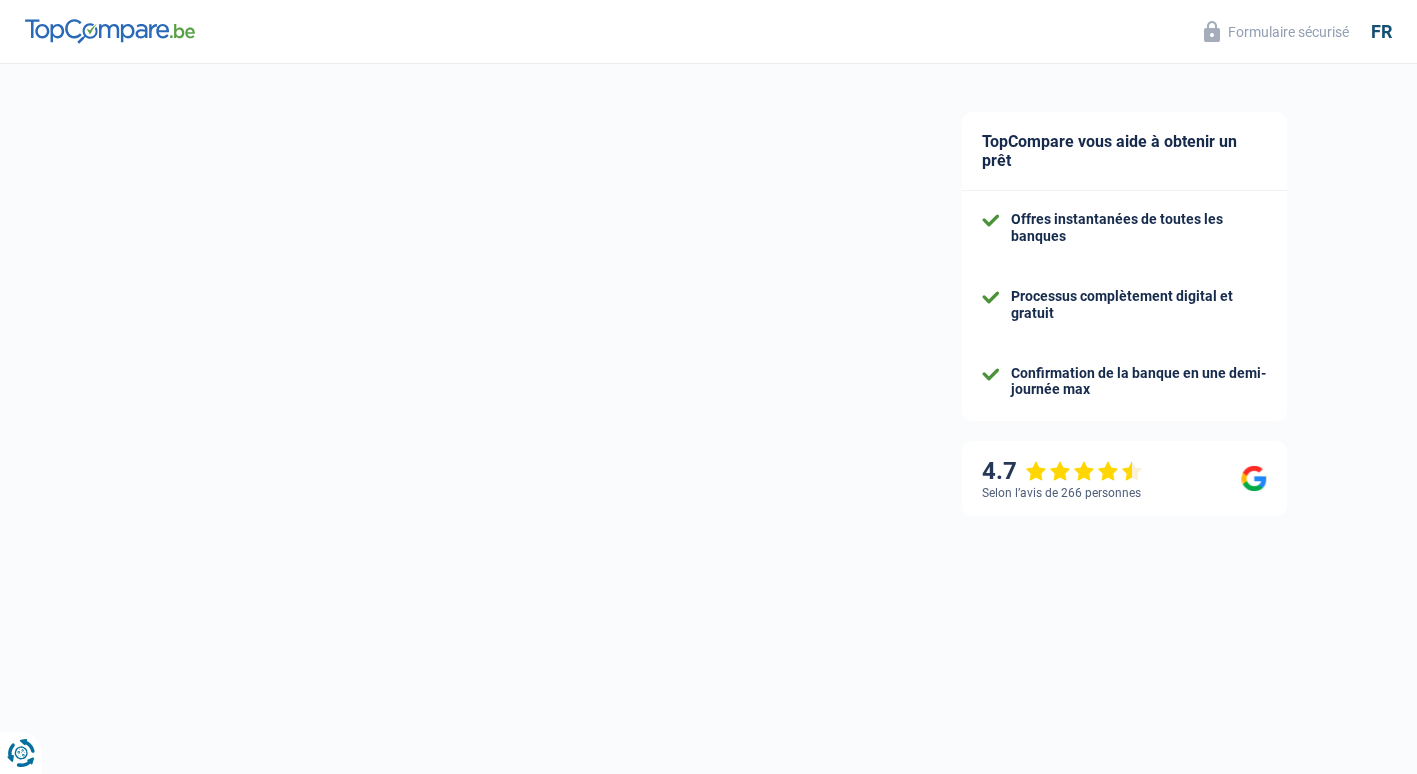 select on "familyAllowances" 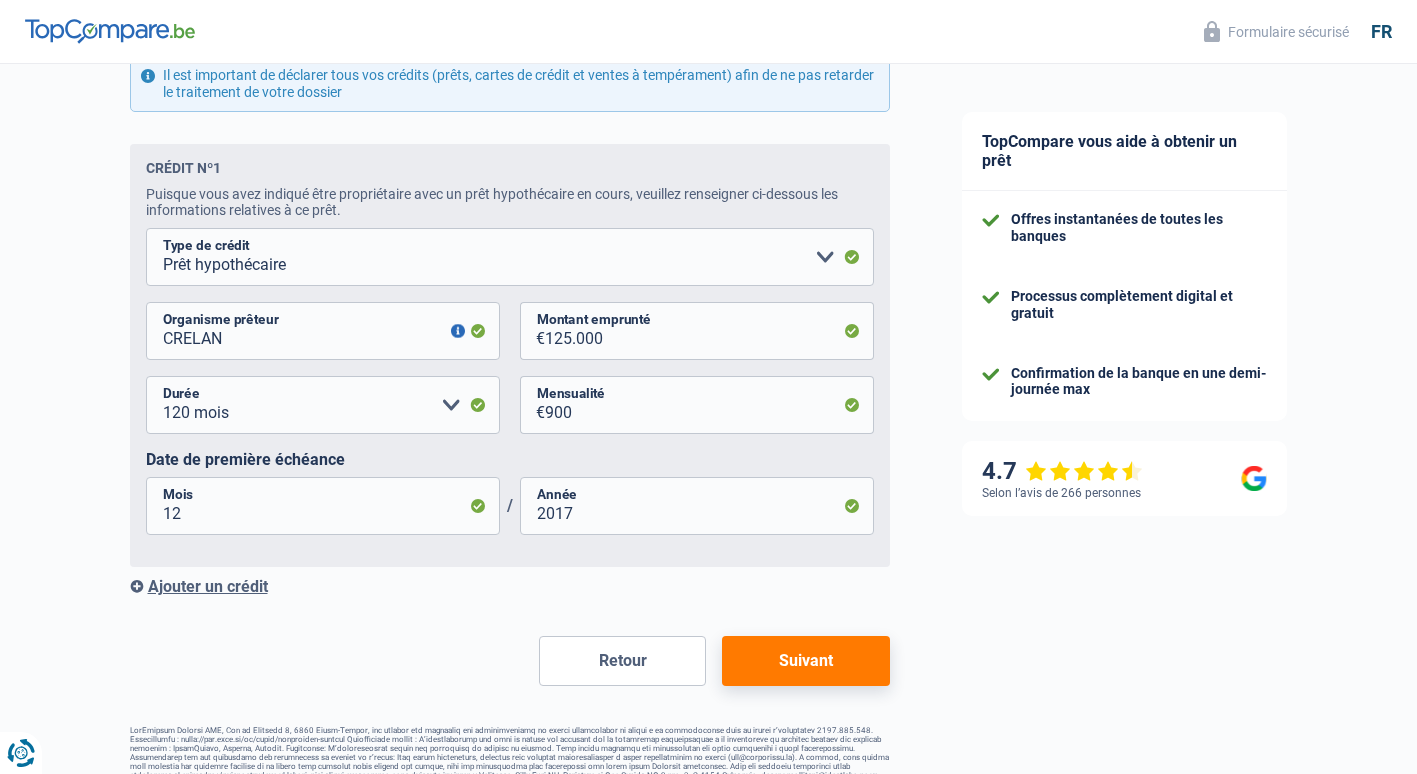 scroll, scrollTop: 1213, scrollLeft: 0, axis: vertical 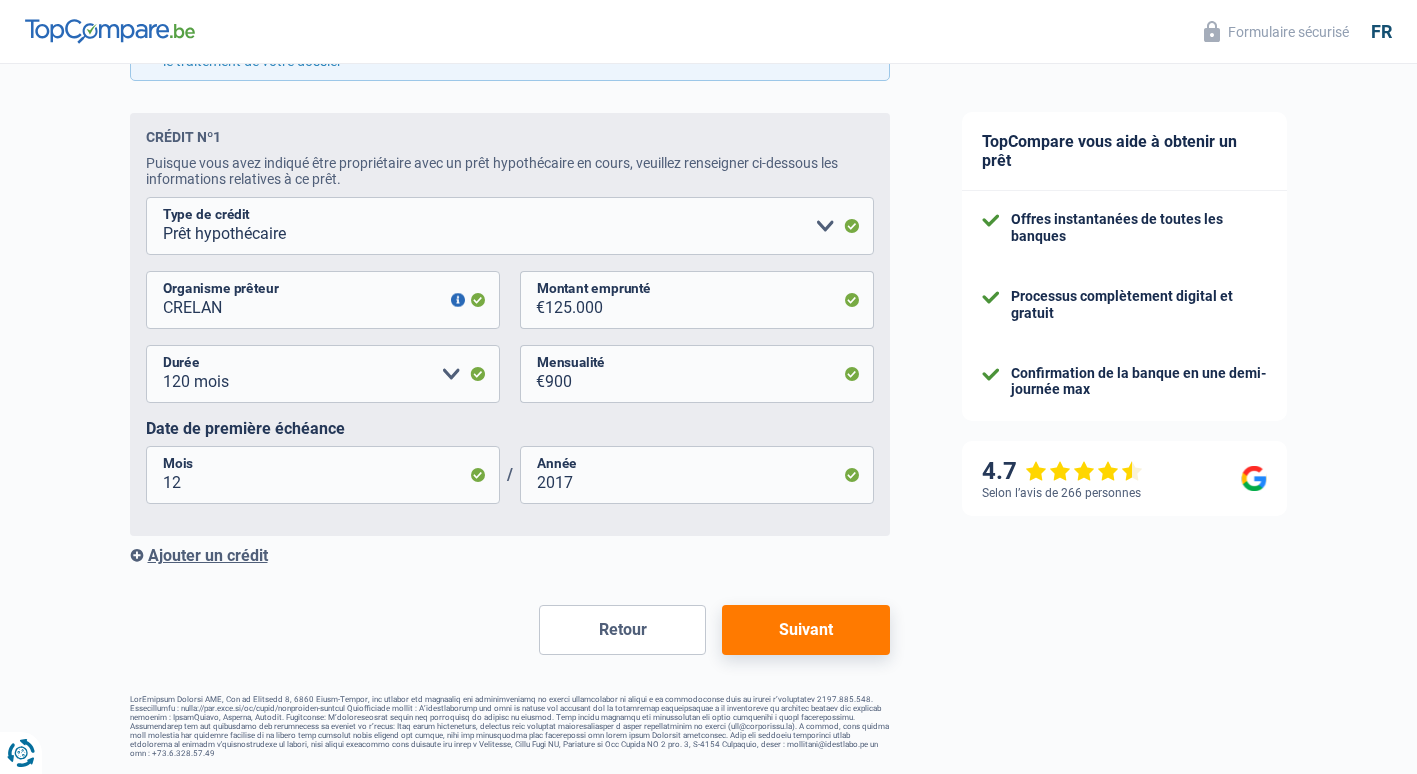 click on "Retour" at bounding box center (622, 630) 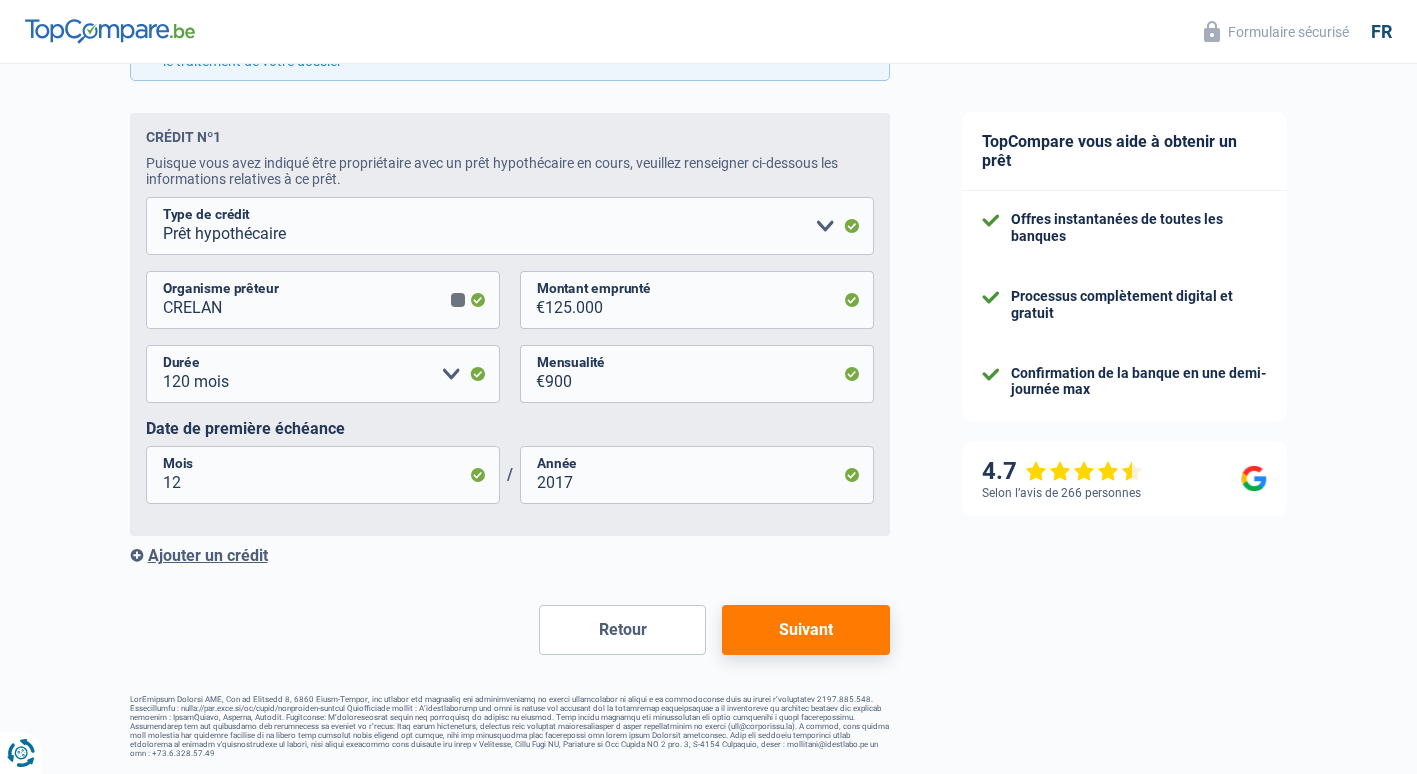 select on "married" 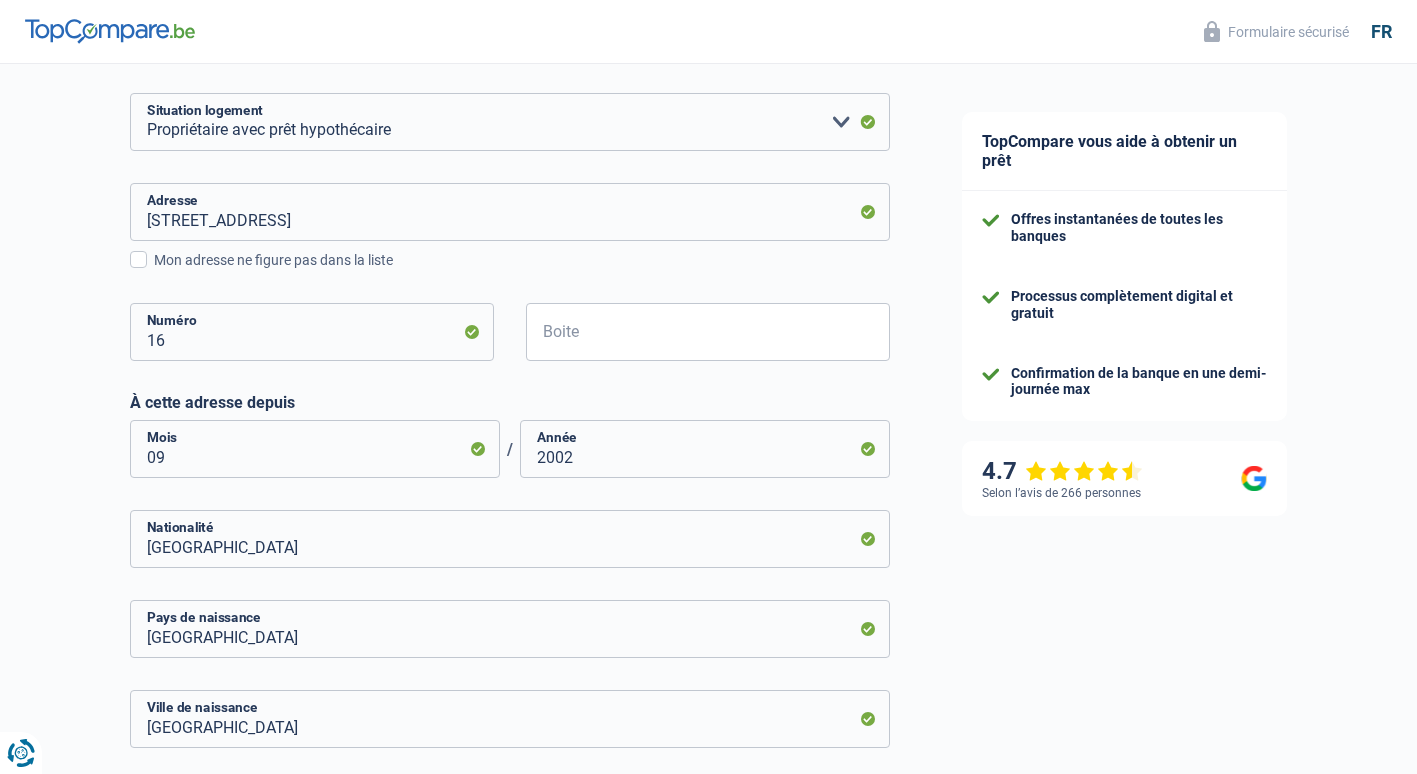 scroll, scrollTop: 970, scrollLeft: 0, axis: vertical 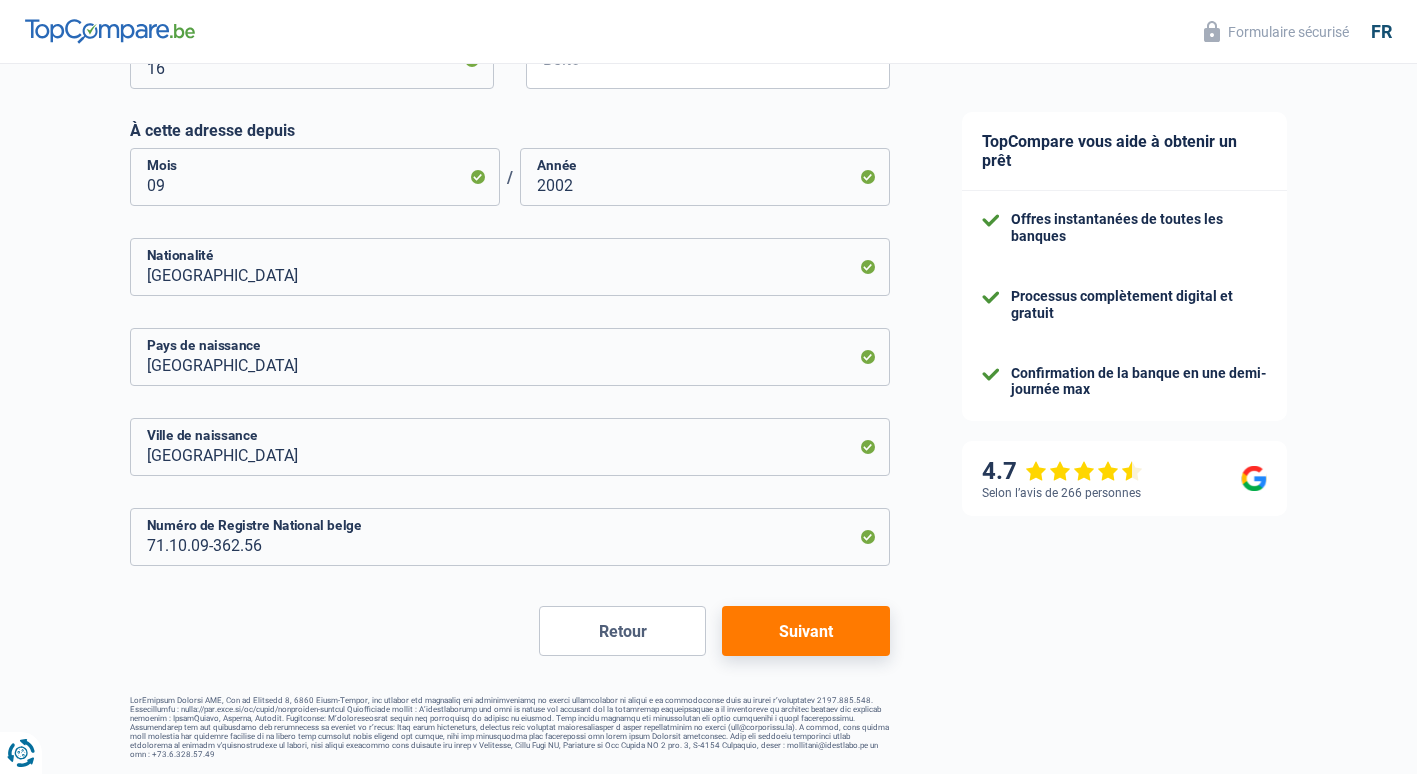 click on "Retour" at bounding box center [622, 631] 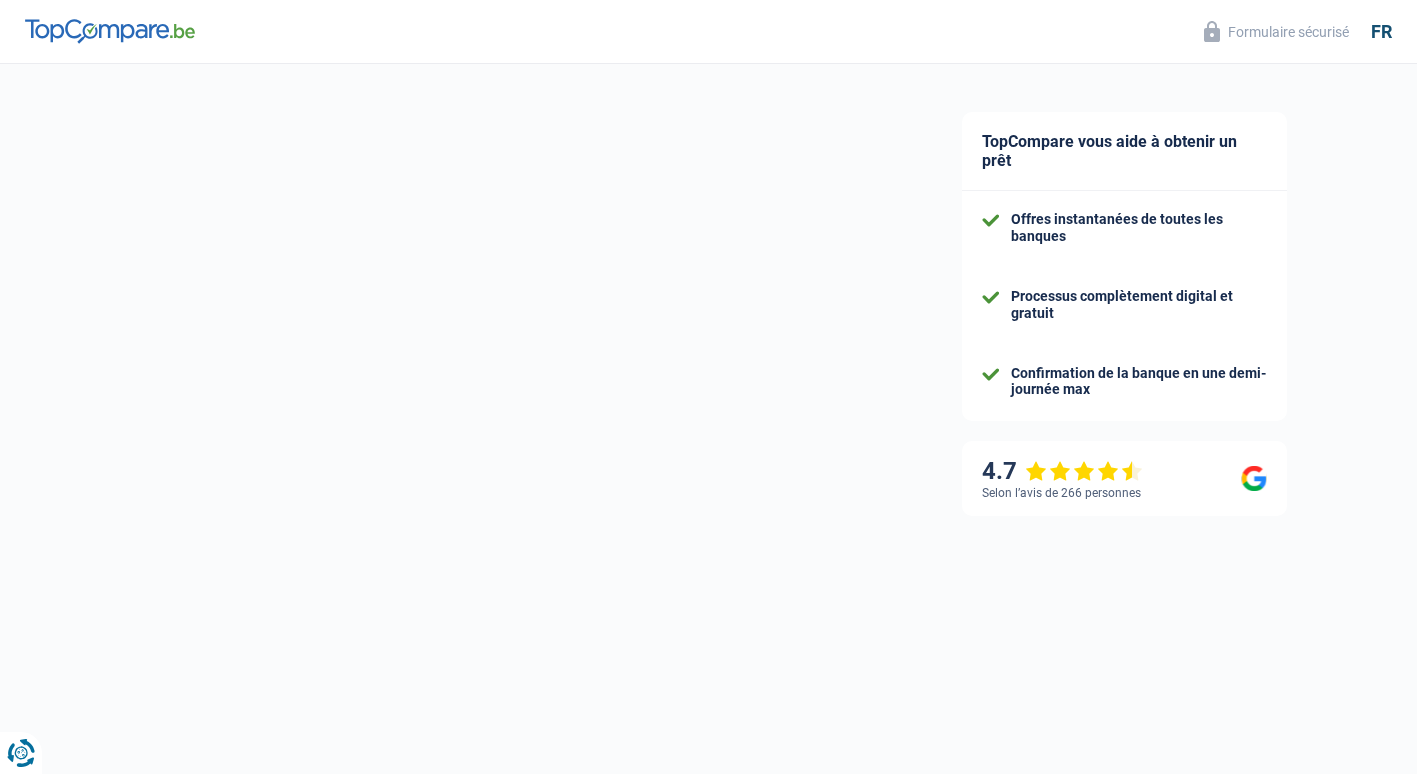 select on "publicEmployee" 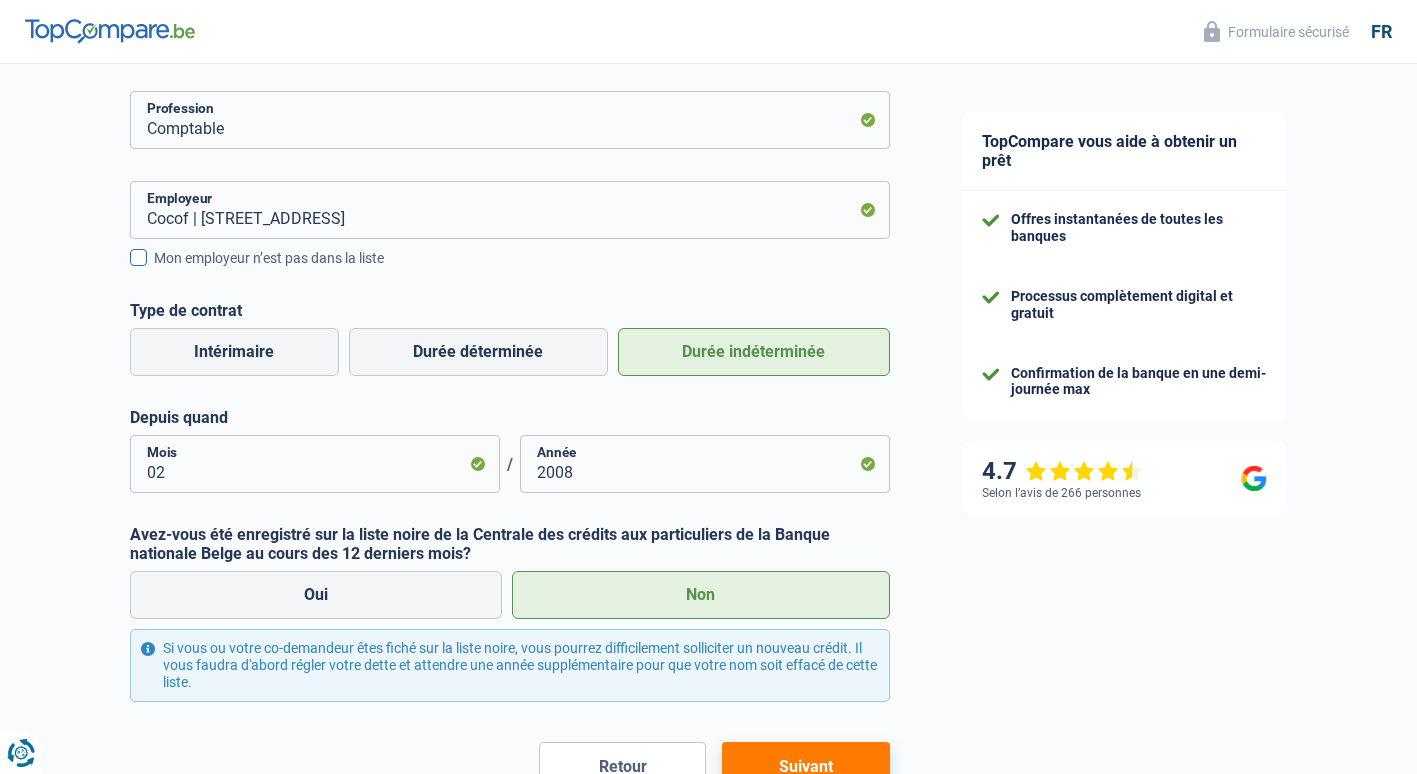 scroll, scrollTop: 481, scrollLeft: 0, axis: vertical 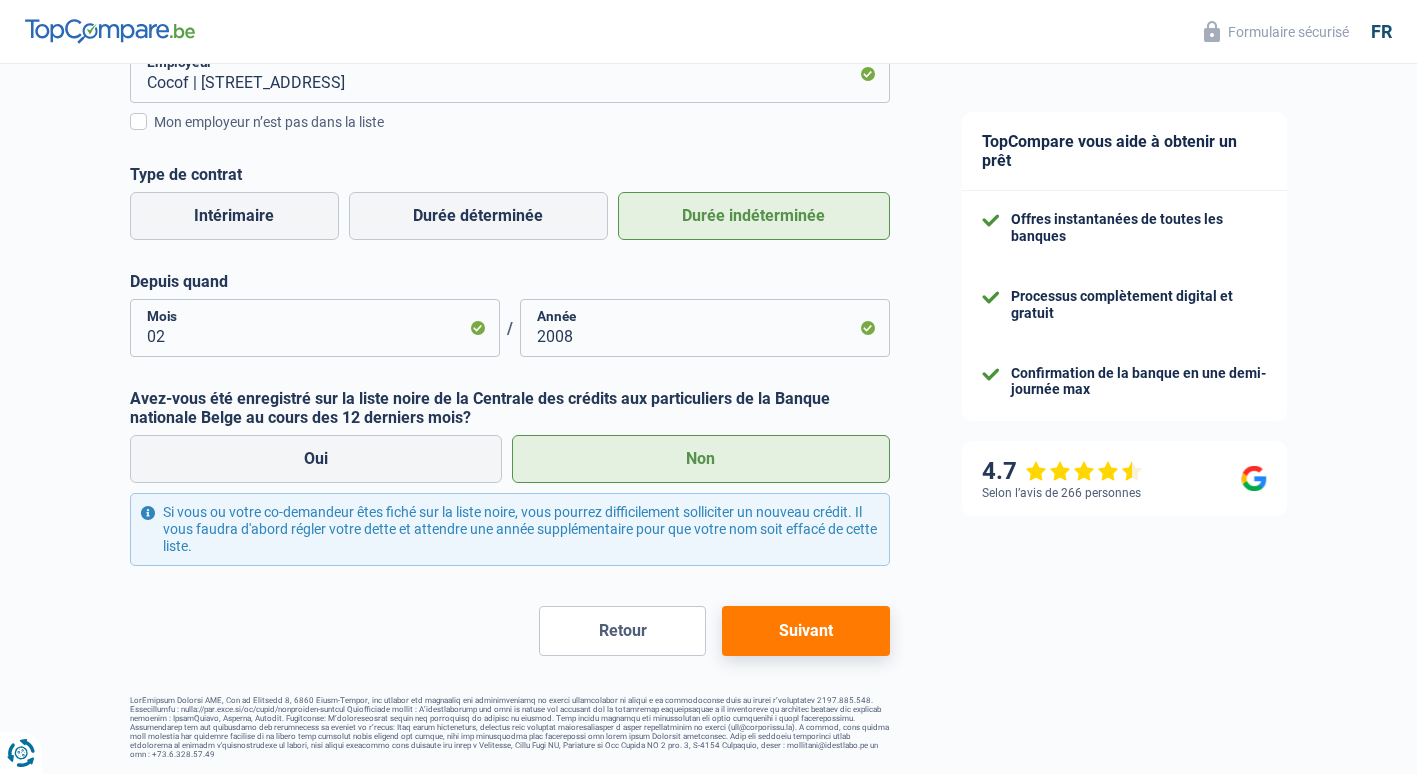 click on "Retour" at bounding box center [622, 631] 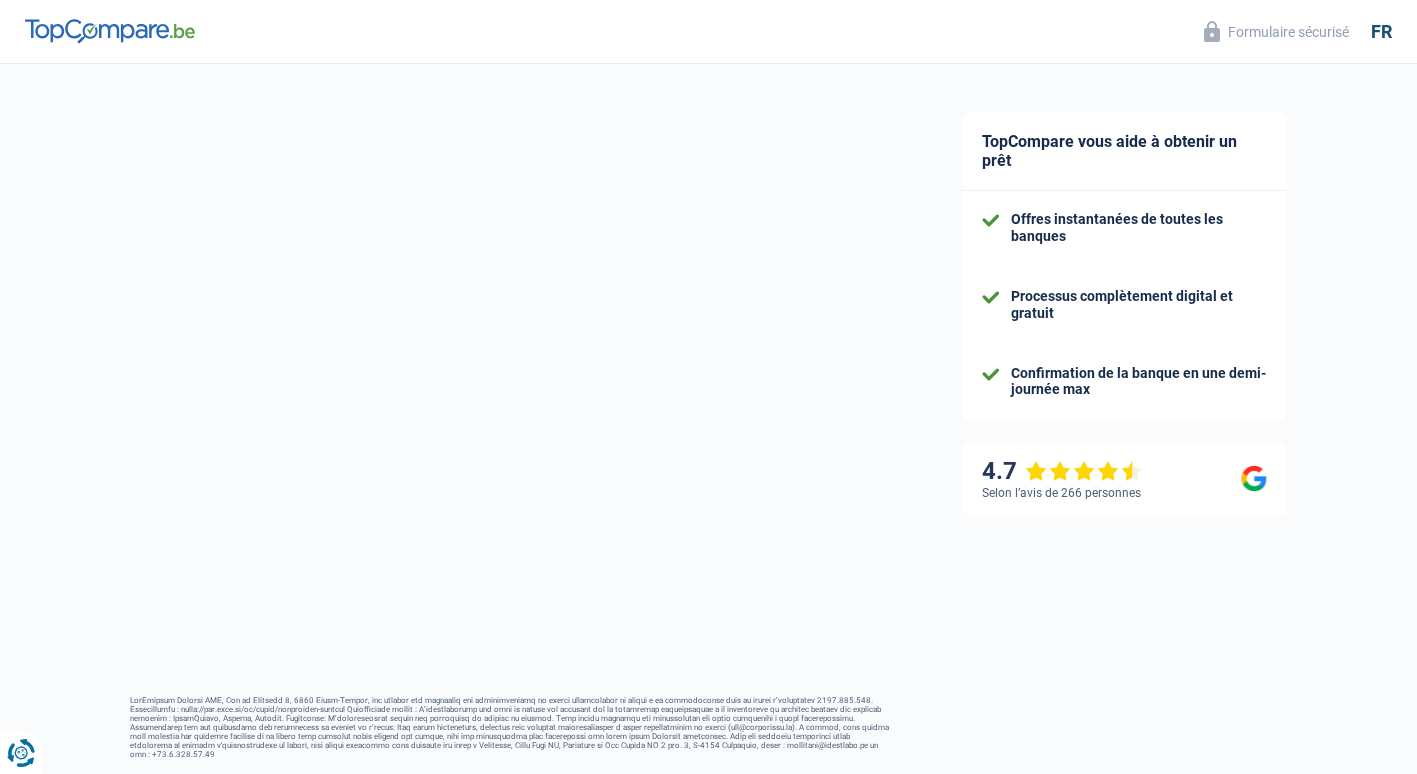 select on "32" 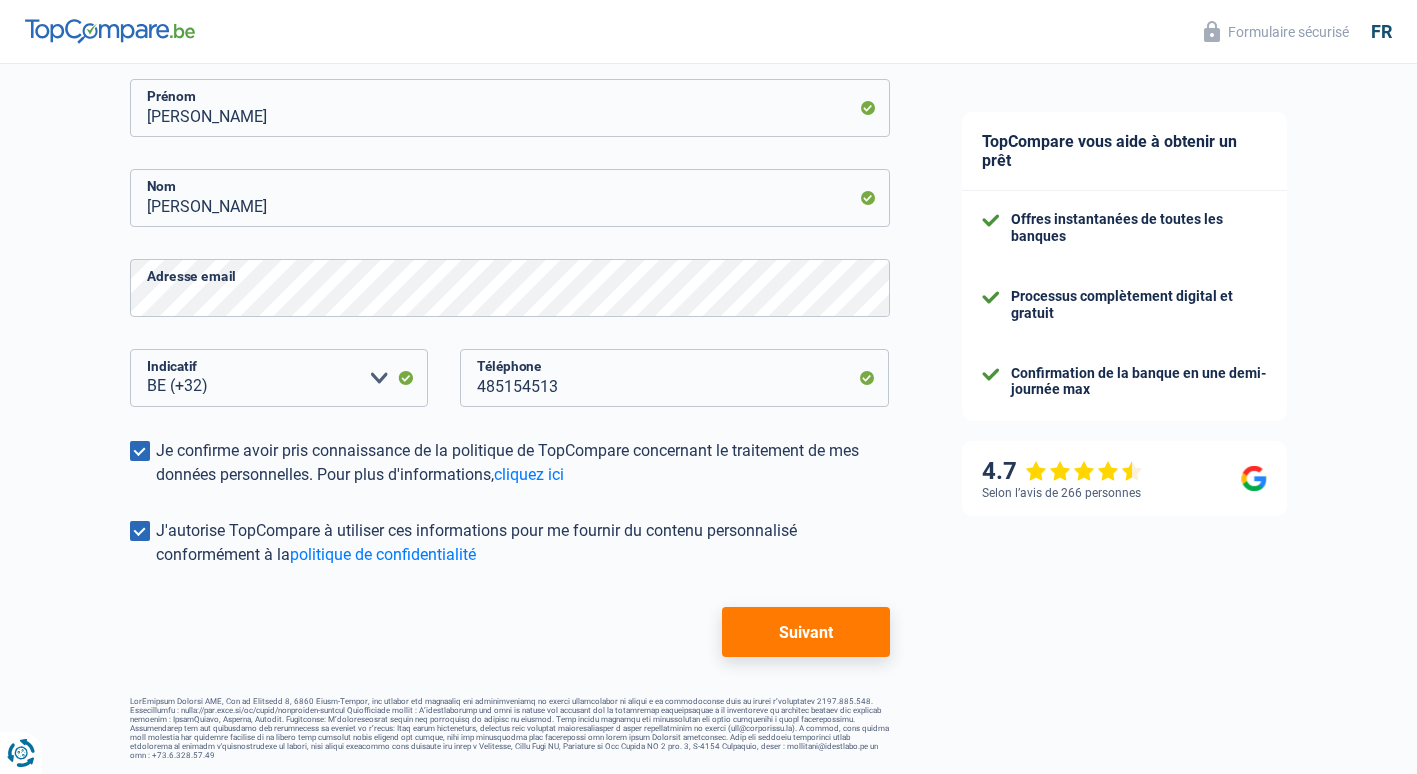 scroll, scrollTop: 312, scrollLeft: 0, axis: vertical 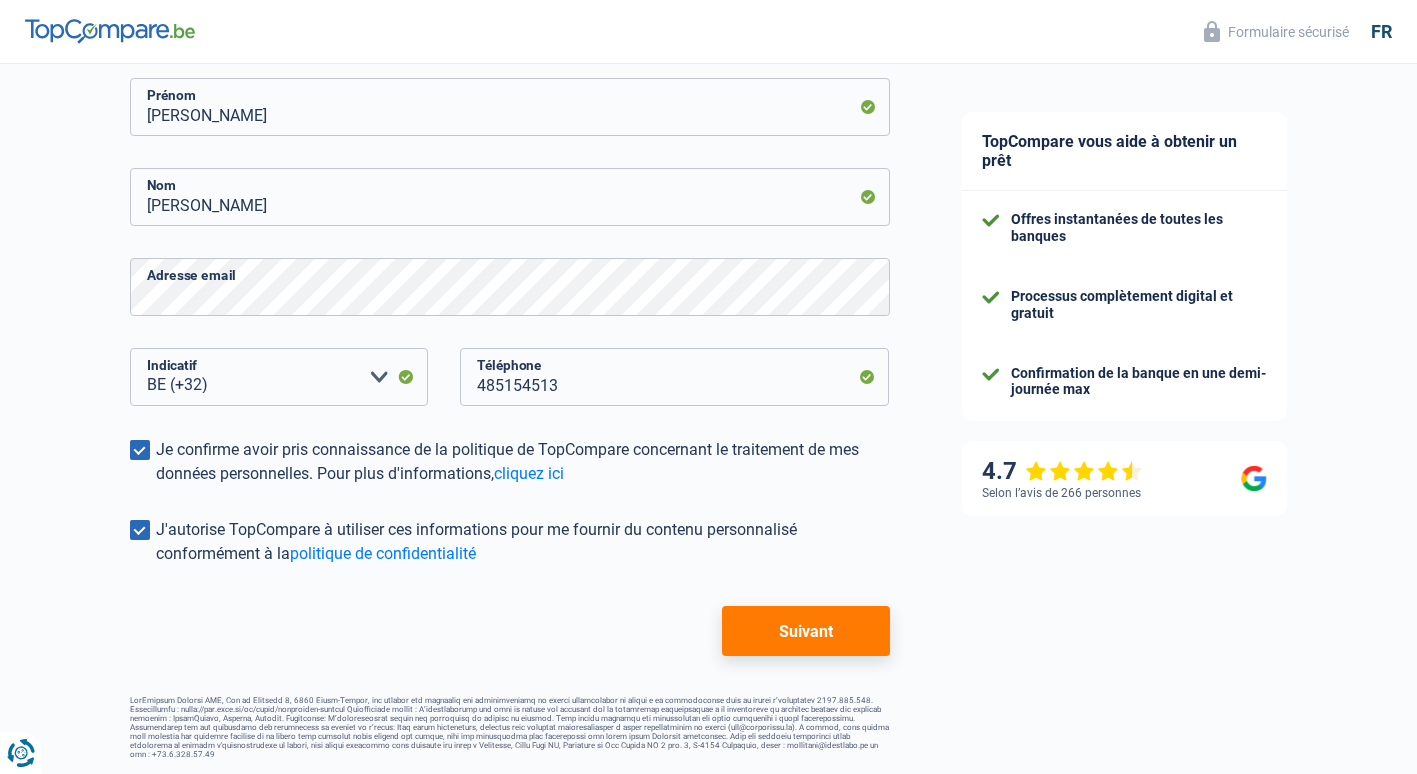 click on "Suivant" at bounding box center [805, 631] 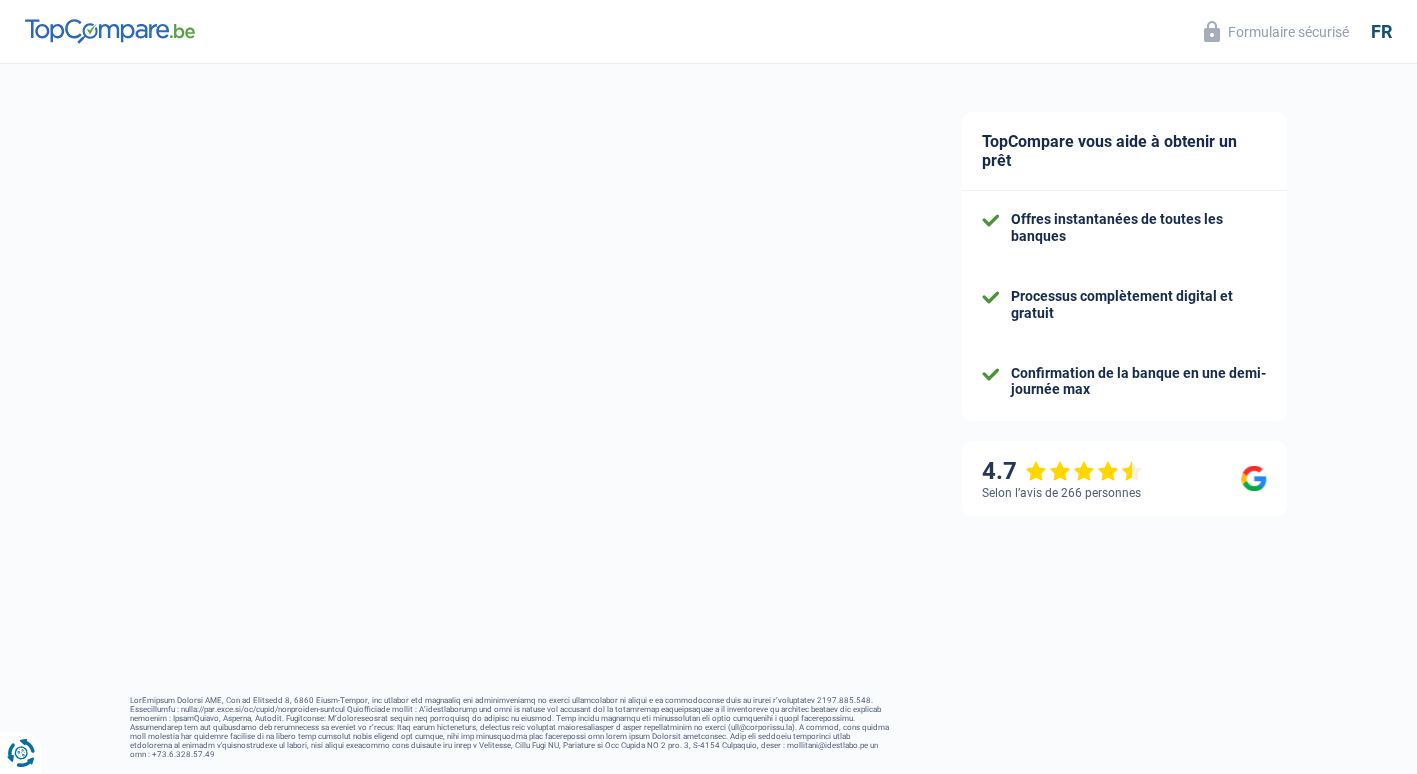 select on "publicEmployee" 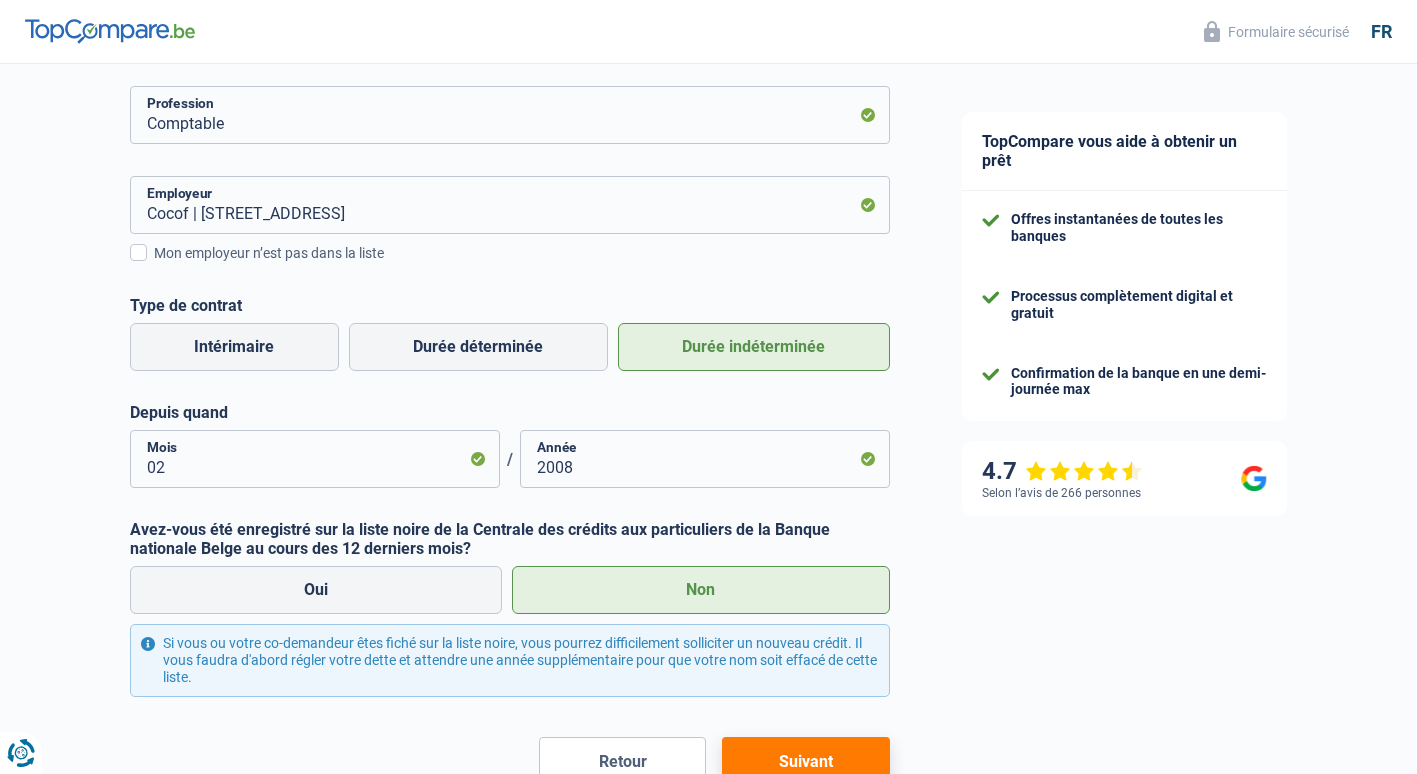 scroll, scrollTop: 400, scrollLeft: 0, axis: vertical 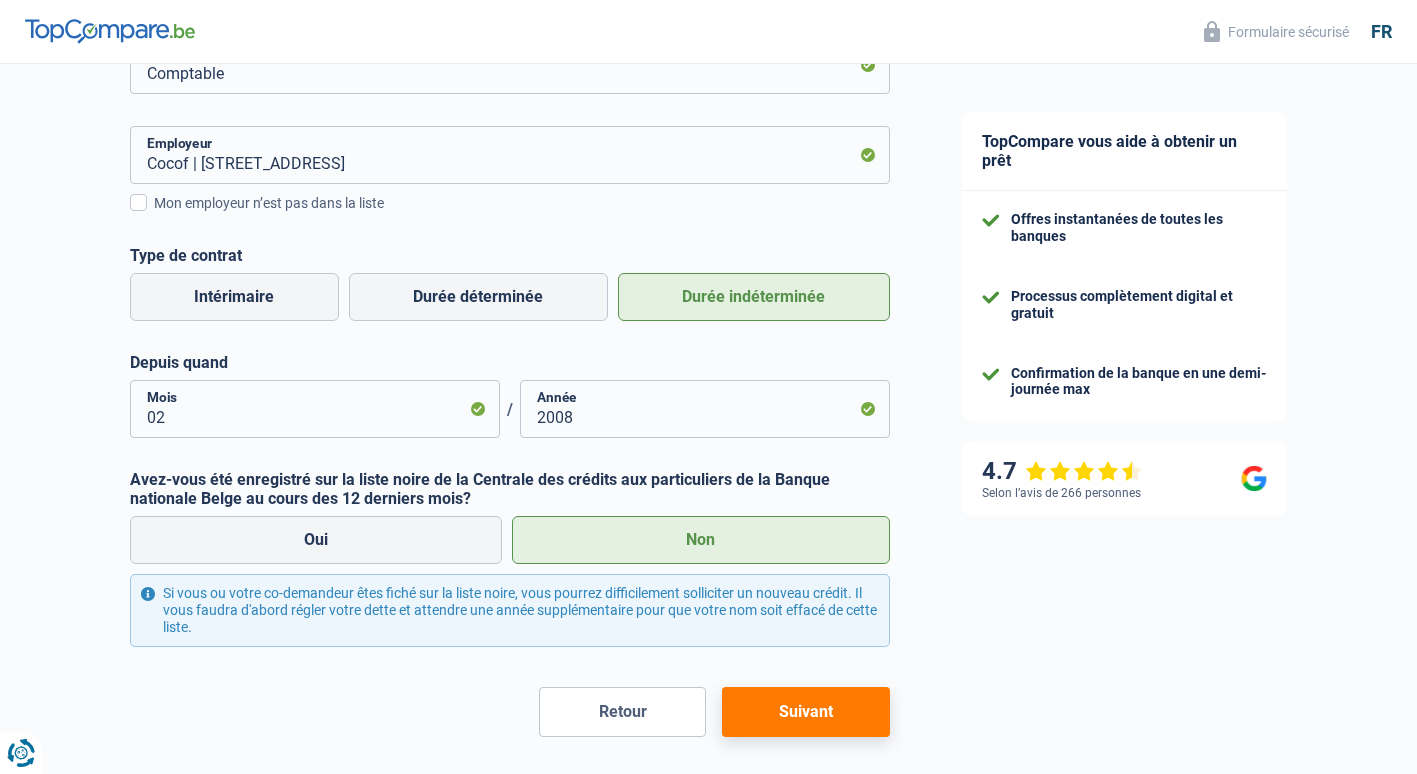 click on "Suivant" at bounding box center [805, 712] 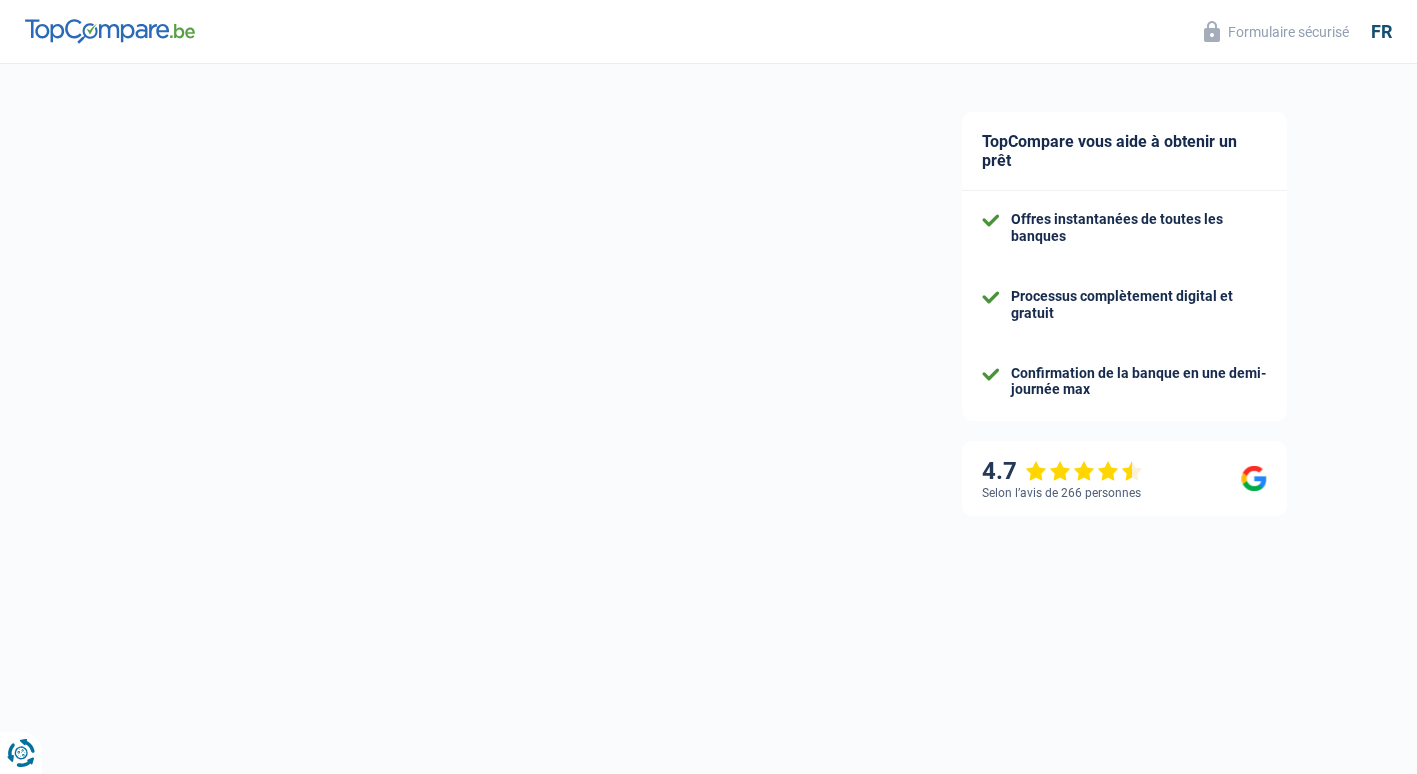 select on "married" 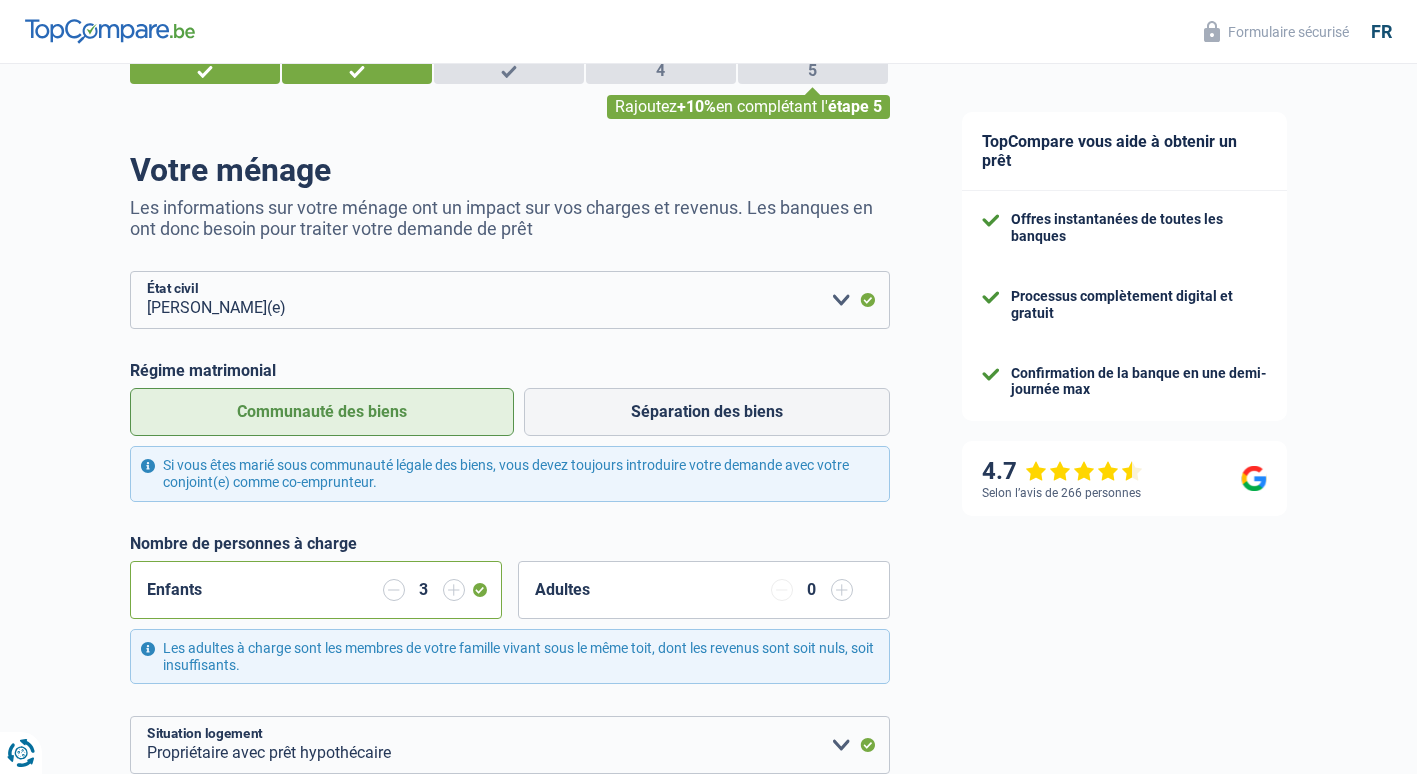 scroll, scrollTop: 0, scrollLeft: 0, axis: both 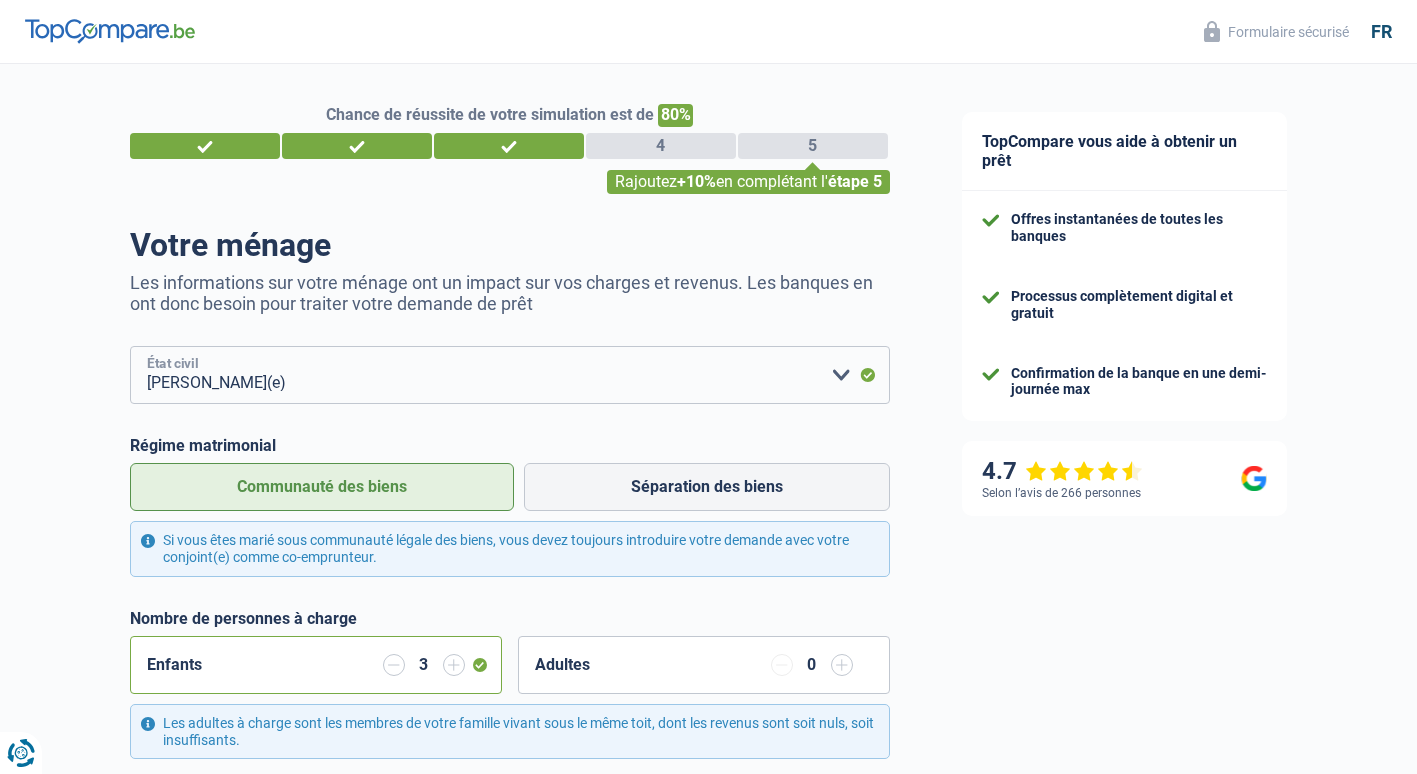 click on "Célibataire Marié(e) Cohabitant(e) légal(e) Divorcé(e) Veuf(ve) Séparé (de fait)
Veuillez sélectionner une option" at bounding box center [510, 375] 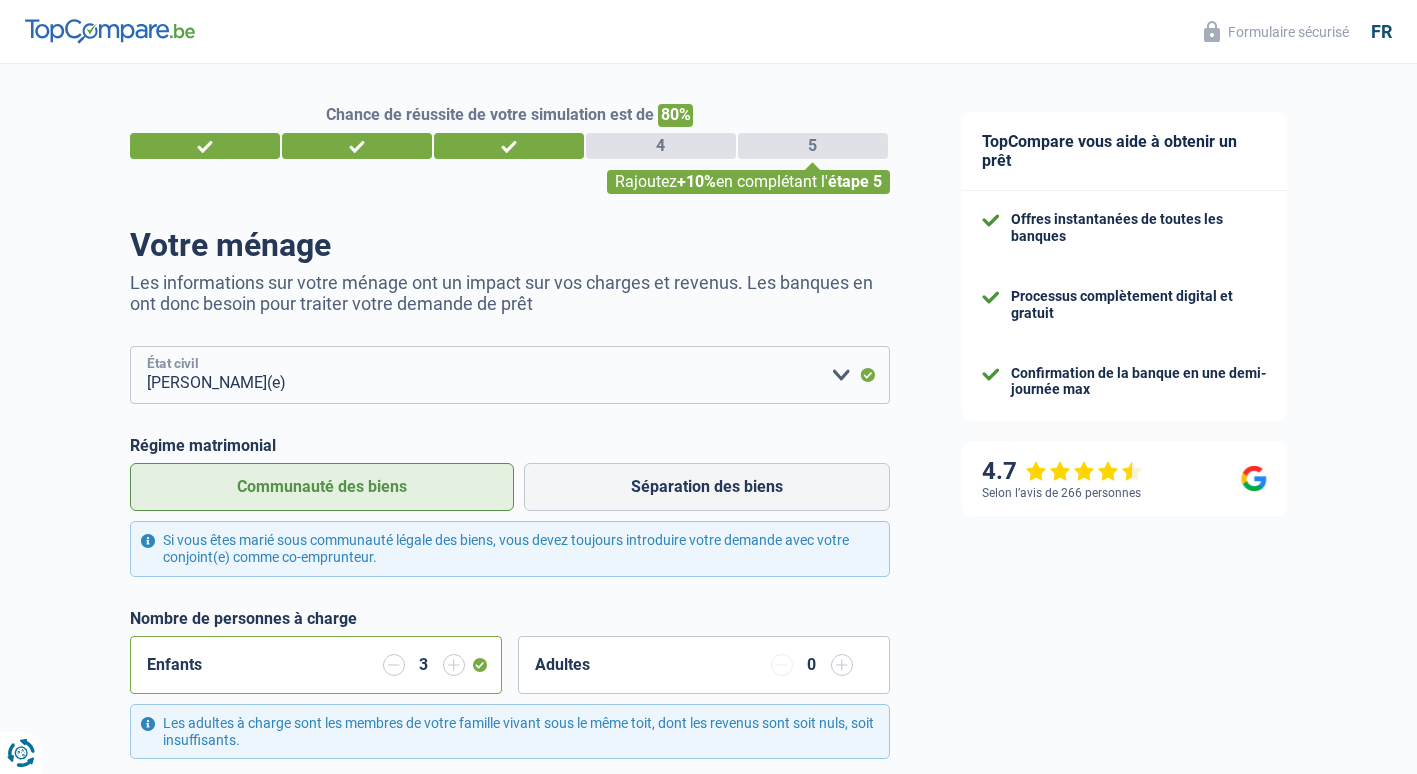 click on "Célibataire Marié(e) Cohabitant(e) légal(e) Divorcé(e) Veuf(ve) Séparé (de fait)
Veuillez sélectionner une option" at bounding box center [510, 375] 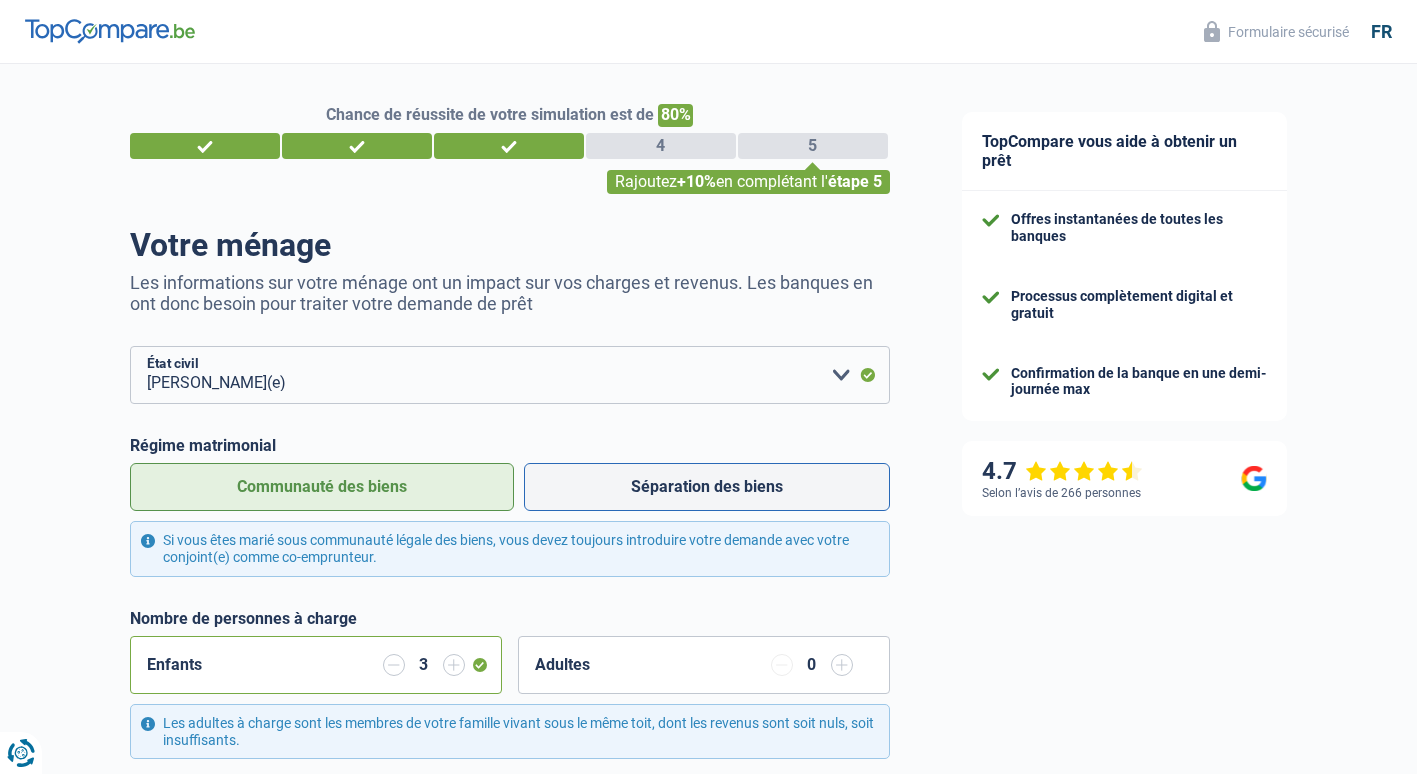 click on "Séparation des biens" at bounding box center [707, 487] 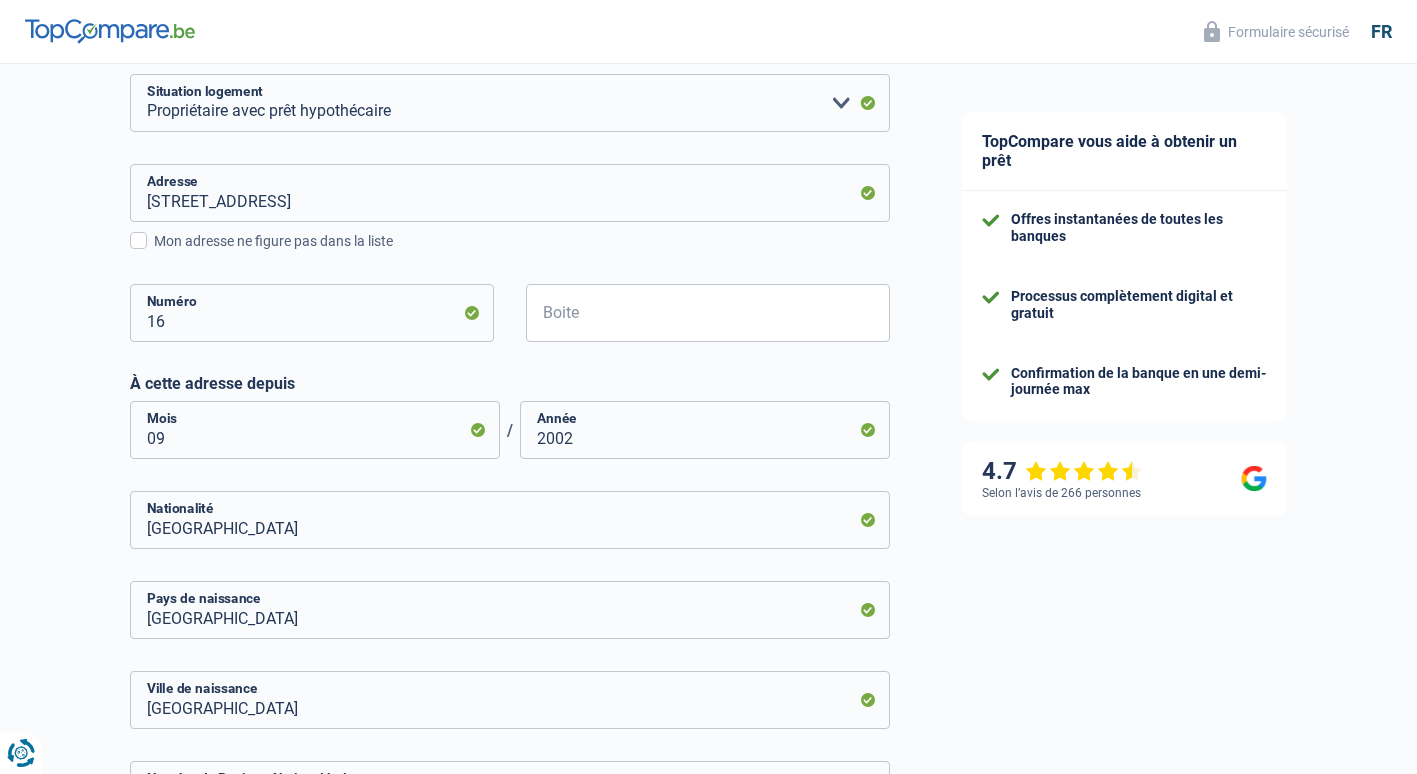 scroll, scrollTop: 970, scrollLeft: 0, axis: vertical 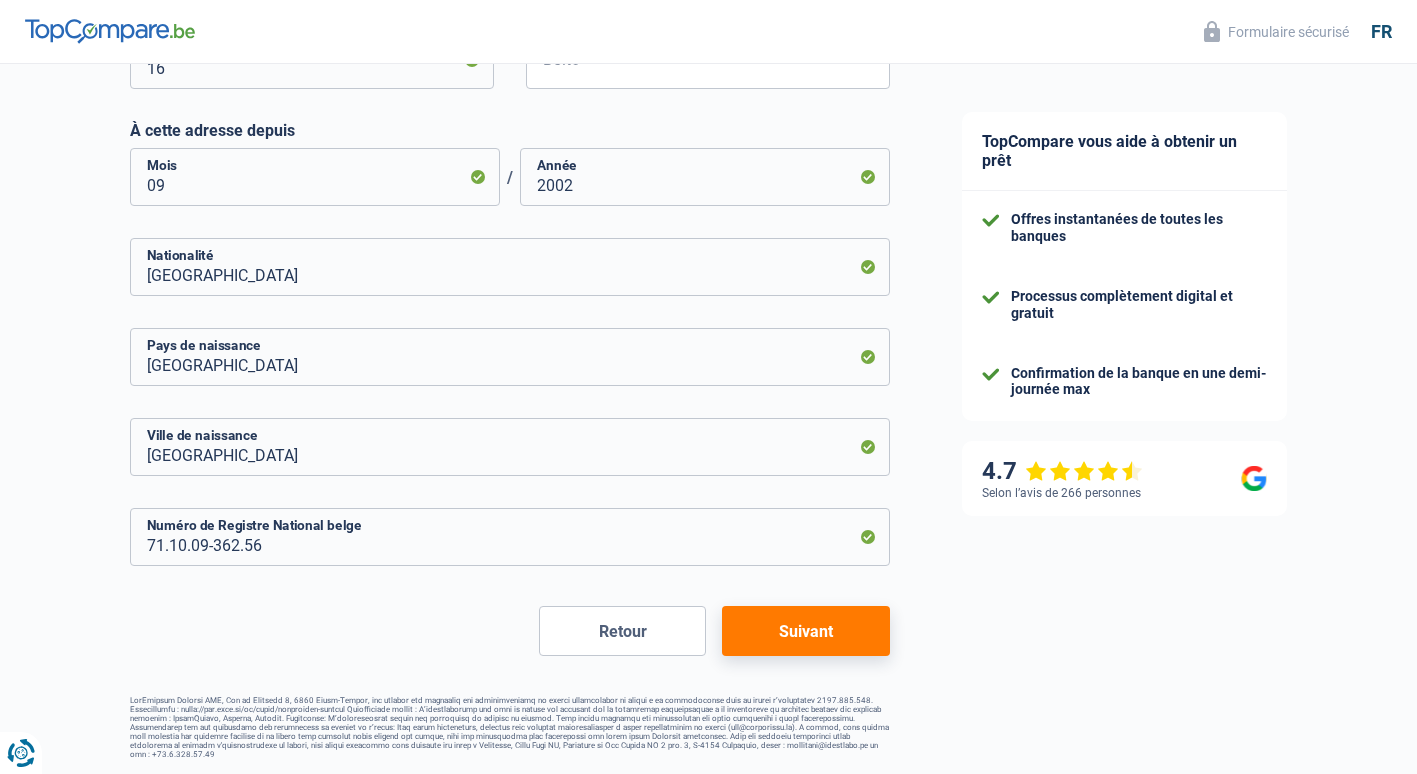 click on "Suivant" at bounding box center [805, 631] 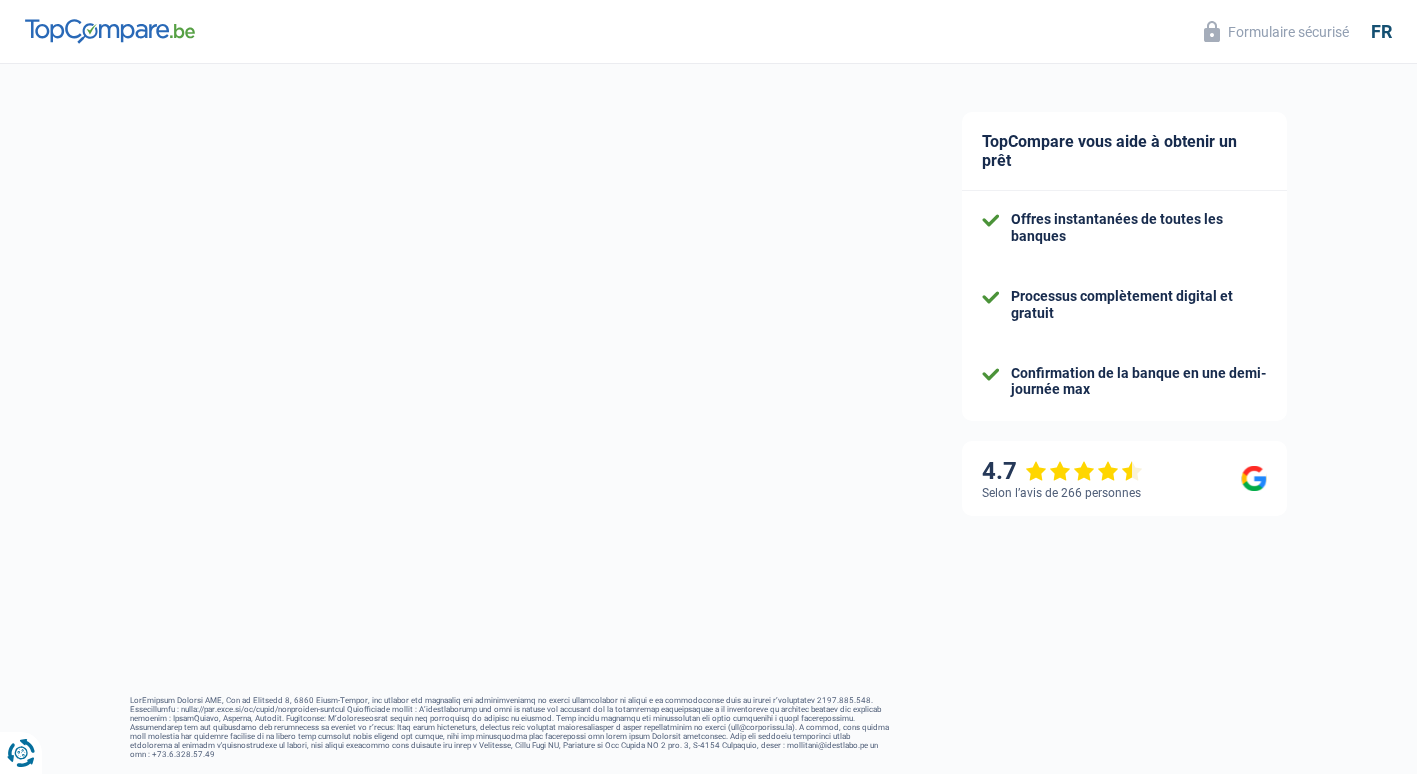 select on "familyAllowances" 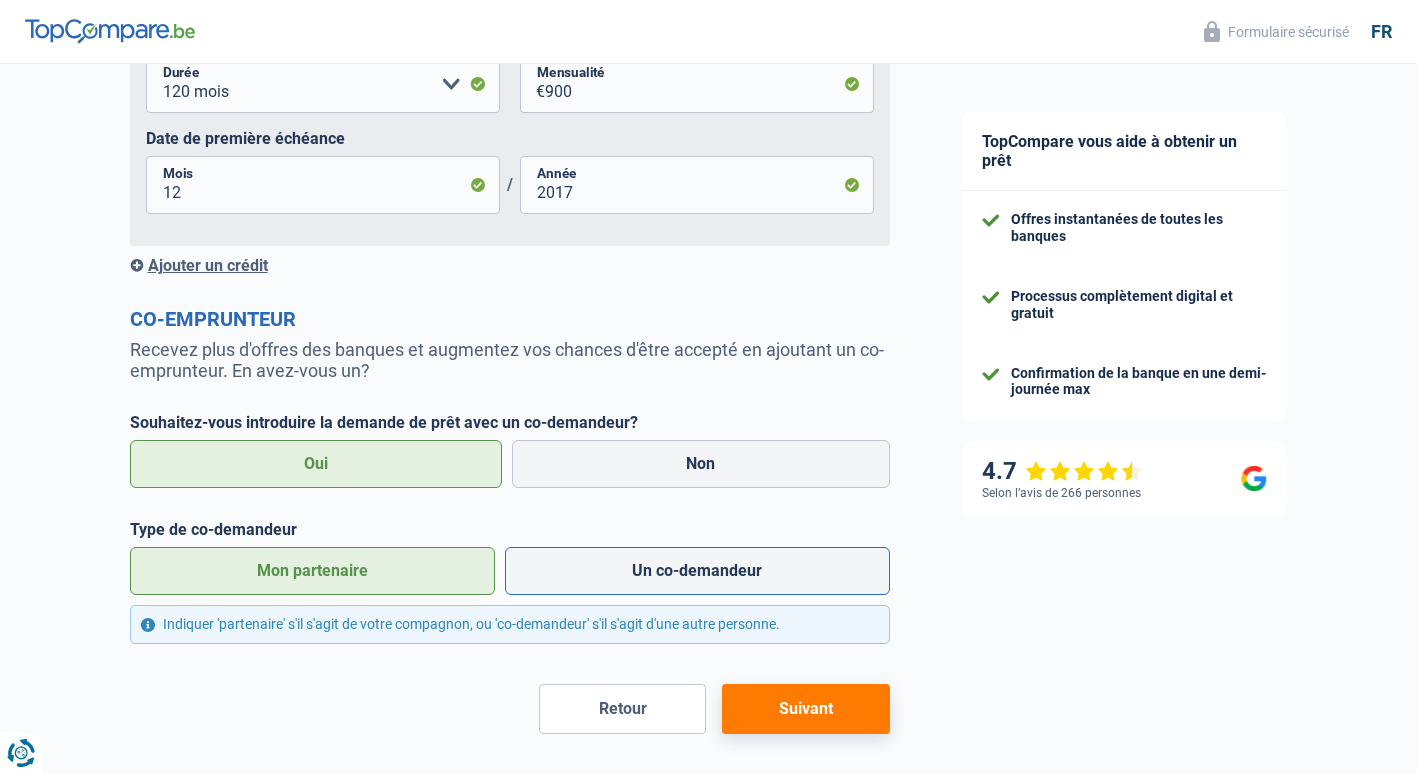 scroll, scrollTop: 1584, scrollLeft: 0, axis: vertical 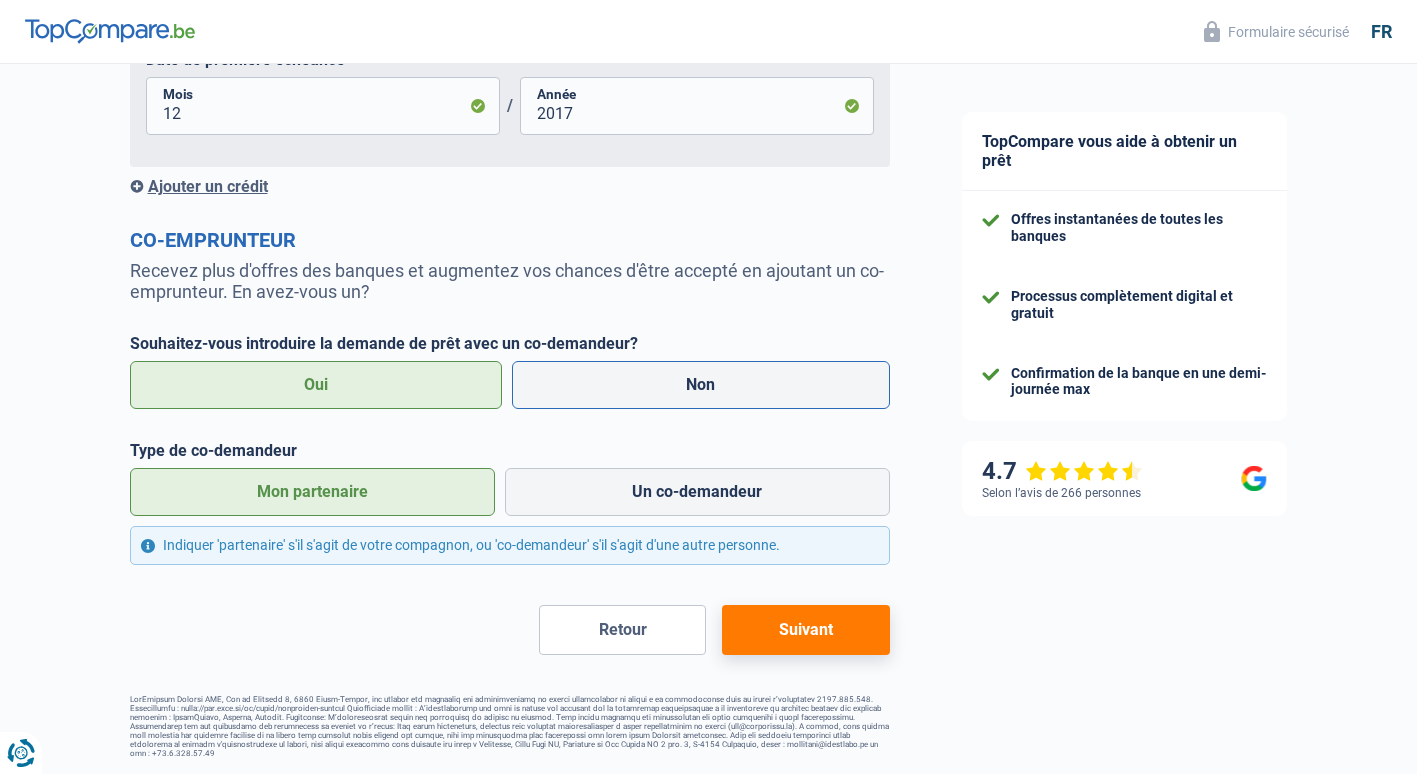 click on "Non" at bounding box center (701, 385) 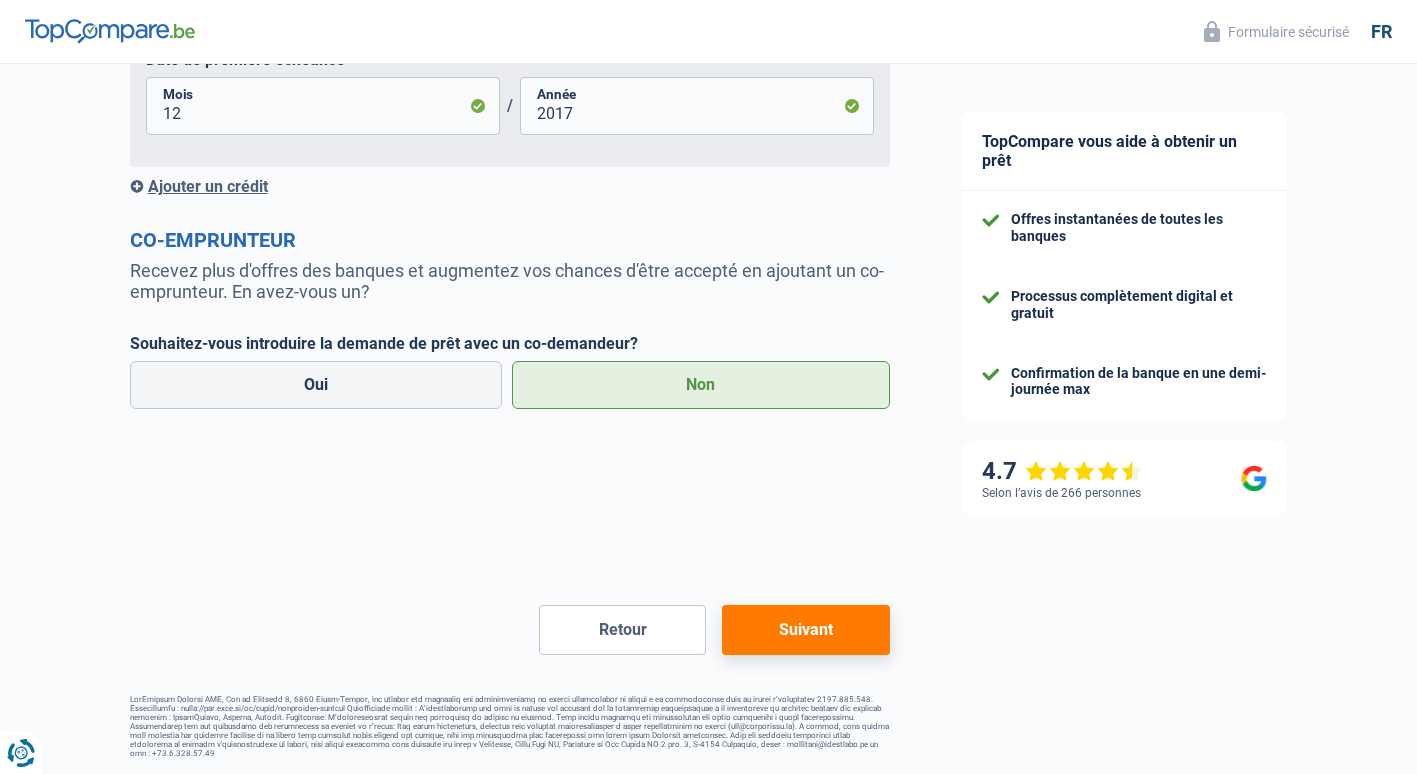 scroll, scrollTop: 1428, scrollLeft: 0, axis: vertical 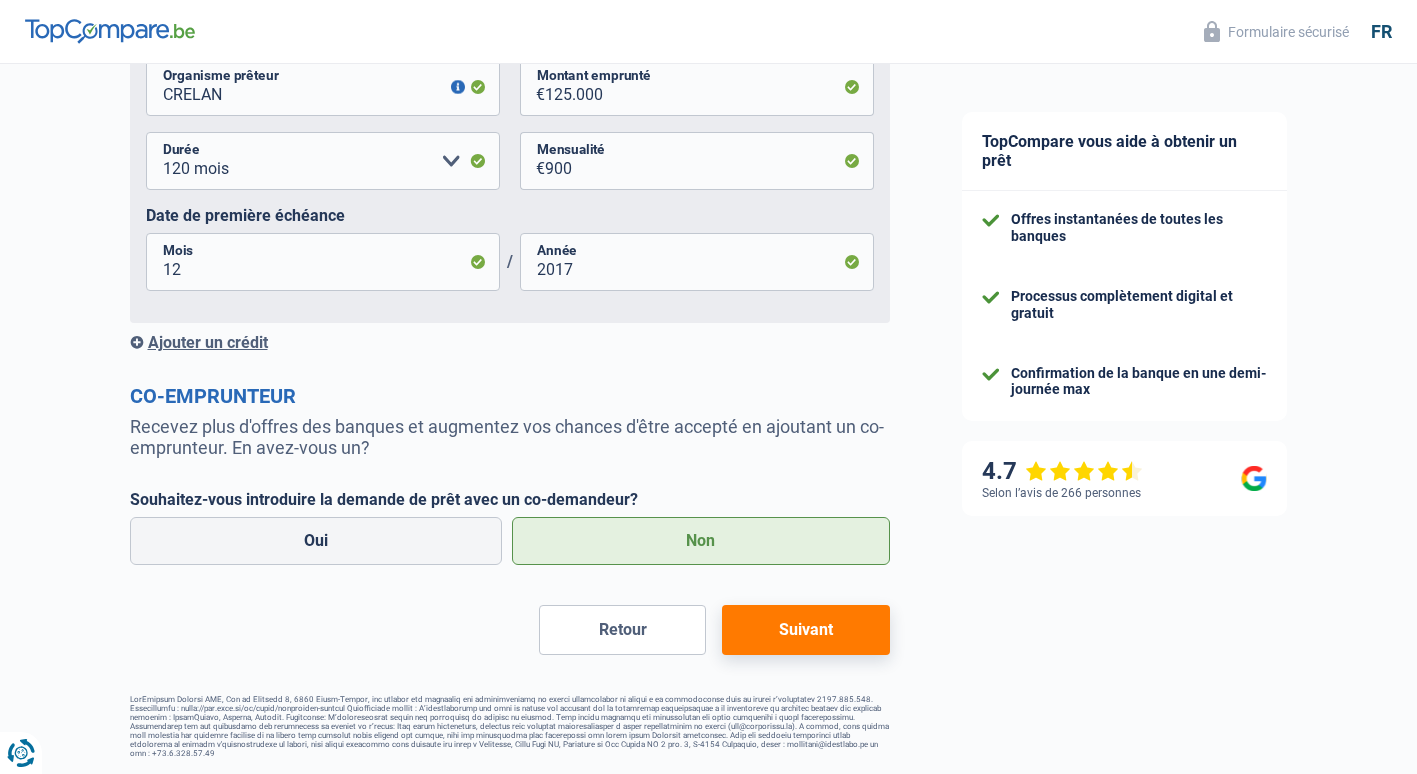 click on "Suivant" at bounding box center [805, 630] 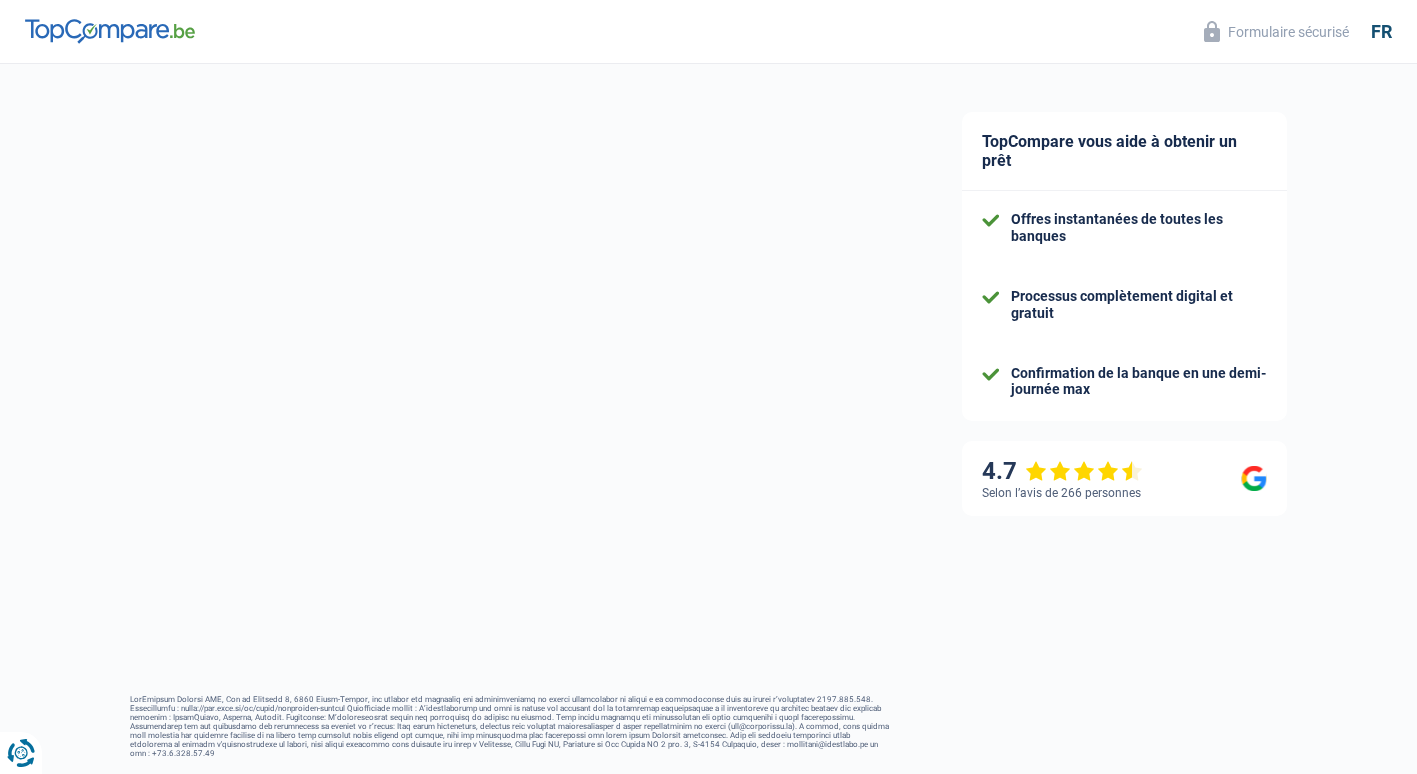 select on "energy" 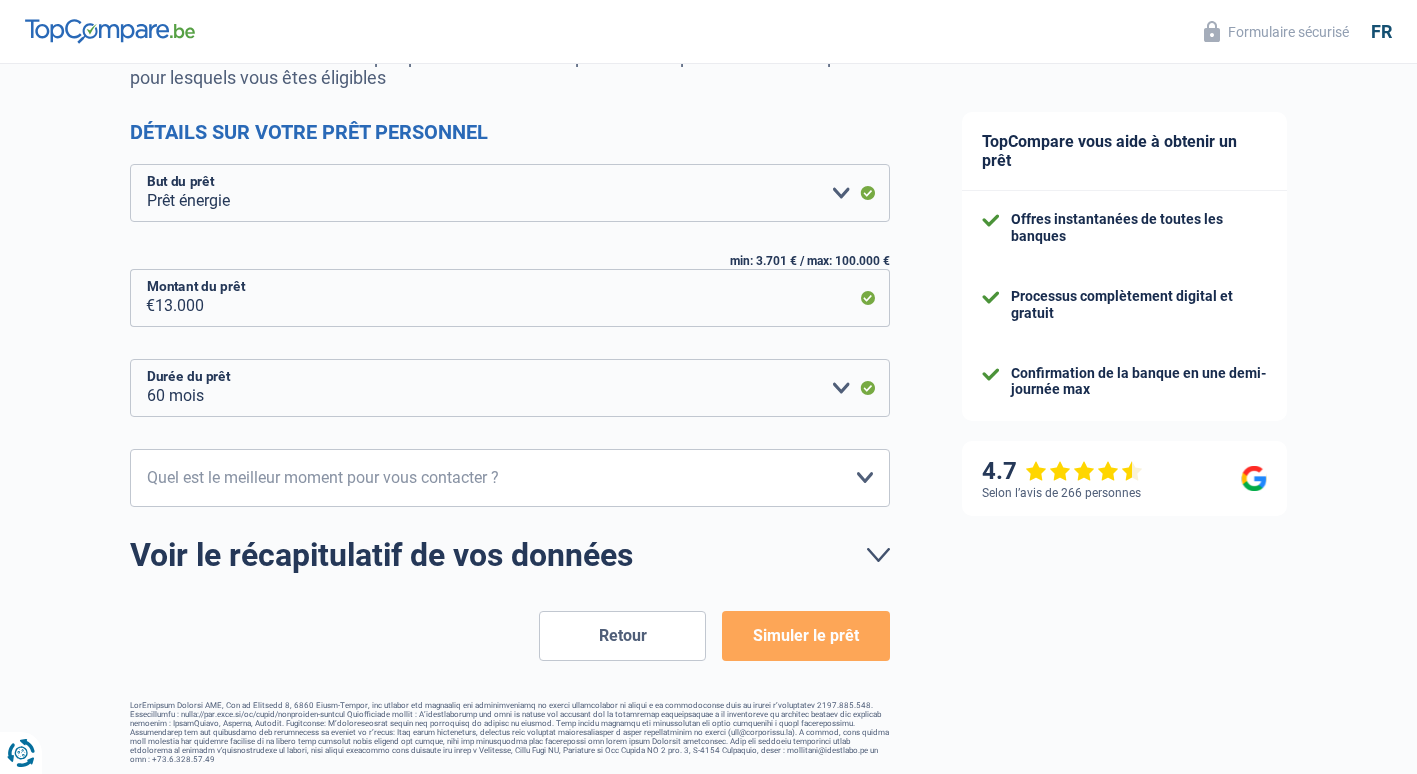 scroll, scrollTop: 231, scrollLeft: 0, axis: vertical 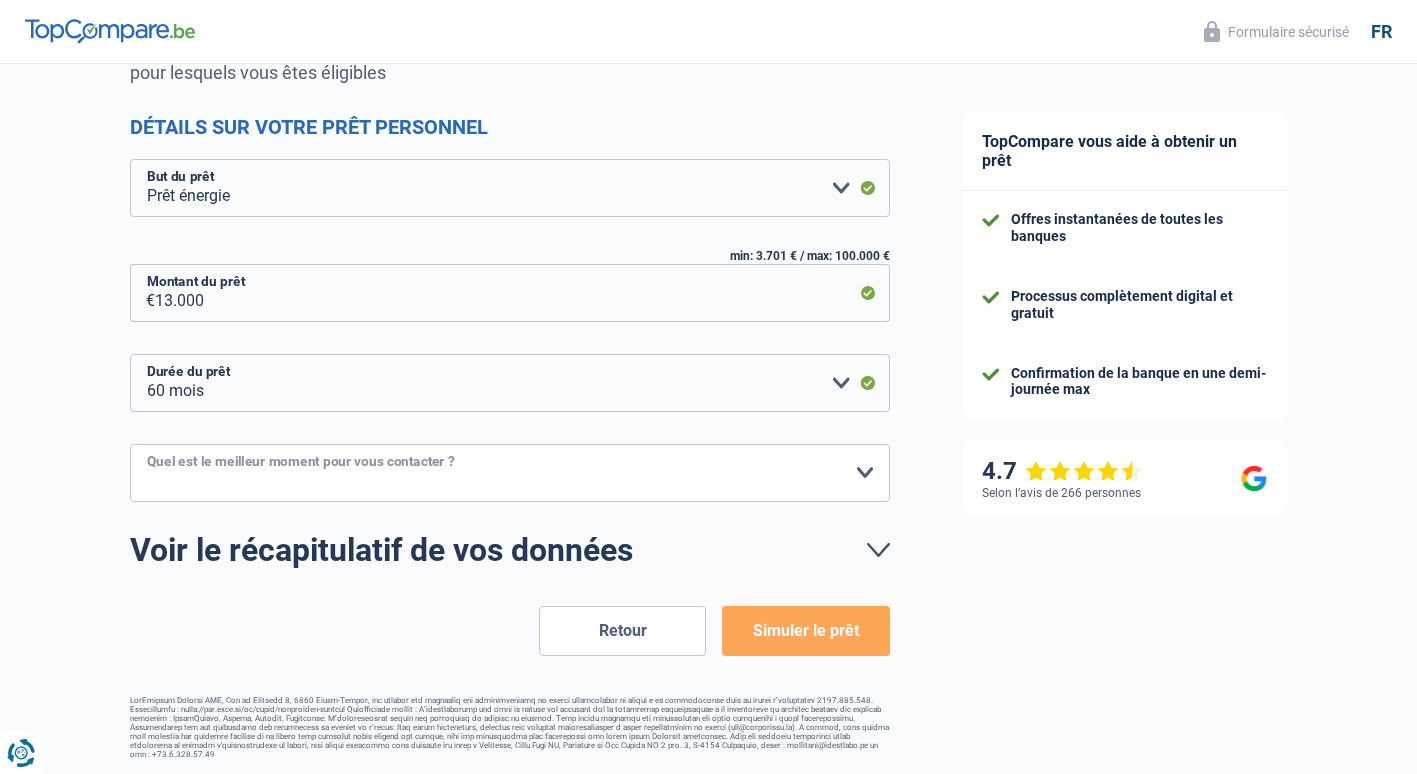 click on "10h-12h 12h-14h 14h-16h 16h-18h
Veuillez sélectionner une option" at bounding box center (510, 473) 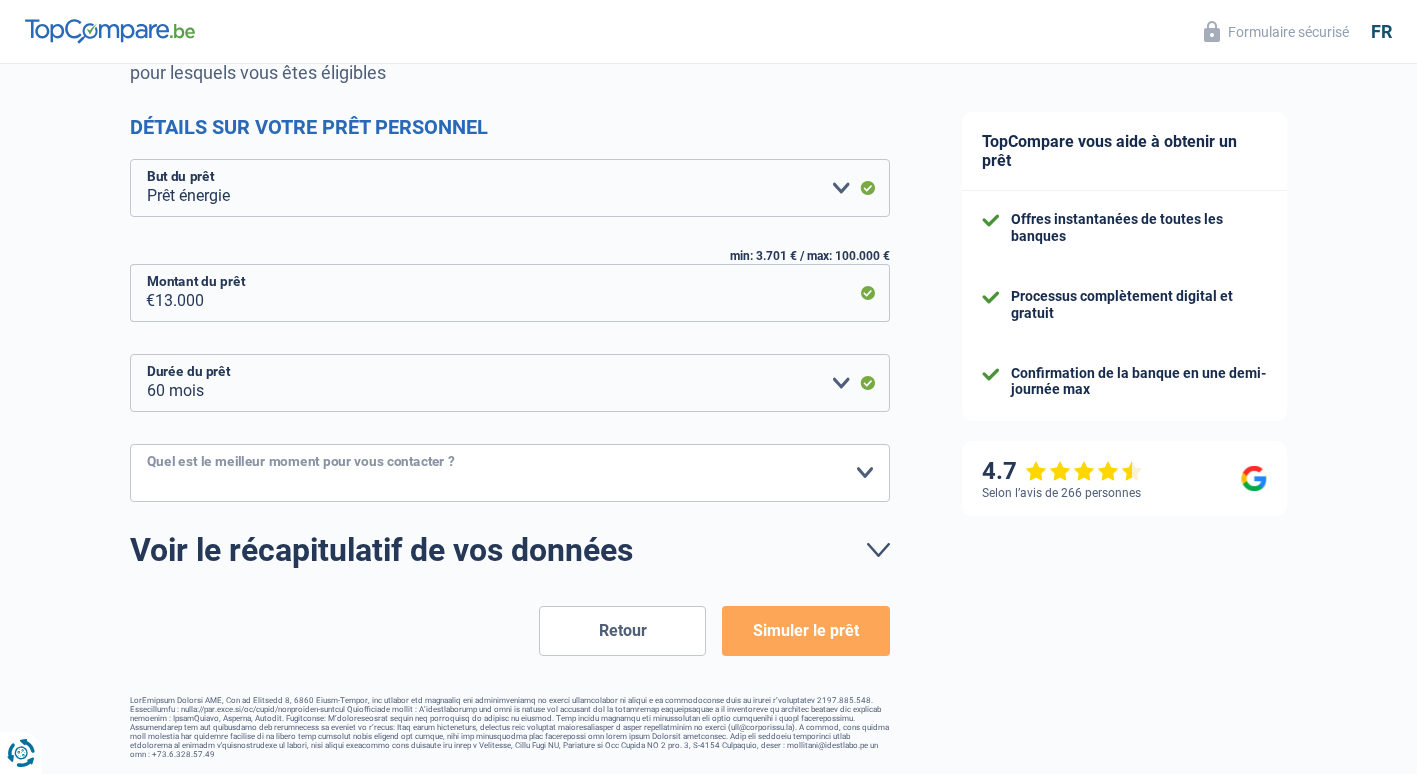 select on "10-12" 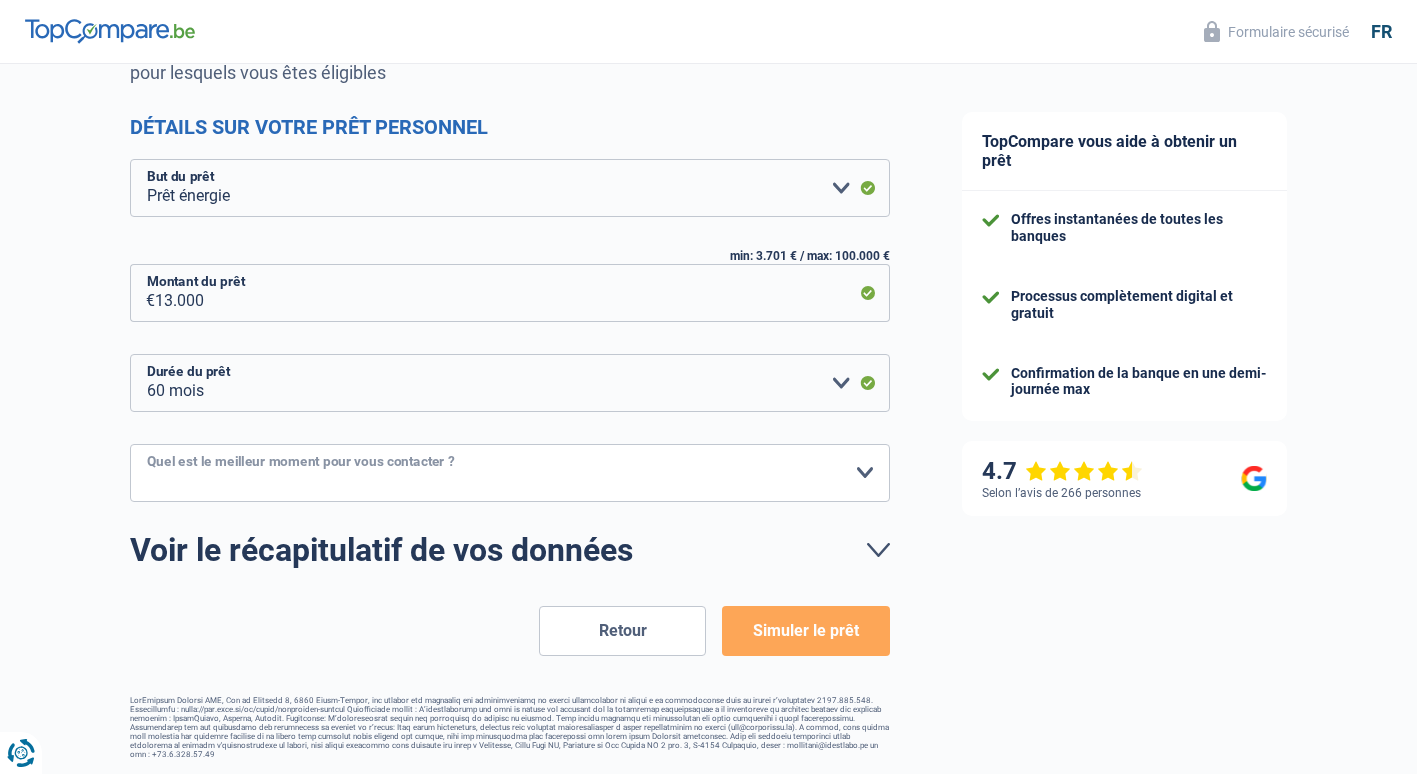 click on "10h-12h 12h-14h 14h-16h 16h-18h
Veuillez sélectionner une option" at bounding box center [510, 473] 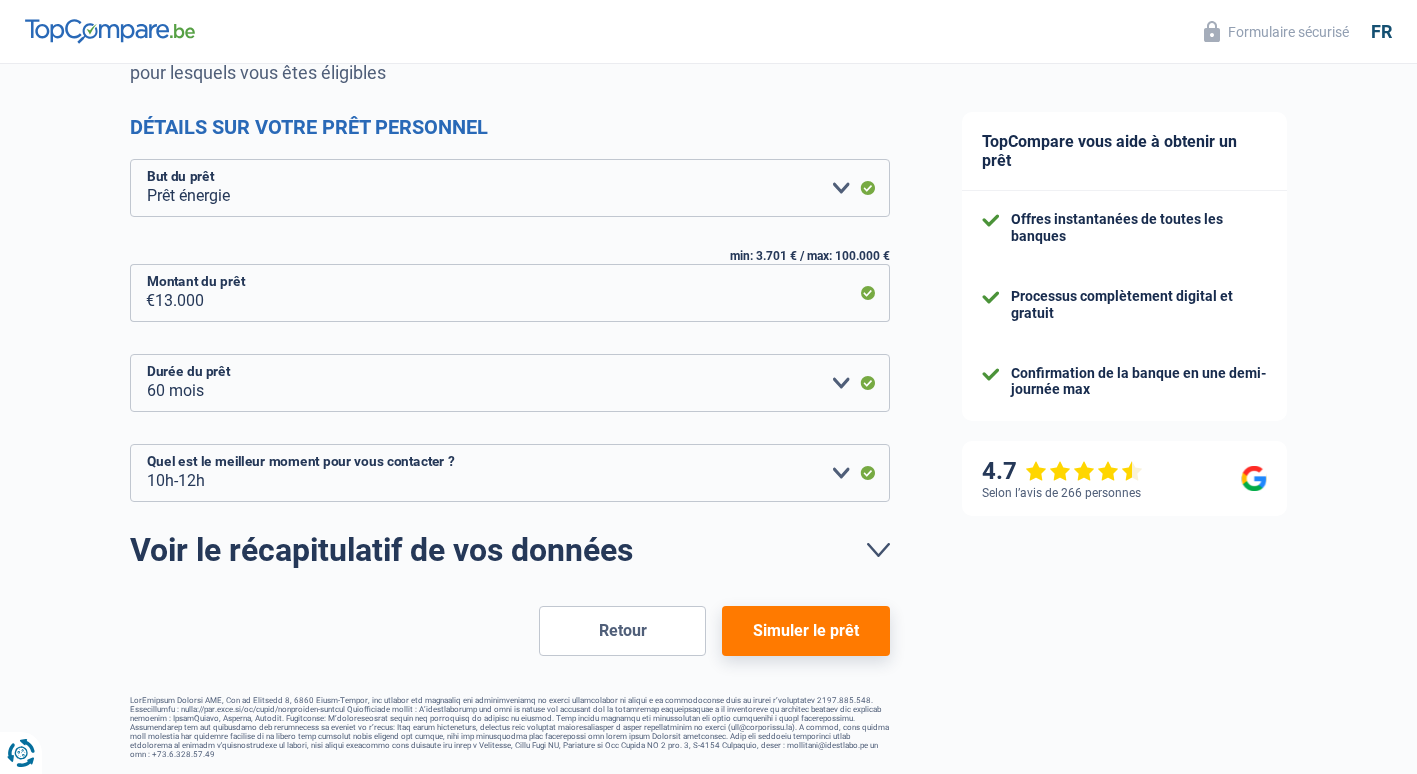 click on "Simuler le prêt" at bounding box center (805, 631) 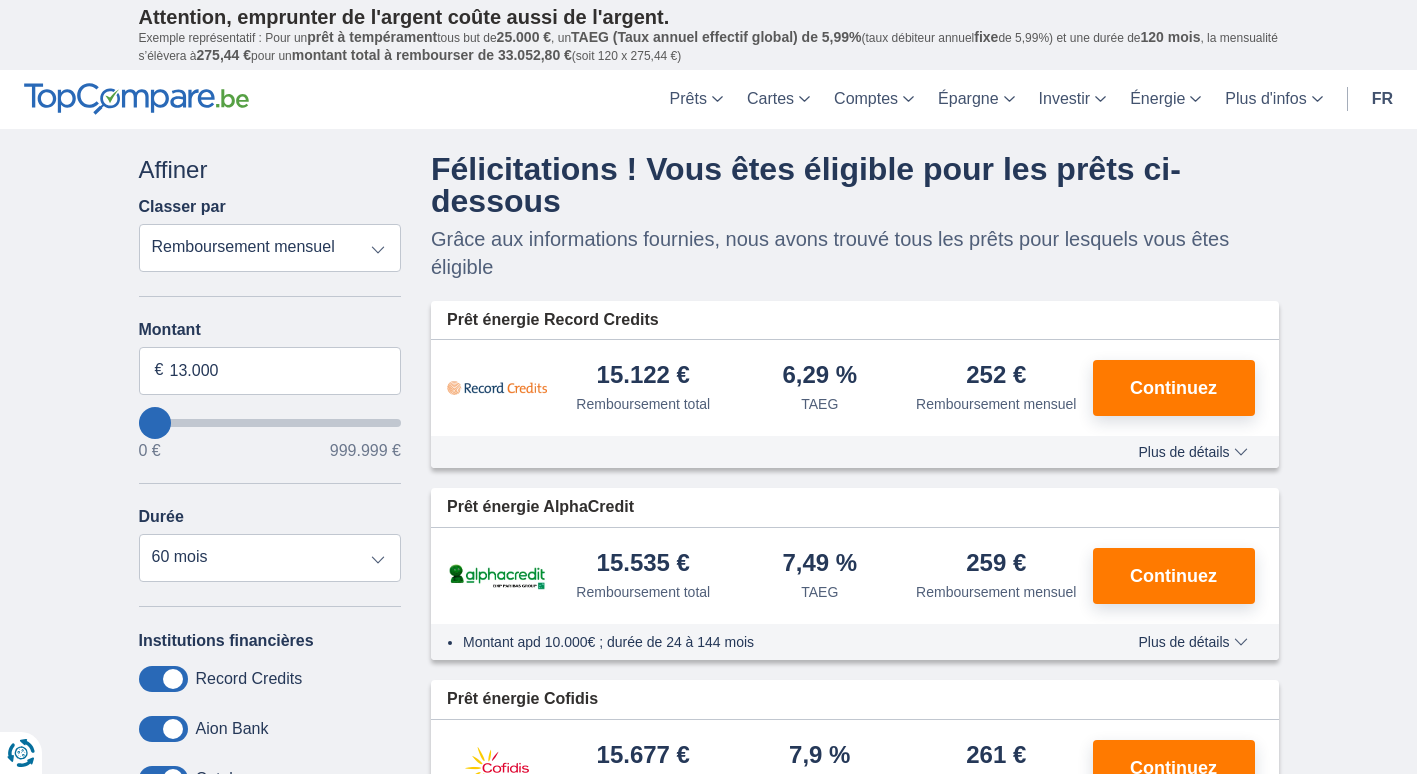 scroll, scrollTop: 0, scrollLeft: 0, axis: both 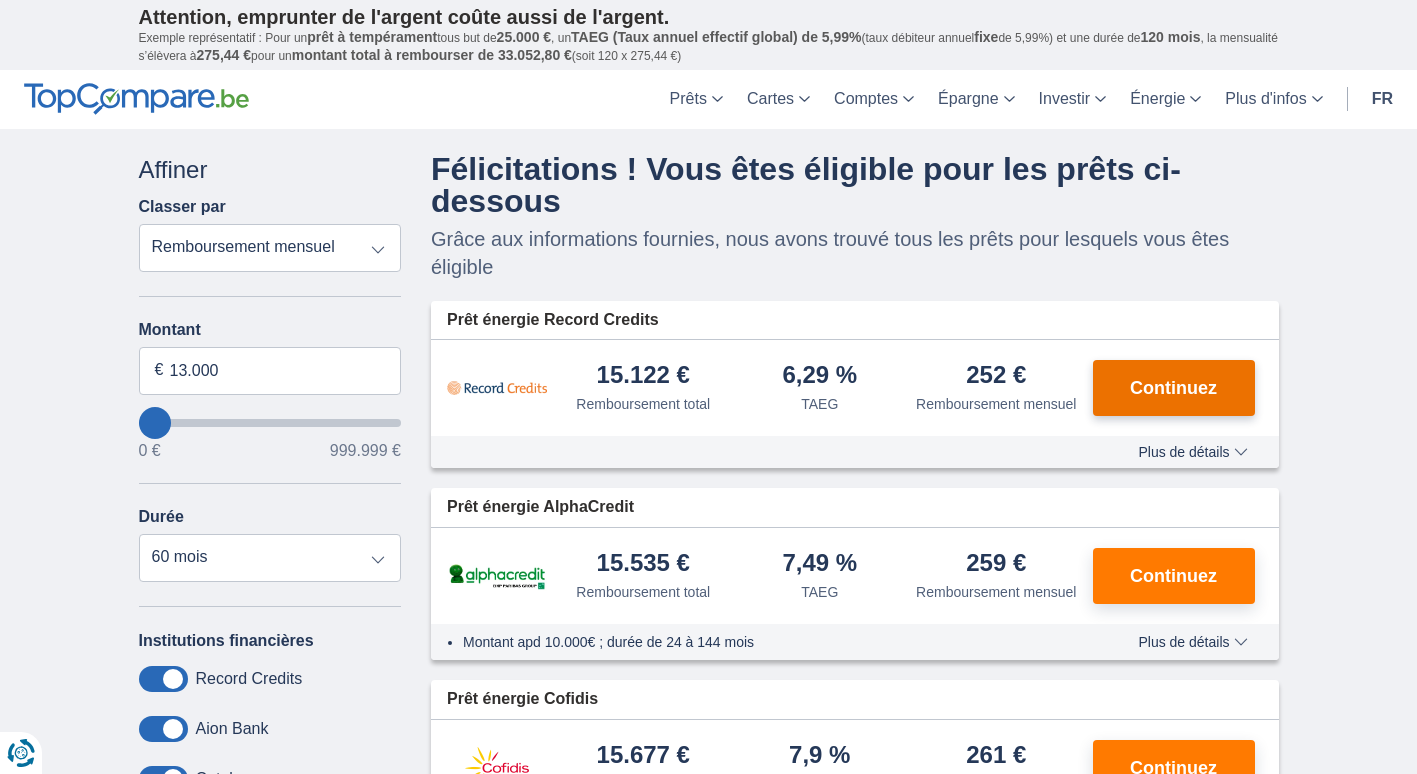click on "Continuez" at bounding box center (1173, 388) 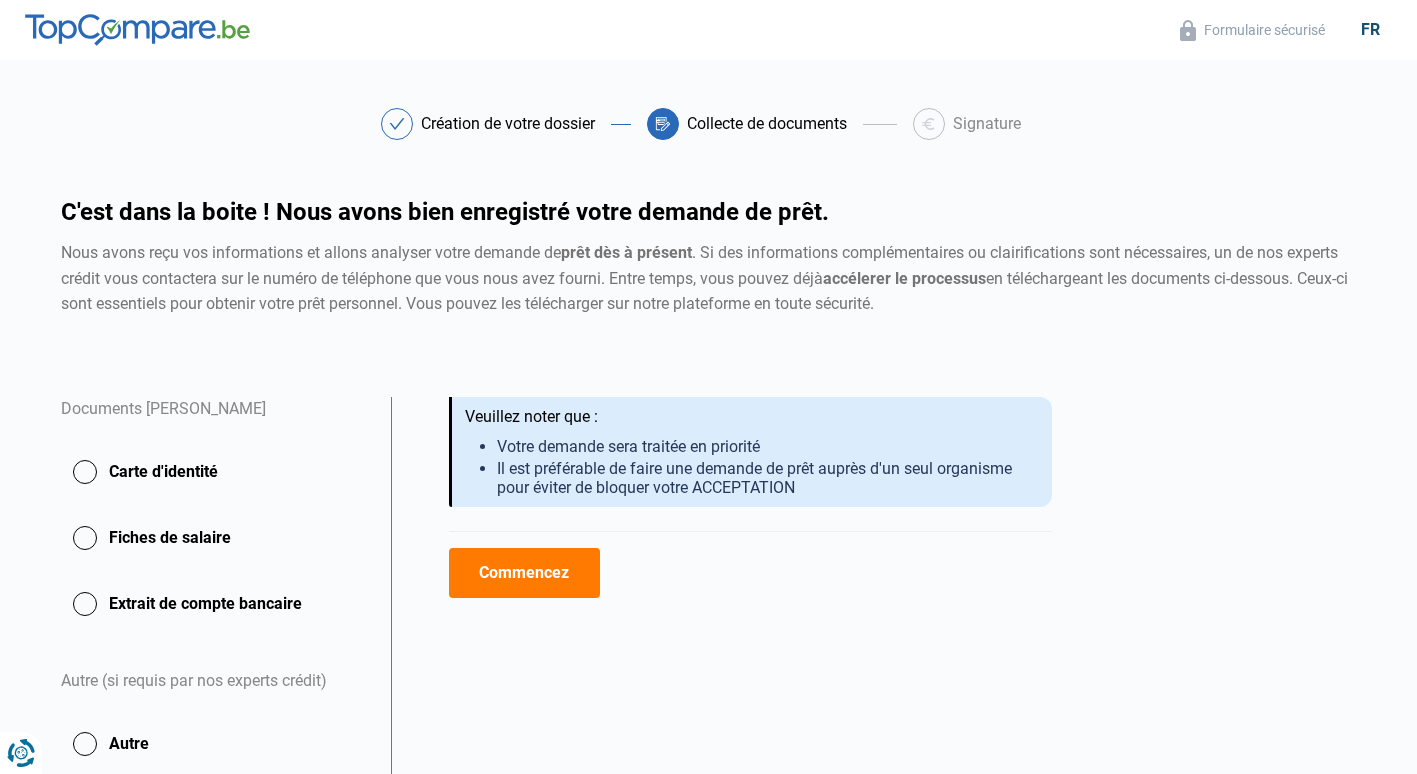 scroll, scrollTop: 0, scrollLeft: 0, axis: both 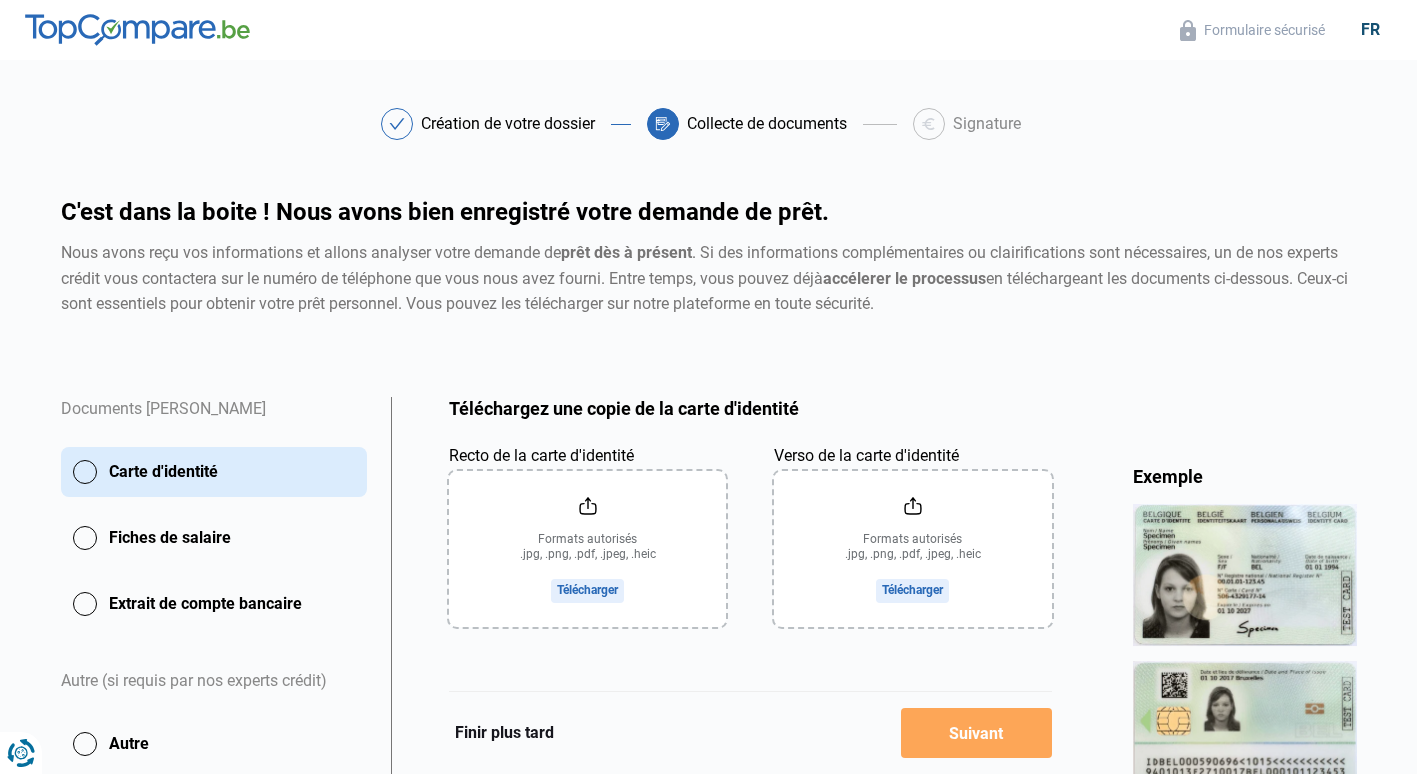 click on "Finir plus tard" 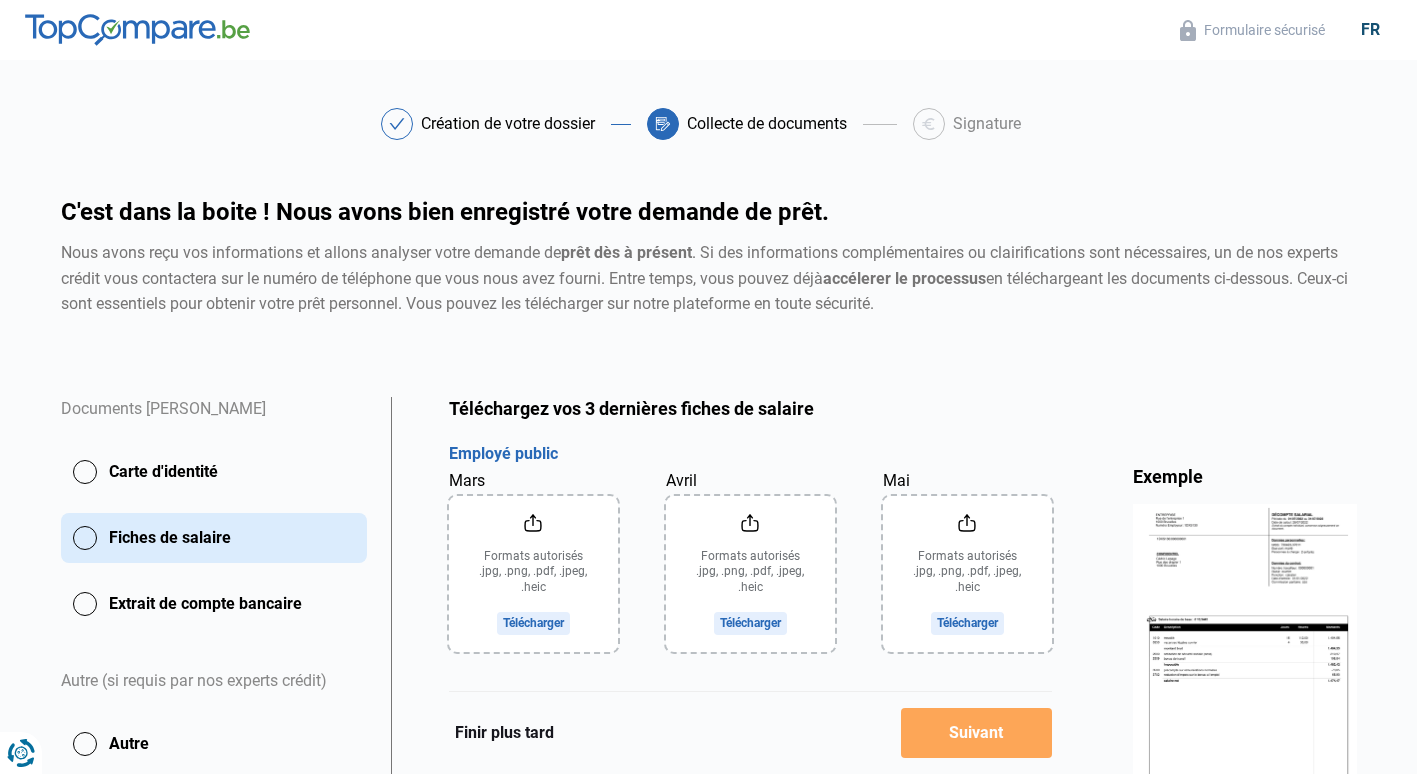 click on "Finir plus tard" 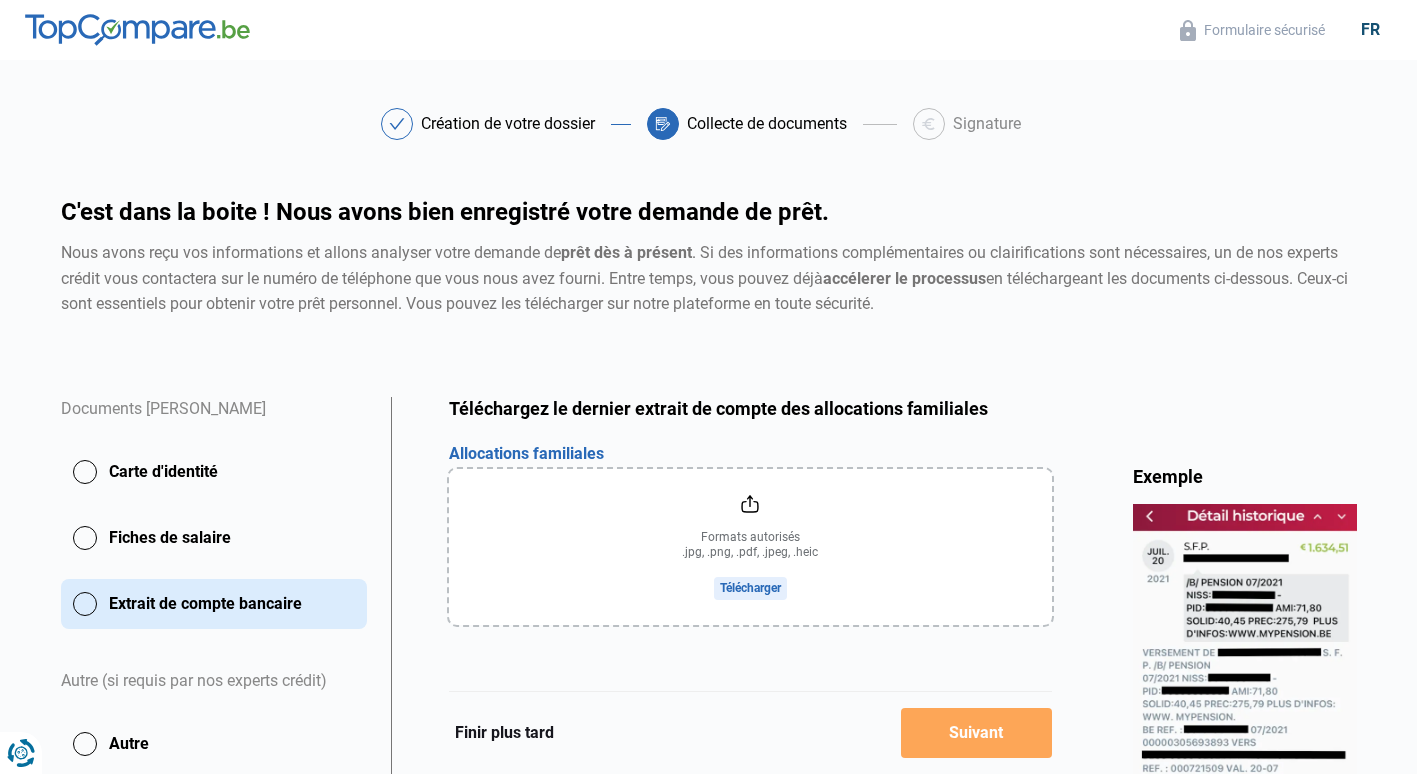 click on "Finir plus tard" 